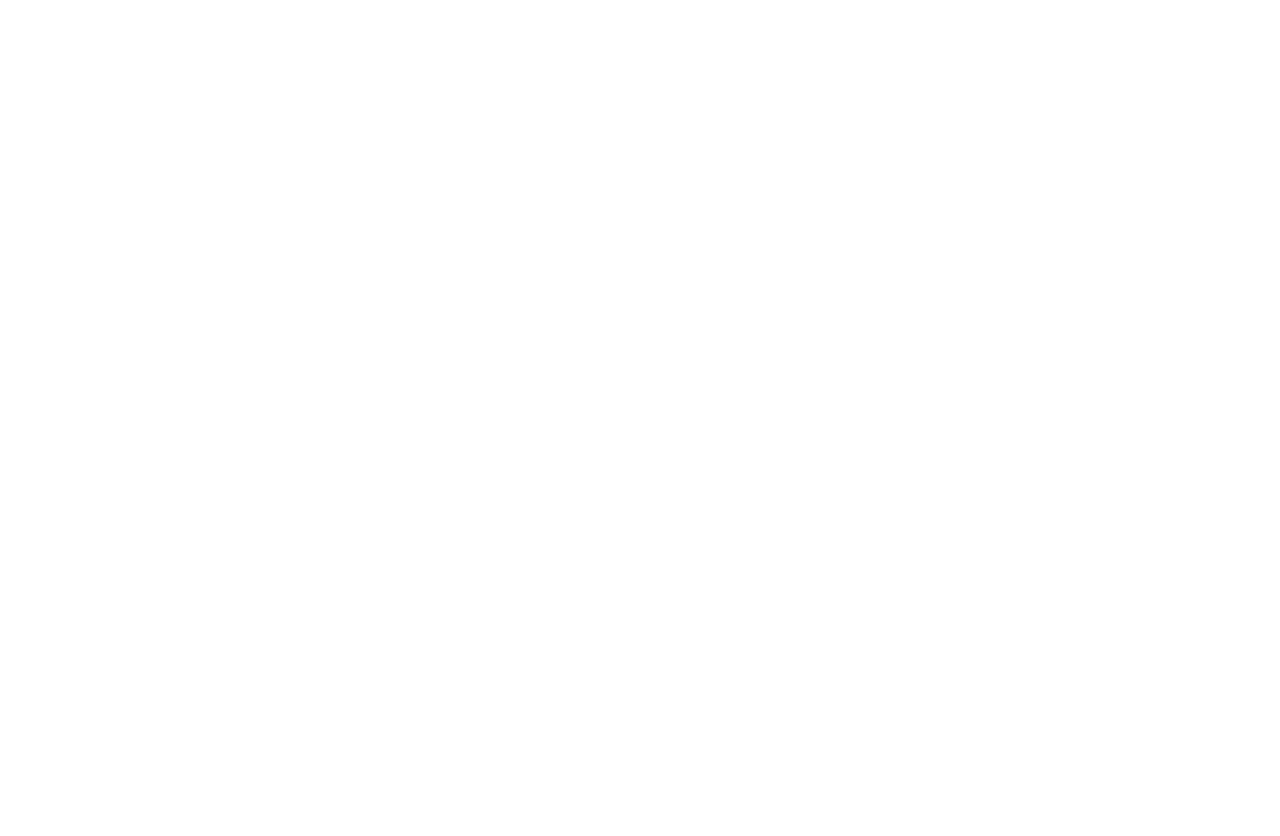 scroll, scrollTop: 0, scrollLeft: 0, axis: both 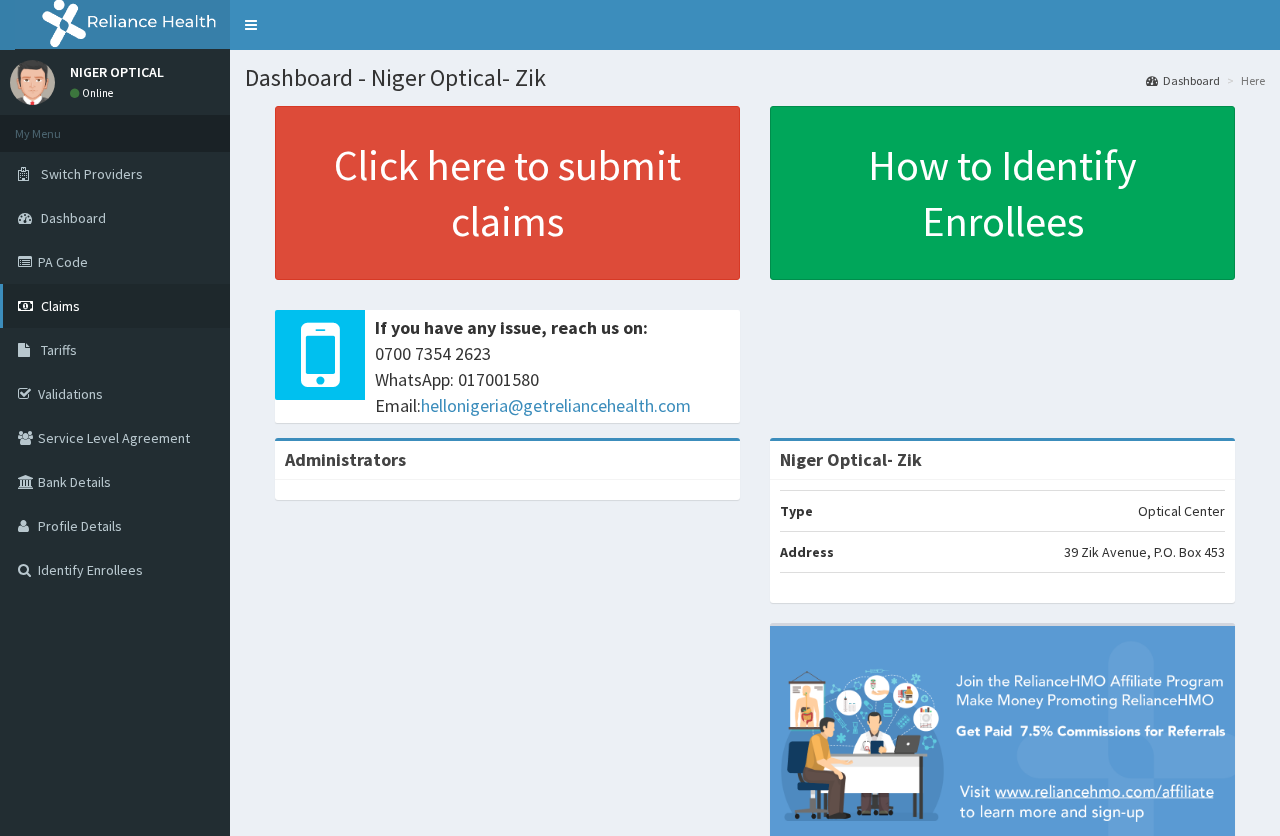 click on "Claims" at bounding box center (60, 306) 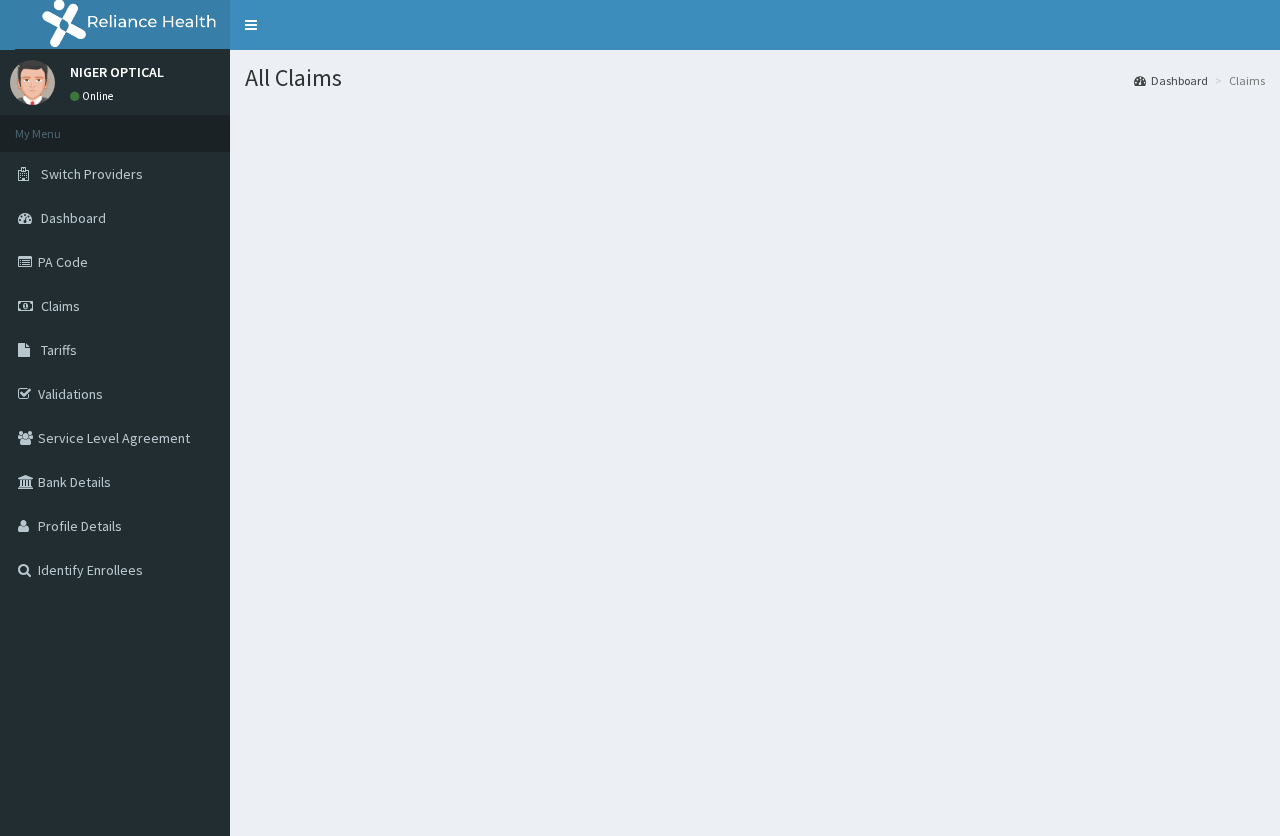 scroll, scrollTop: 0, scrollLeft: 0, axis: both 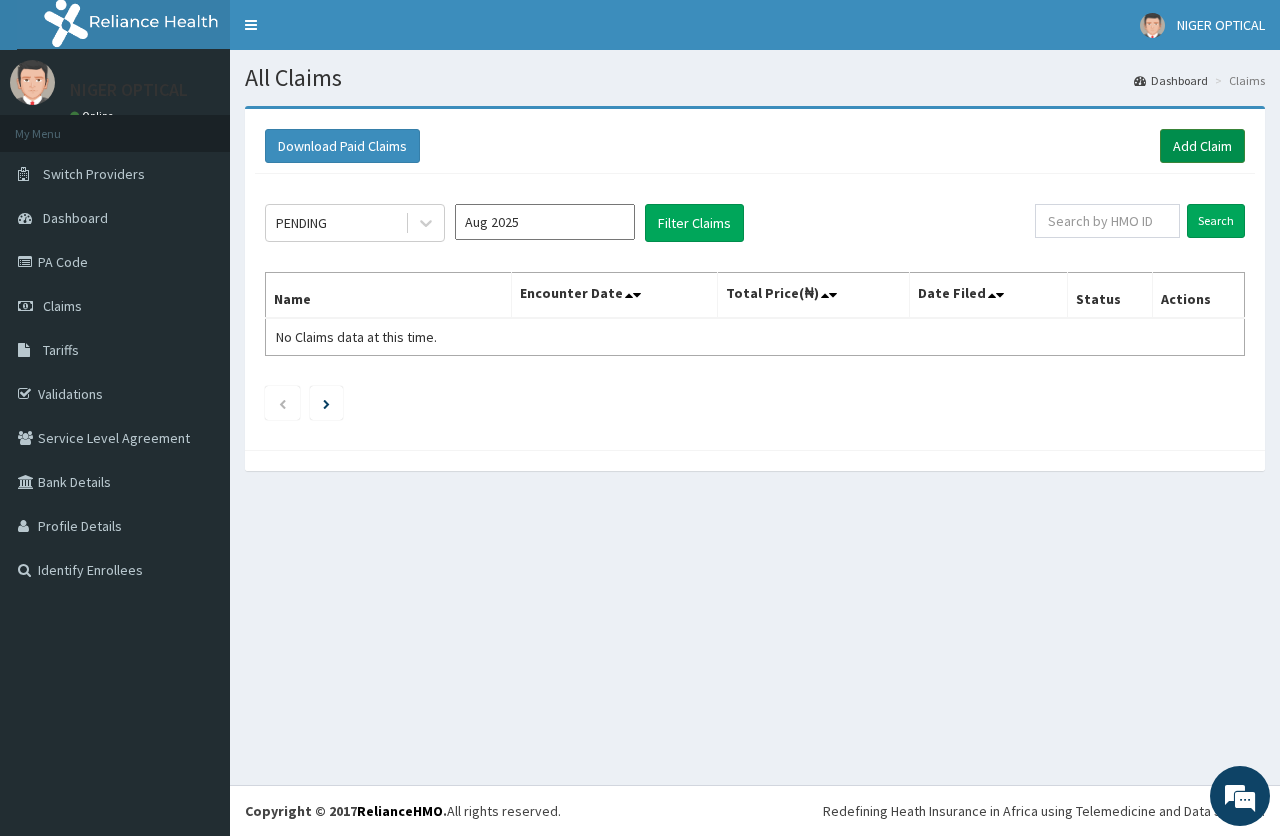 click on "Add Claim" at bounding box center [1202, 146] 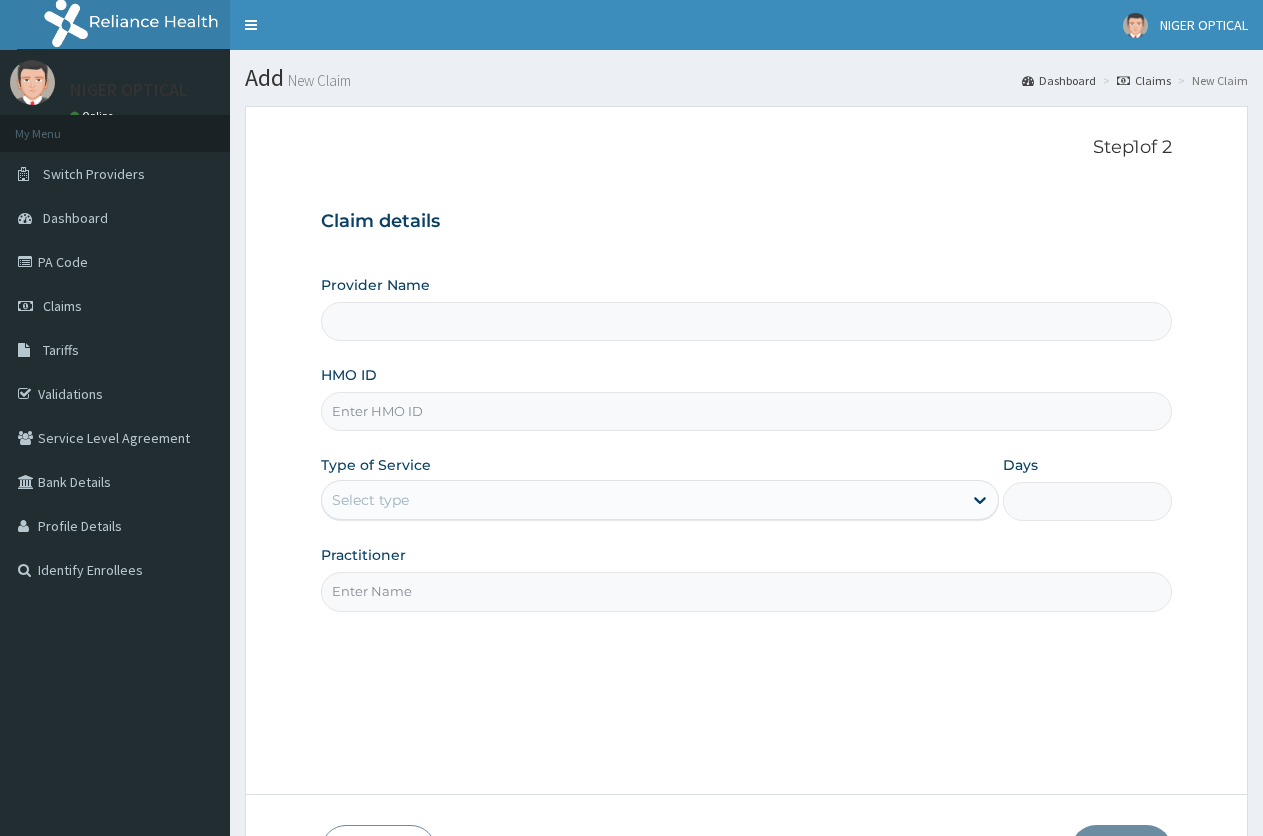 scroll, scrollTop: 0, scrollLeft: 0, axis: both 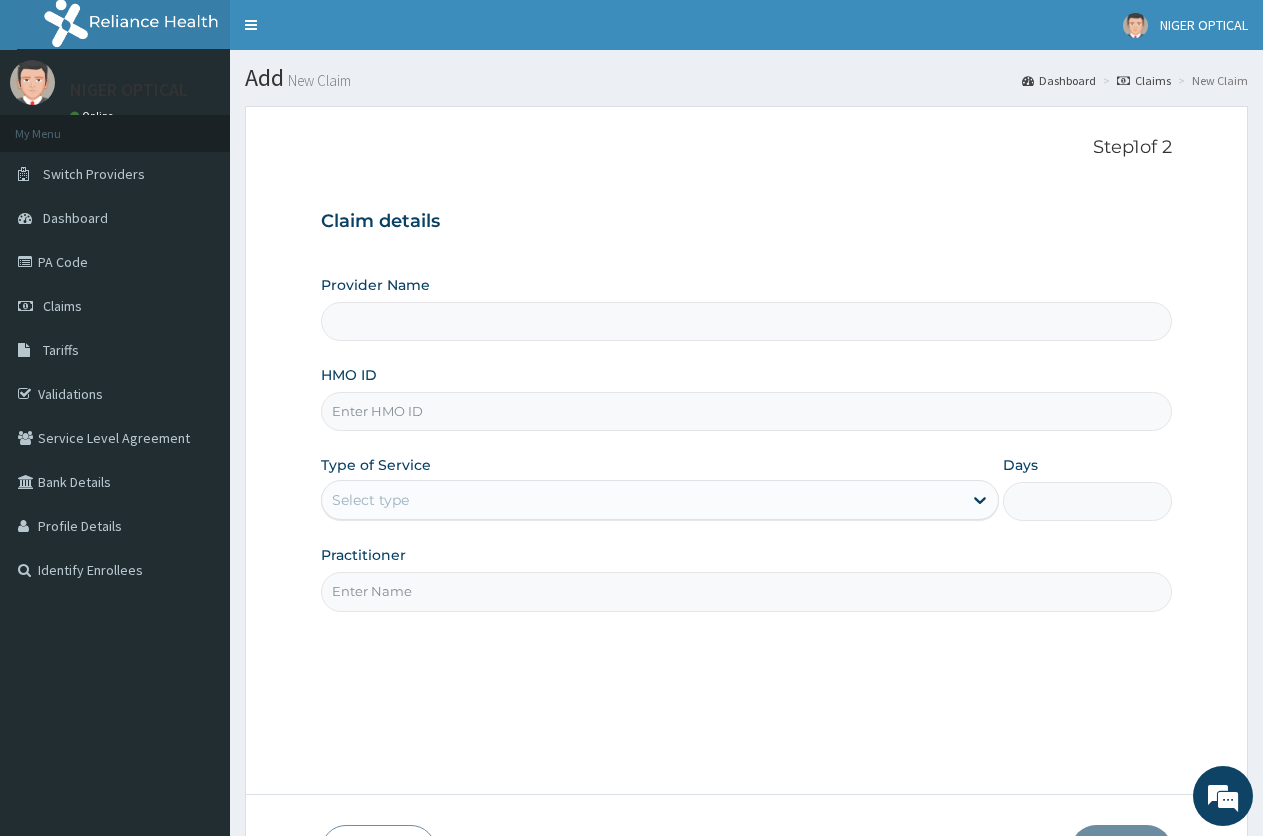 click on "Provider Name" at bounding box center (746, 321) 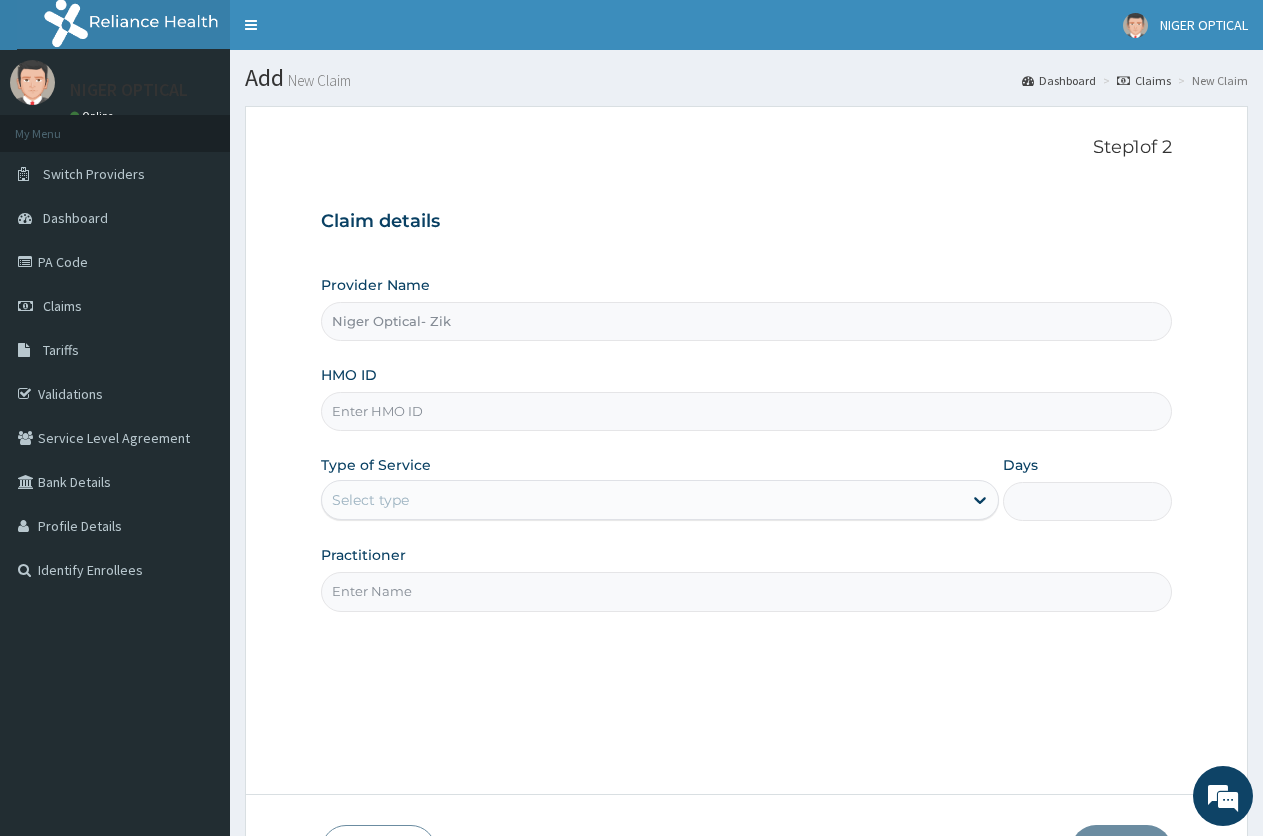 click on "HMO ID" at bounding box center [746, 411] 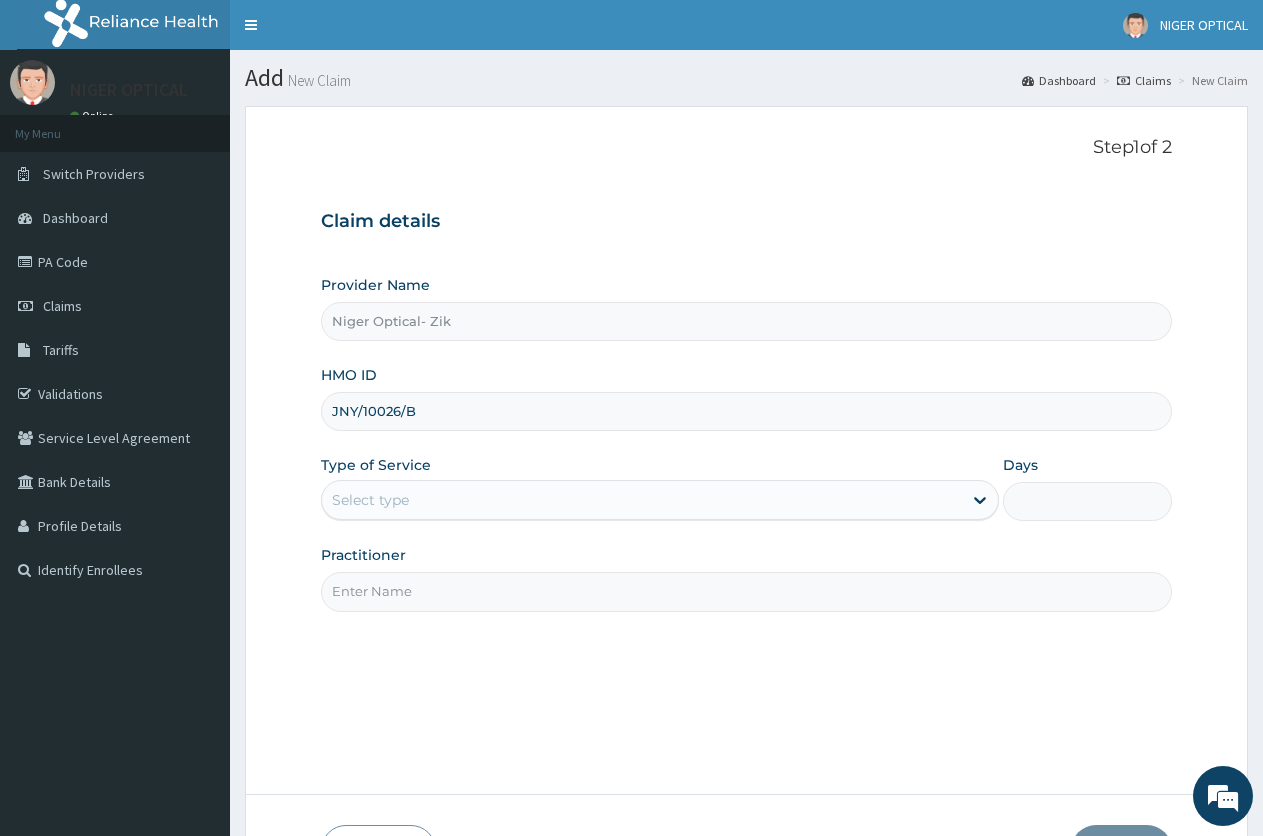 type on "JNY/10026/B" 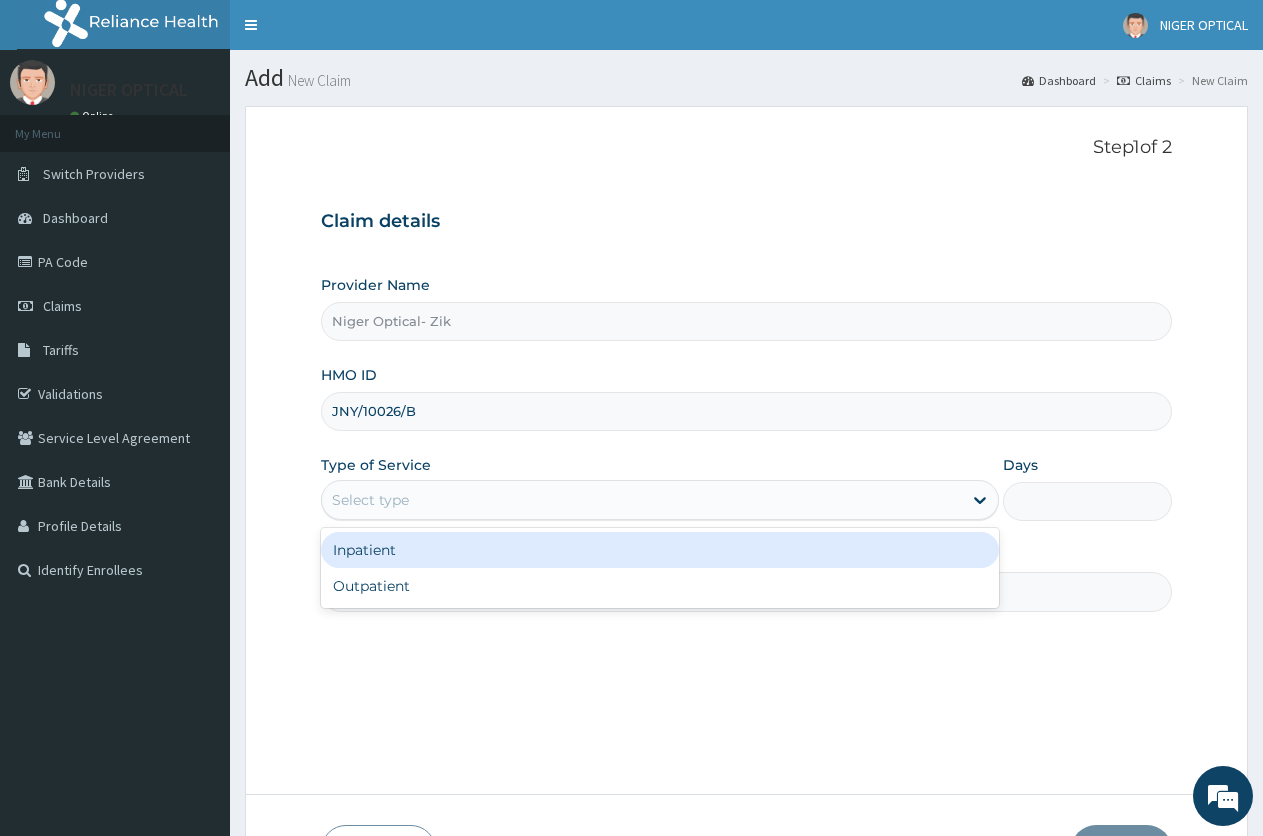 click on "Select type" at bounding box center (641, 500) 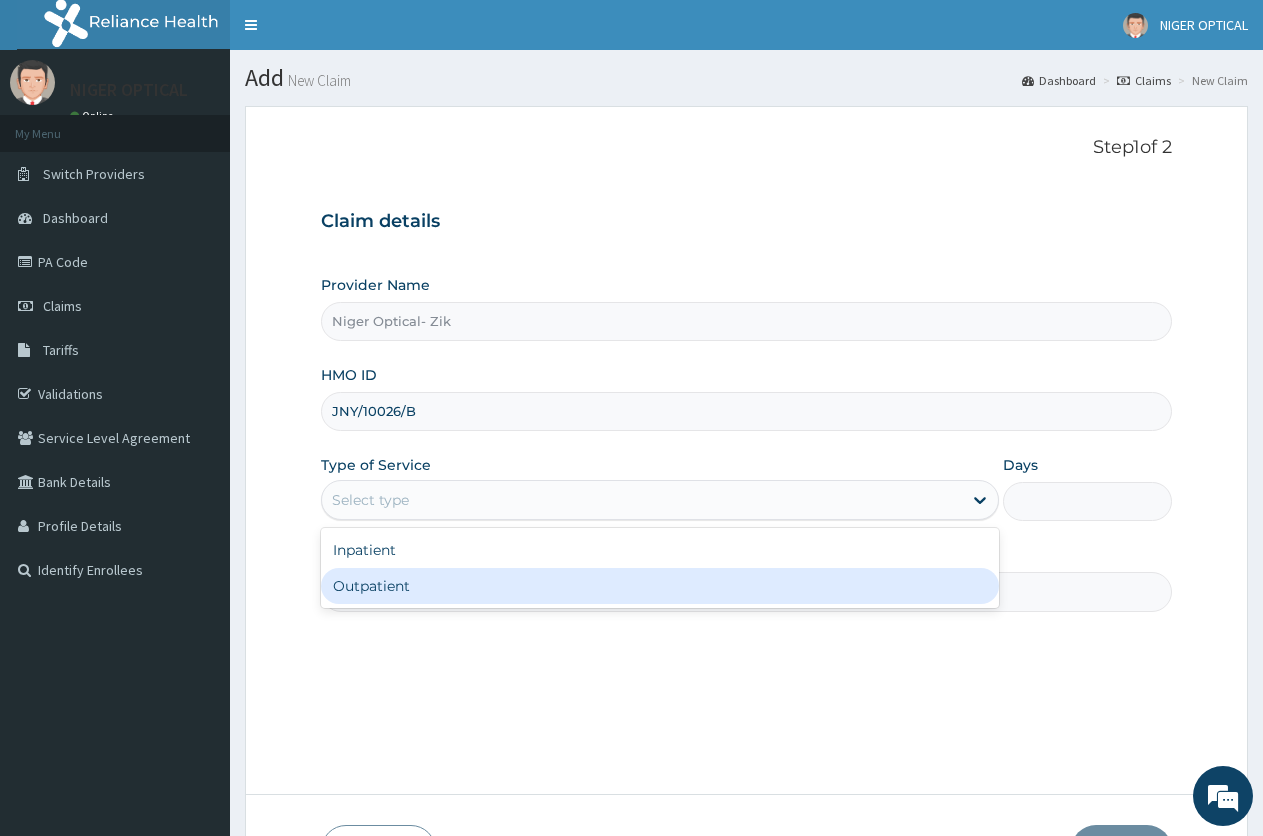 click on "Outpatient" at bounding box center (659, 586) 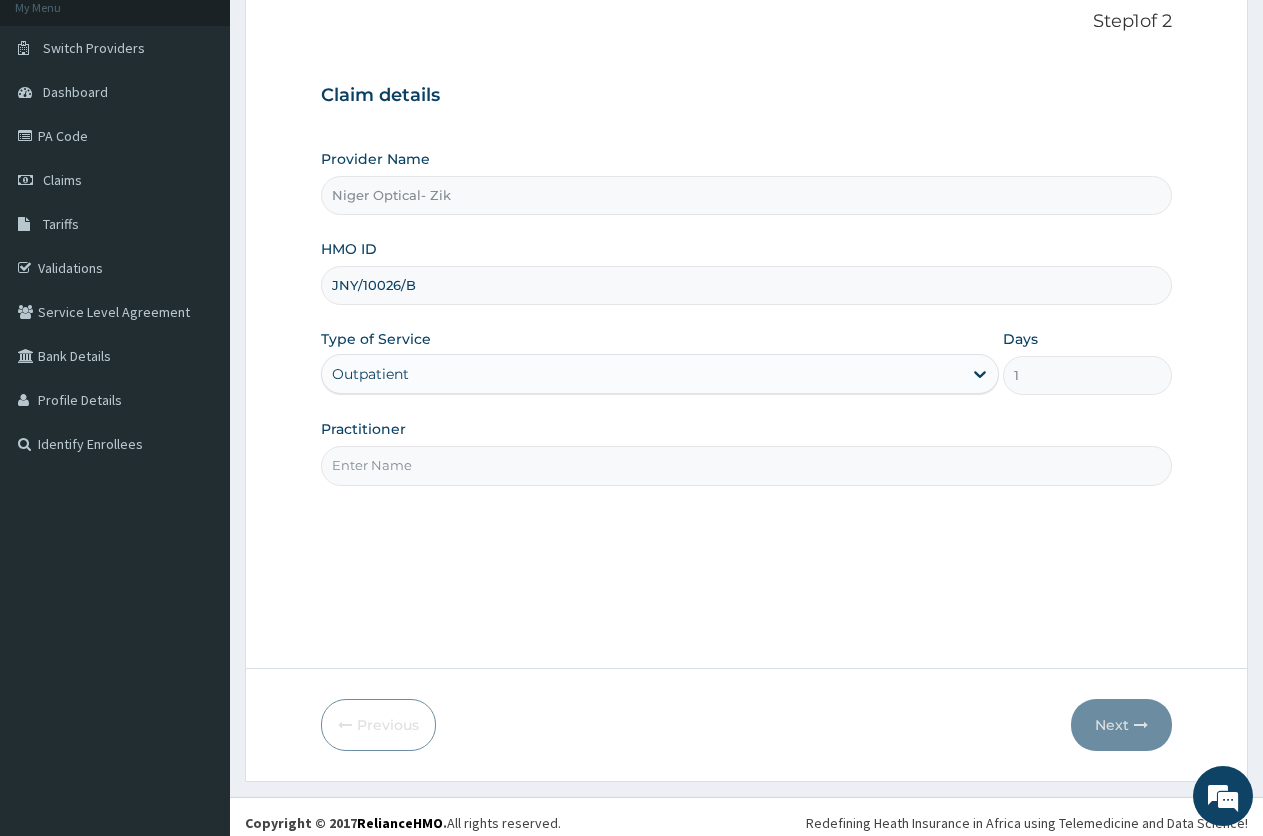 scroll, scrollTop: 138, scrollLeft: 0, axis: vertical 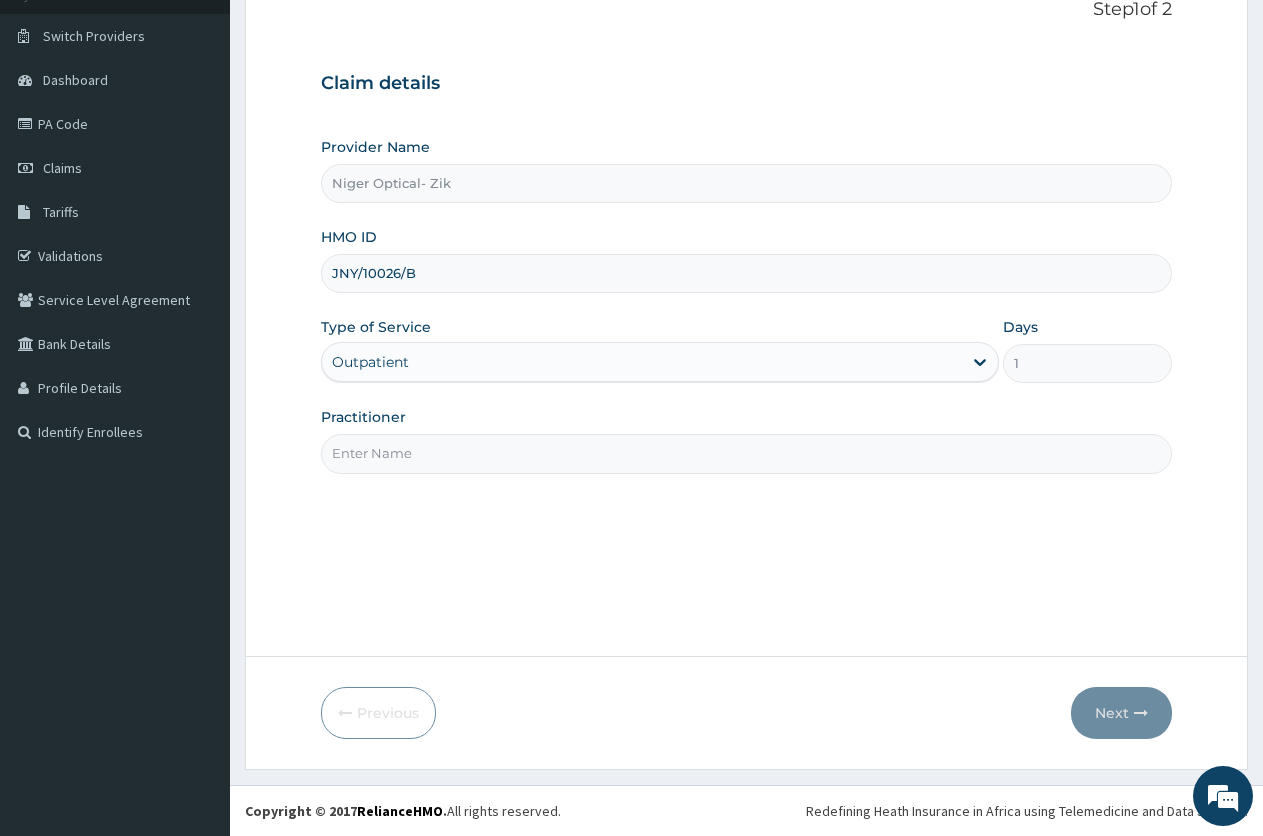 click on "Practitioner" at bounding box center [746, 453] 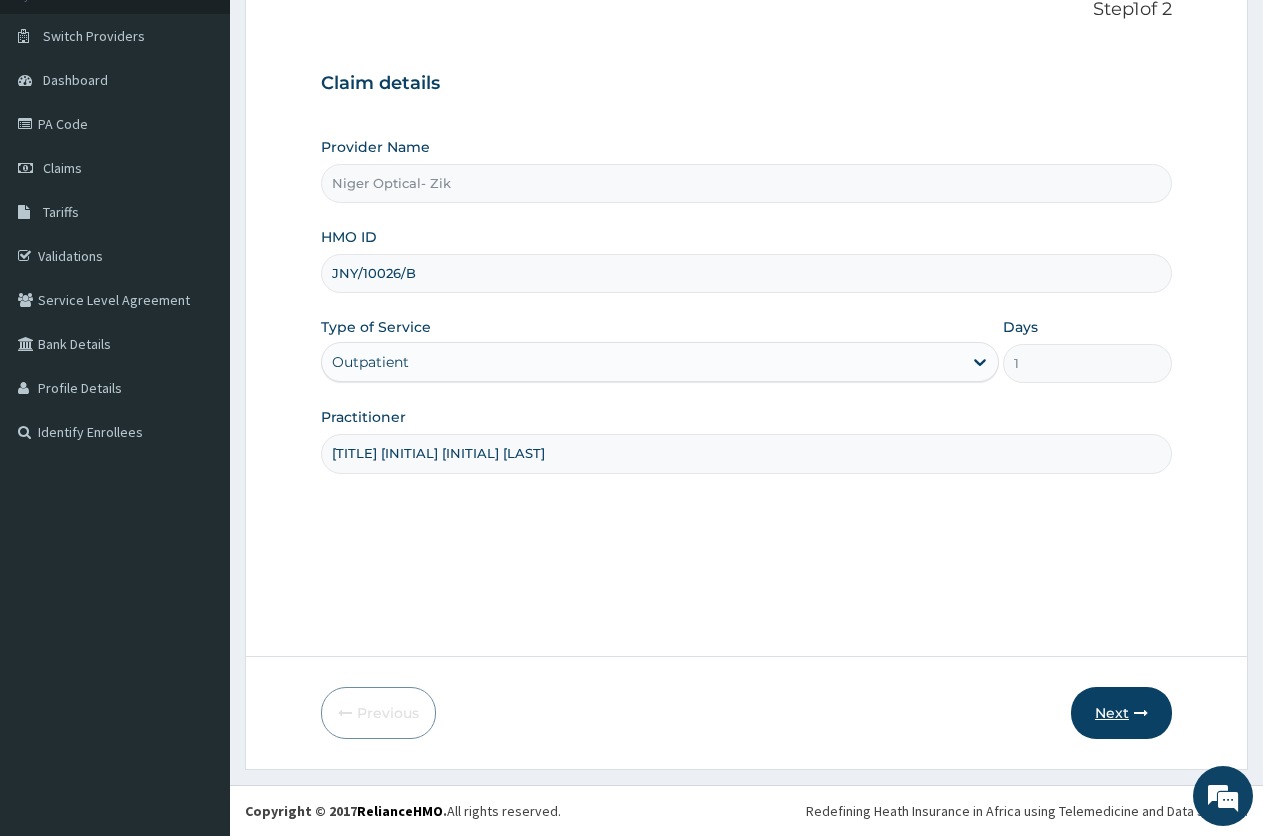 click on "Next" at bounding box center (1121, 713) 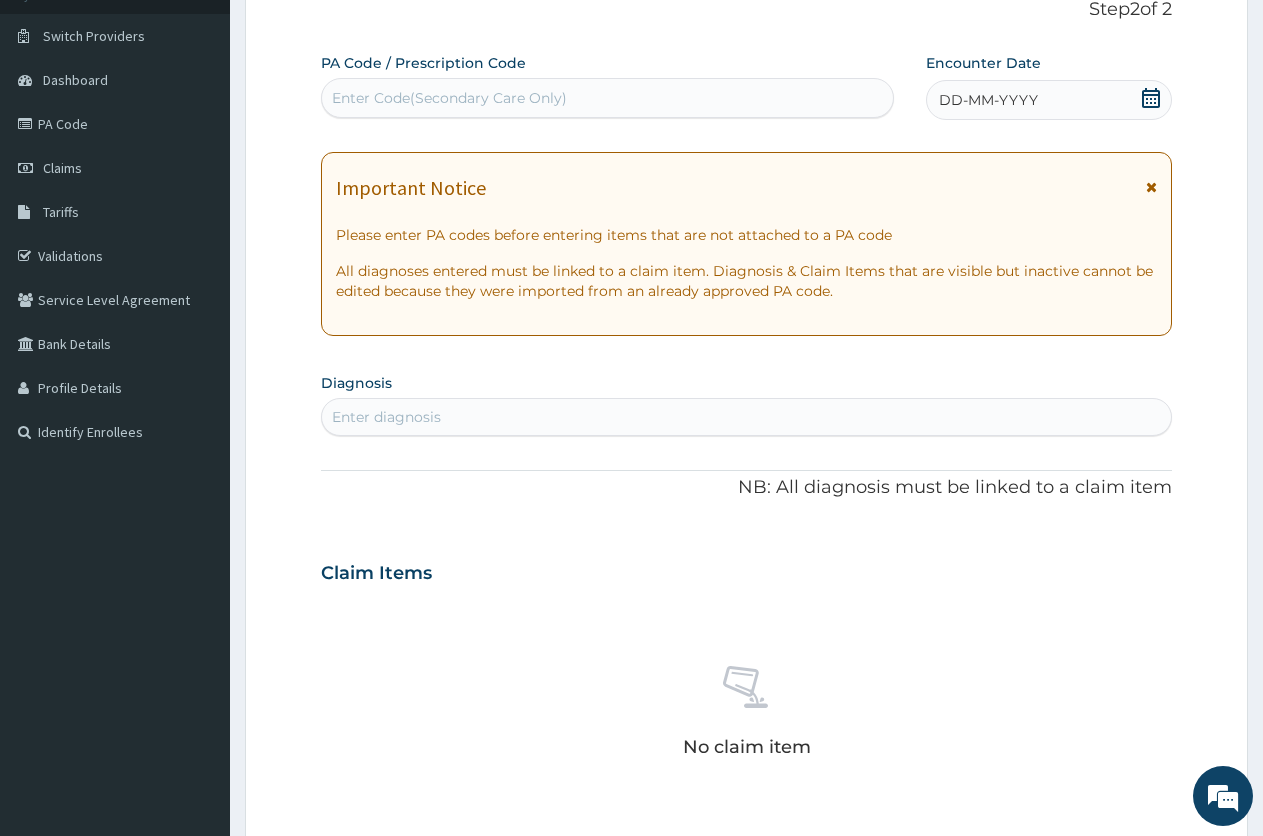 click on "Enter Code(Secondary Care Only)" at bounding box center (607, 98) 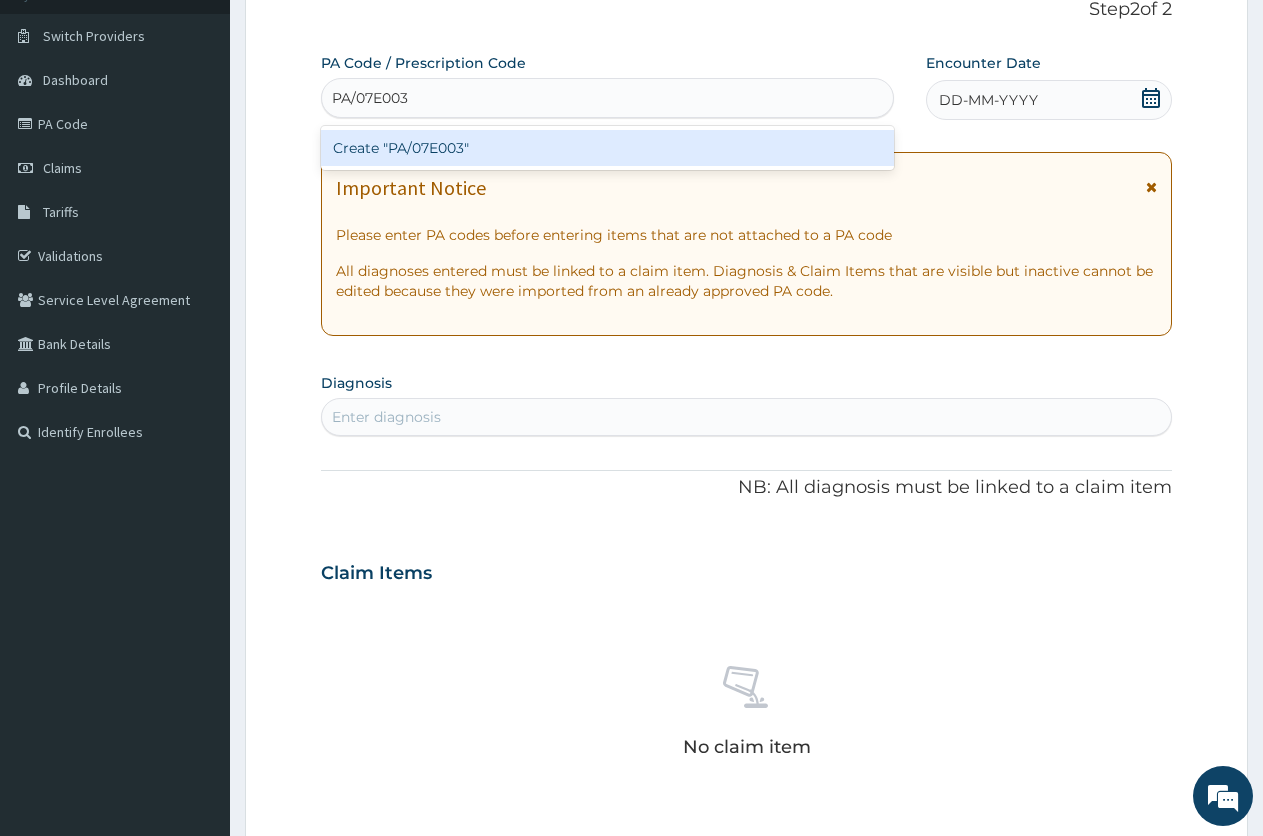 type on "PA/07E003" 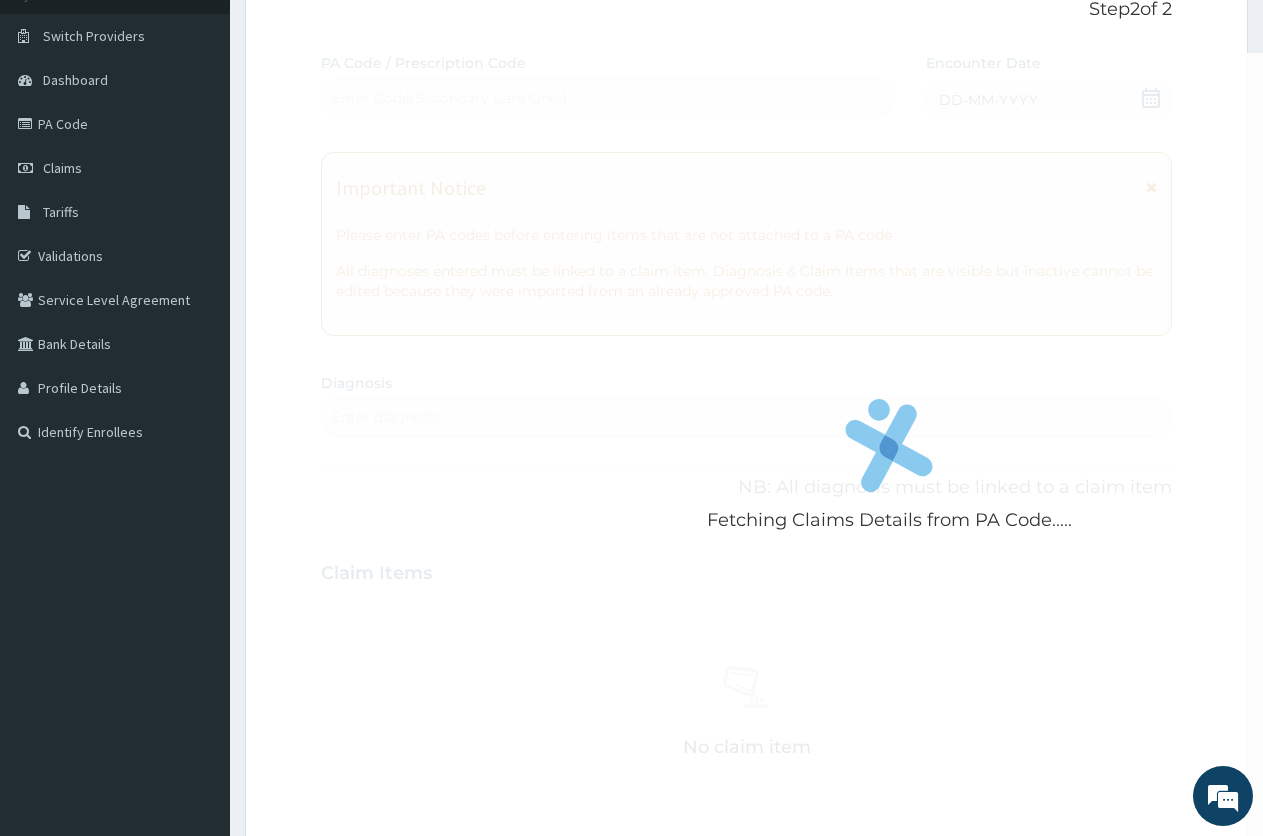 click on "Fetching Claims Details from PA Code..... PA Code / Prescription Code Enter Code(Secondary Care Only) Encounter Date DD-MM-YYYY Important Notice Please enter PA codes before entering items that are not attached to a PA code   All diagnoses entered must be linked to a claim item. Diagnosis & Claim Items that are visible but inactive cannot be edited because they were imported from an already approved PA code. Diagnosis Enter diagnosis NB: All diagnosis must be linked to a claim item Claim Items No claim item Types Select Type Item Select Item Pair Diagnosis Select Diagnosis Unit Price 0 Add Comment" at bounding box center [746, 570] 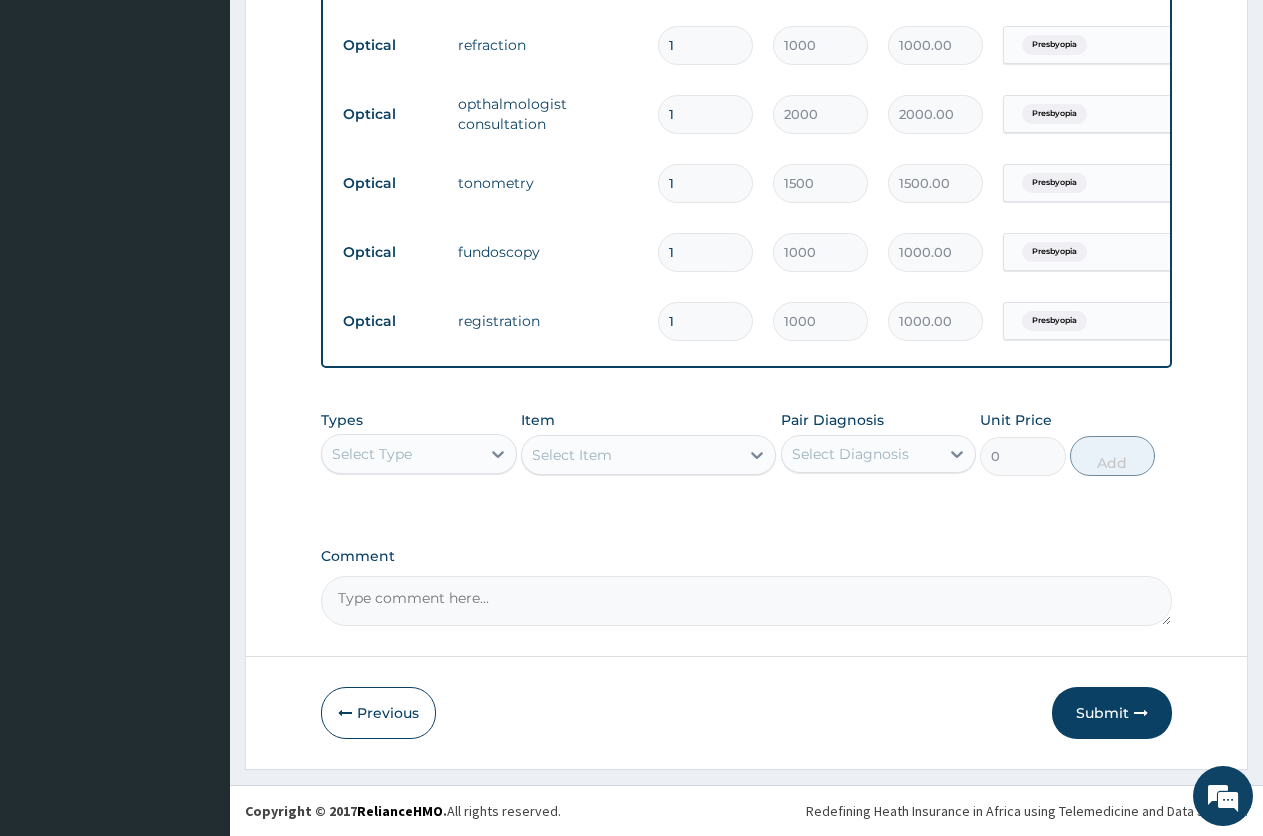 scroll, scrollTop: 1218, scrollLeft: 0, axis: vertical 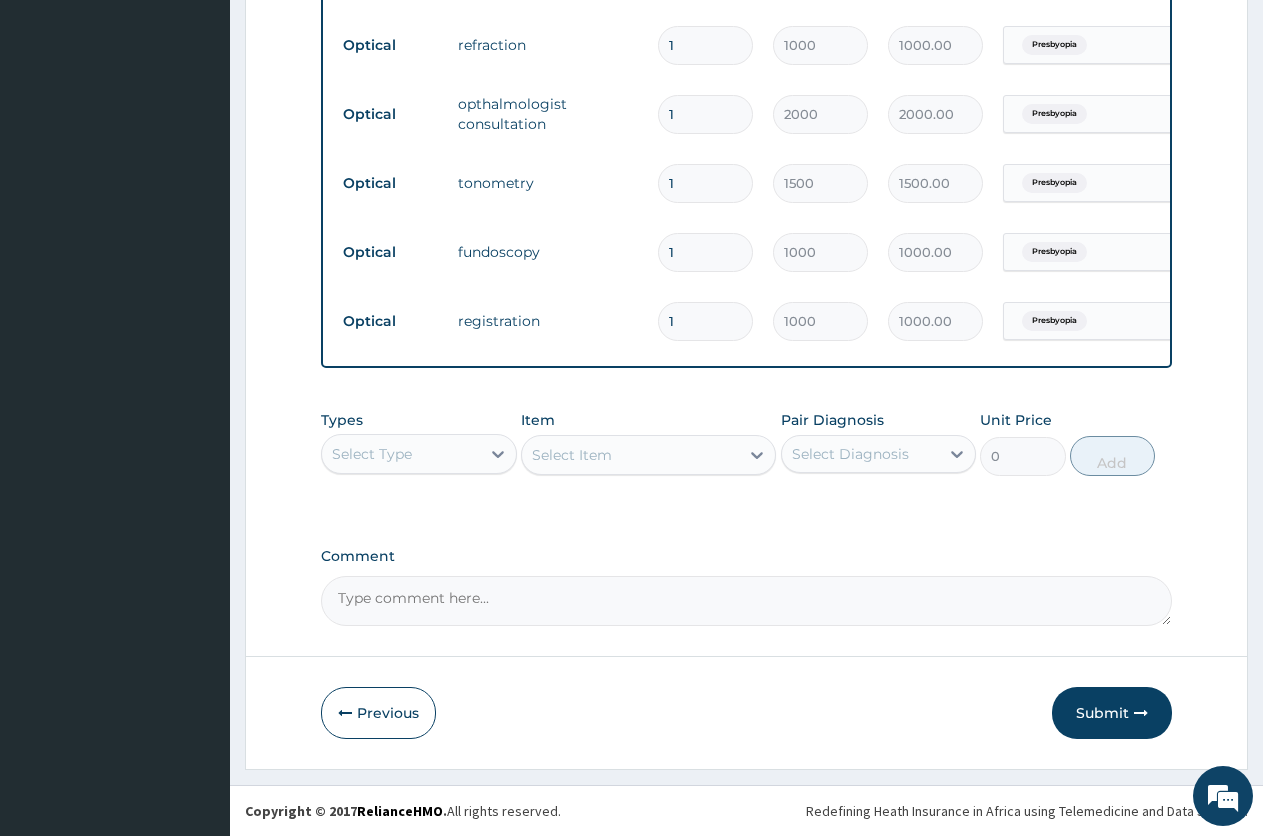 click on "Comment" at bounding box center [746, 601] 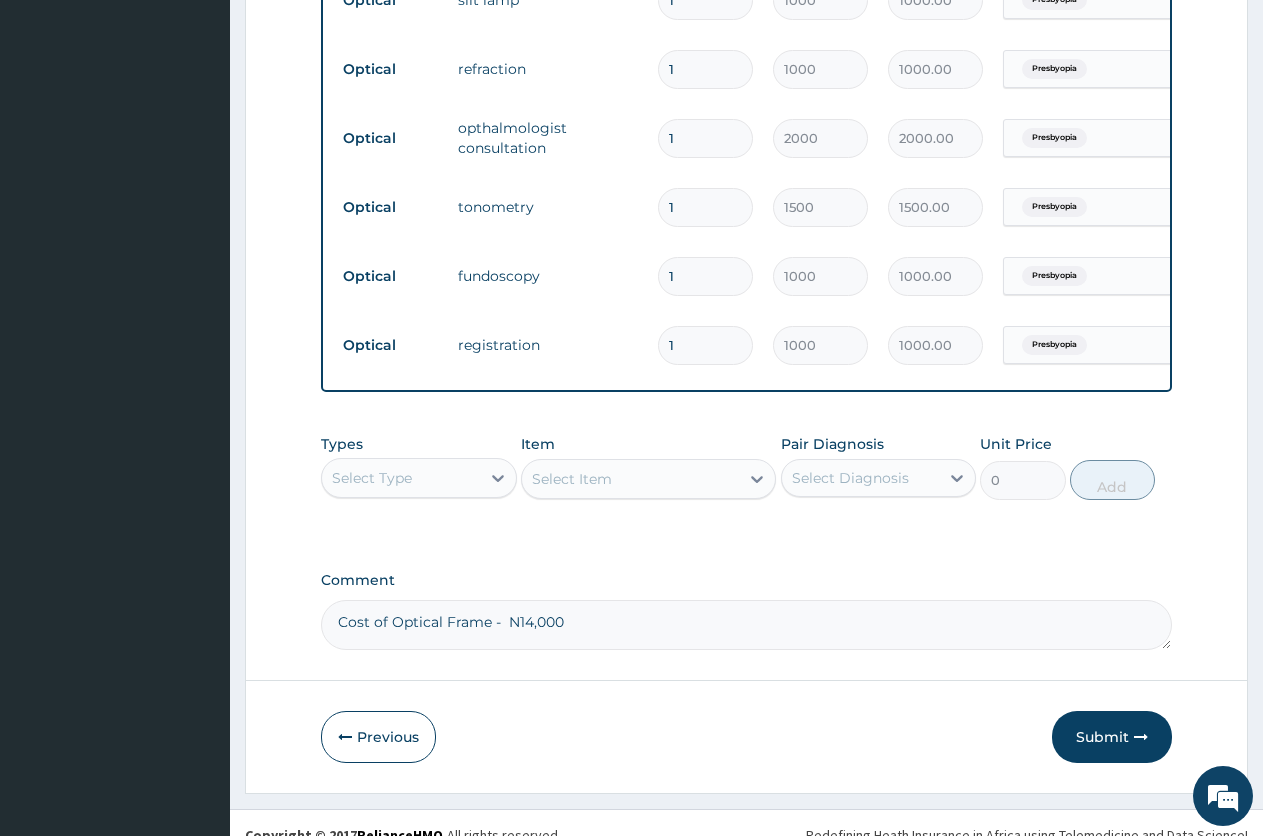scroll, scrollTop: 1218, scrollLeft: 0, axis: vertical 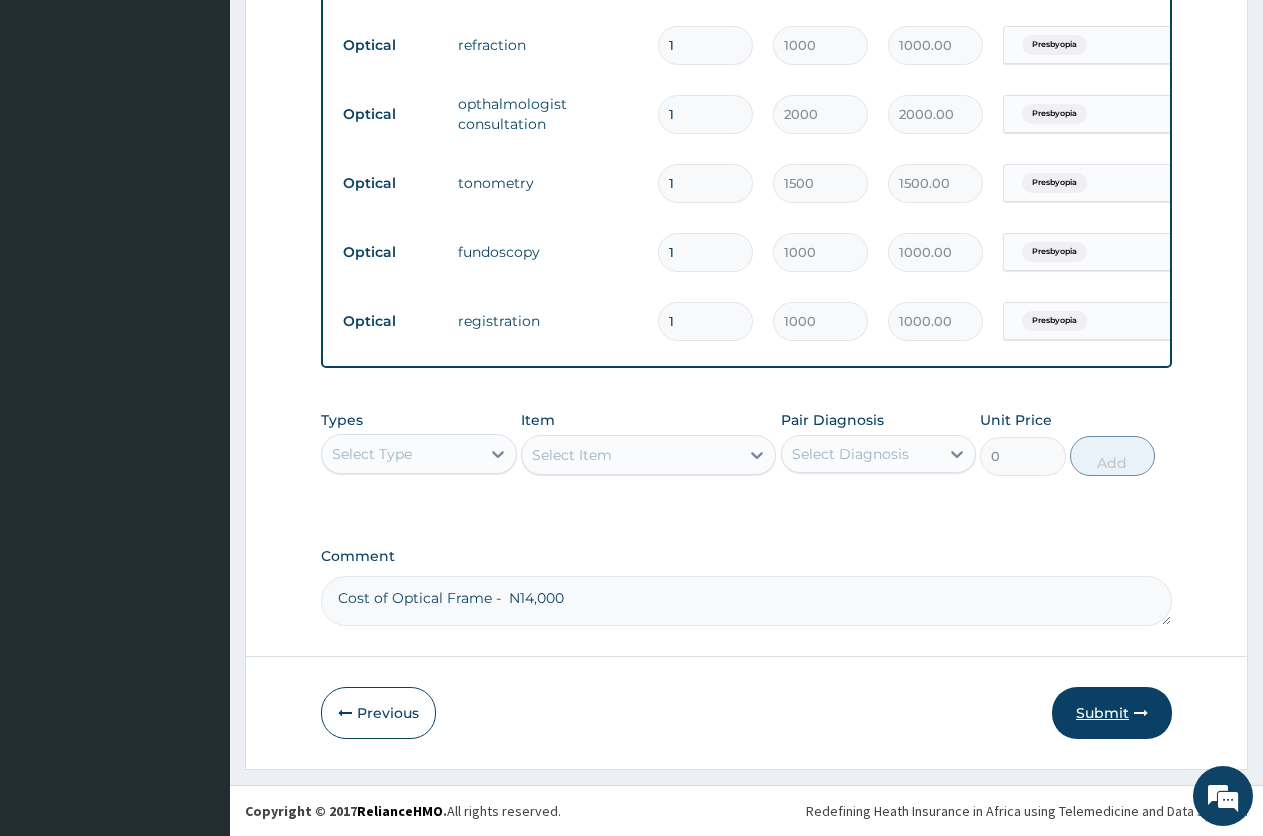 type on "Cost of Optical Frame -  N14,000" 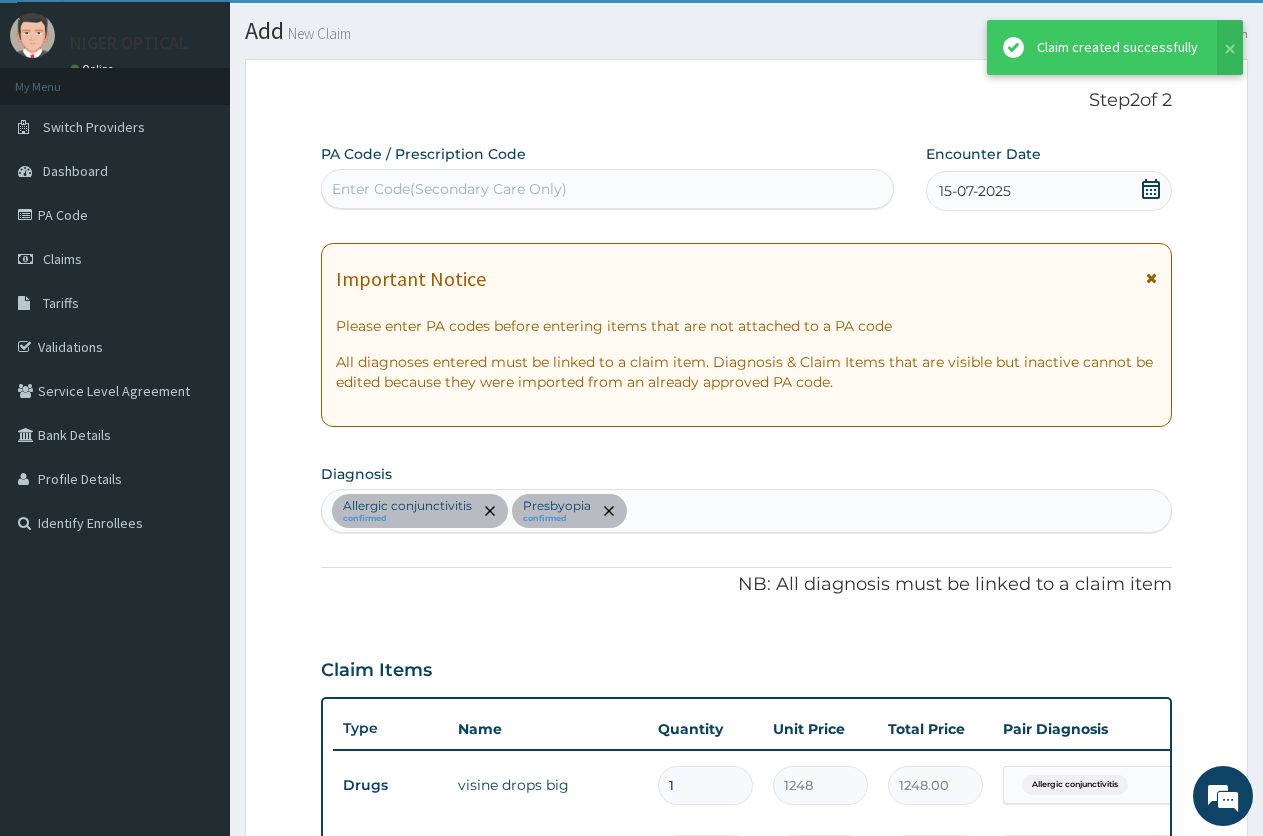 scroll, scrollTop: 1218, scrollLeft: 0, axis: vertical 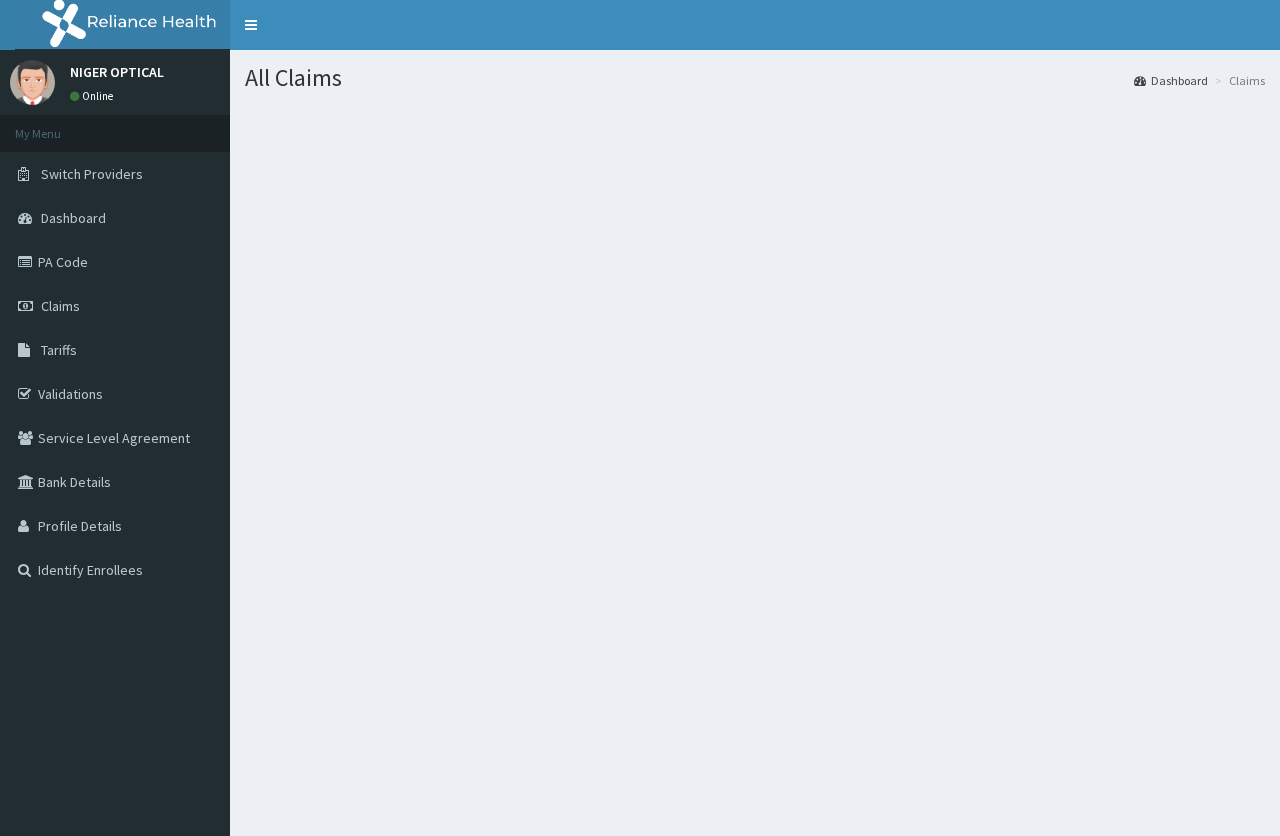 click on "Dashboard" at bounding box center [1171, 80] 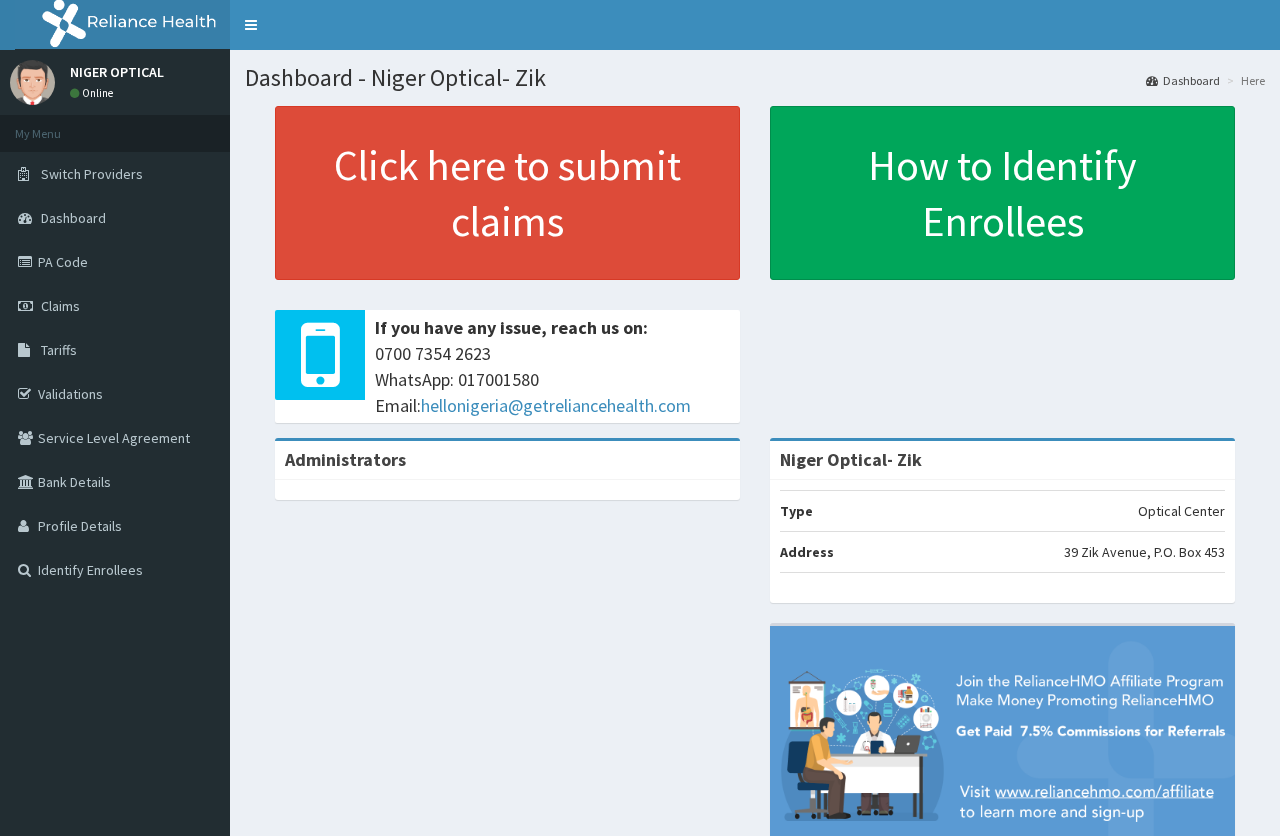 scroll, scrollTop: 0, scrollLeft: 0, axis: both 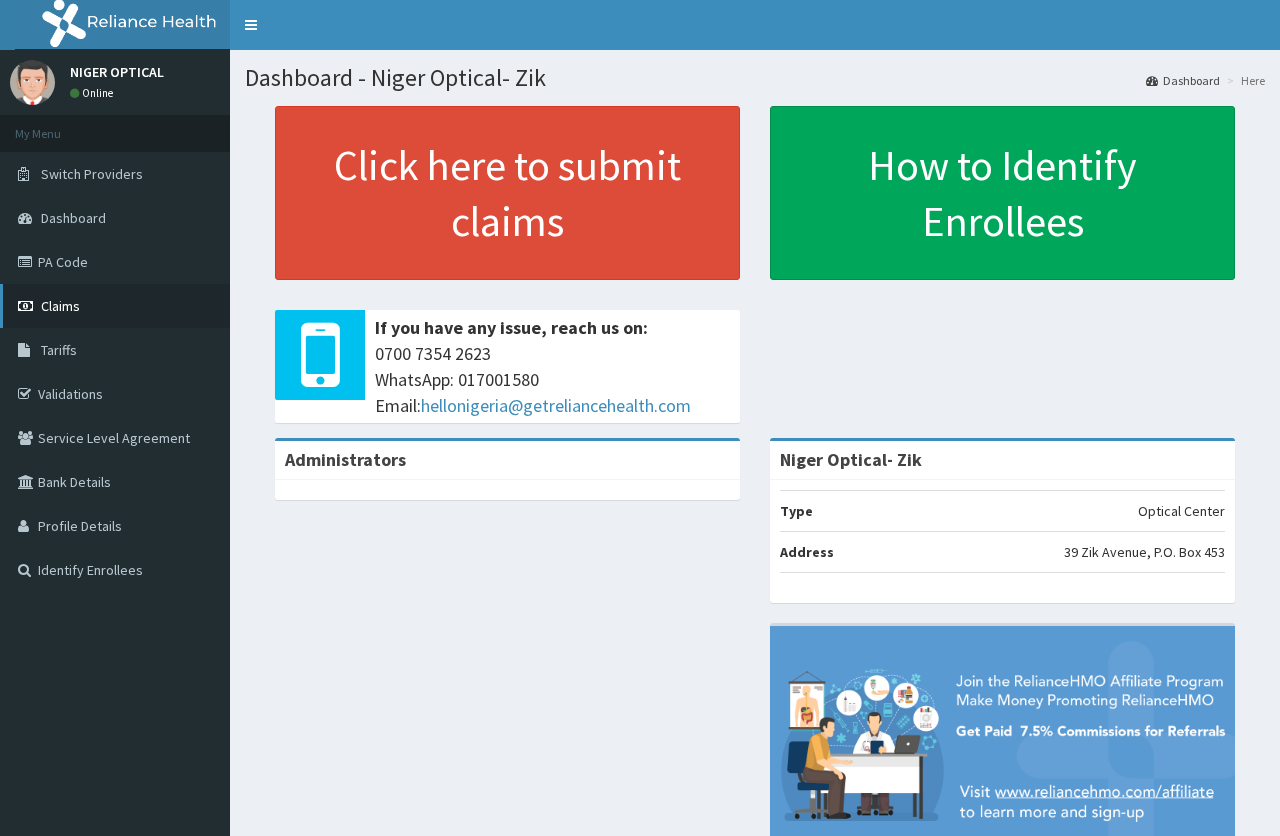 click on "Claims" at bounding box center [60, 306] 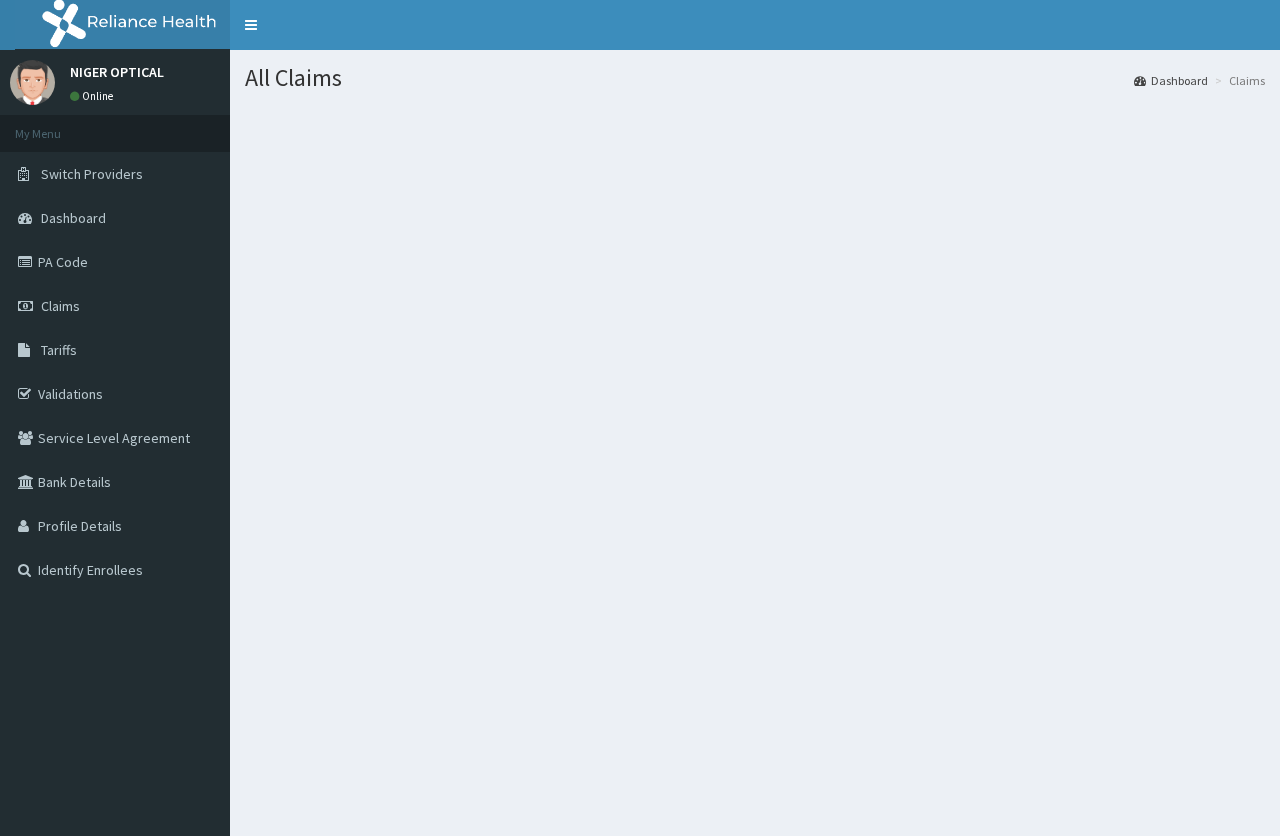 scroll, scrollTop: 0, scrollLeft: 0, axis: both 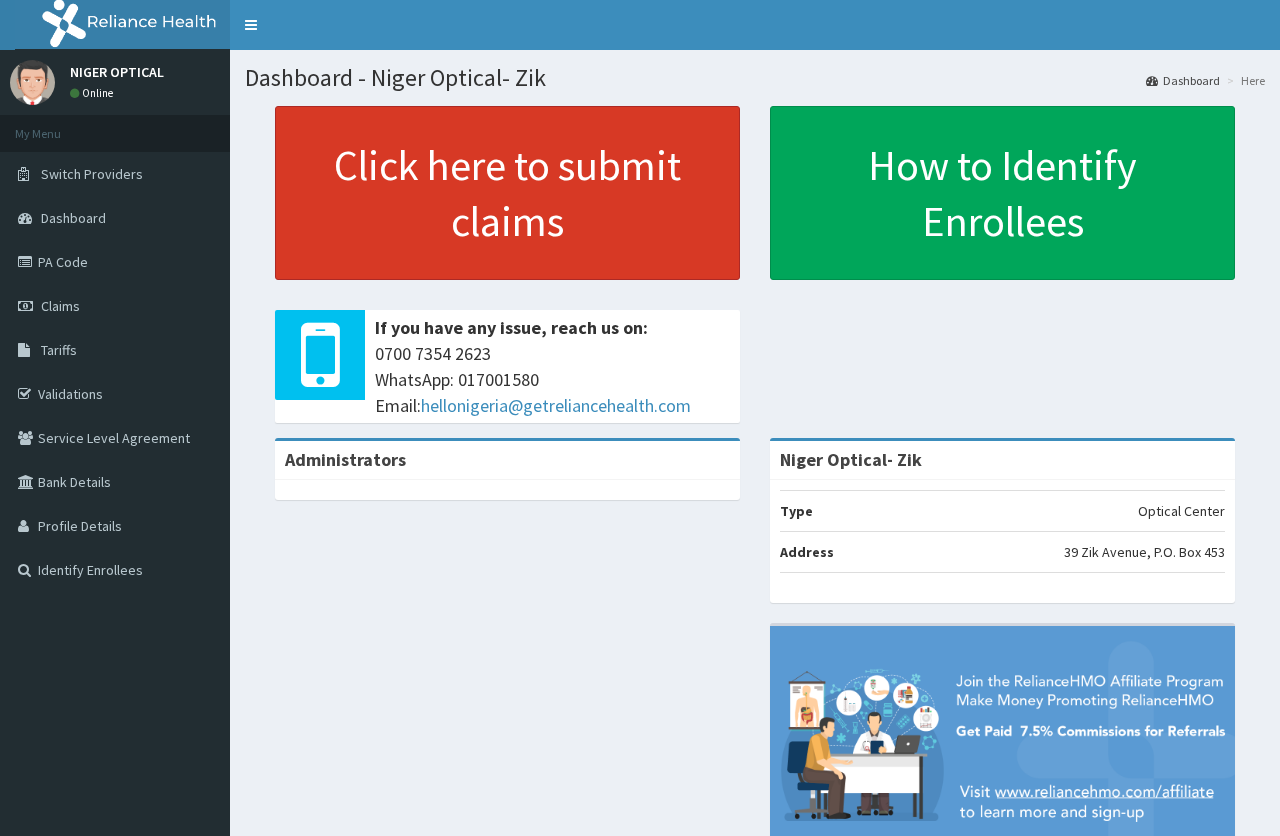 click on "Click here to submit claims" at bounding box center (507, 193) 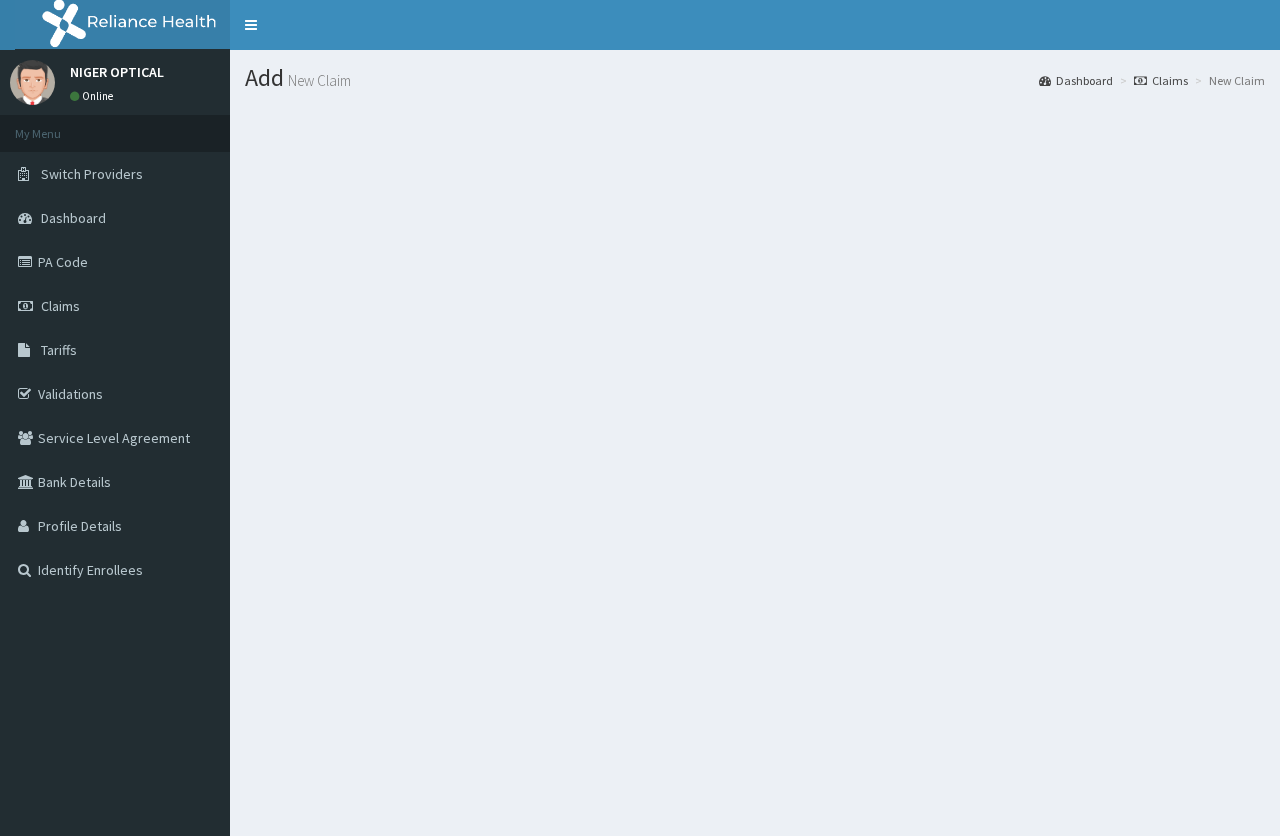 scroll, scrollTop: 0, scrollLeft: 0, axis: both 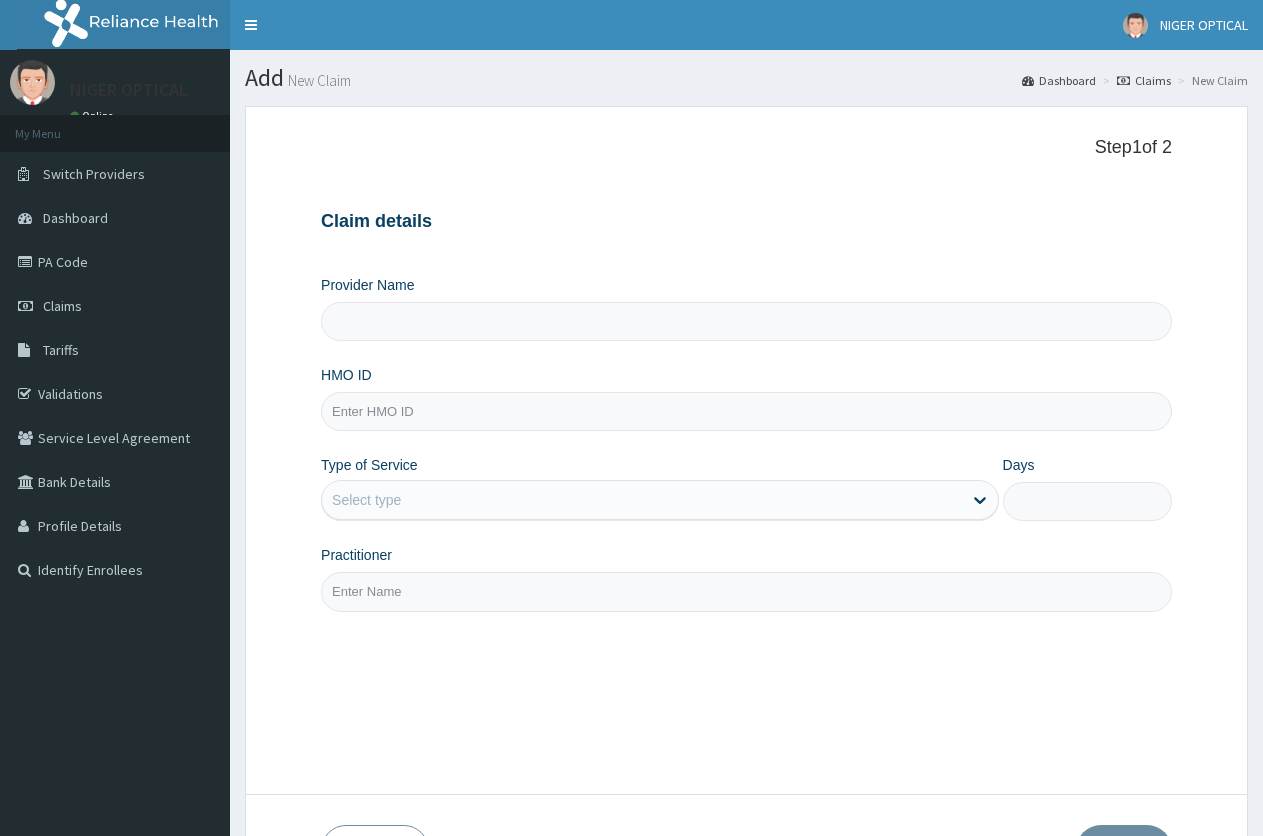 type on "Niger Optical- Zik" 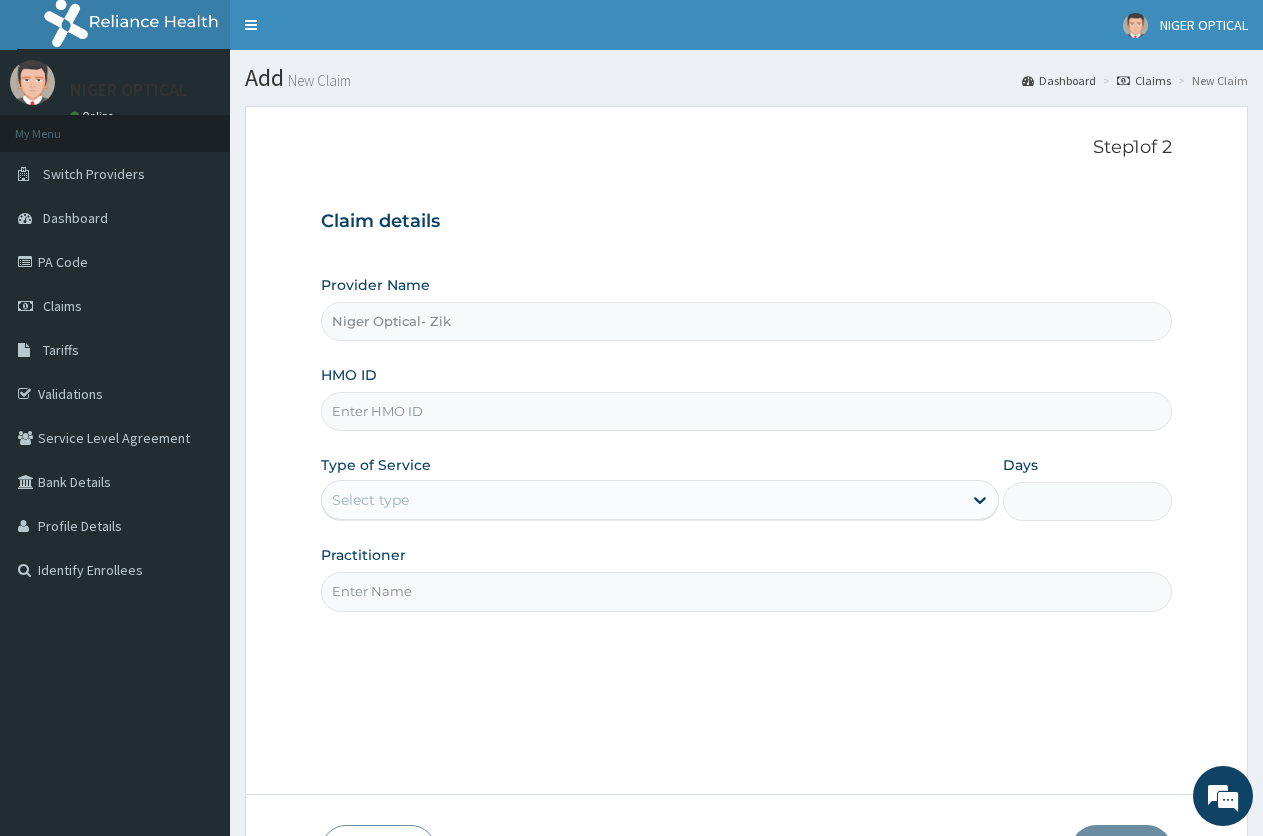 click on "Niger Optical- Zik" at bounding box center (746, 321) 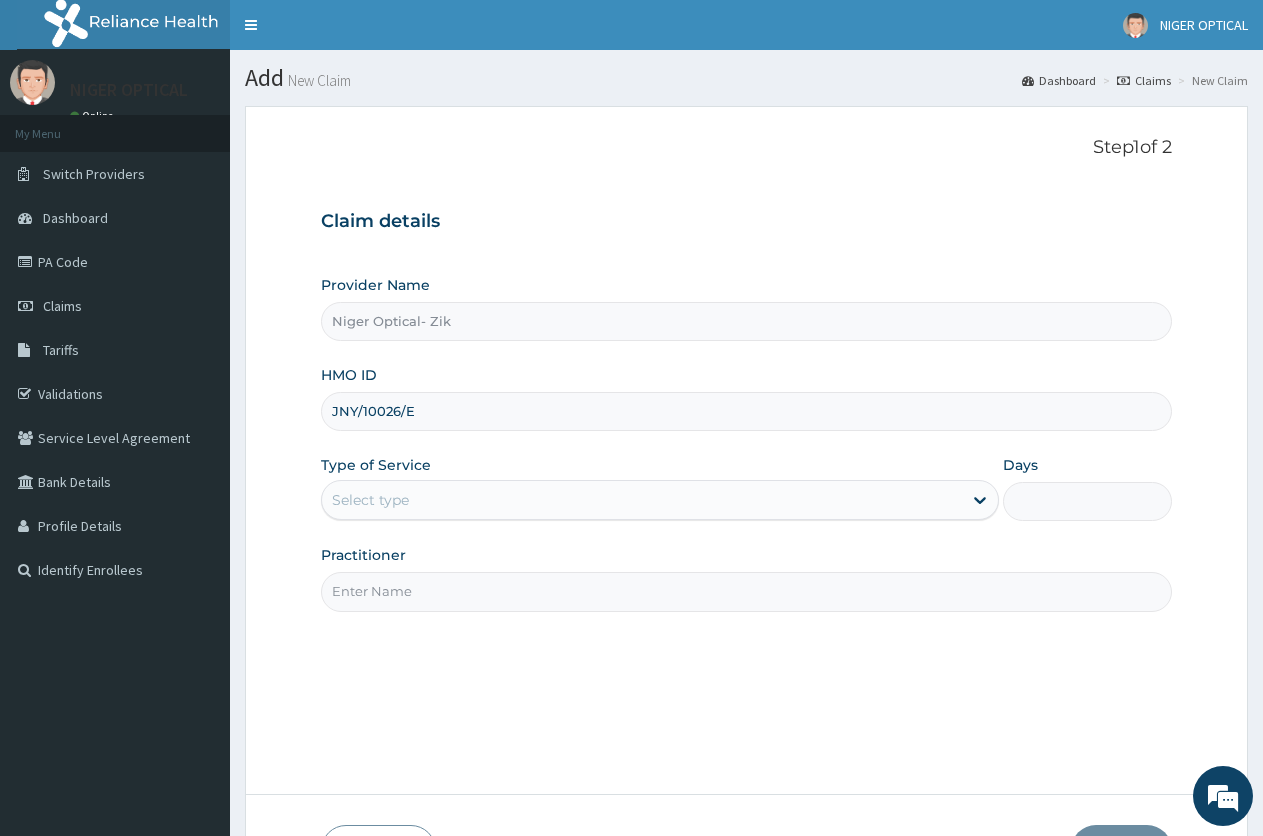 type on "JNY/10026/E" 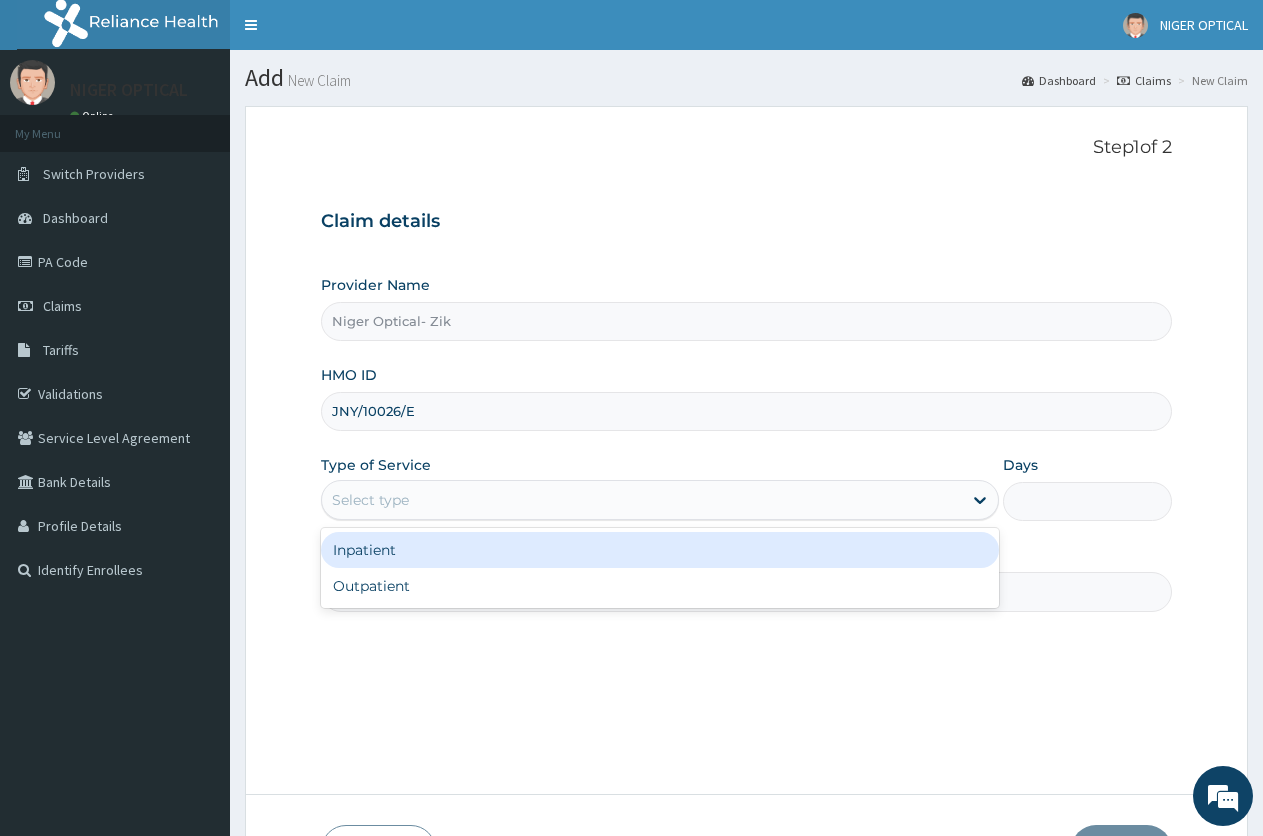 click on "Select type" at bounding box center (370, 500) 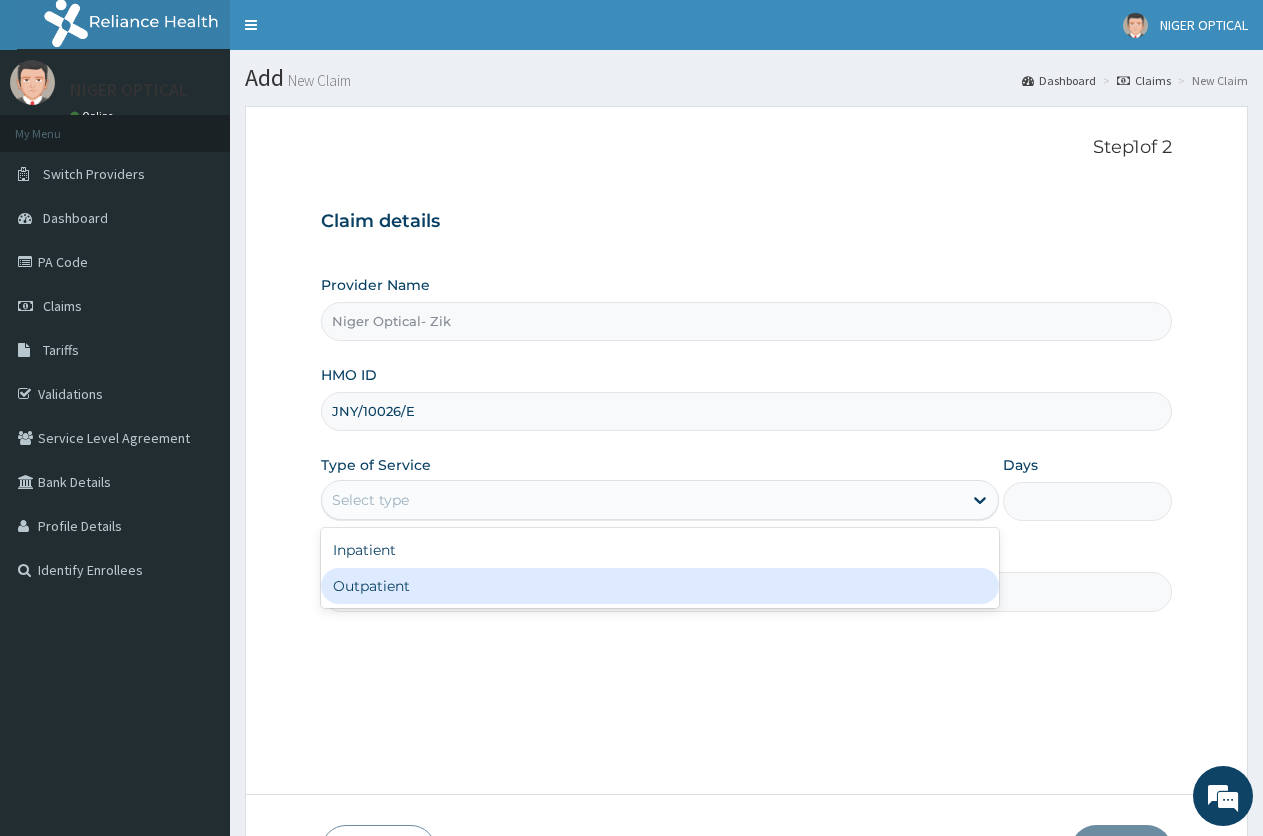drag, startPoint x: 393, startPoint y: 593, endPoint x: 399, endPoint y: 583, distance: 11.661903 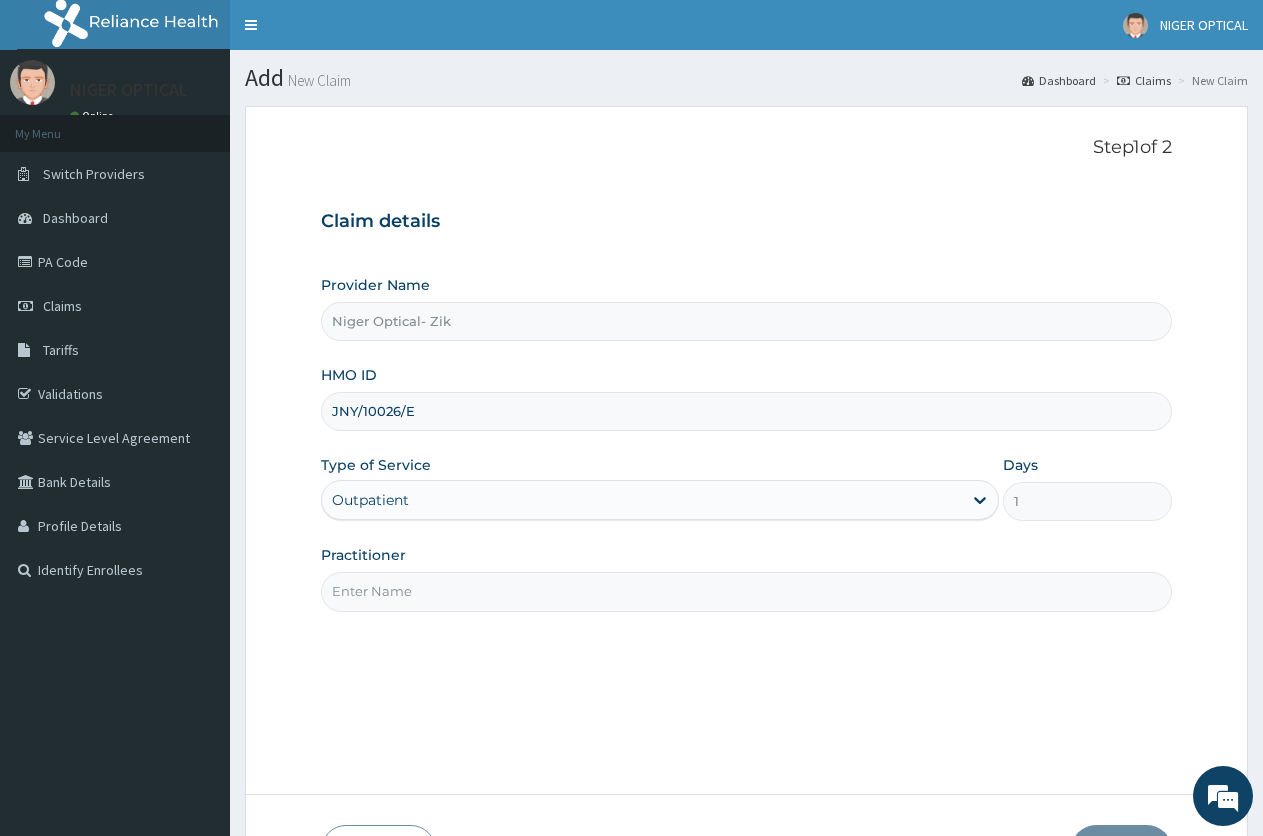 click on "Practitioner" at bounding box center (746, 591) 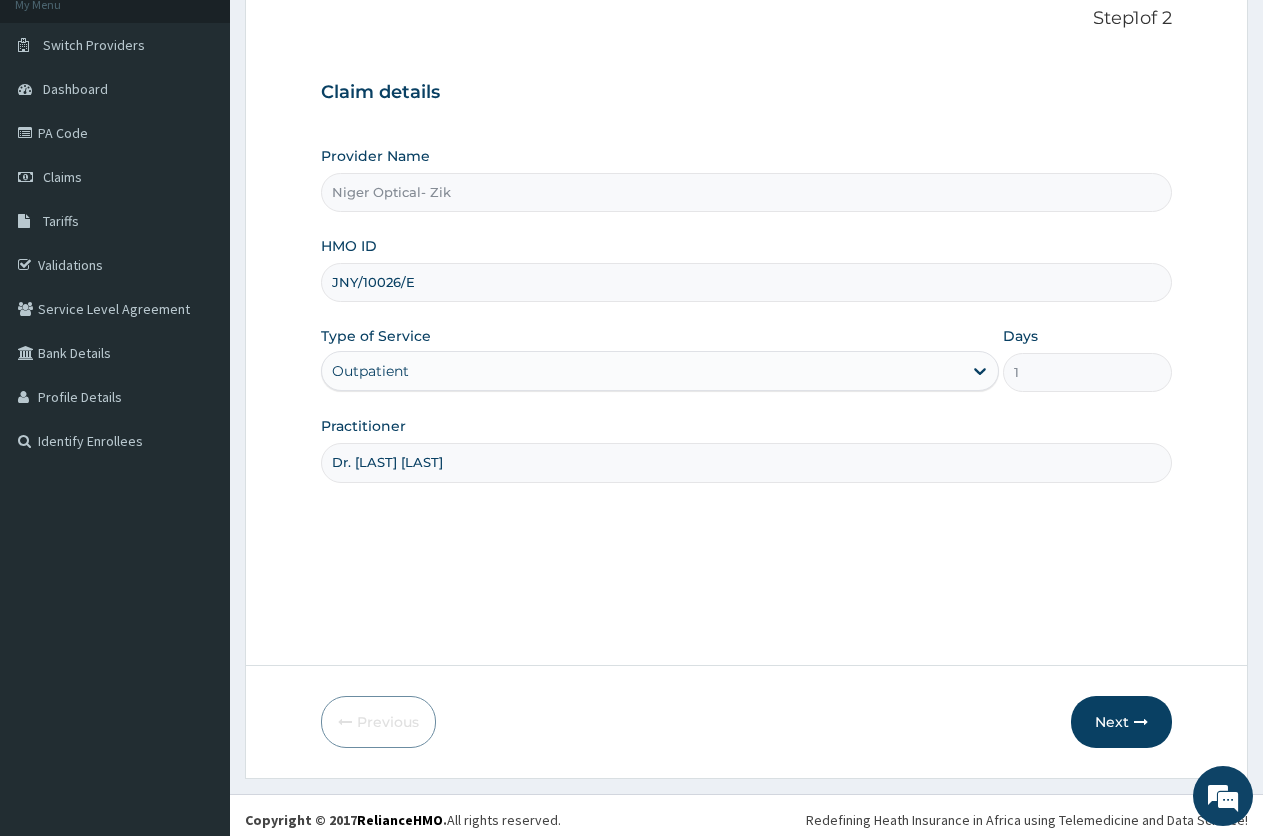 scroll, scrollTop: 138, scrollLeft: 0, axis: vertical 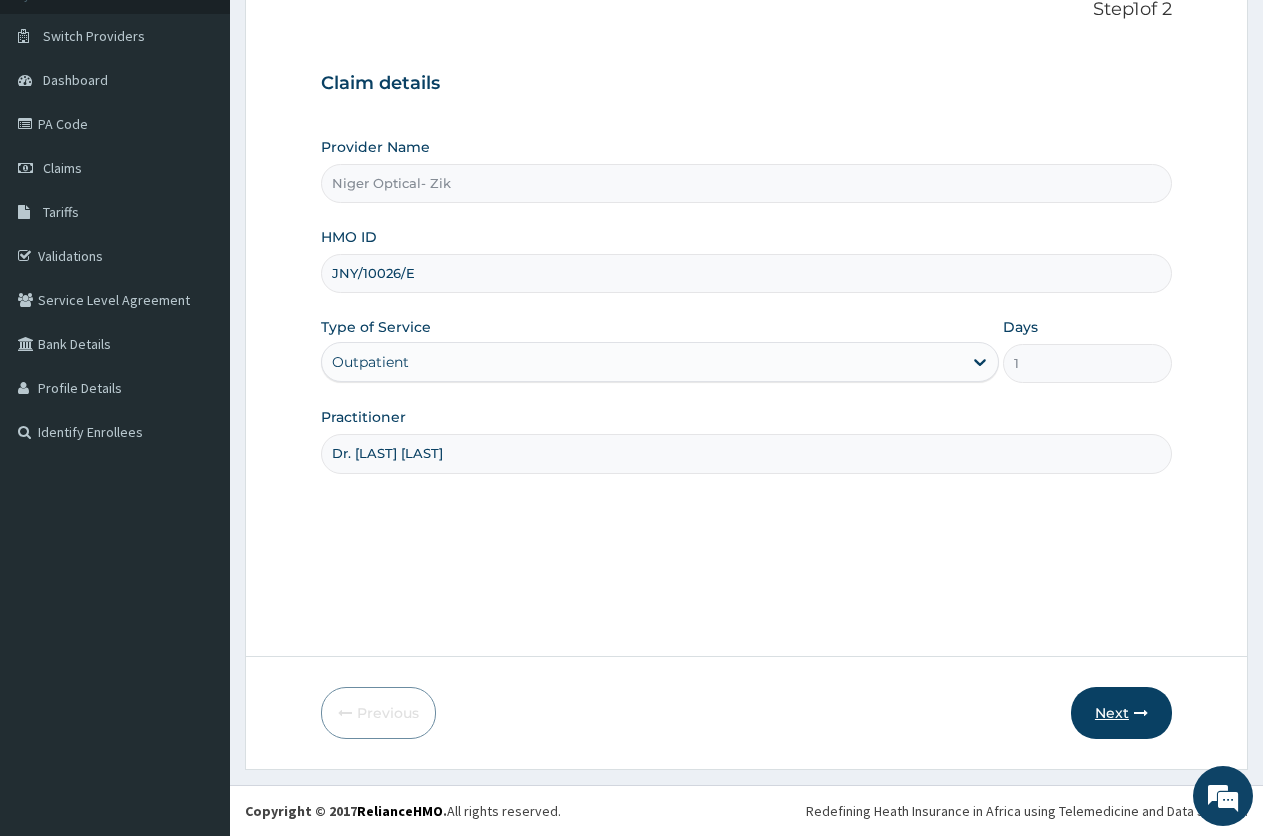 click on "Next" at bounding box center (1121, 713) 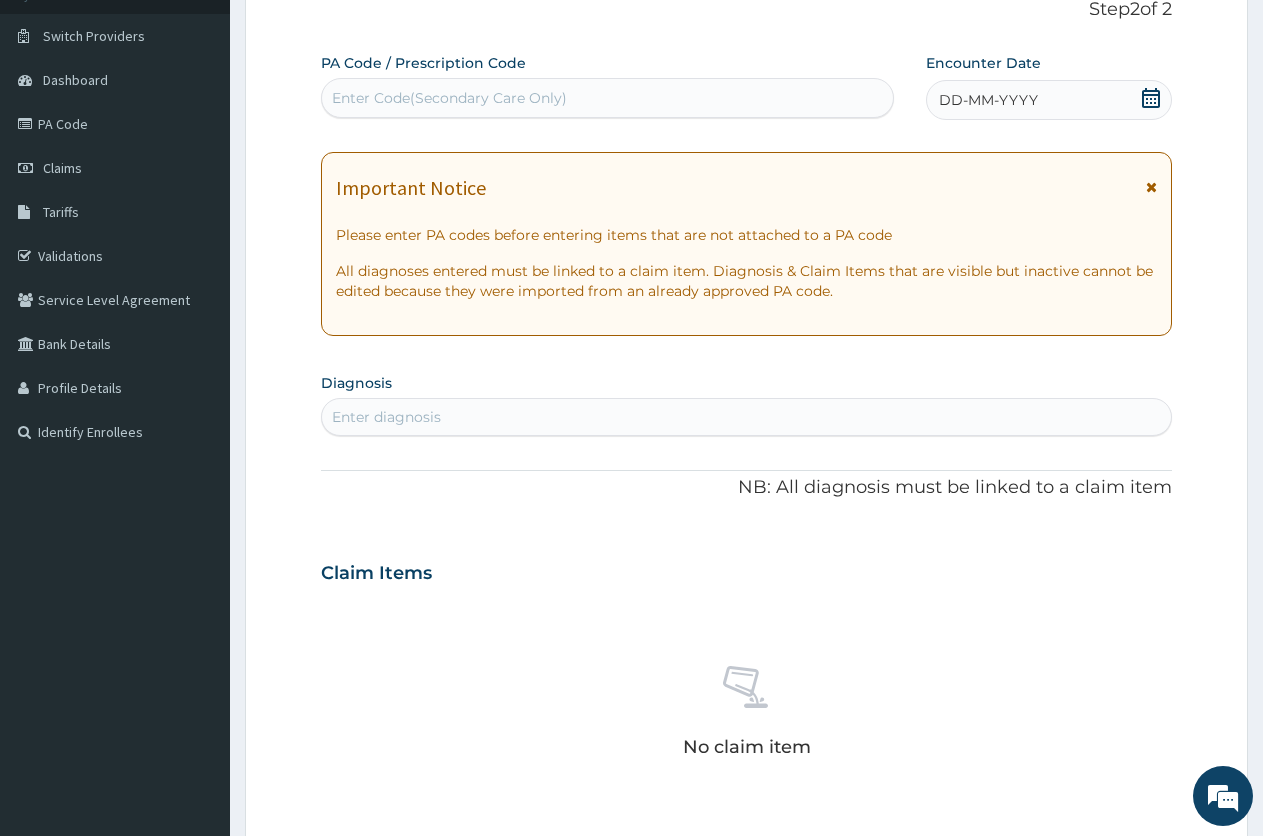 click on "Enter Code(Secondary Care Only)" at bounding box center [607, 98] 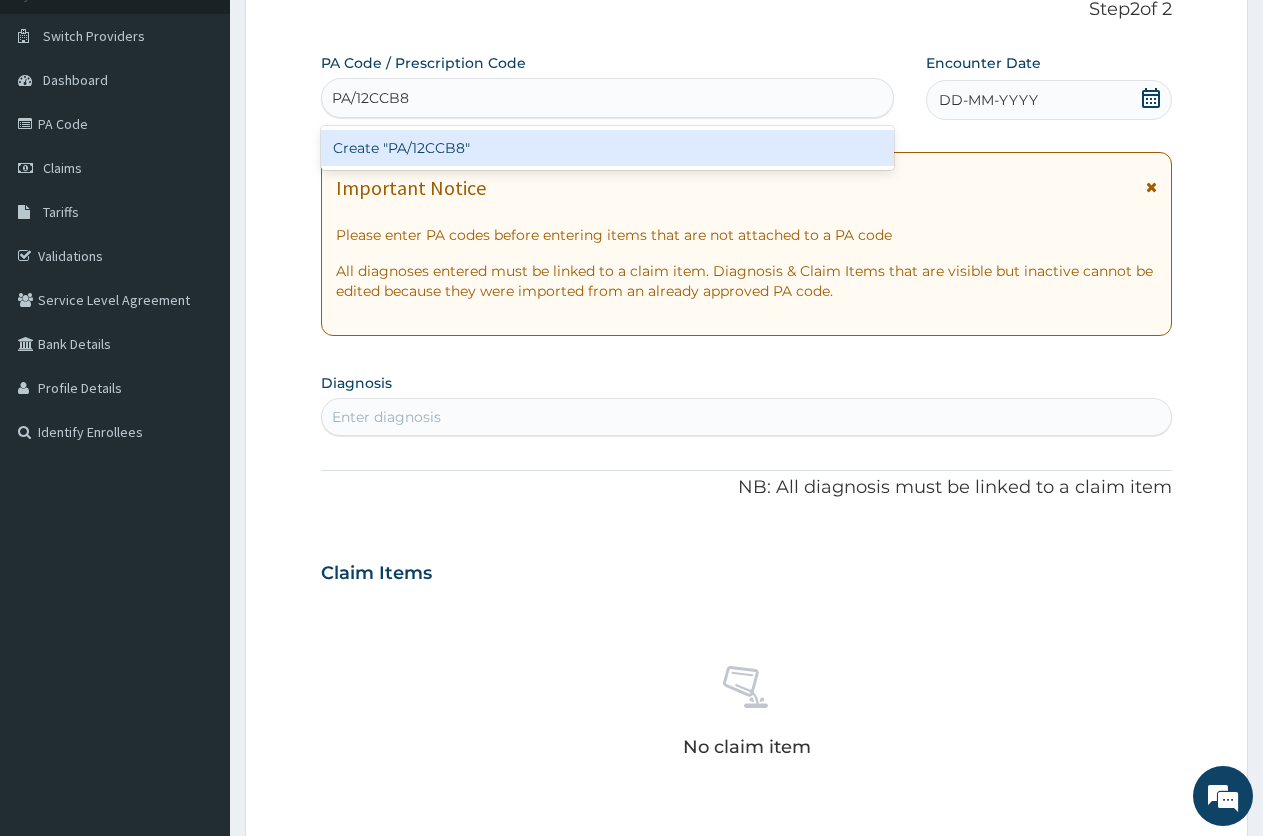 type on "PA/12CCB8" 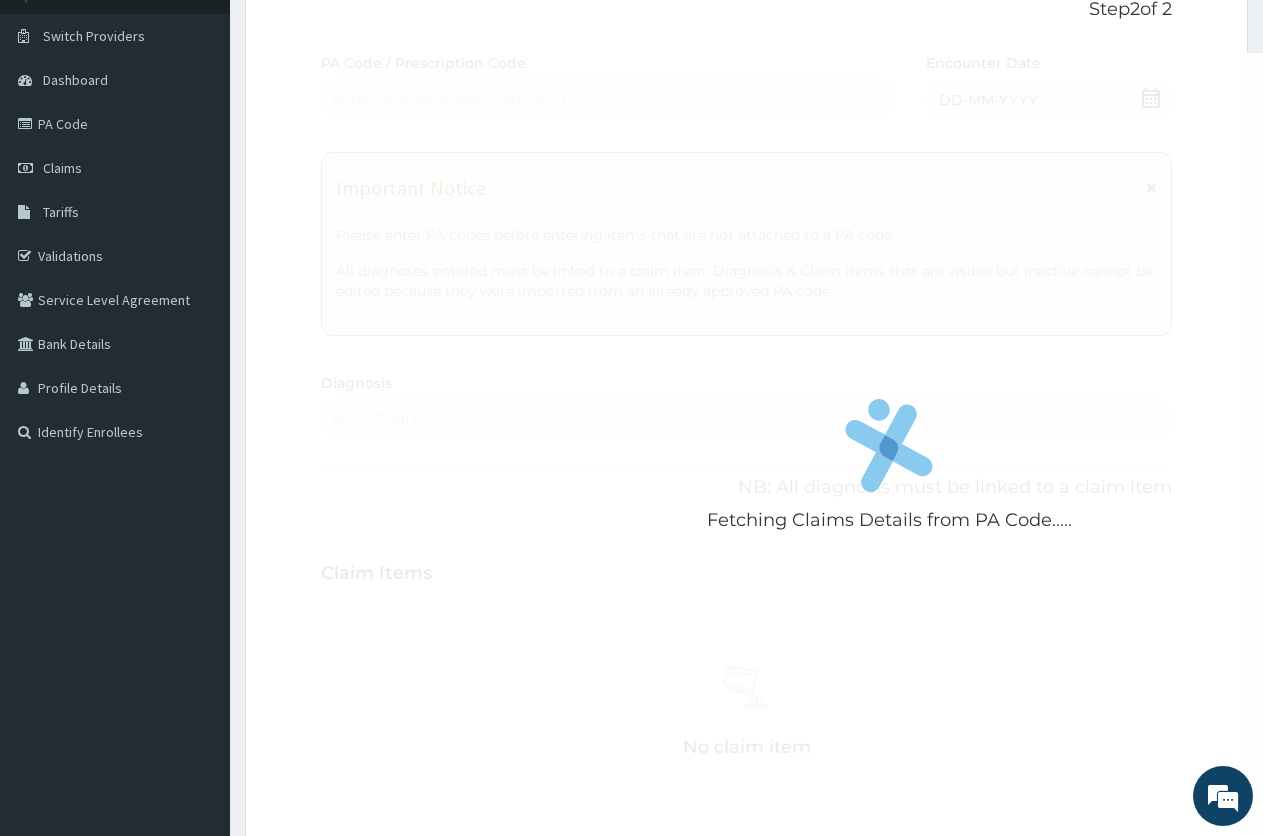 click on "Fetching Claims Details from PA Code..... PA Code / Prescription Code Enter Code(Secondary Care Only) Encounter Date DD-MM-YYYY Important Notice Please enter PA codes before entering items that are not attached to a PA code   All diagnoses entered must be linked to a claim item. Diagnosis & Claim Items that are visible but inactive cannot be edited because they were imported from an already approved PA code. Diagnosis Enter diagnosis NB: All diagnosis must be linked to a claim item Claim Items No claim item Types Select Type Item Select Item Pair Diagnosis Select Diagnosis Unit Price 0 Add Comment" at bounding box center (746, 570) 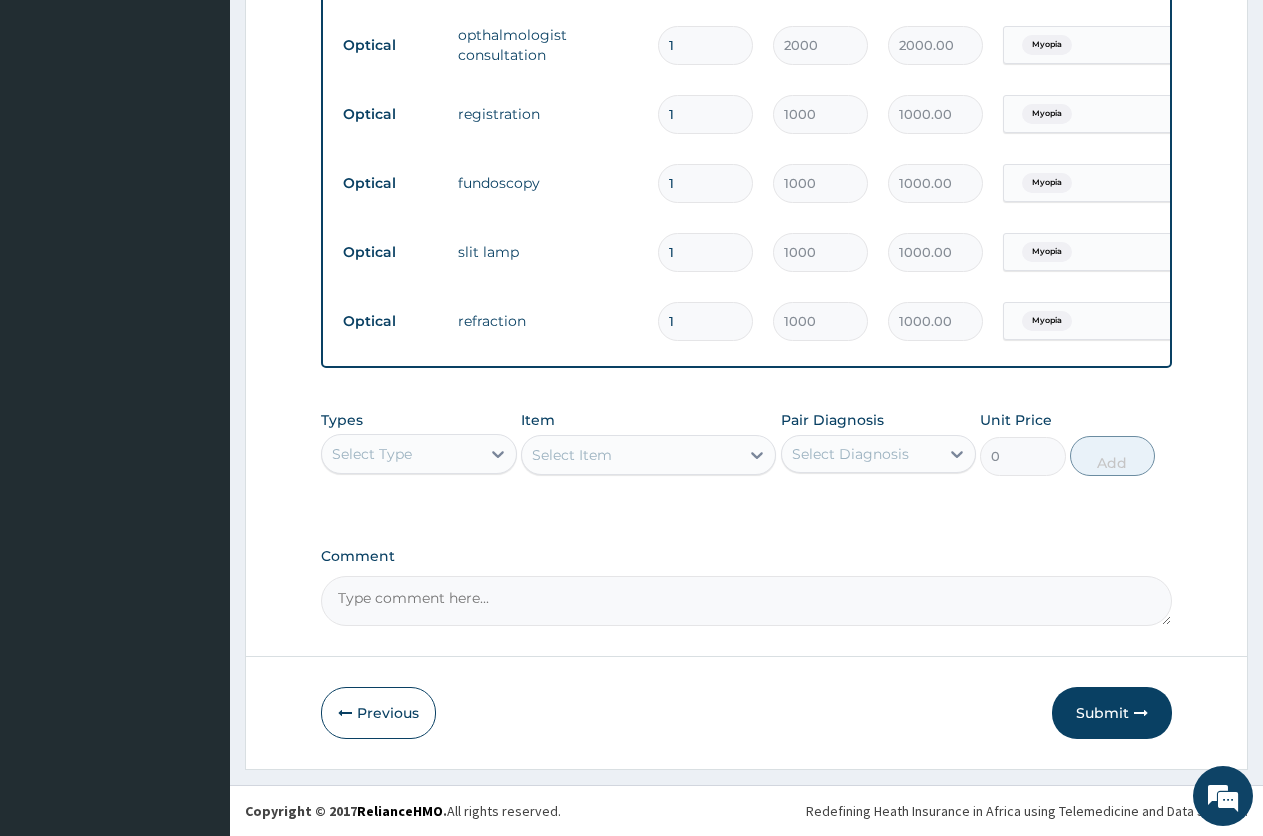 scroll, scrollTop: 1218, scrollLeft: 0, axis: vertical 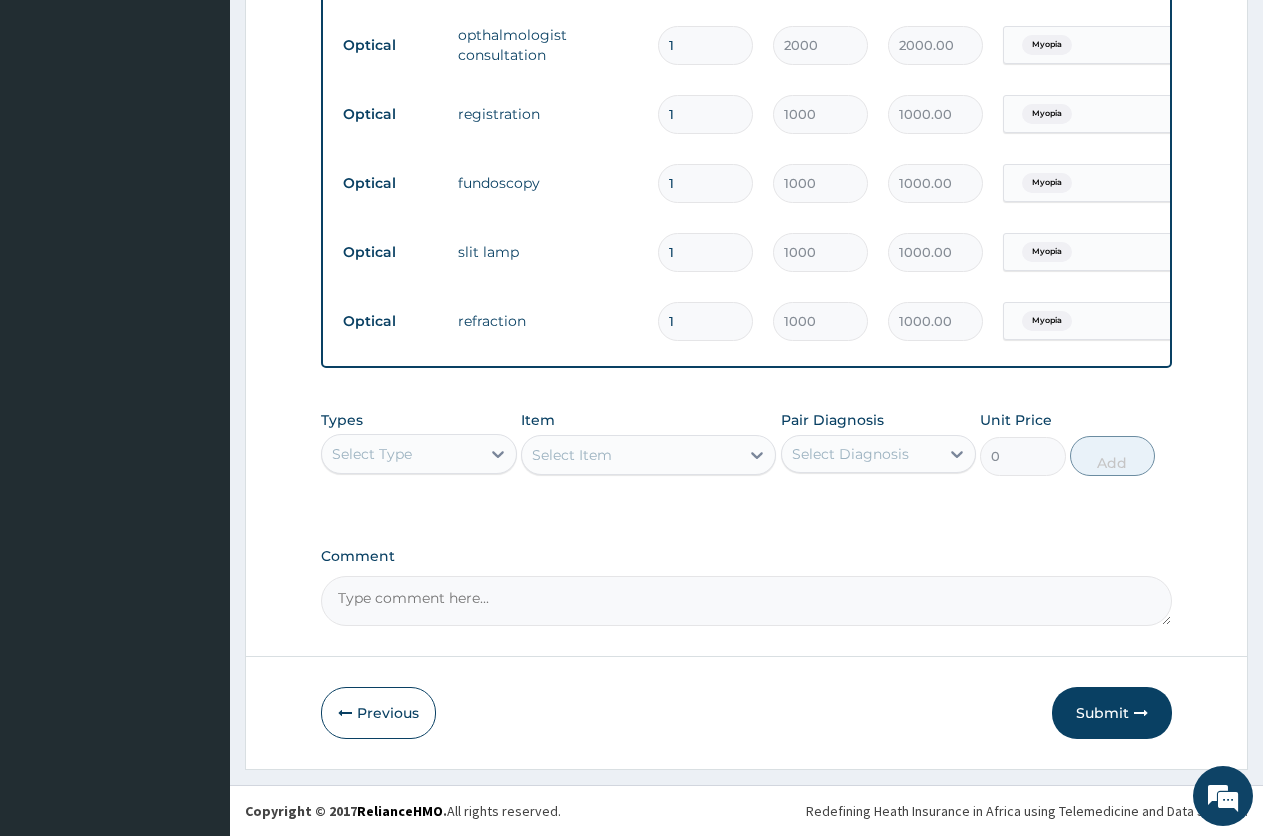 click on "Comment" at bounding box center (746, 601) 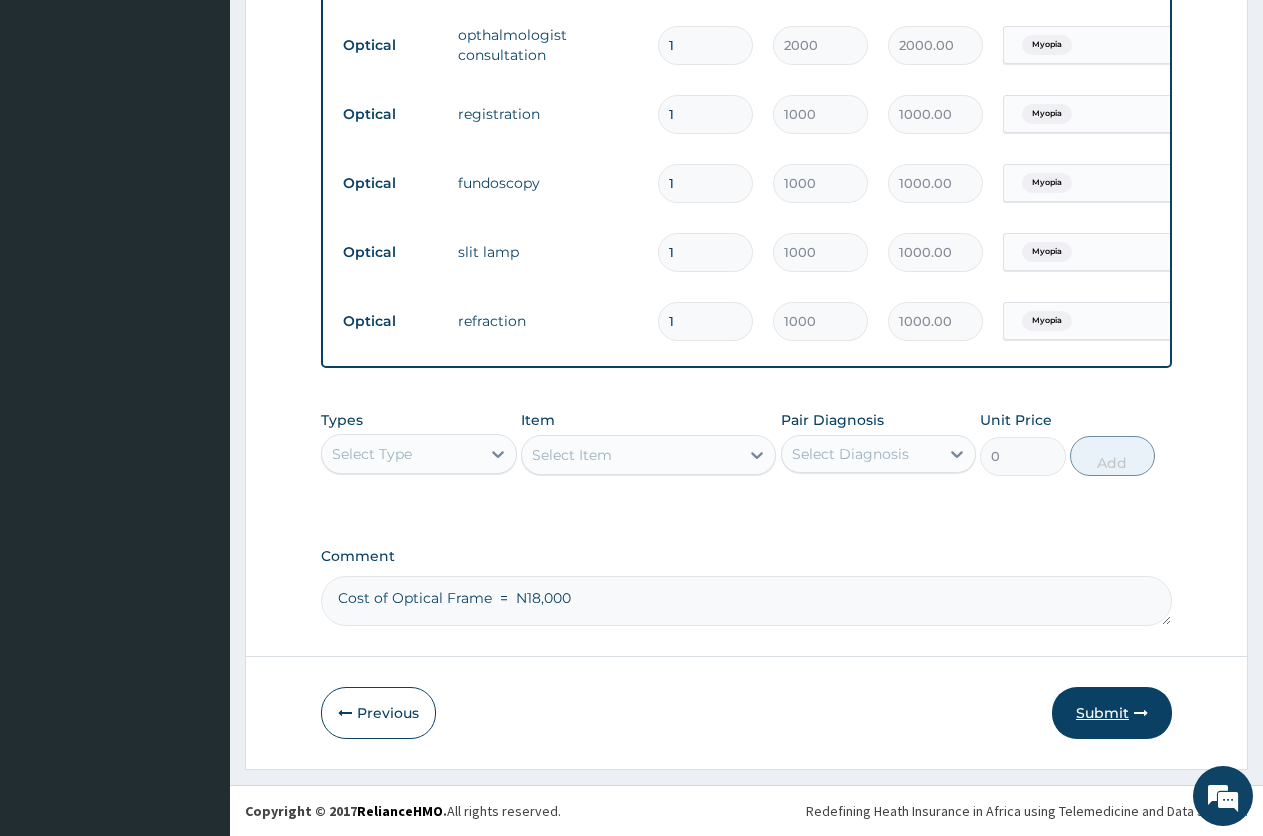type on "Cost of Optical Frame  =  N18,000" 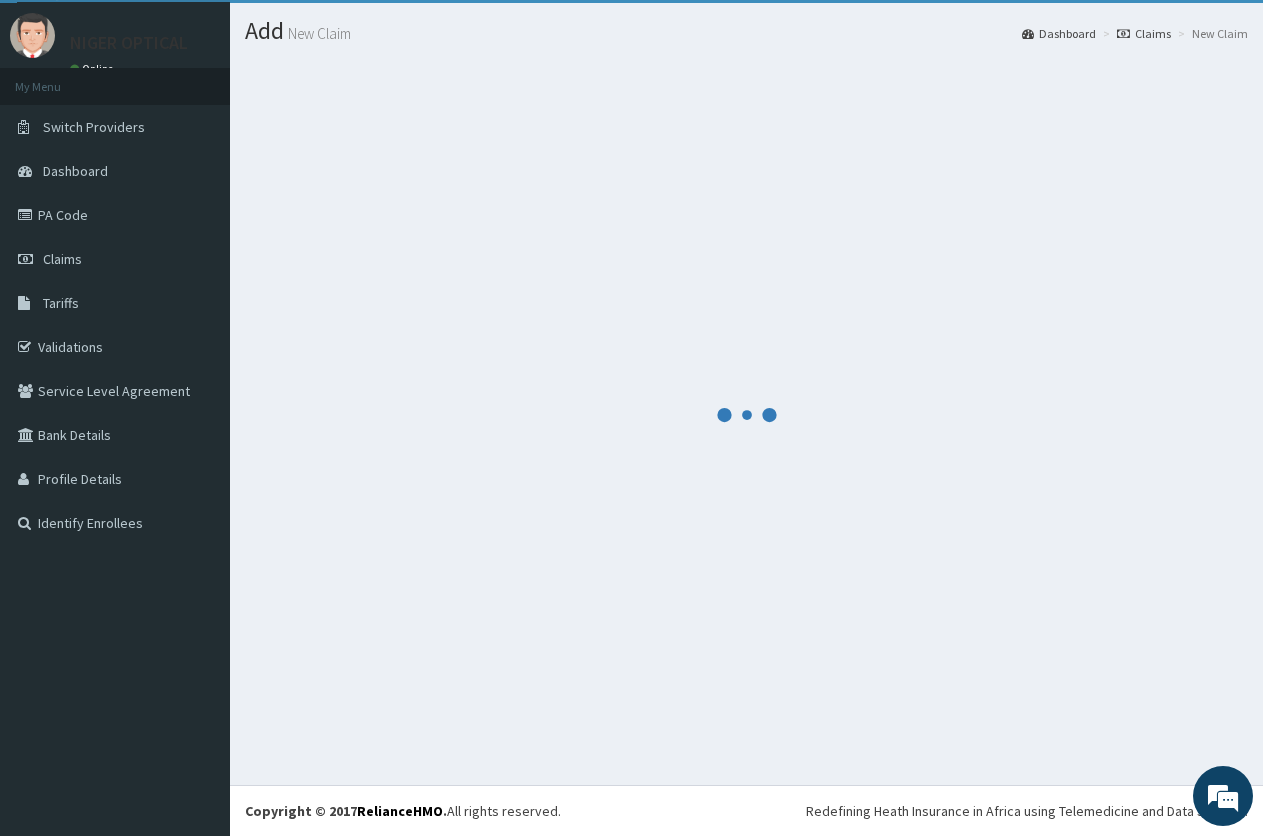 scroll, scrollTop: 1218, scrollLeft: 0, axis: vertical 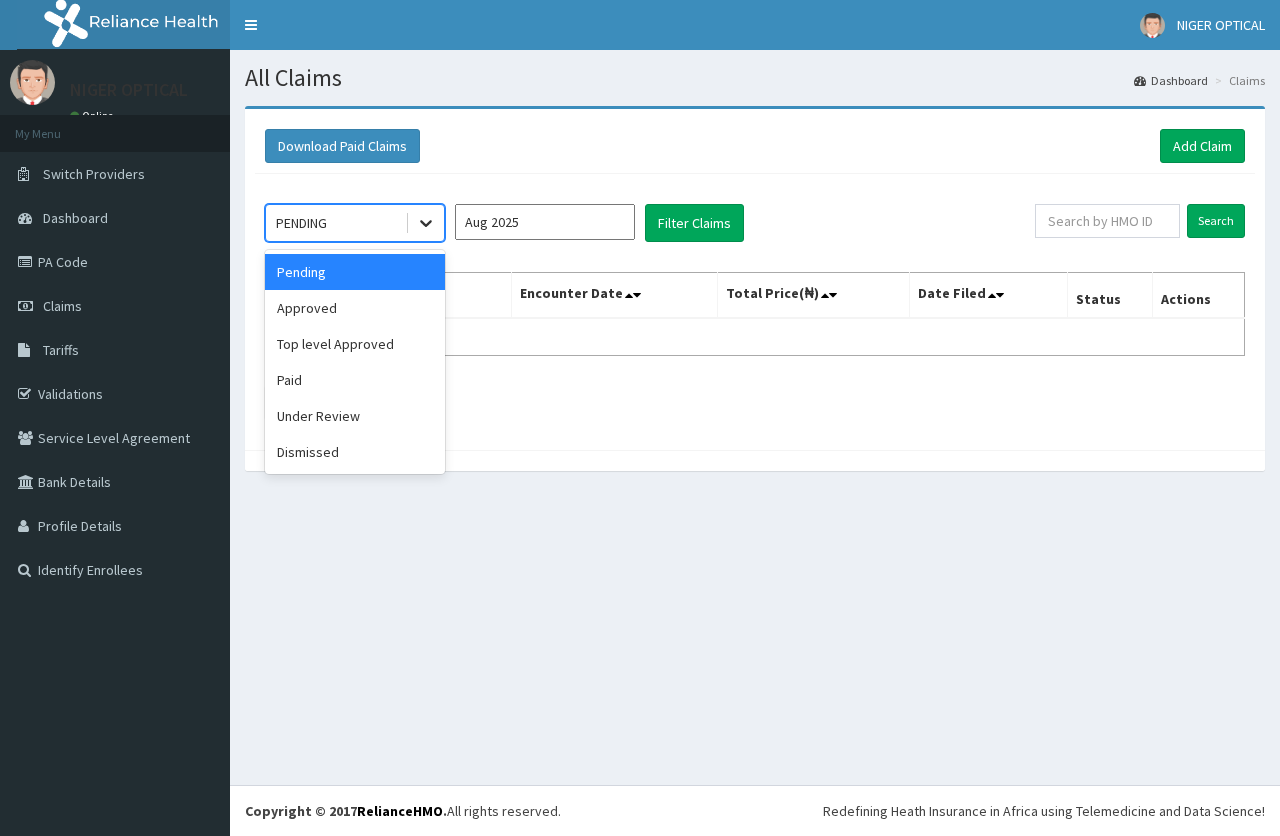 click 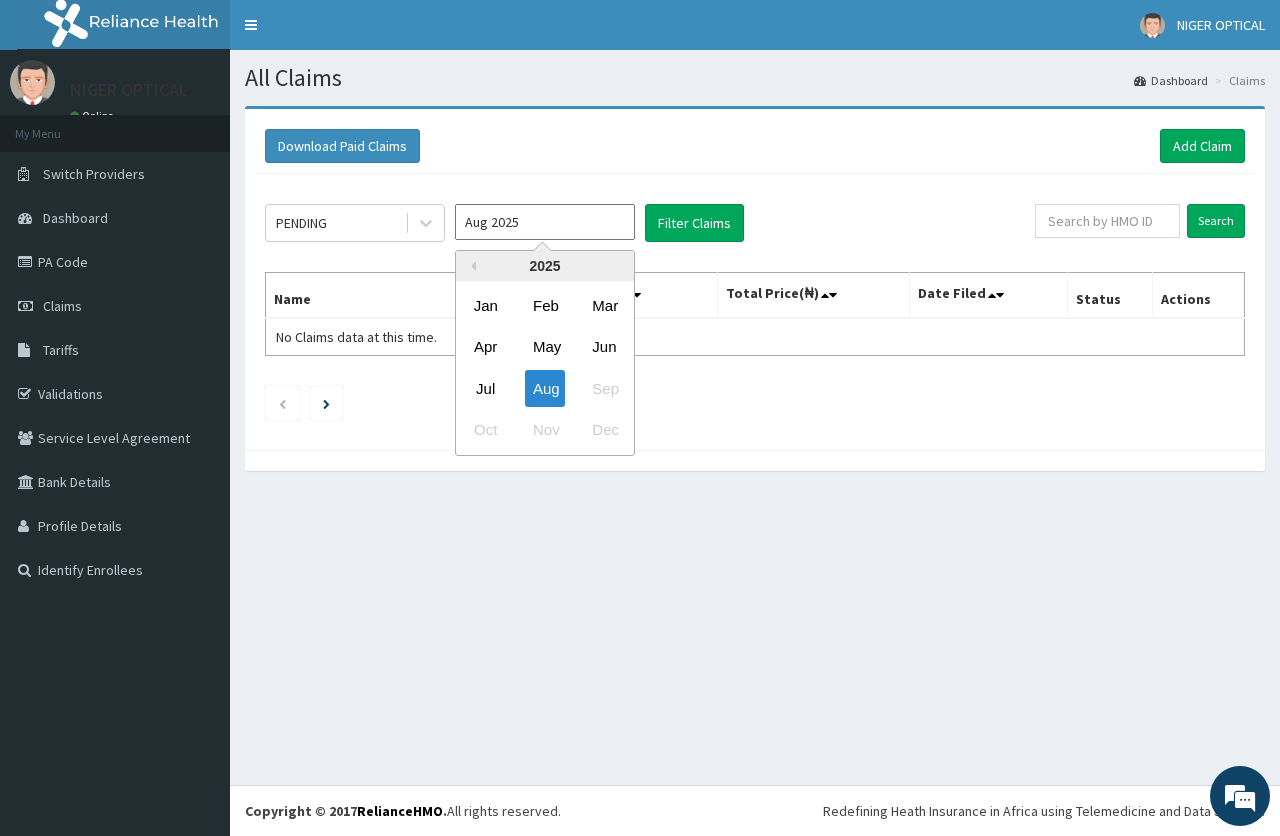 click on "Aug 2025" at bounding box center [545, 222] 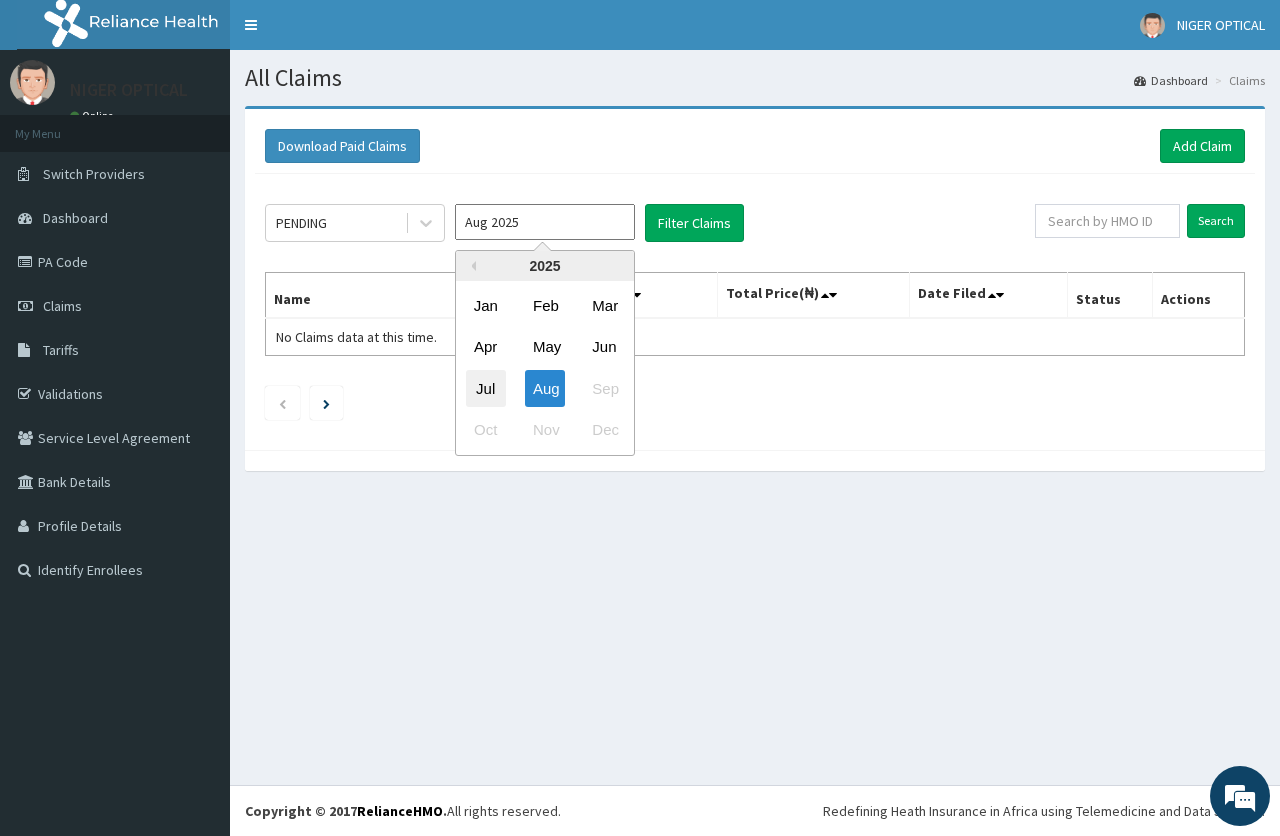 click on "Jul" at bounding box center (486, 388) 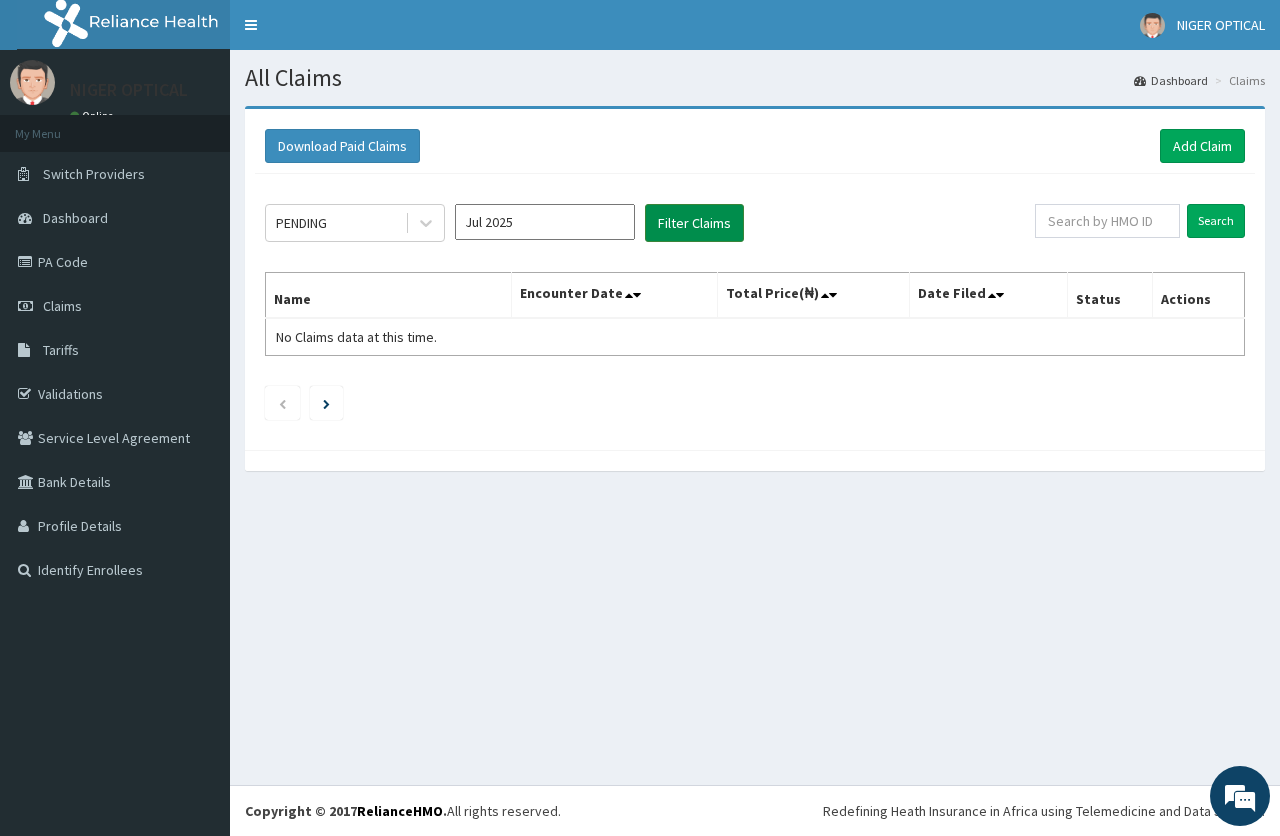 click on "Filter Claims" at bounding box center (694, 223) 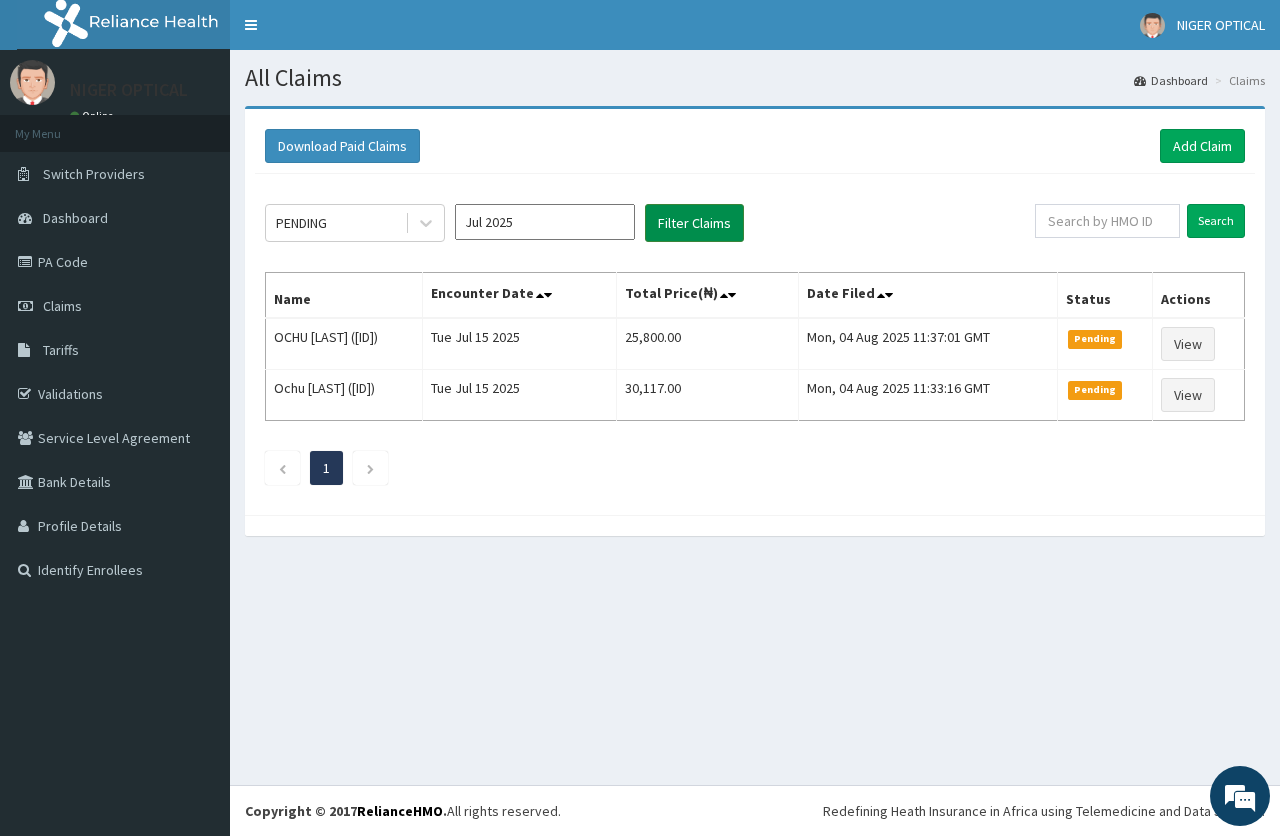 scroll, scrollTop: 0, scrollLeft: 0, axis: both 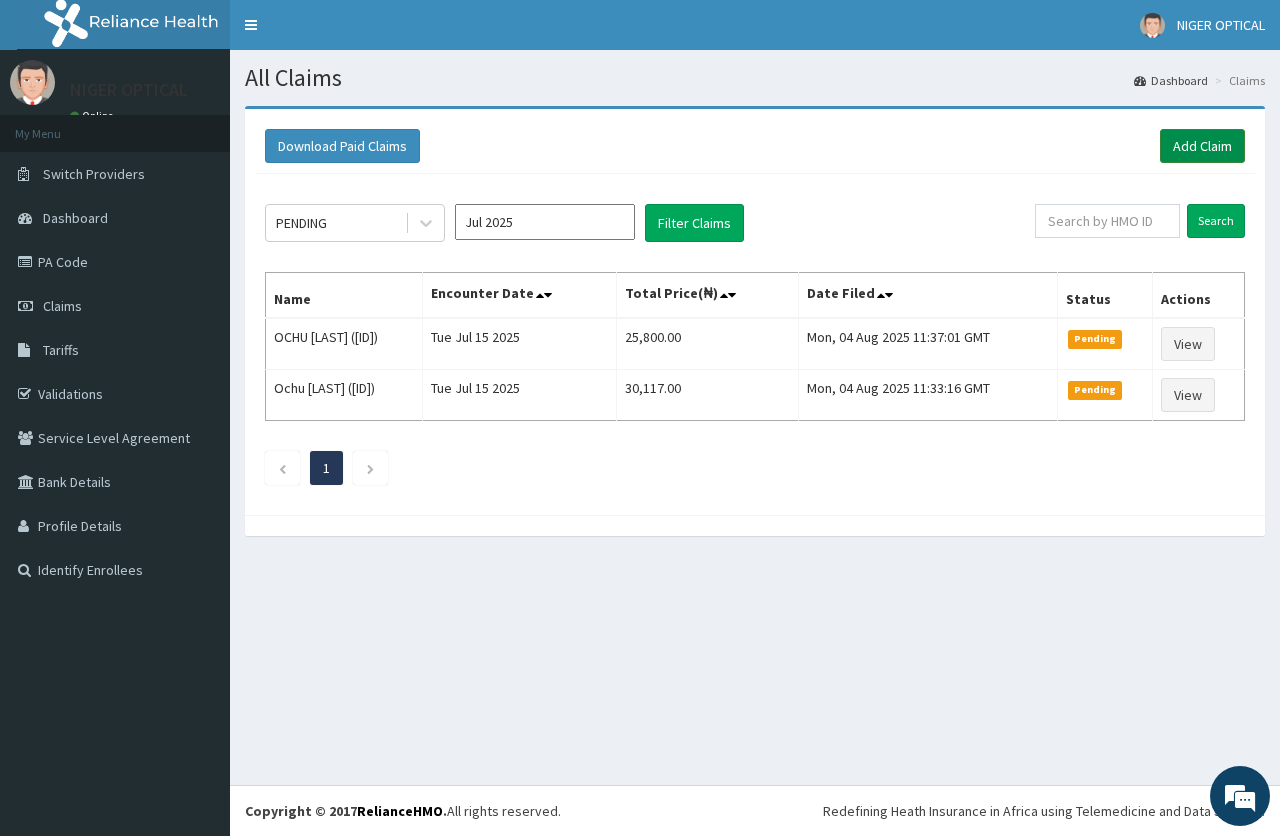 click on "Add Claim" at bounding box center (1202, 146) 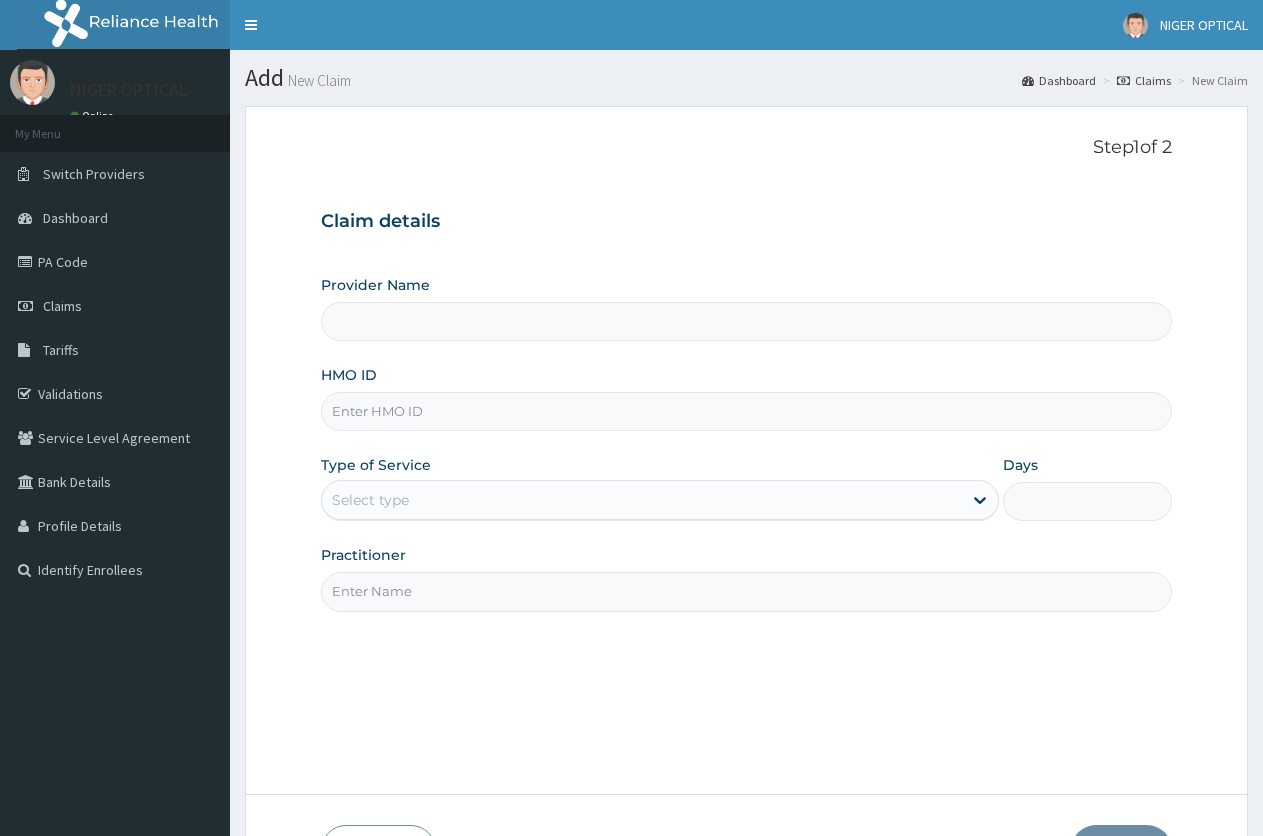 scroll, scrollTop: 0, scrollLeft: 0, axis: both 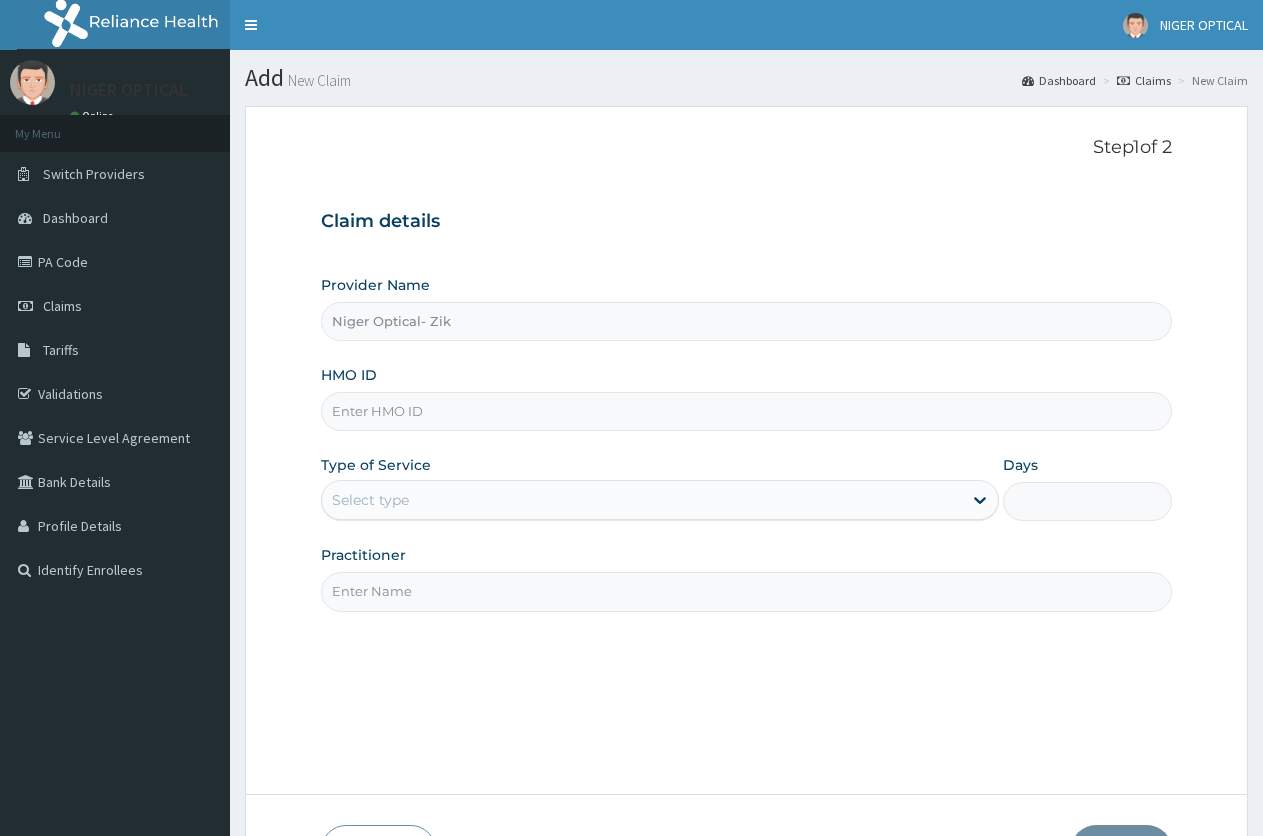 click on "HMO ID" at bounding box center [746, 411] 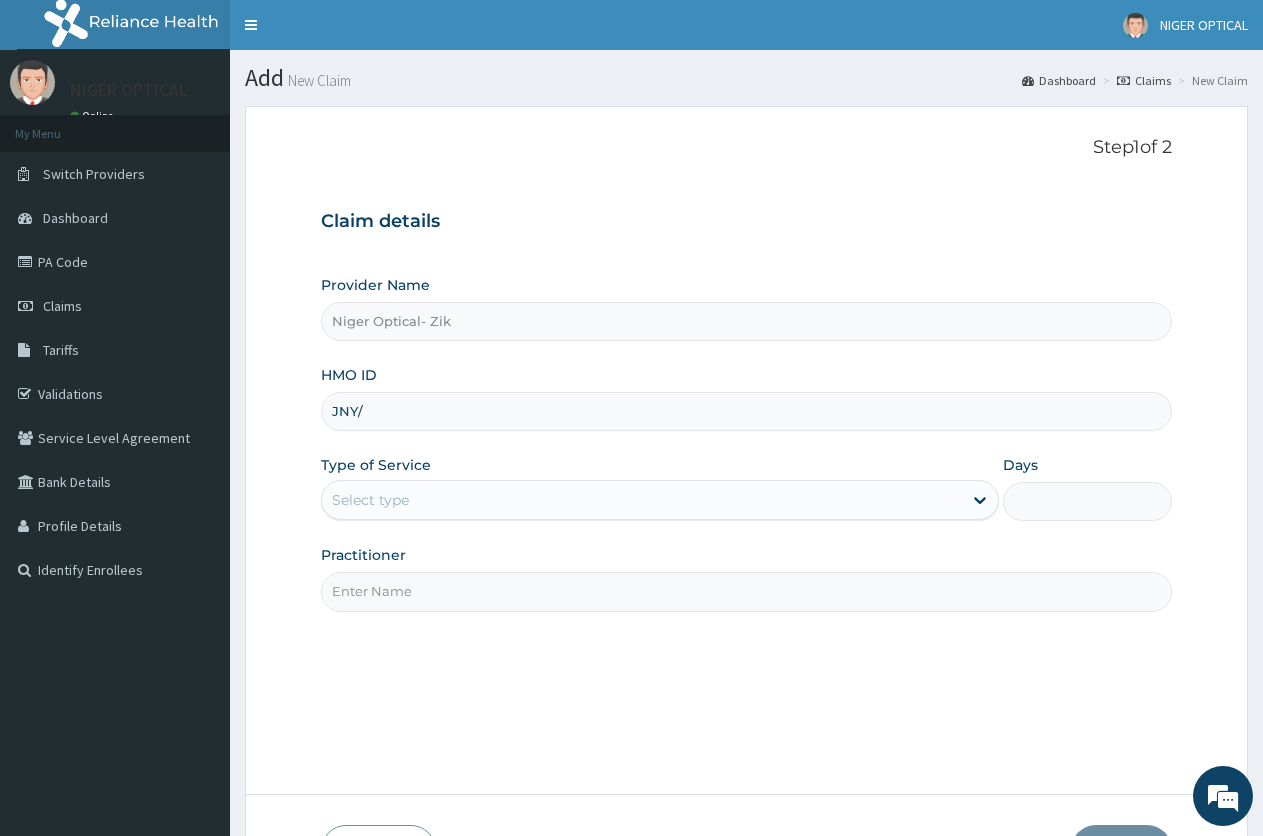 scroll, scrollTop: 0, scrollLeft: 0, axis: both 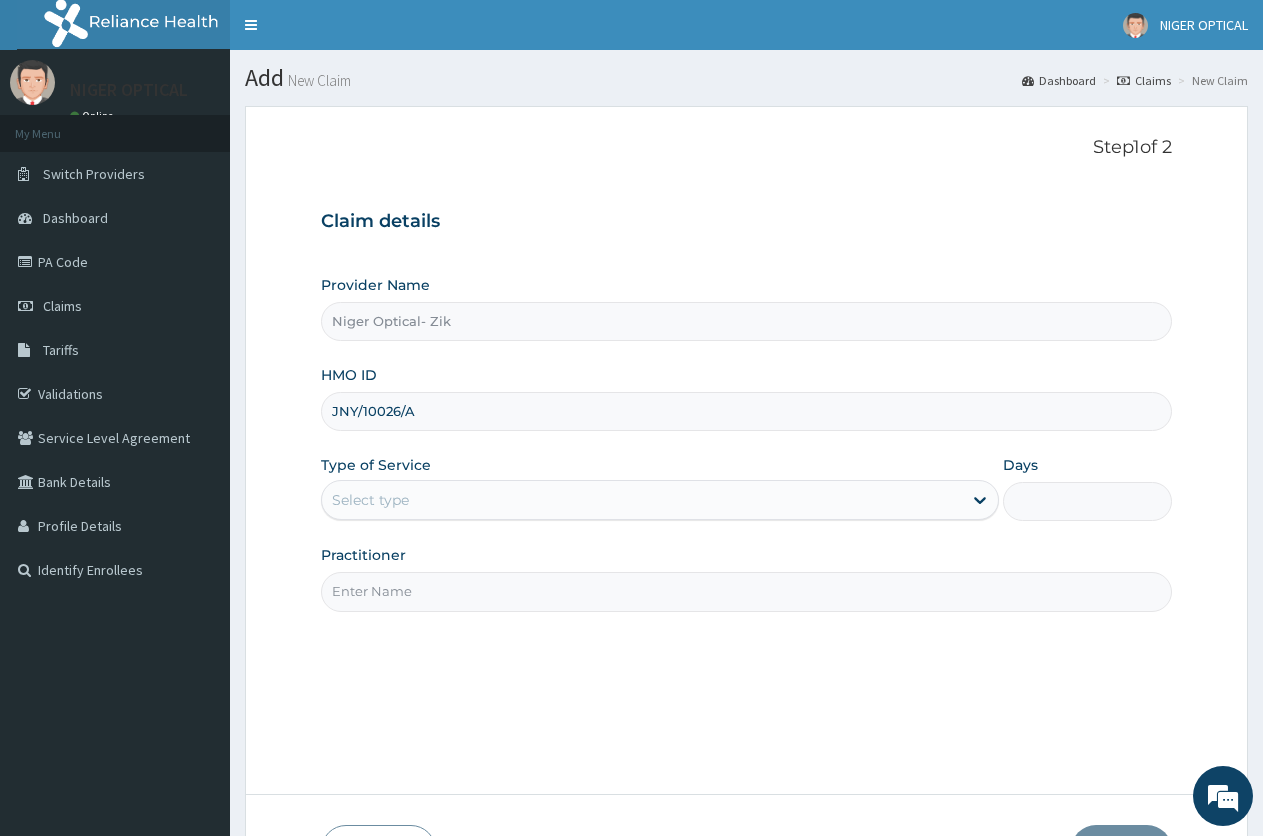 type on "JNY/10026/A" 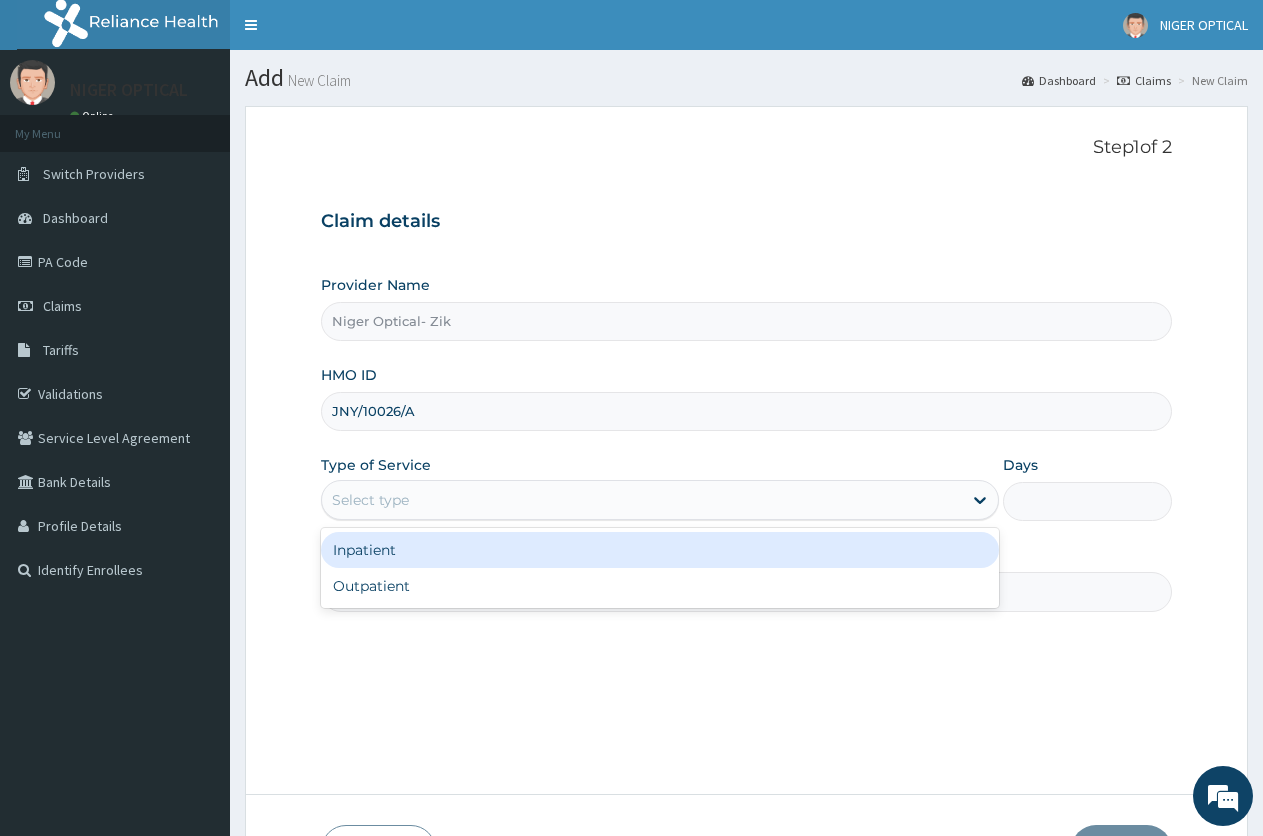 click on "Select type" at bounding box center (641, 500) 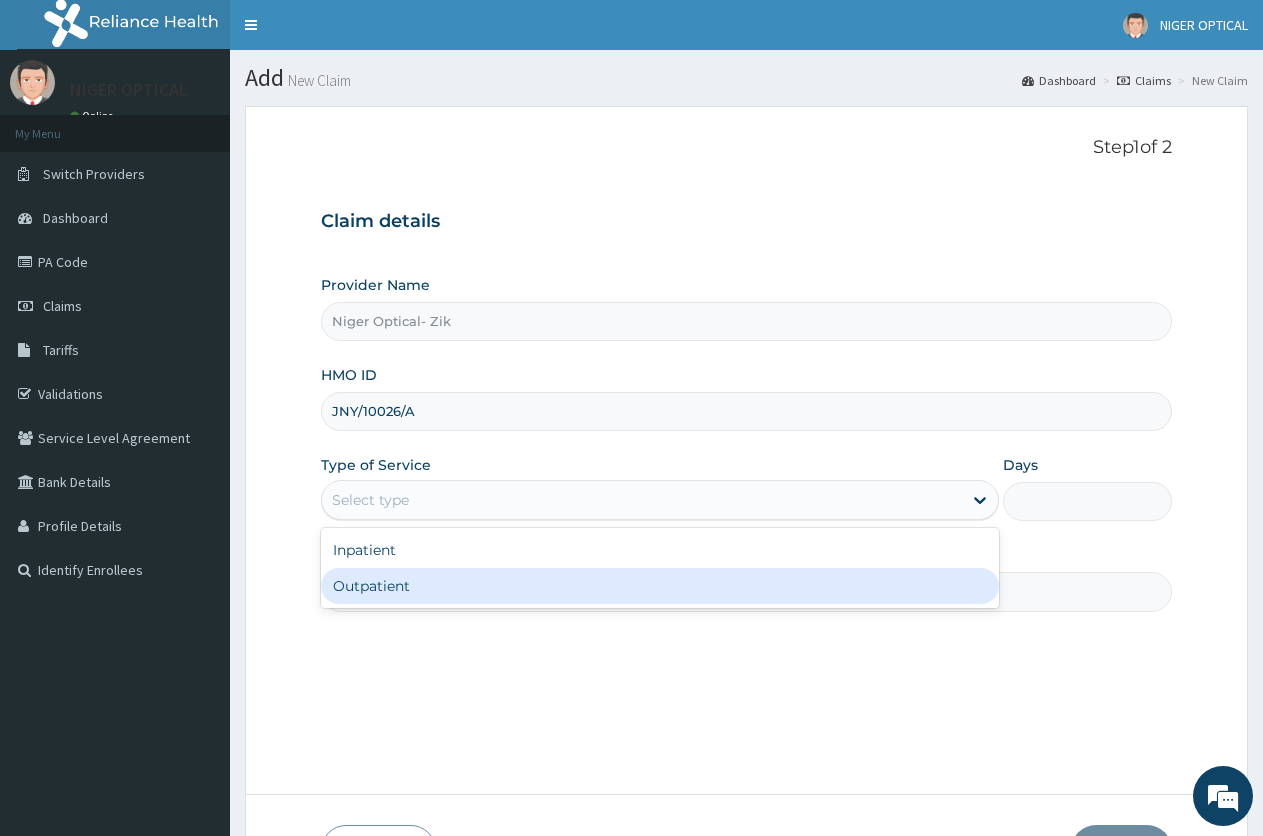 click on "Outpatient" at bounding box center (659, 586) 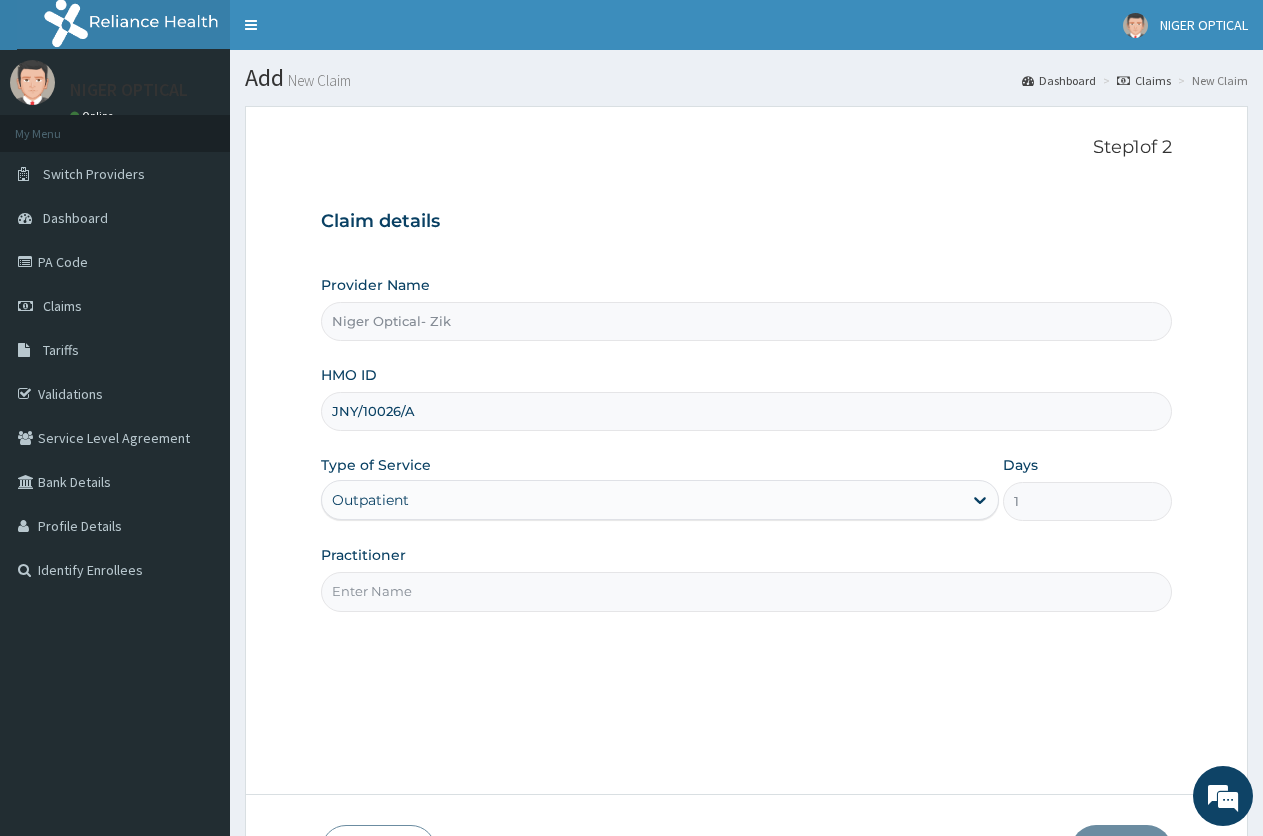 click on "Practitioner" at bounding box center (746, 591) 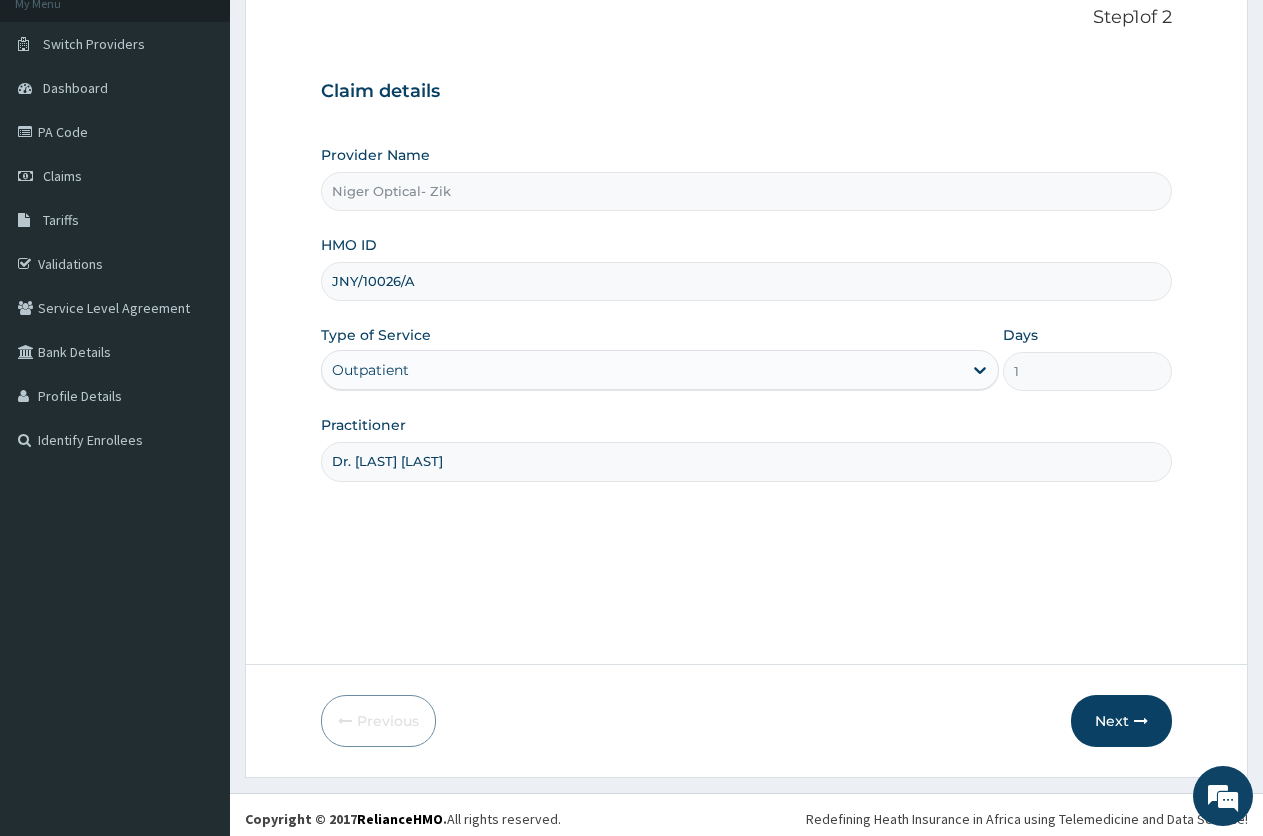 scroll, scrollTop: 138, scrollLeft: 0, axis: vertical 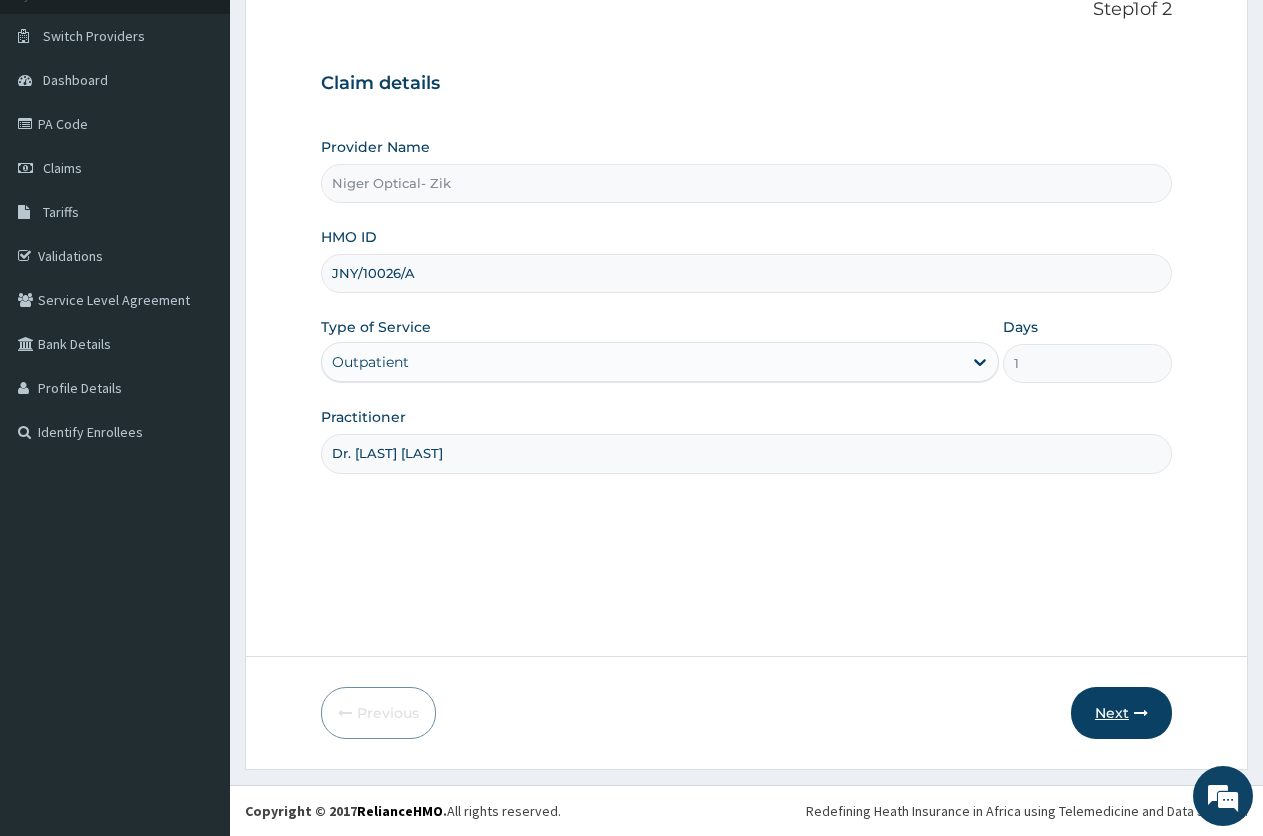 click on "Next" at bounding box center [1121, 713] 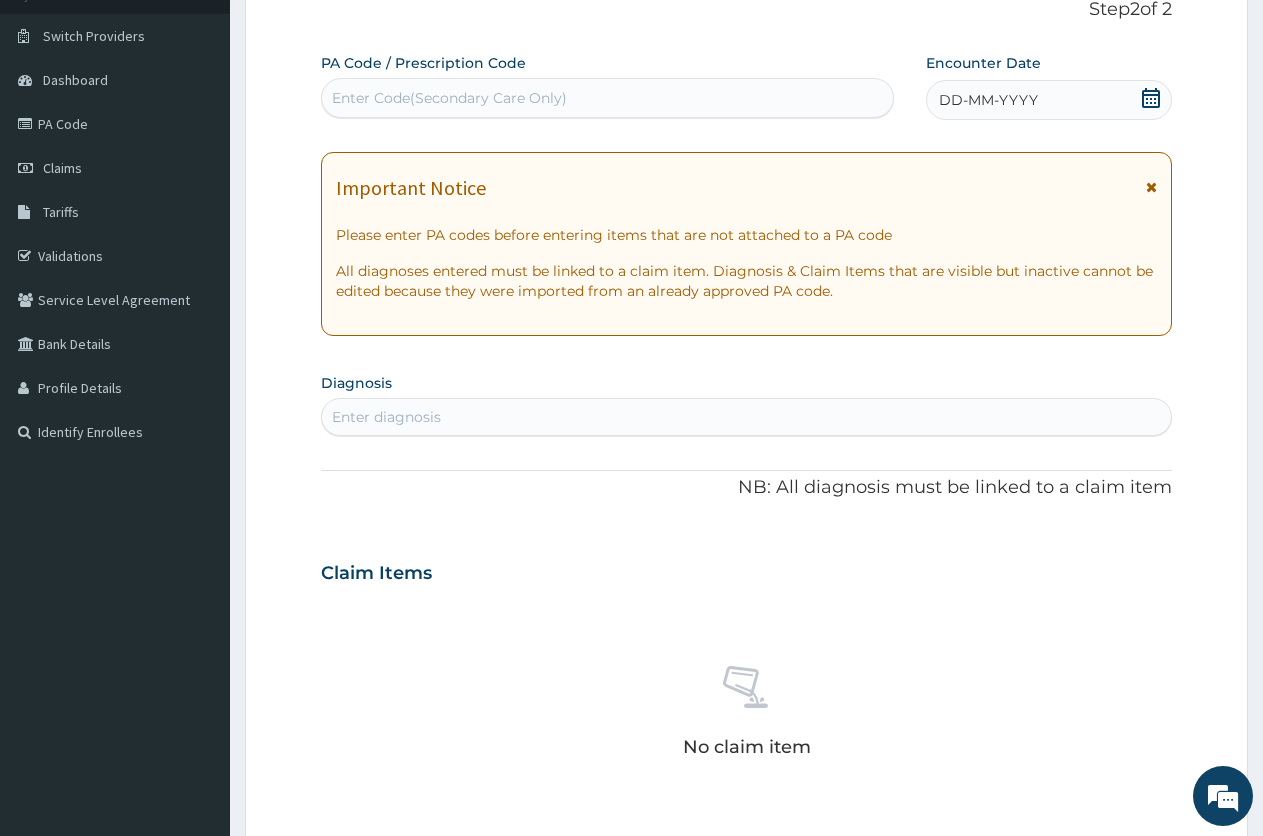 click on "Enter Code(Secondary Care Only)" at bounding box center [607, 98] 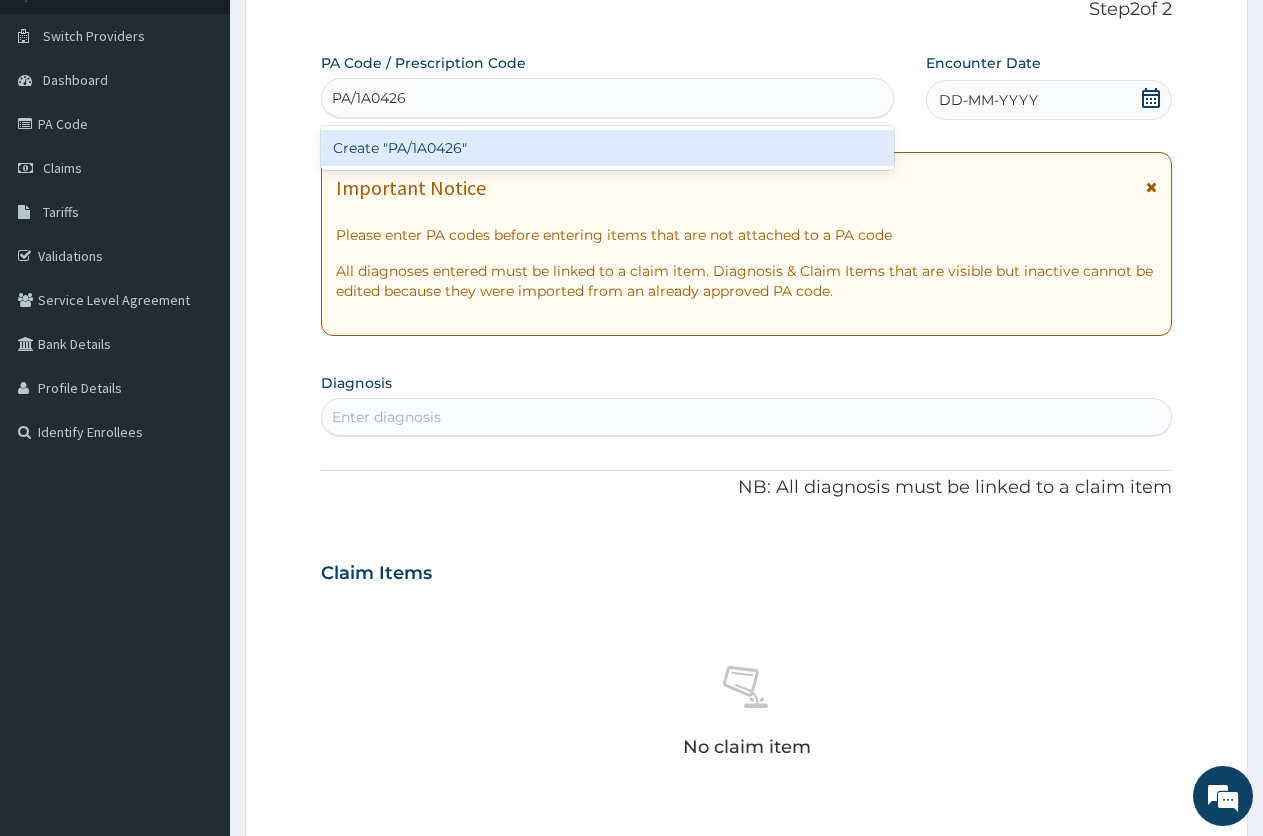 type on "PA/1A0426" 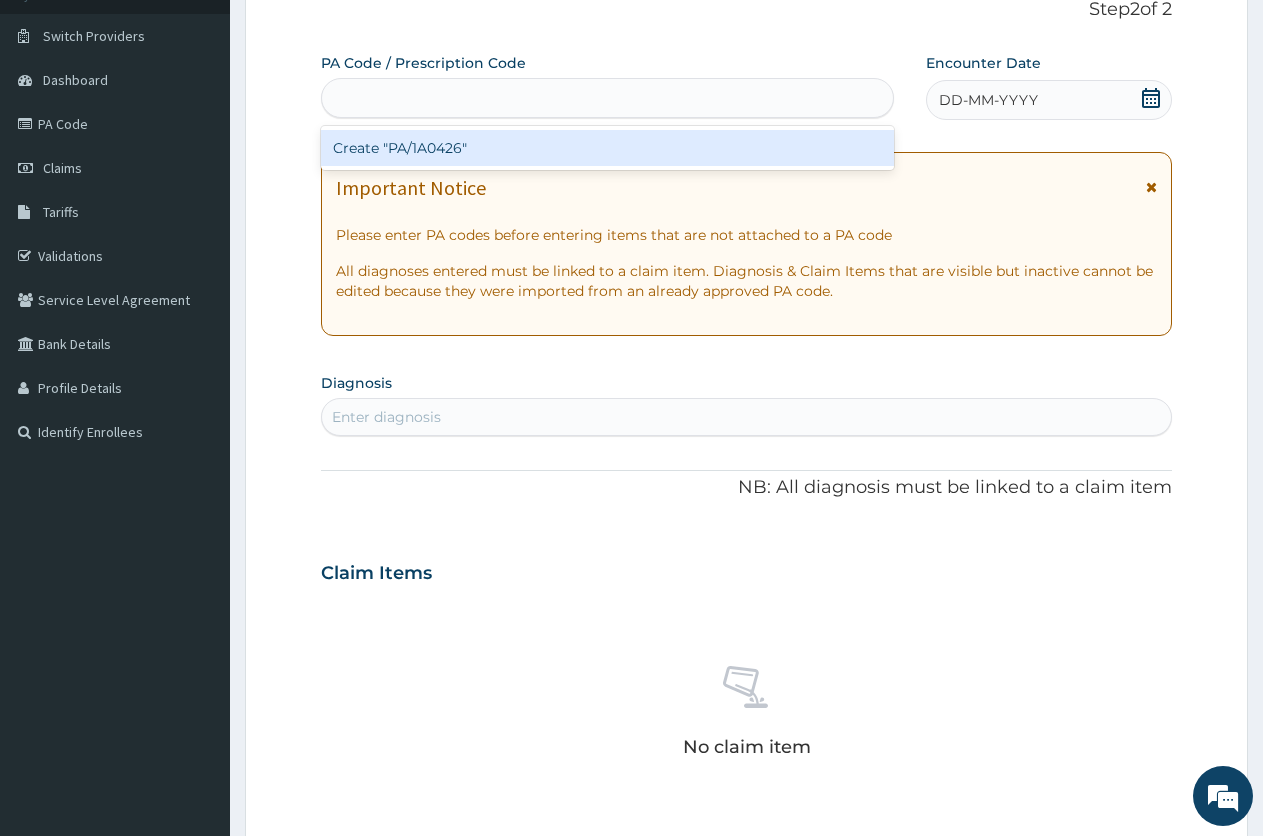 click on "PA Code / Prescription Code option Create "PA/1A0426" focused, 1 of 1. 1 result available for search term PA/1A0426. Use Up and Down to choose options, press Enter to select the currently focused option, press Escape to exit the menu, press Tab to select the option and exit the menu. PA/1A0426 Create "PA/1A0426" Encounter Date DD-MM-YYYY Important Notice Please enter PA codes before entering items that are not attached to a PA code   All diagnoses entered must be linked to a claim item. Diagnosis & Claim Items that are visible but inactive cannot be edited because they were imported from an already approved PA code. Diagnosis Enter diagnosis NB: All diagnosis must be linked to a claim item Claim Items No claim item Types Select Type Item Select Item Pair Diagnosis Select Diagnosis Unit Price 0 Add Comment" at bounding box center (746, 570) 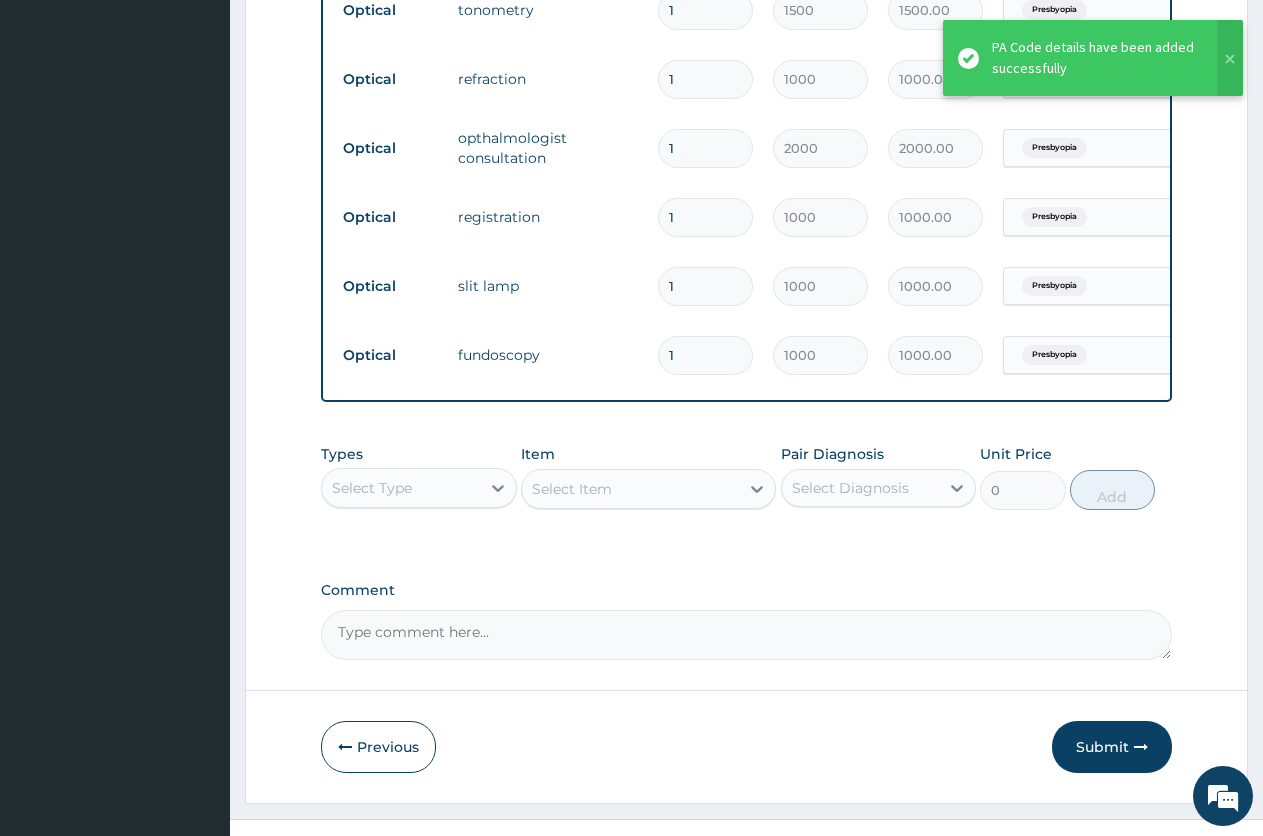 scroll, scrollTop: 1218, scrollLeft: 0, axis: vertical 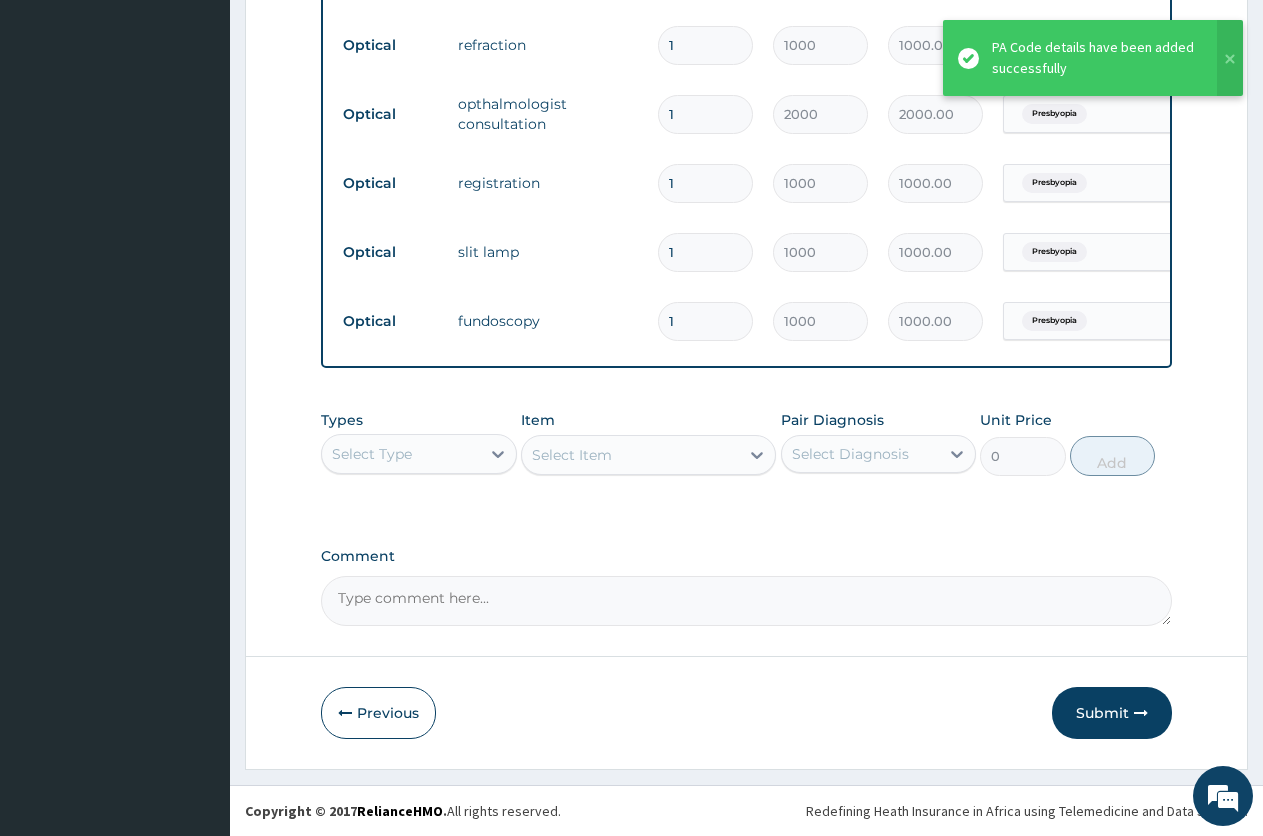 click on "Comment" at bounding box center [746, 601] 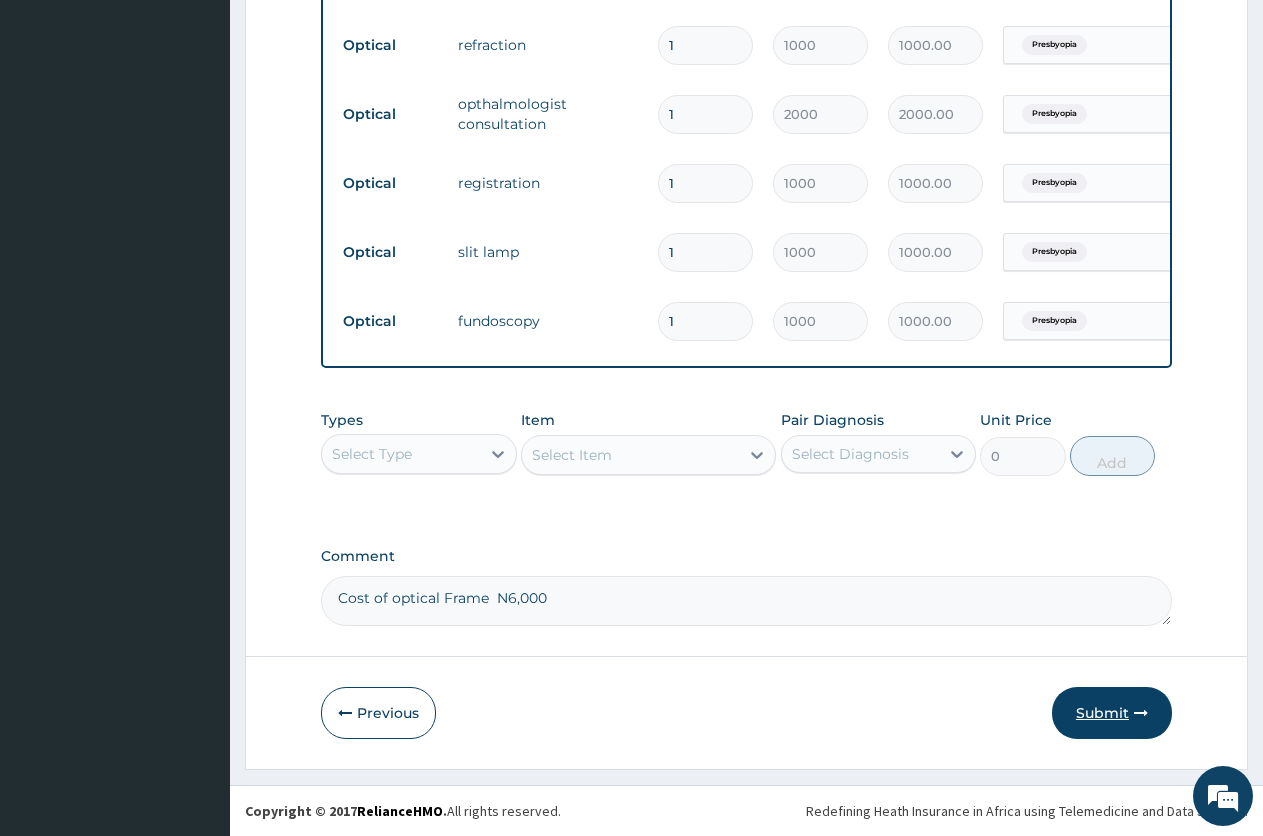 type on "Cost of optical Frame  N6,000" 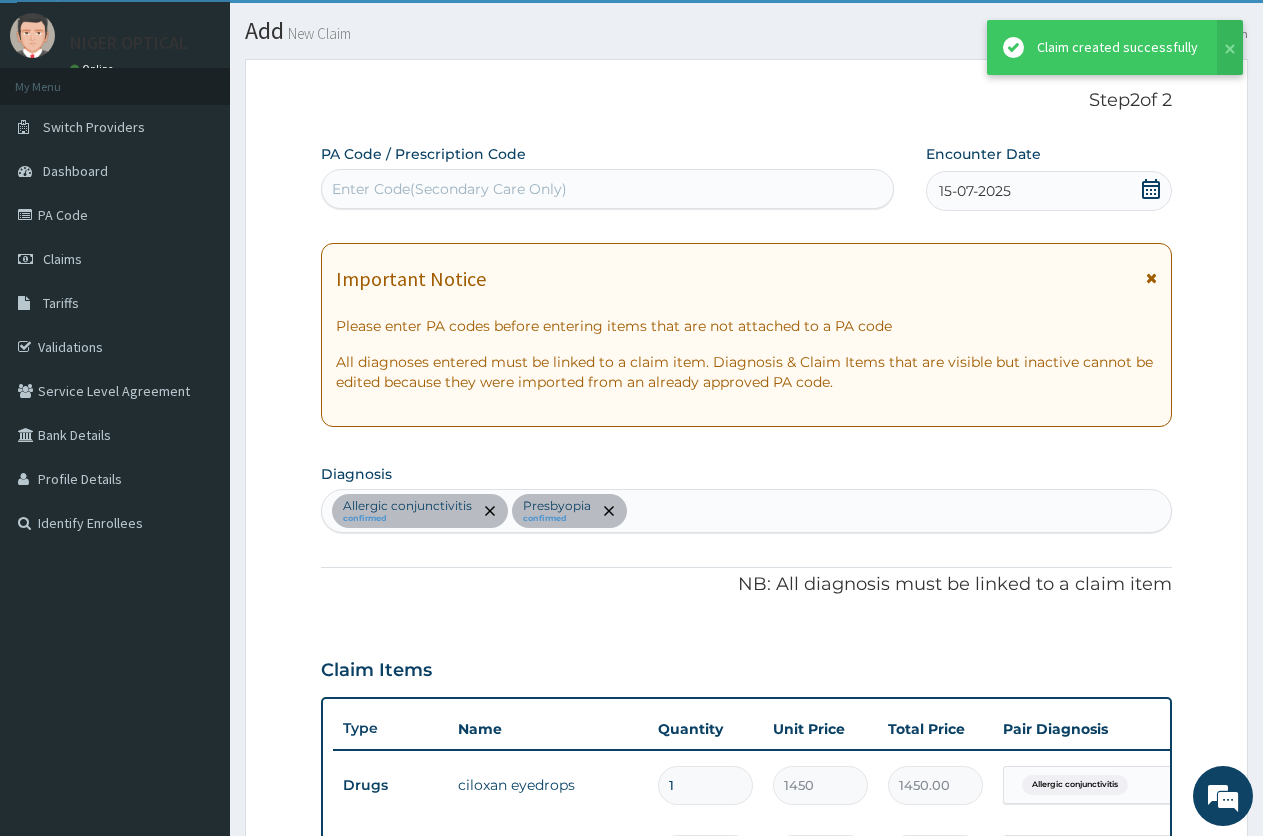 scroll, scrollTop: 1218, scrollLeft: 0, axis: vertical 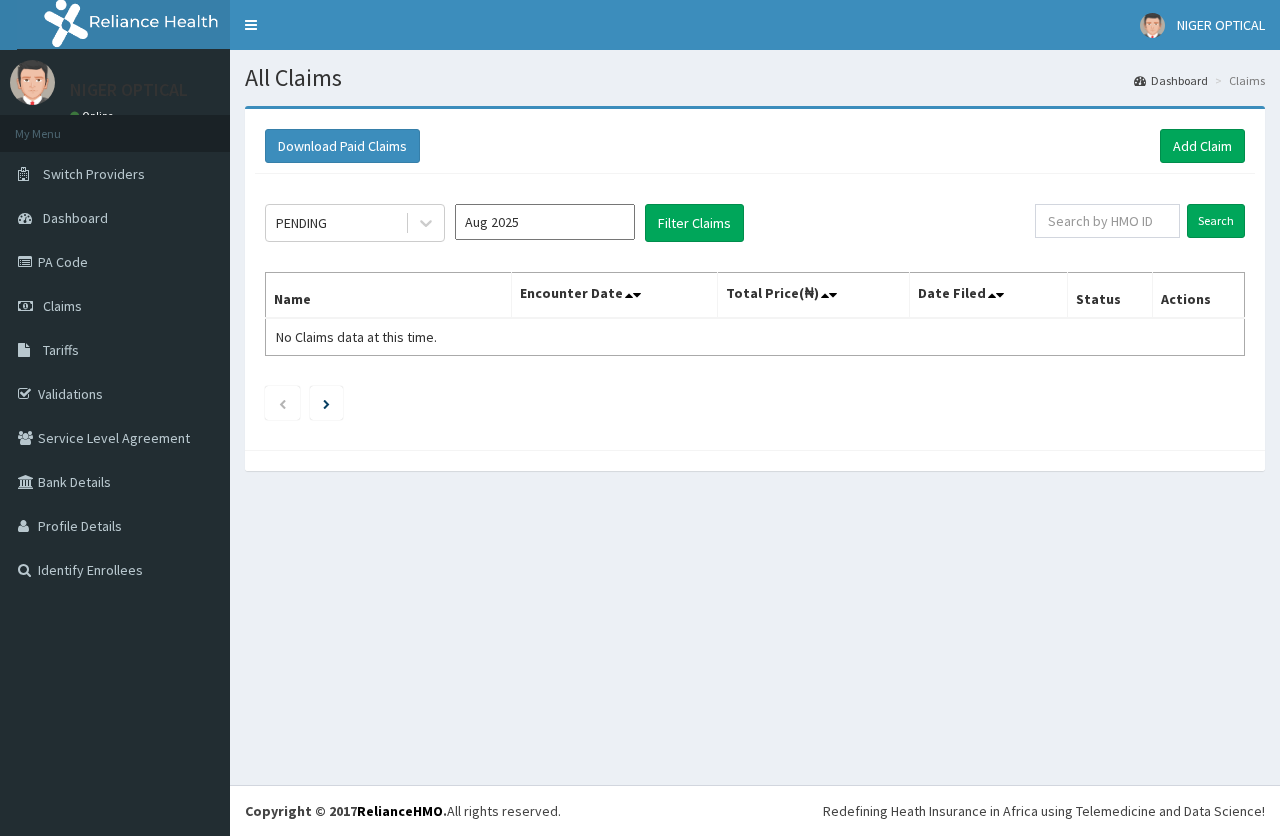 click on "Aug 2025" at bounding box center [545, 222] 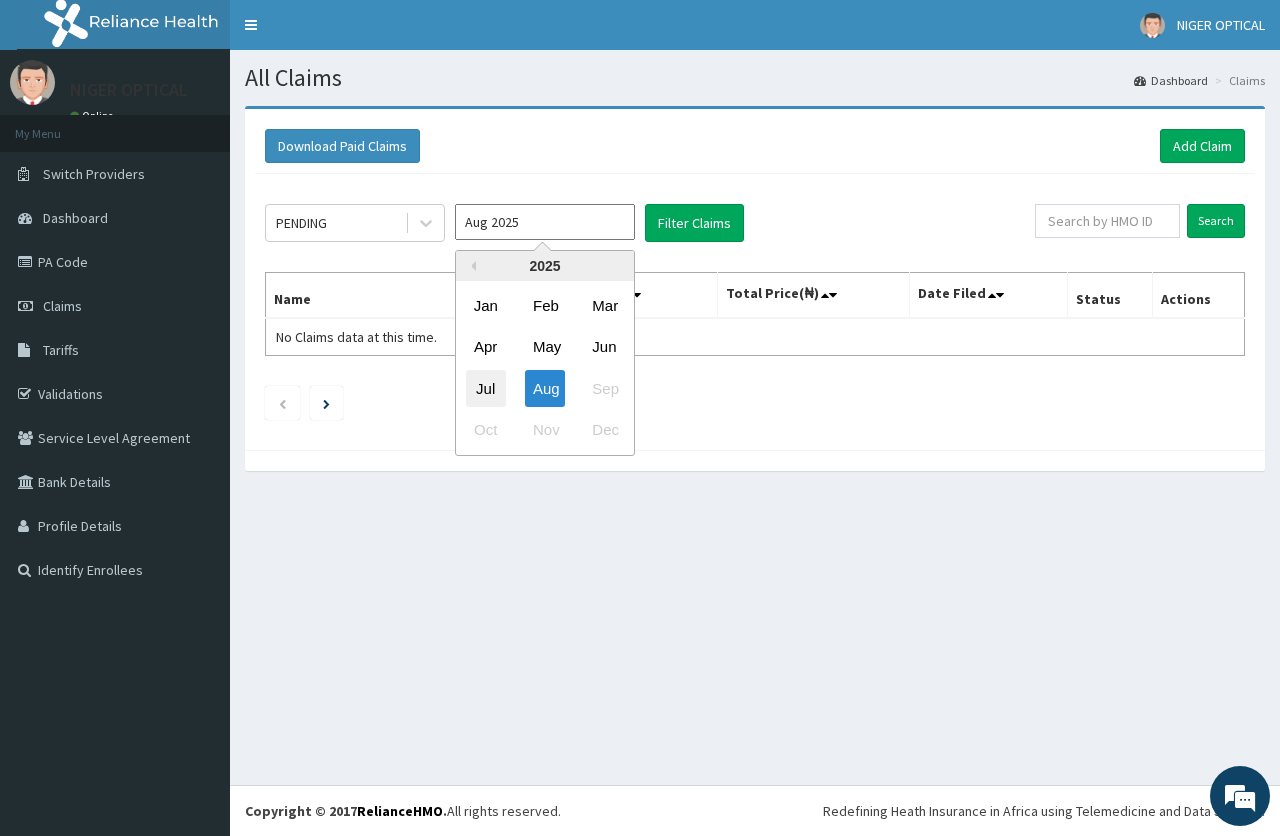 click on "Jul" at bounding box center (486, 388) 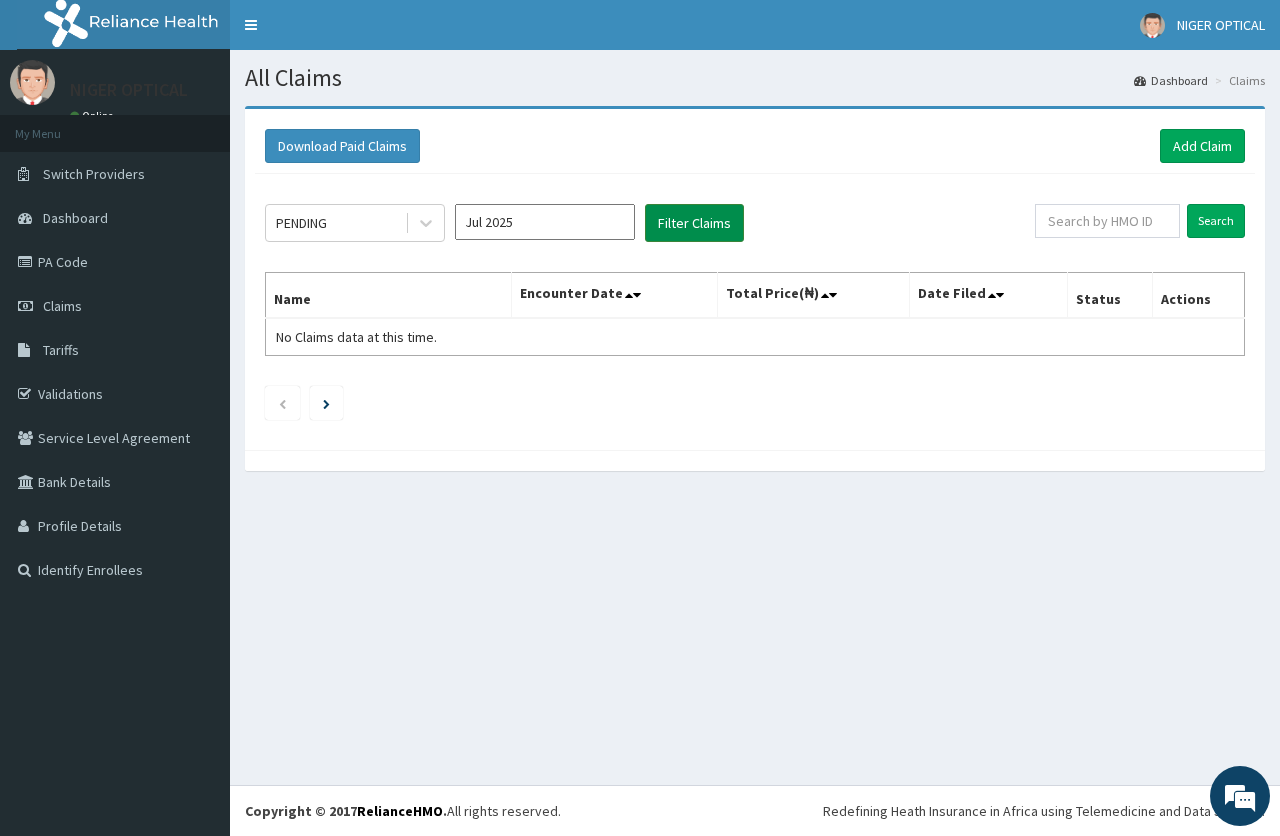 click on "Filter Claims" at bounding box center [694, 223] 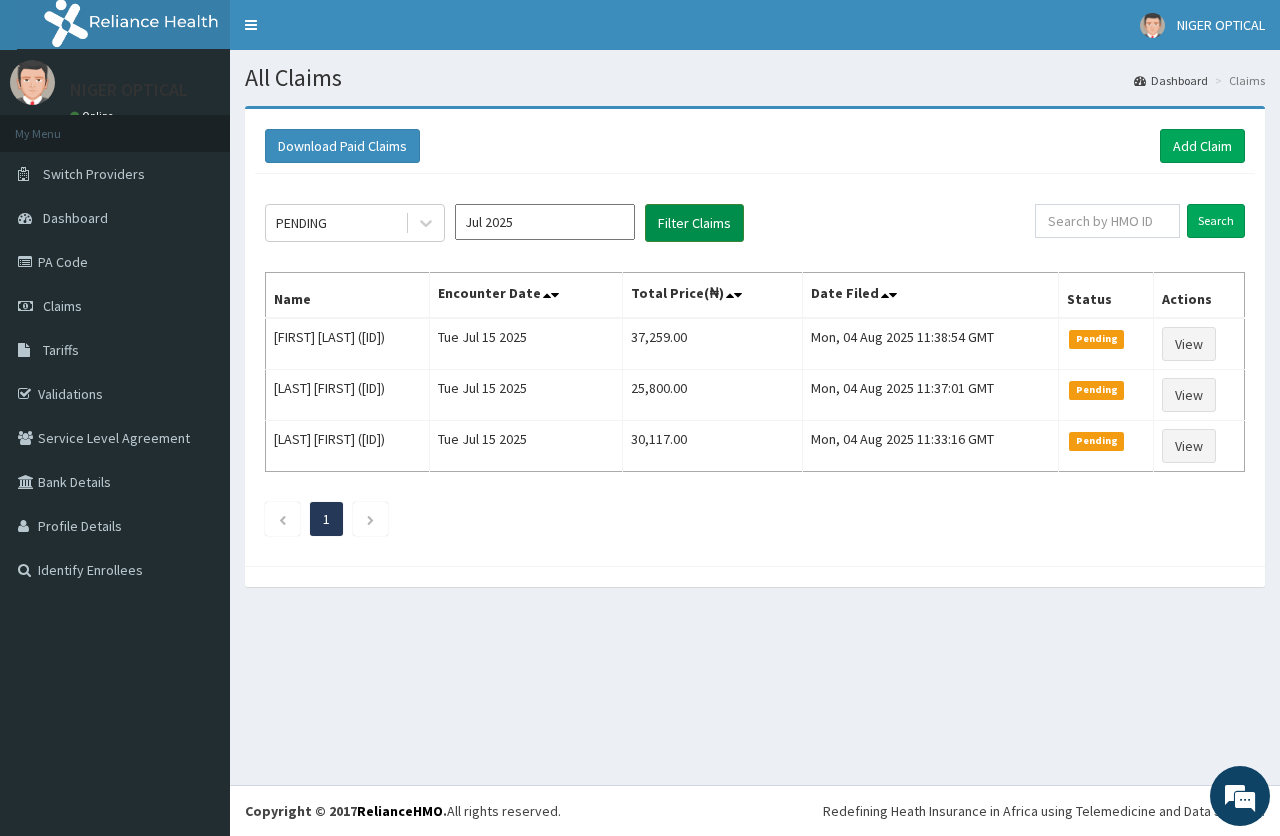 scroll, scrollTop: 0, scrollLeft: 0, axis: both 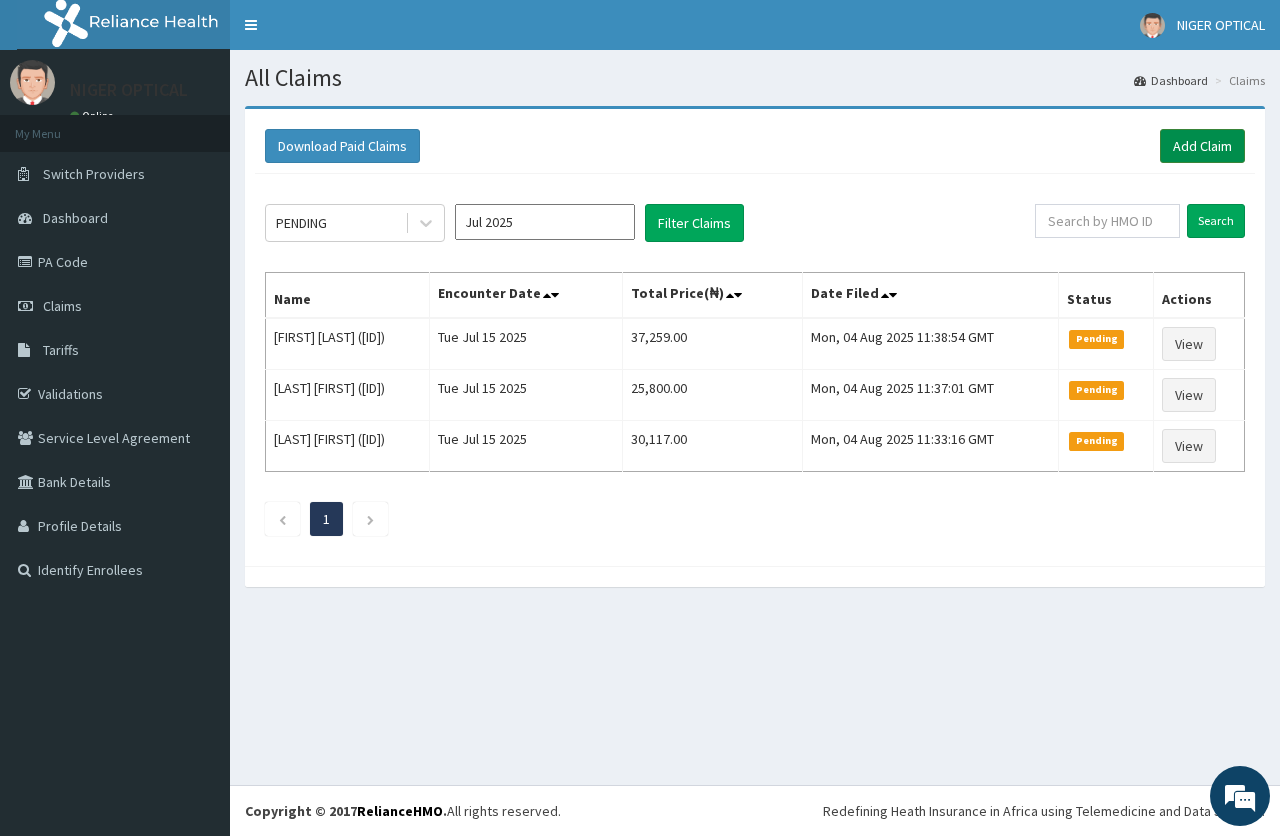 click on "Add Claim" at bounding box center [1202, 146] 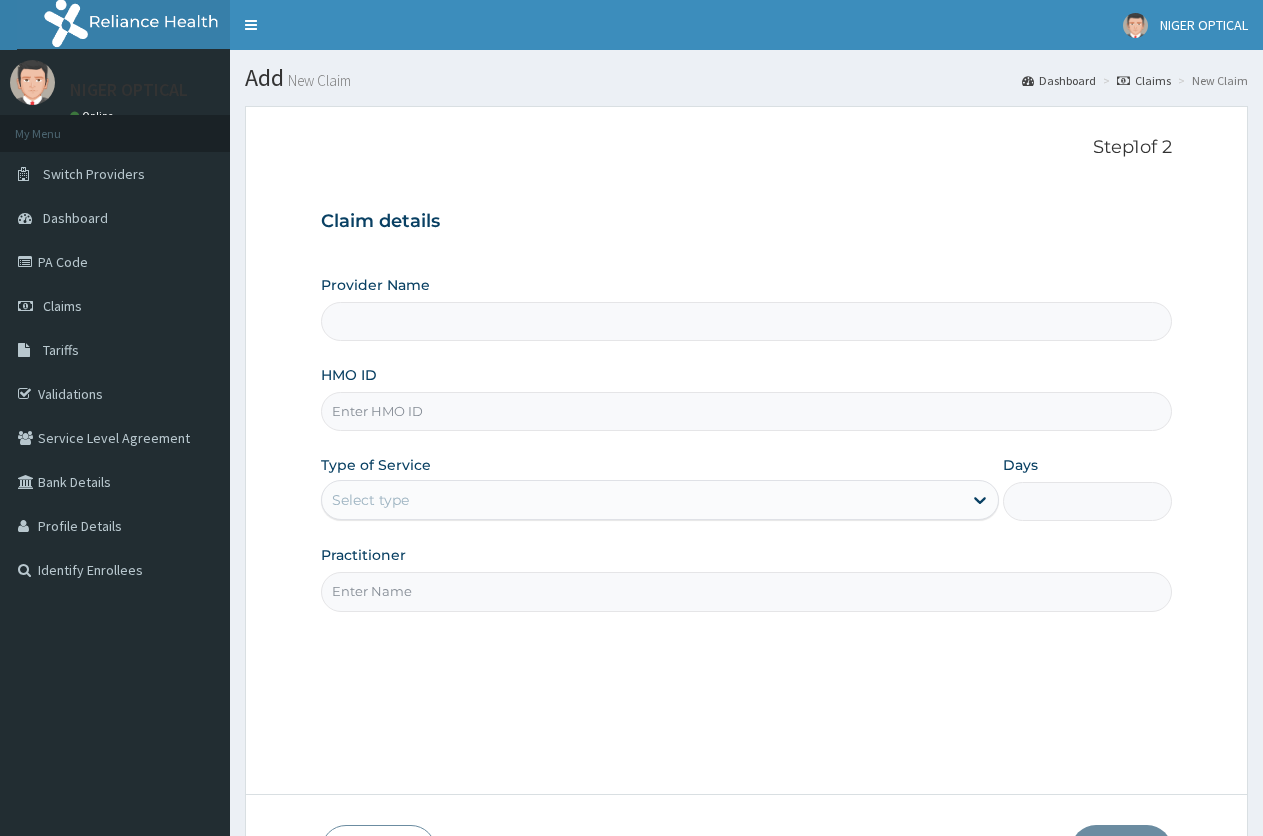 scroll, scrollTop: 0, scrollLeft: 0, axis: both 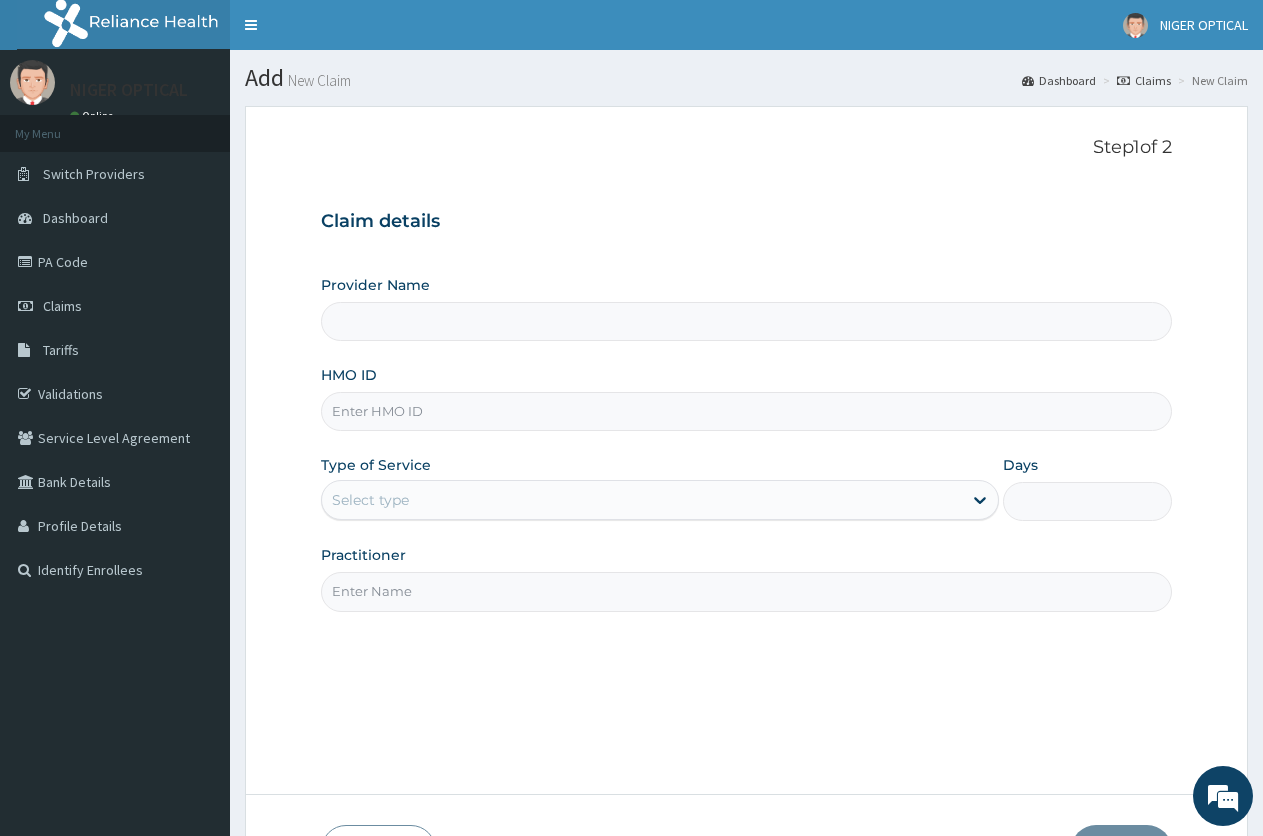 type on "Niger Optical- Zik" 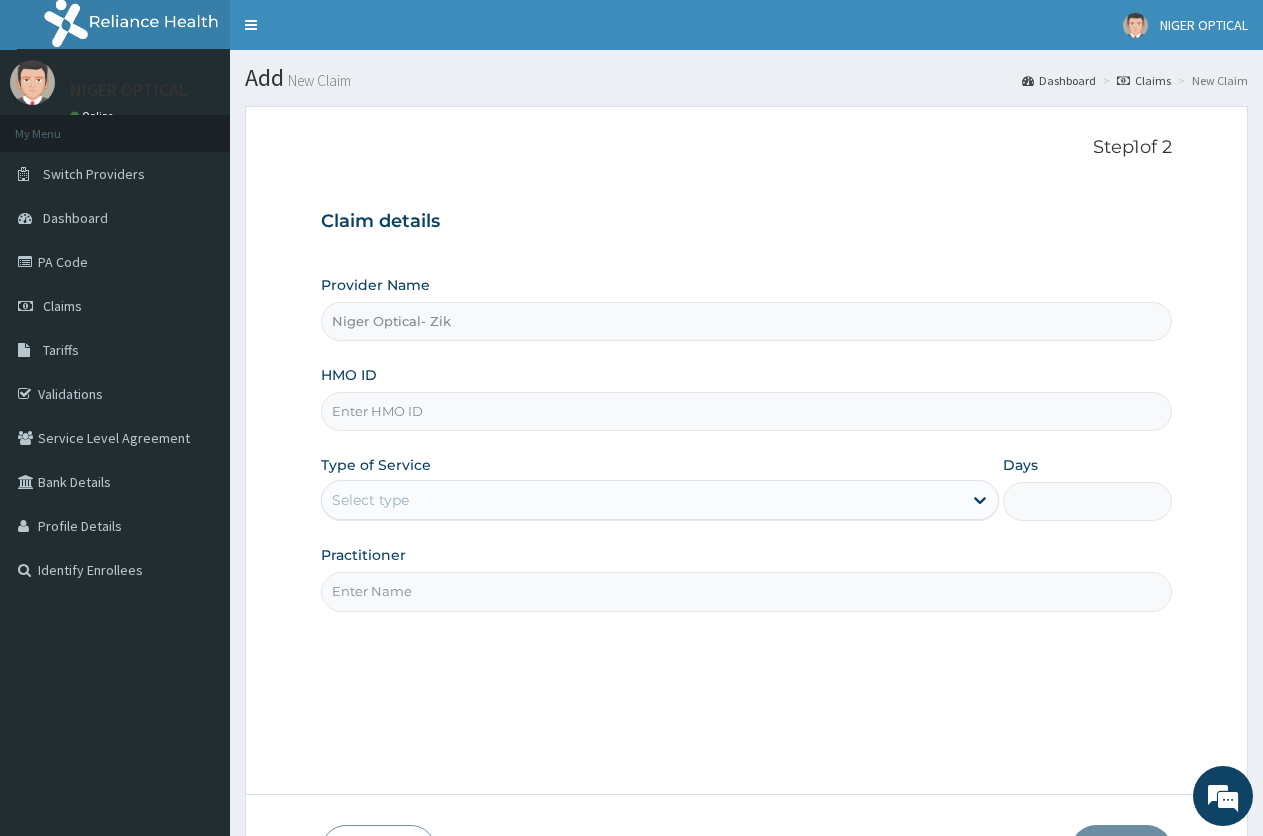 click on "Niger Optical- Zik" at bounding box center [746, 321] 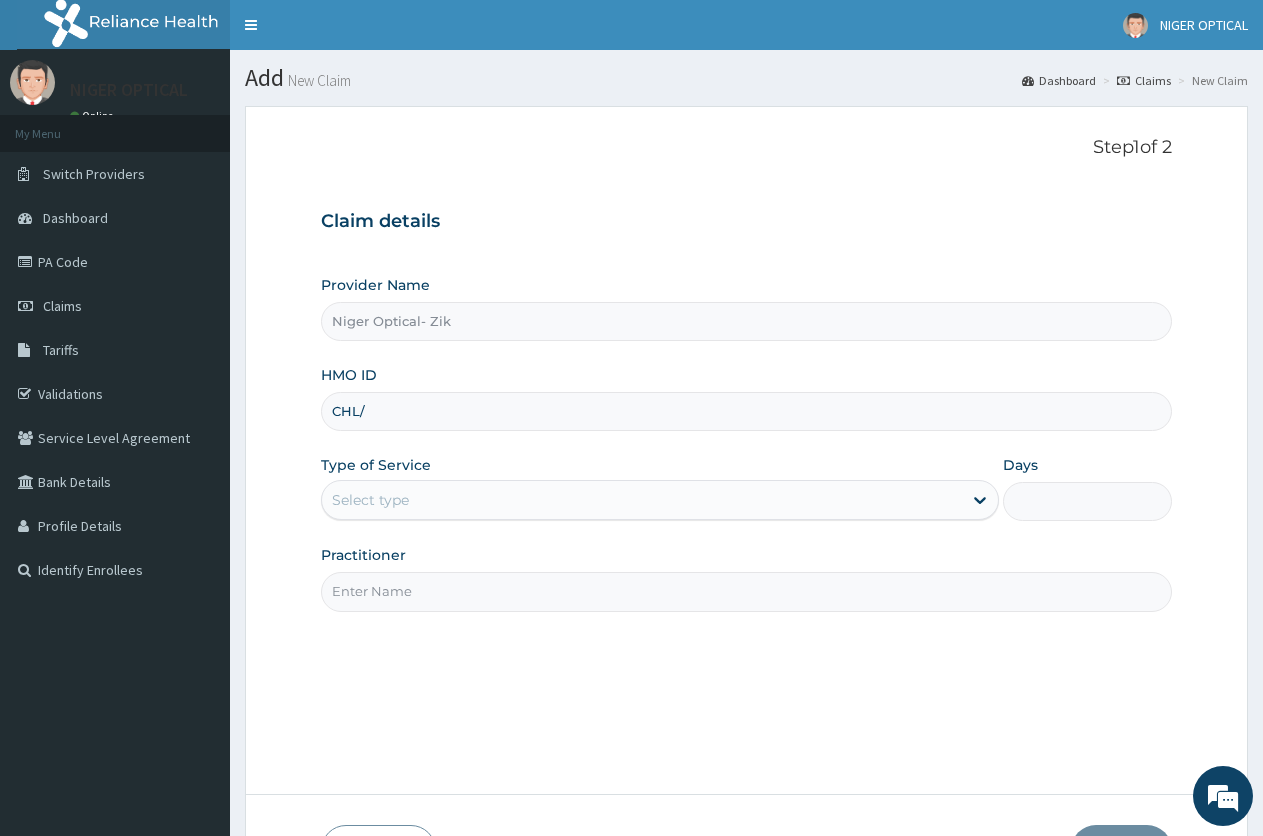 scroll, scrollTop: 0, scrollLeft: 0, axis: both 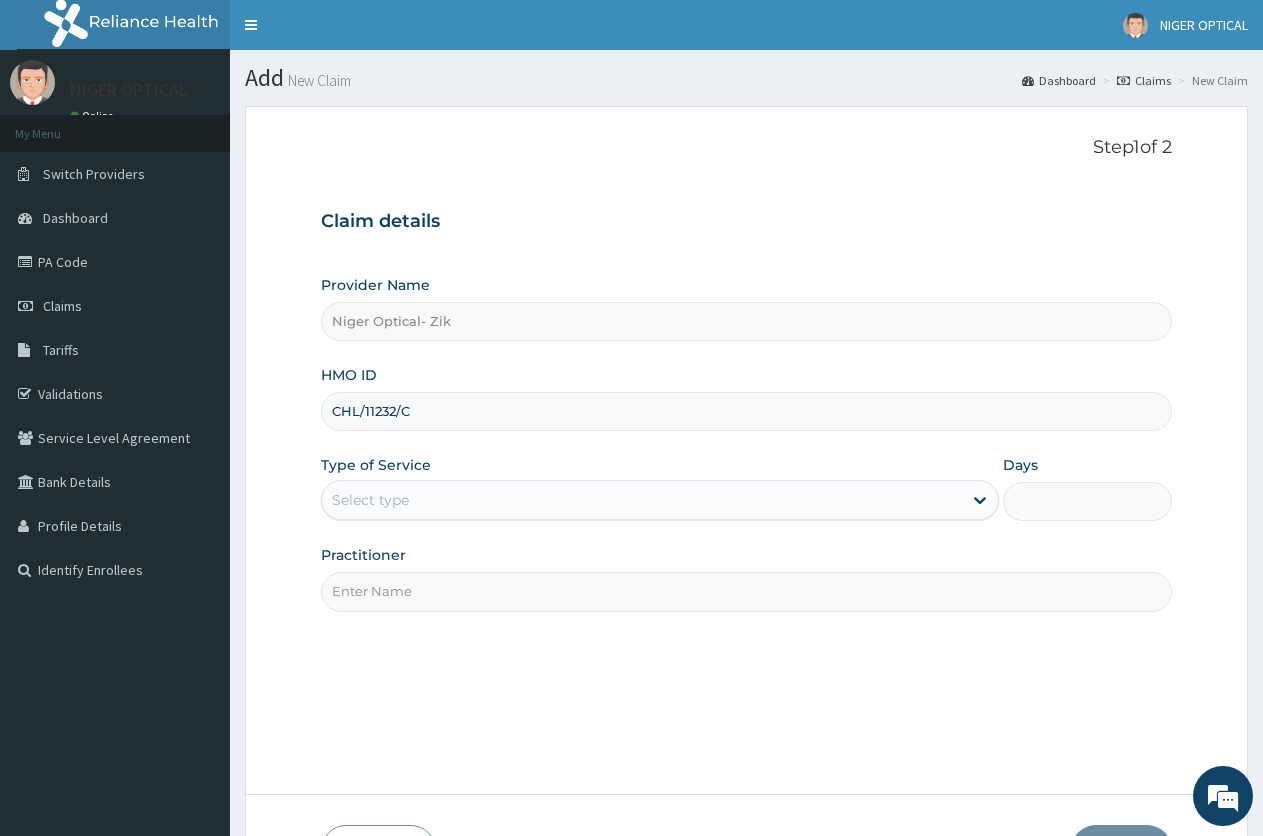 type on "CHL/11232/C" 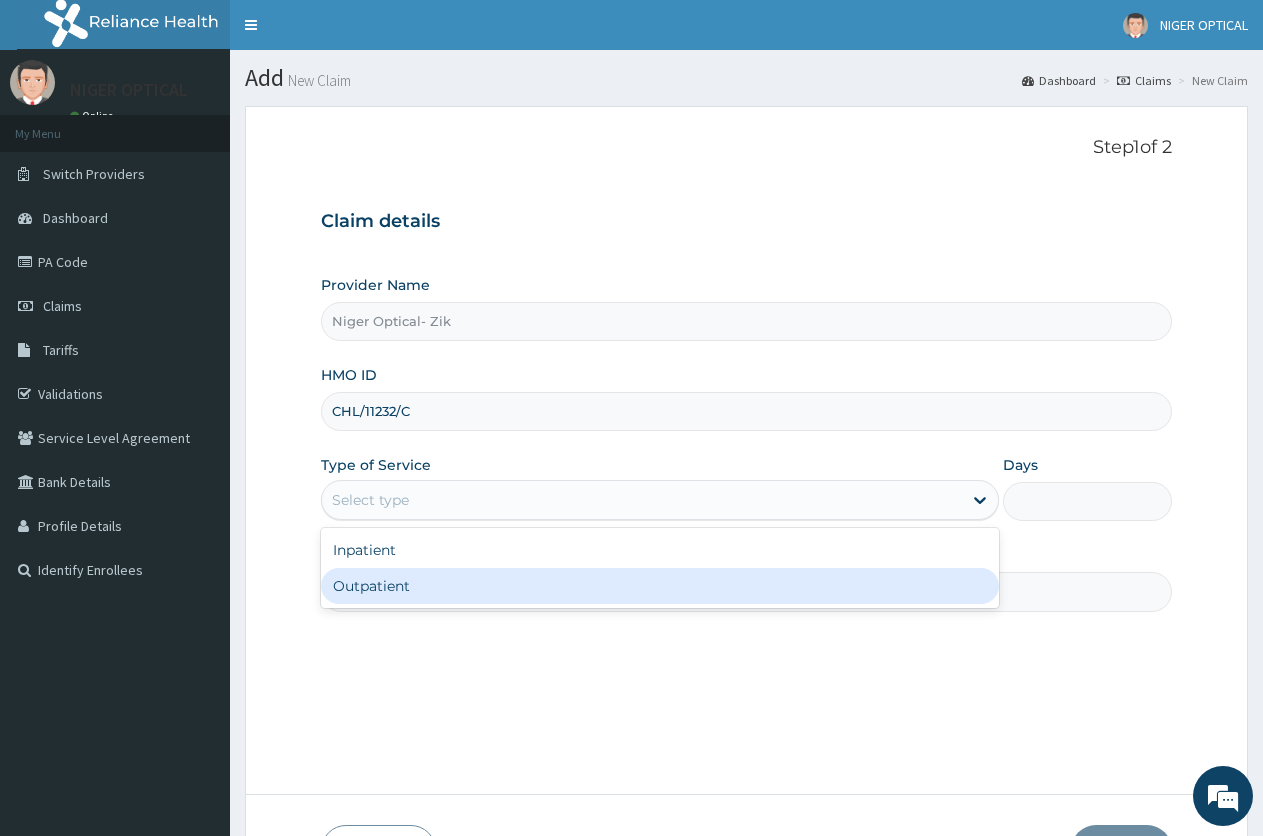 click on "Outpatient" at bounding box center (659, 586) 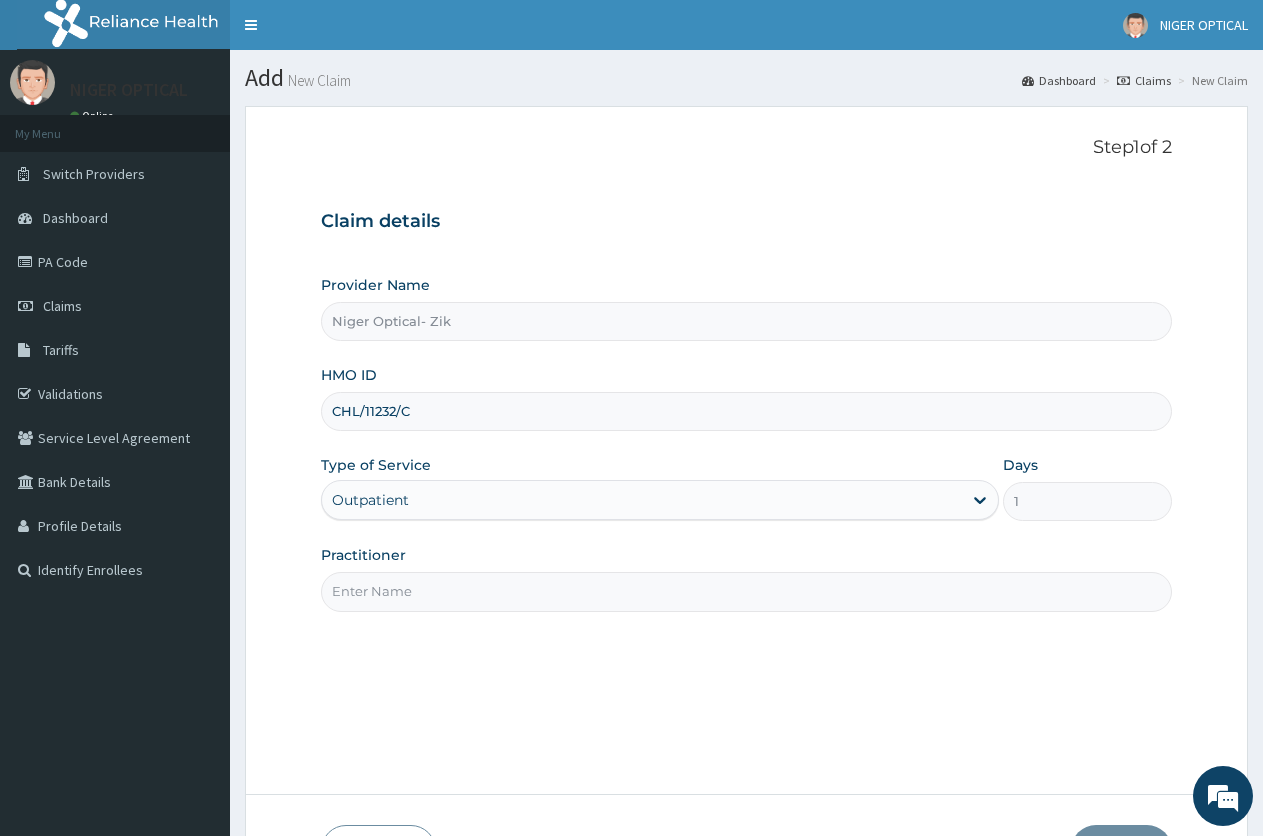 click on "Practitioner" at bounding box center (746, 591) 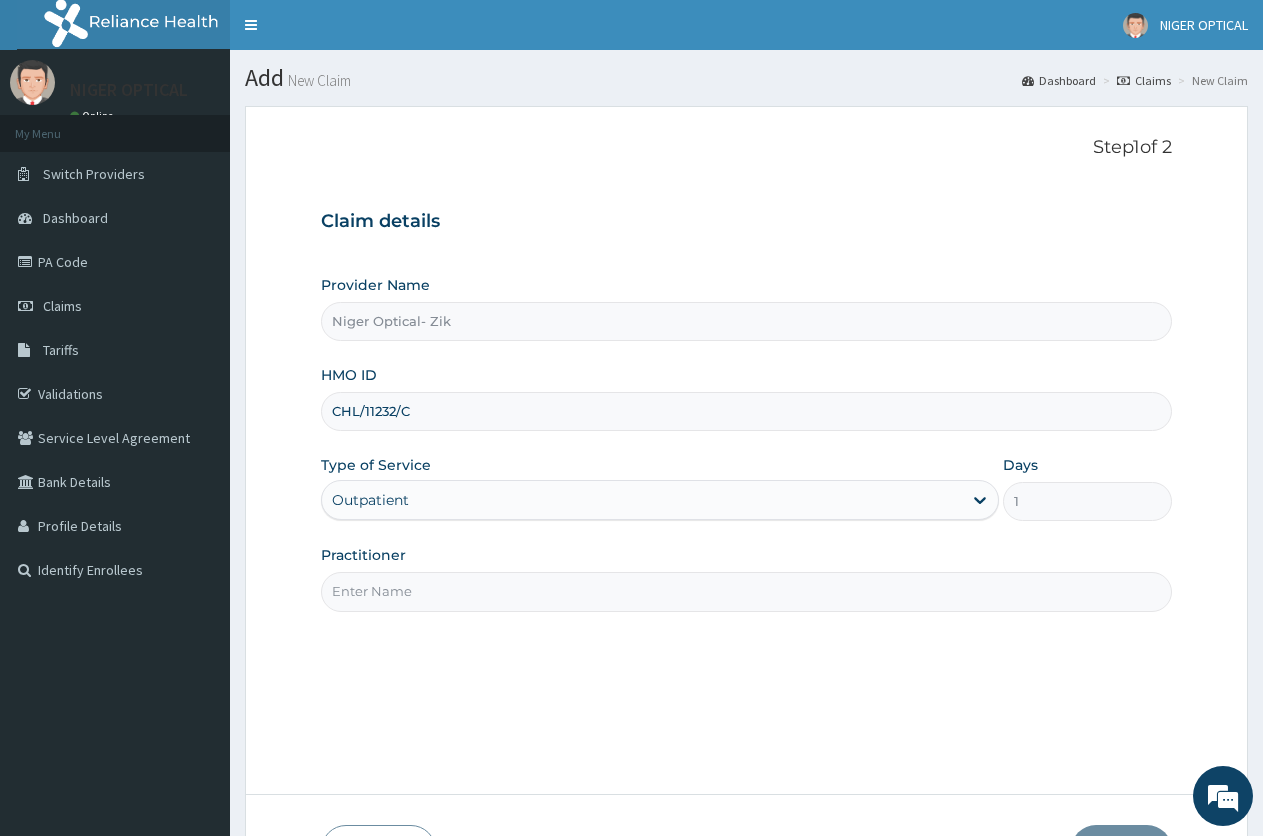 type on "Dr. [LAST] [LAST]" 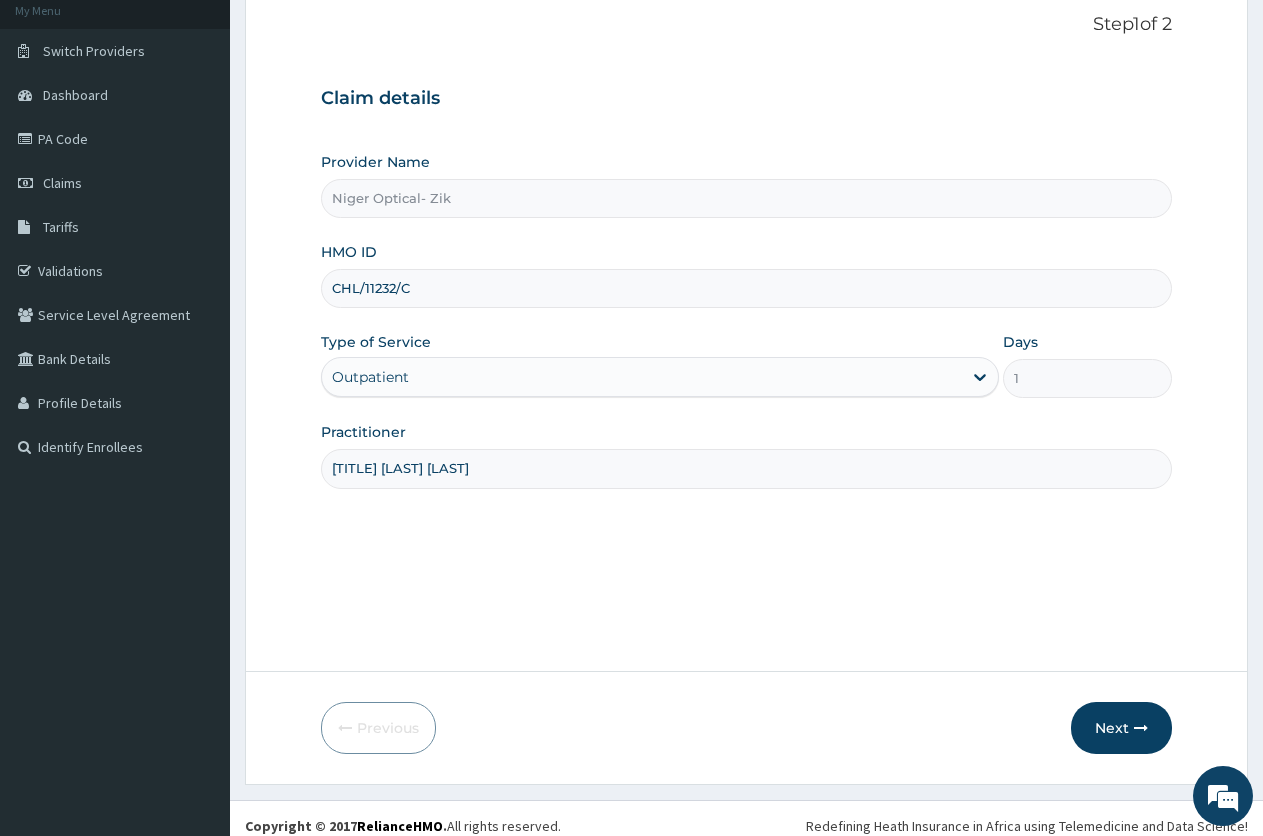 scroll, scrollTop: 138, scrollLeft: 0, axis: vertical 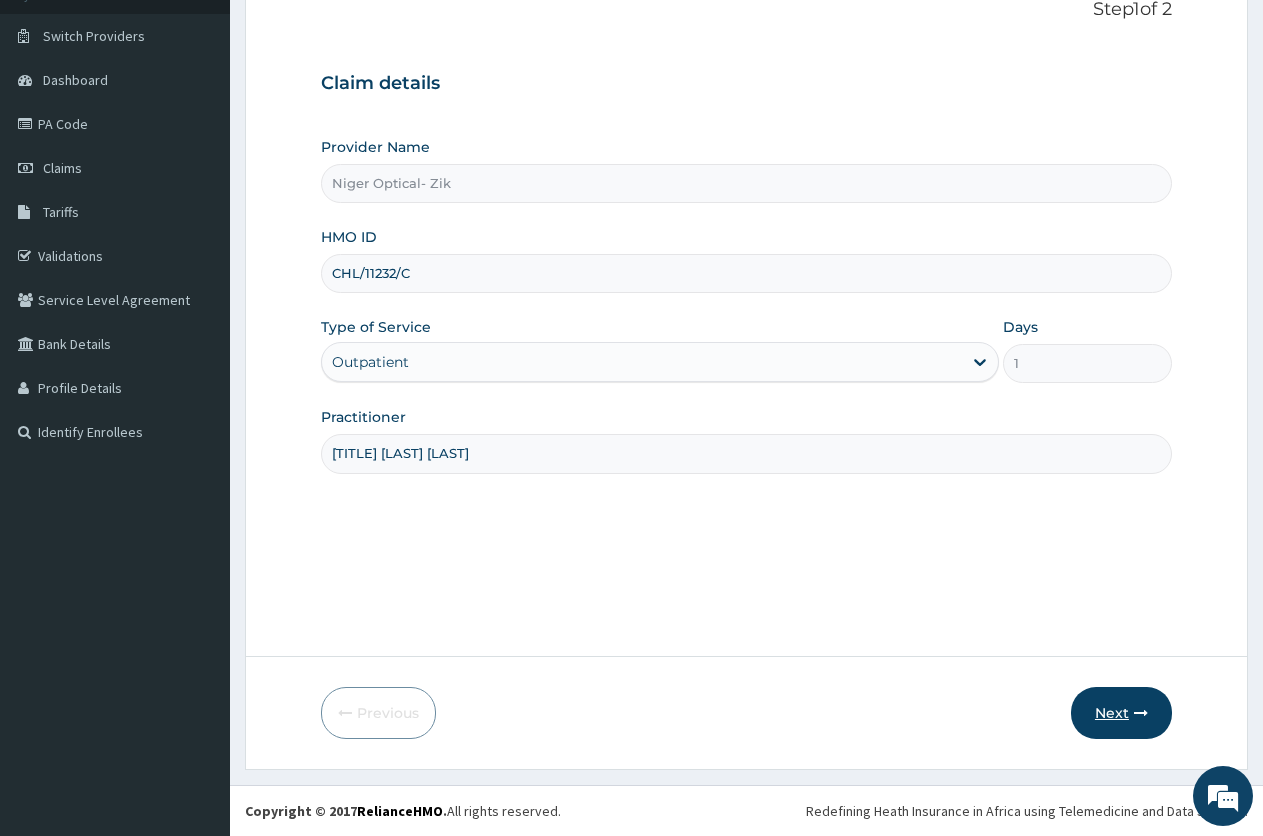 click on "Next" at bounding box center (1121, 713) 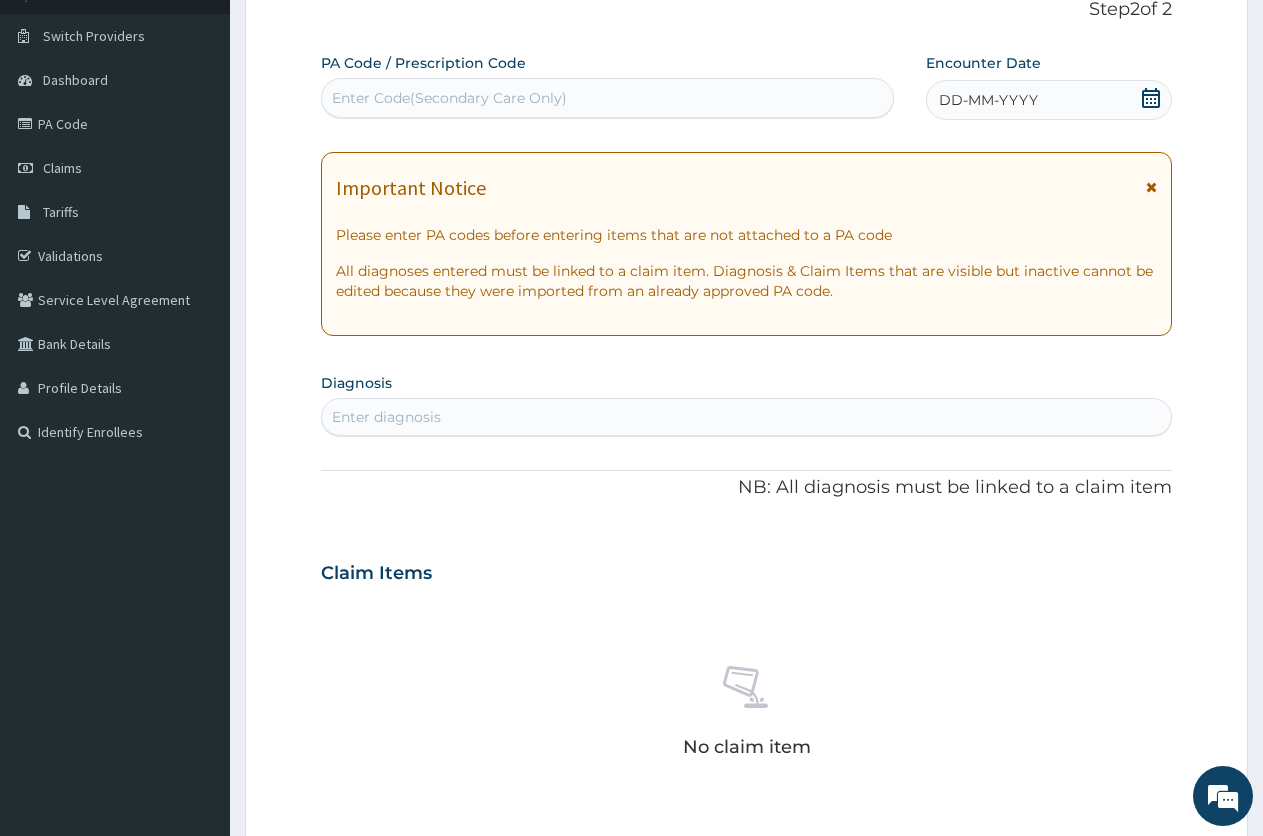 click on "Enter Code(Secondary Care Only)" at bounding box center (449, 98) 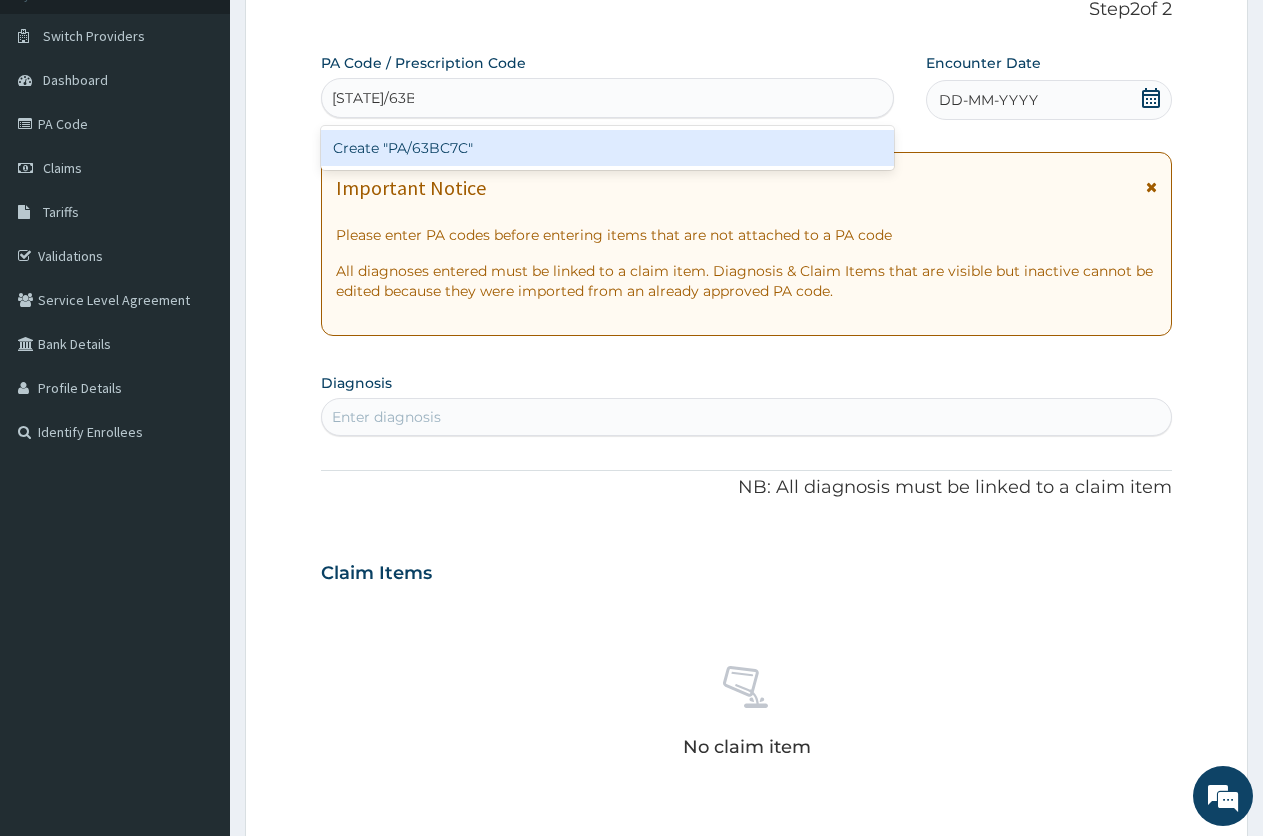 type on "PA/63BC7C" 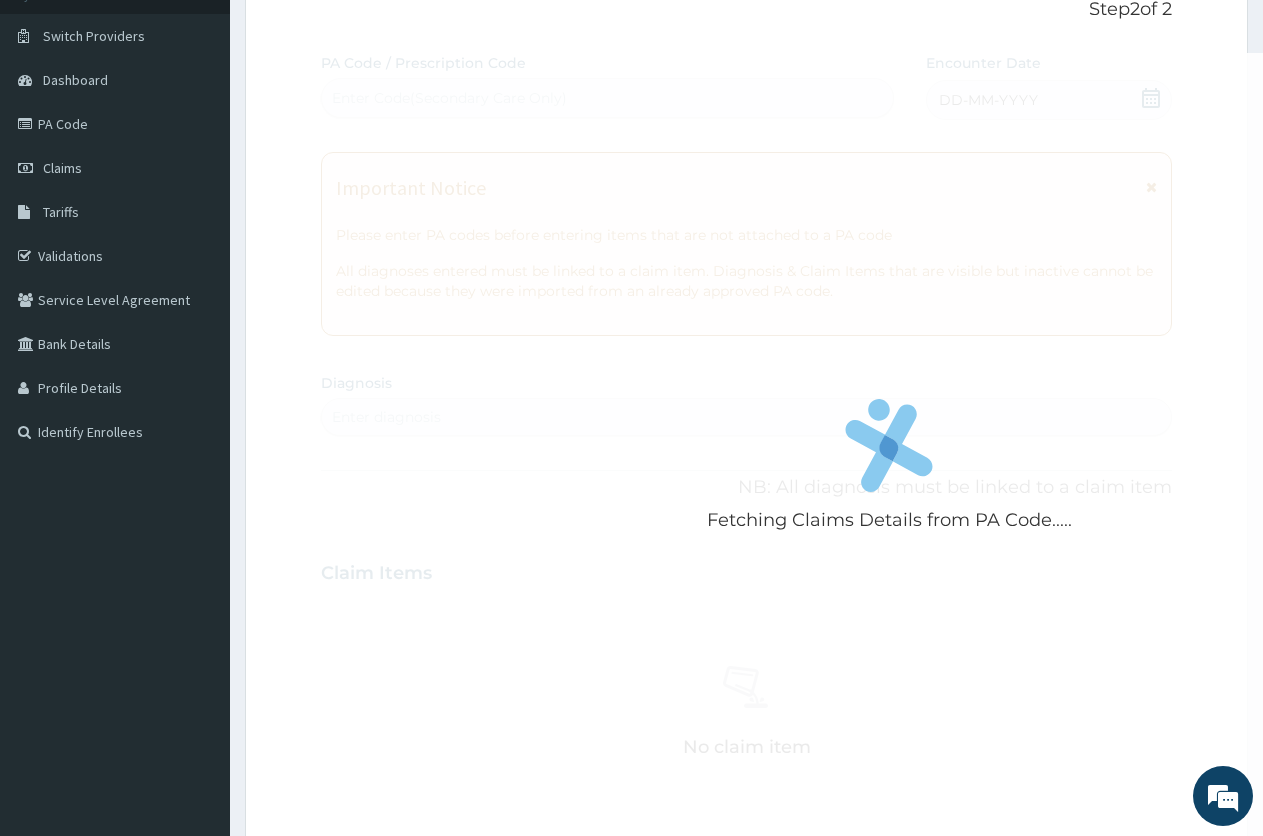 click on "Fetching Claims Details from PA Code..... PA Code / Prescription Code Enter Code(Secondary Care Only) Encounter Date DD-MM-YYYY Important Notice Please enter PA codes before entering items that are not attached to a PA code   All diagnoses entered must be linked to a claim item. Diagnosis & Claim Items that are visible but inactive cannot be edited because they were imported from an already approved PA code. Diagnosis Enter diagnosis NB: All diagnosis must be linked to a claim item Claim Items No claim item Types Select Type Item Select Item Pair Diagnosis Select Diagnosis Unit Price 0 Add Comment" at bounding box center [746, 570] 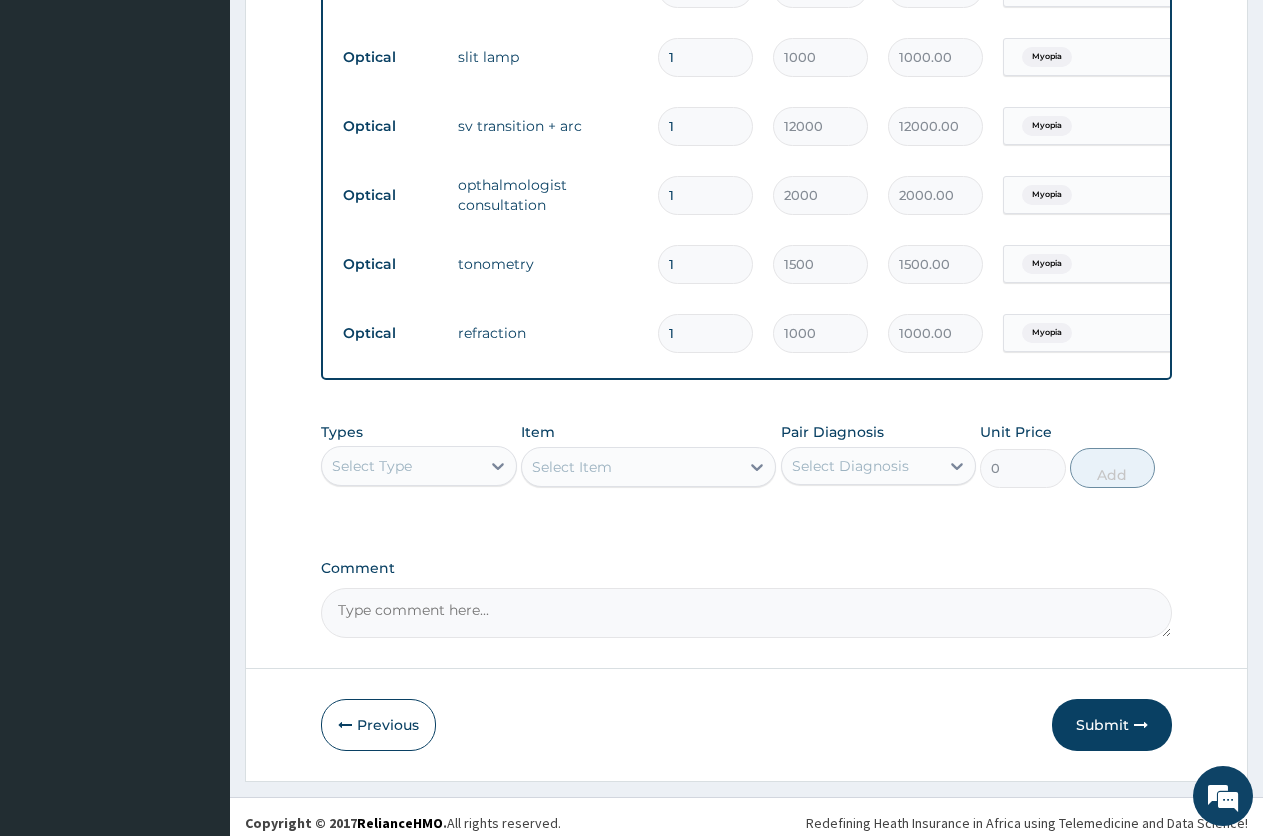 scroll, scrollTop: 1149, scrollLeft: 0, axis: vertical 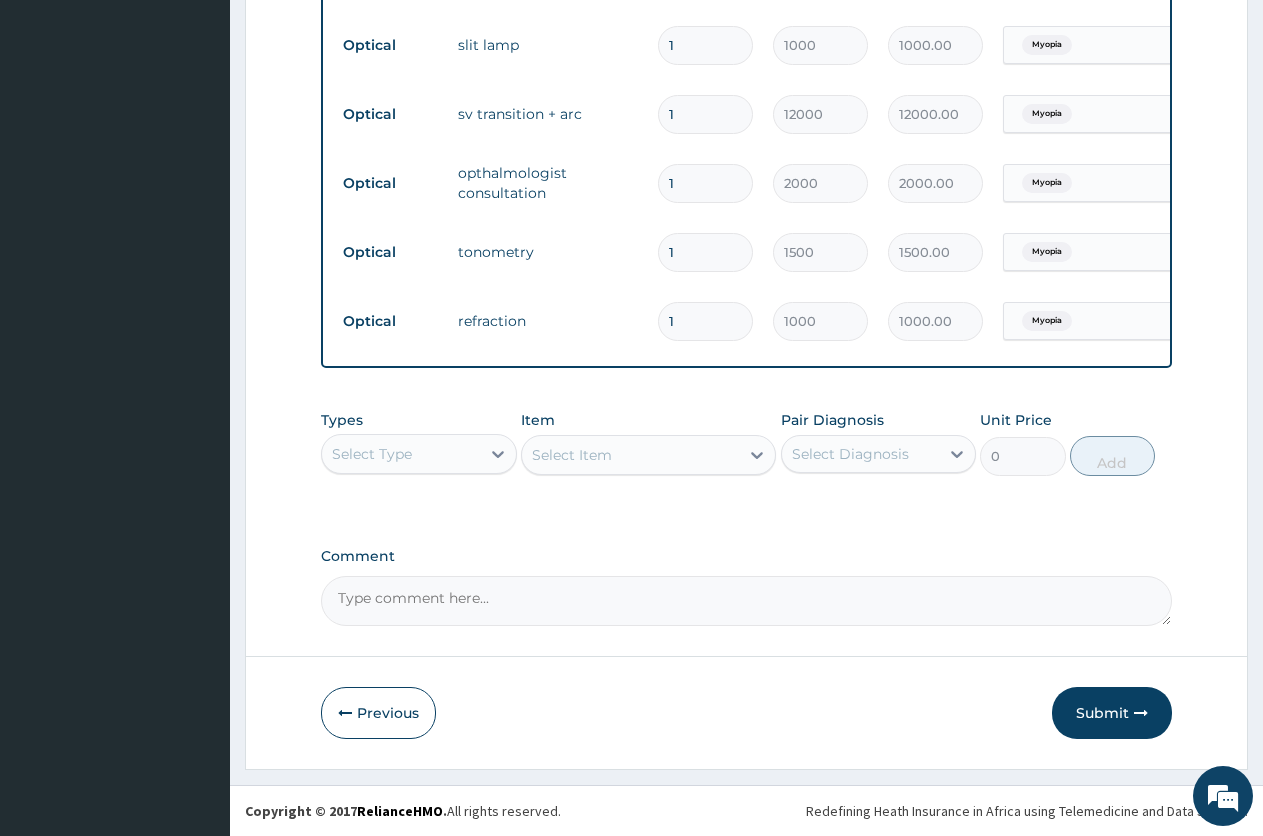 click on "Comment" at bounding box center (746, 601) 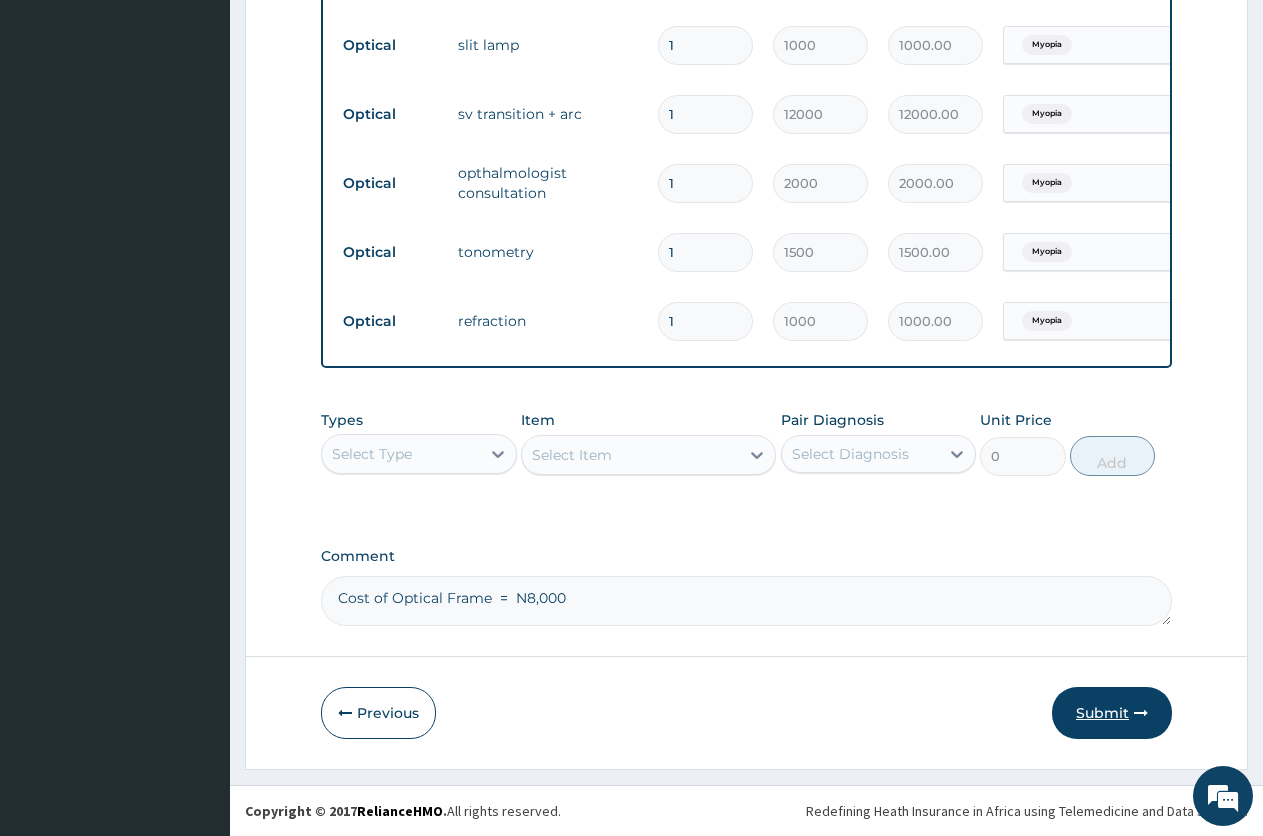 type on "Cost of Optical Frame  =  N8,000" 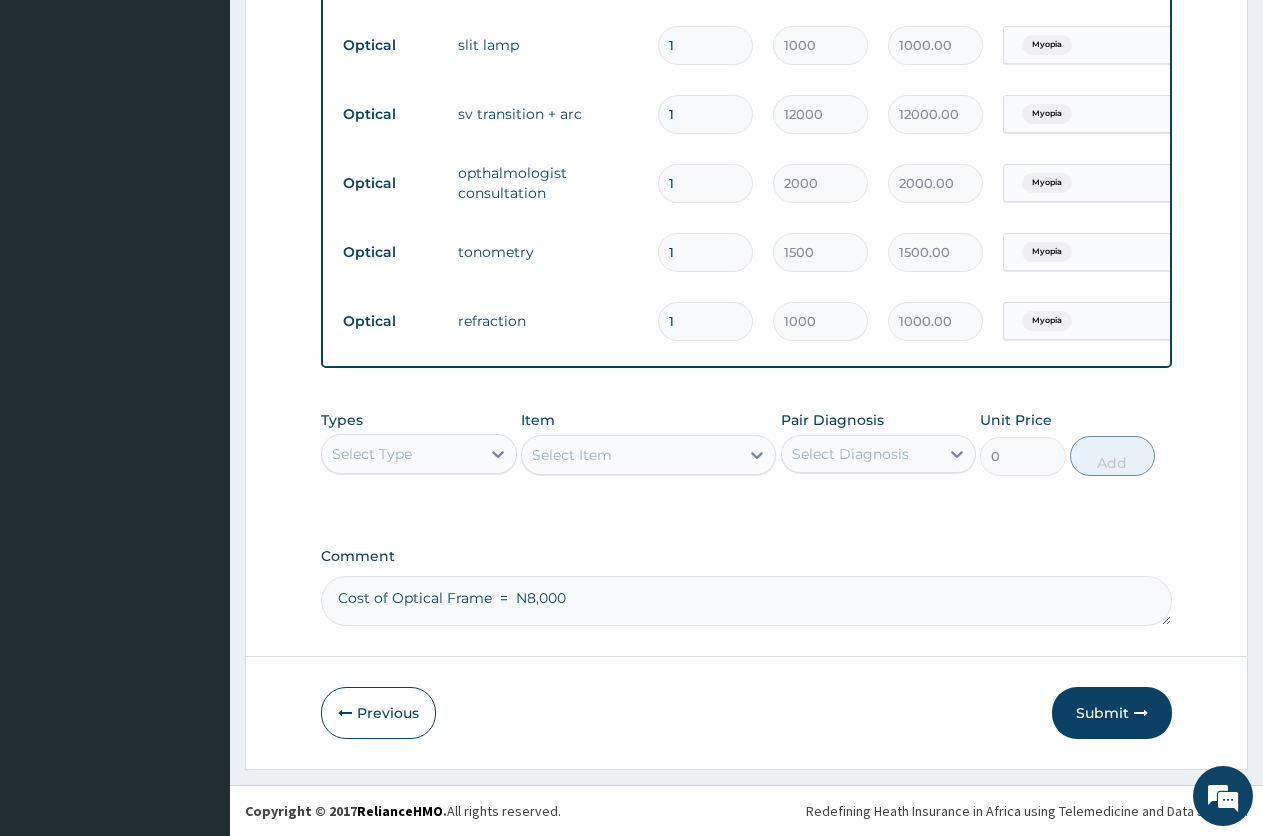 click on "Submit" at bounding box center (1112, 713) 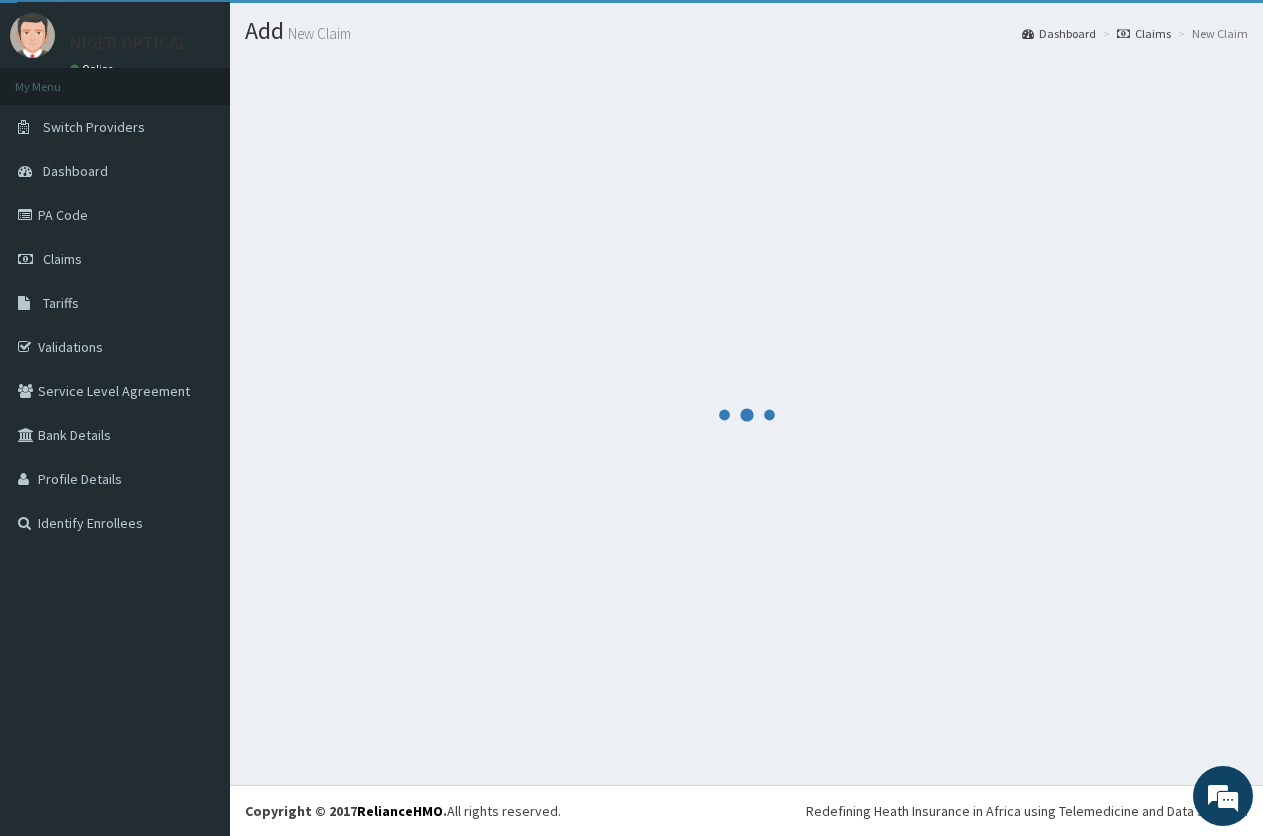 scroll, scrollTop: 1149, scrollLeft: 0, axis: vertical 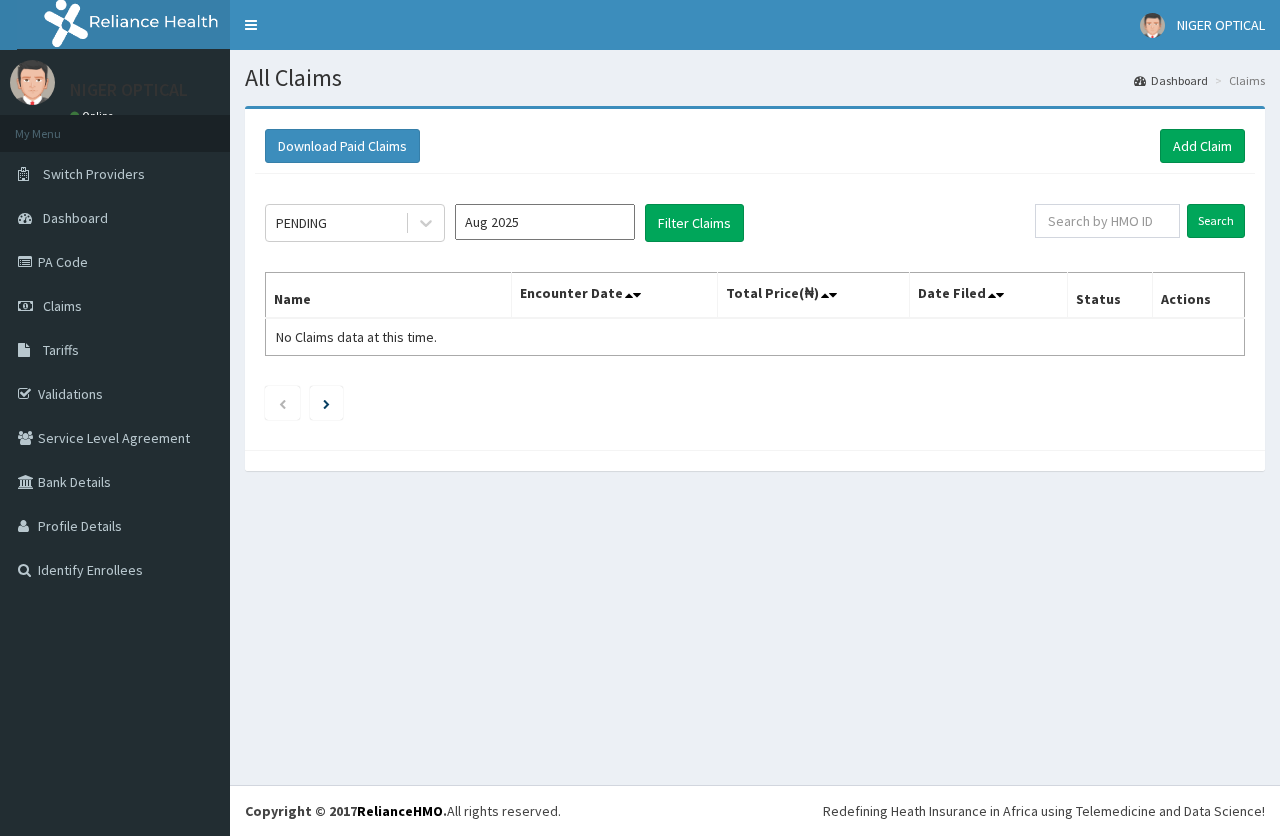 click on "Aug 2025" at bounding box center (545, 222) 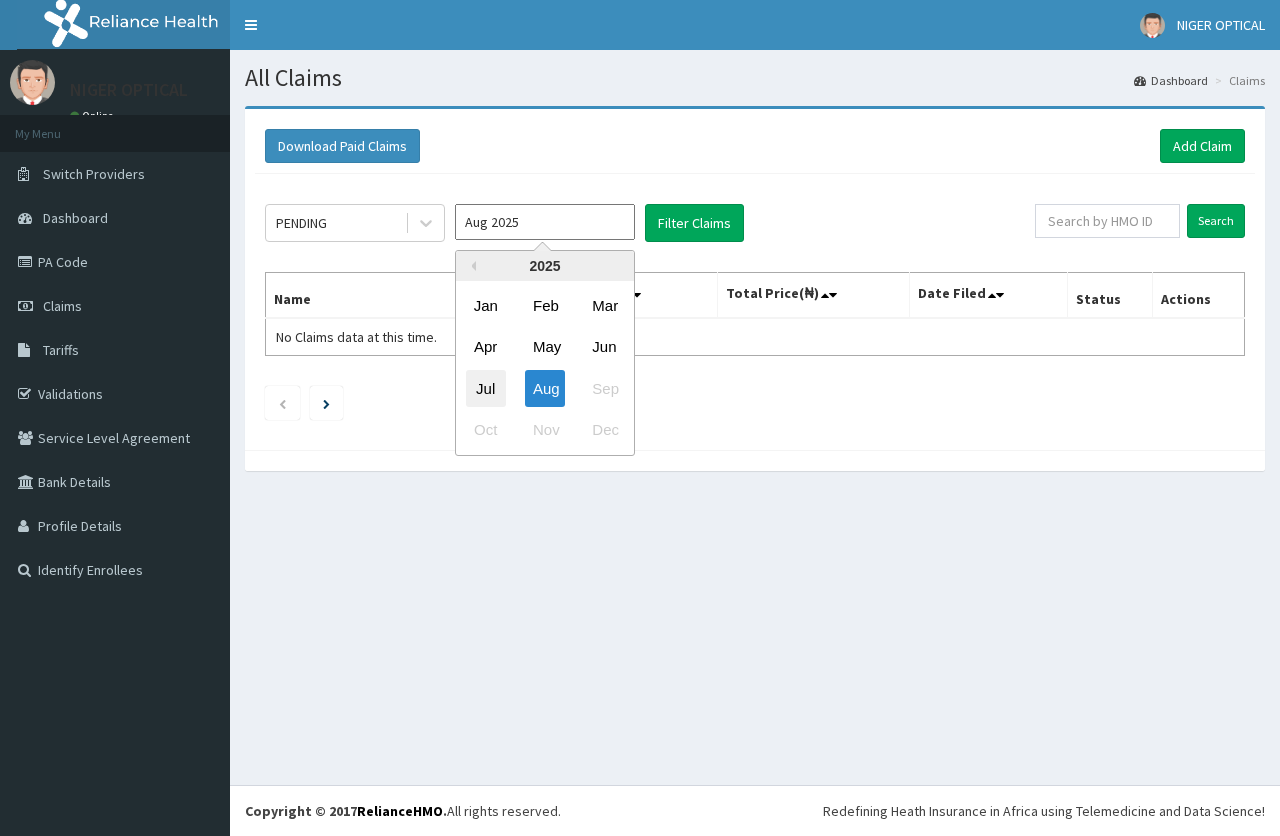 click on "Jul" at bounding box center (486, 388) 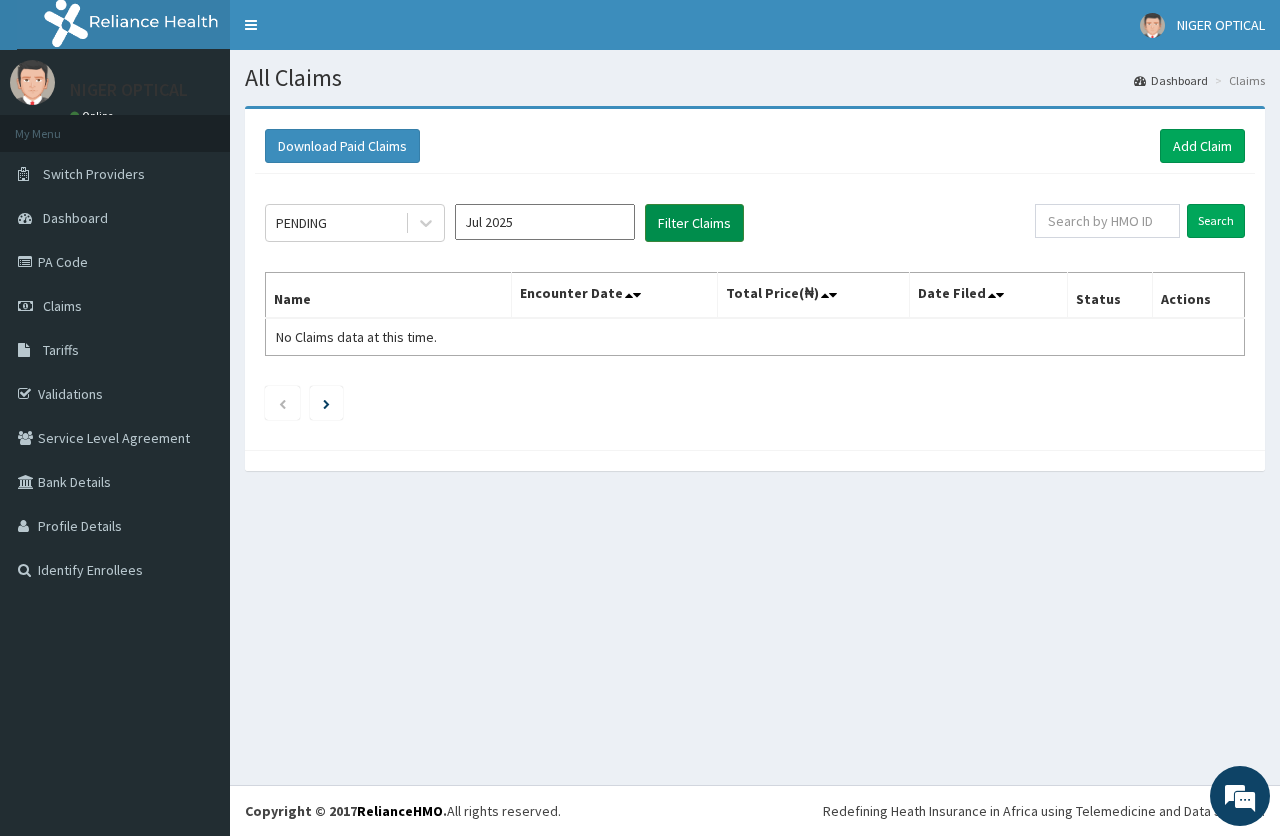 click on "Filter Claims" at bounding box center (694, 223) 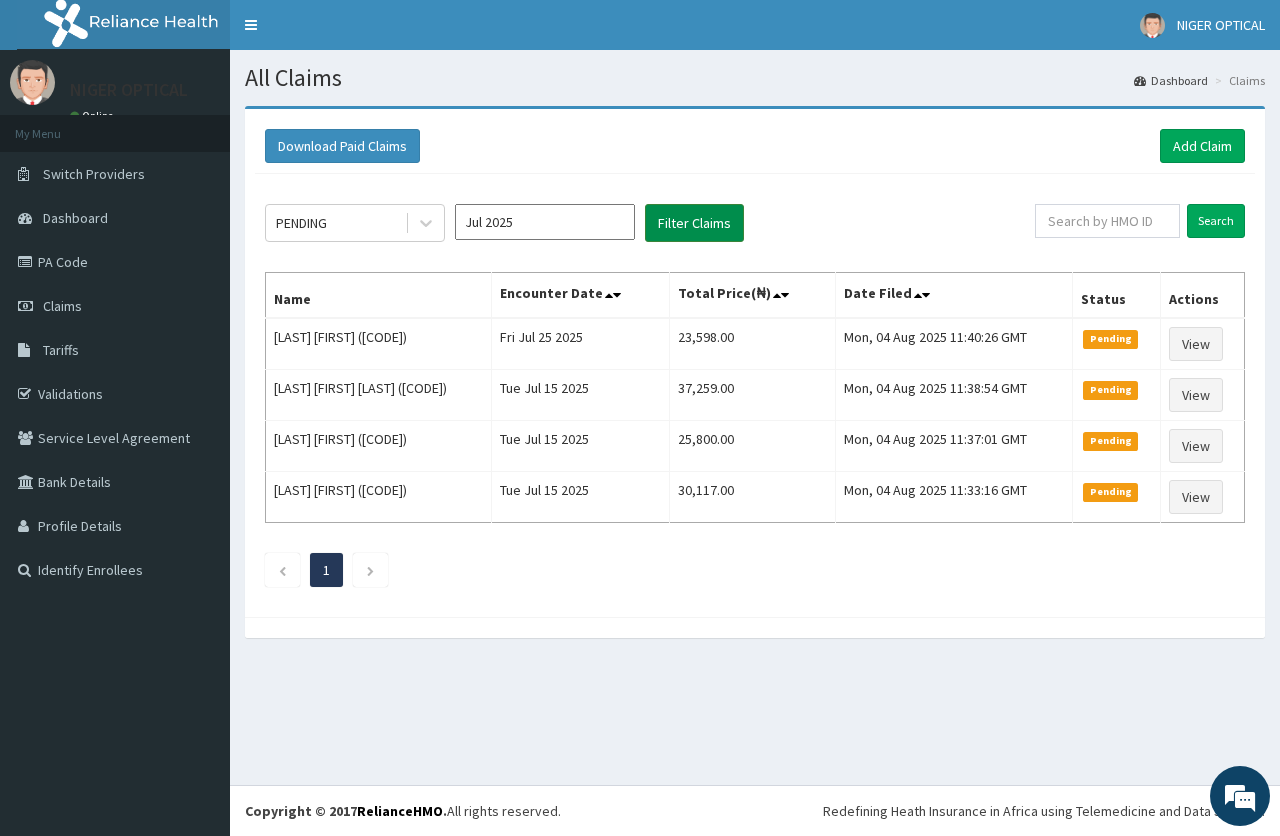 scroll, scrollTop: 0, scrollLeft: 0, axis: both 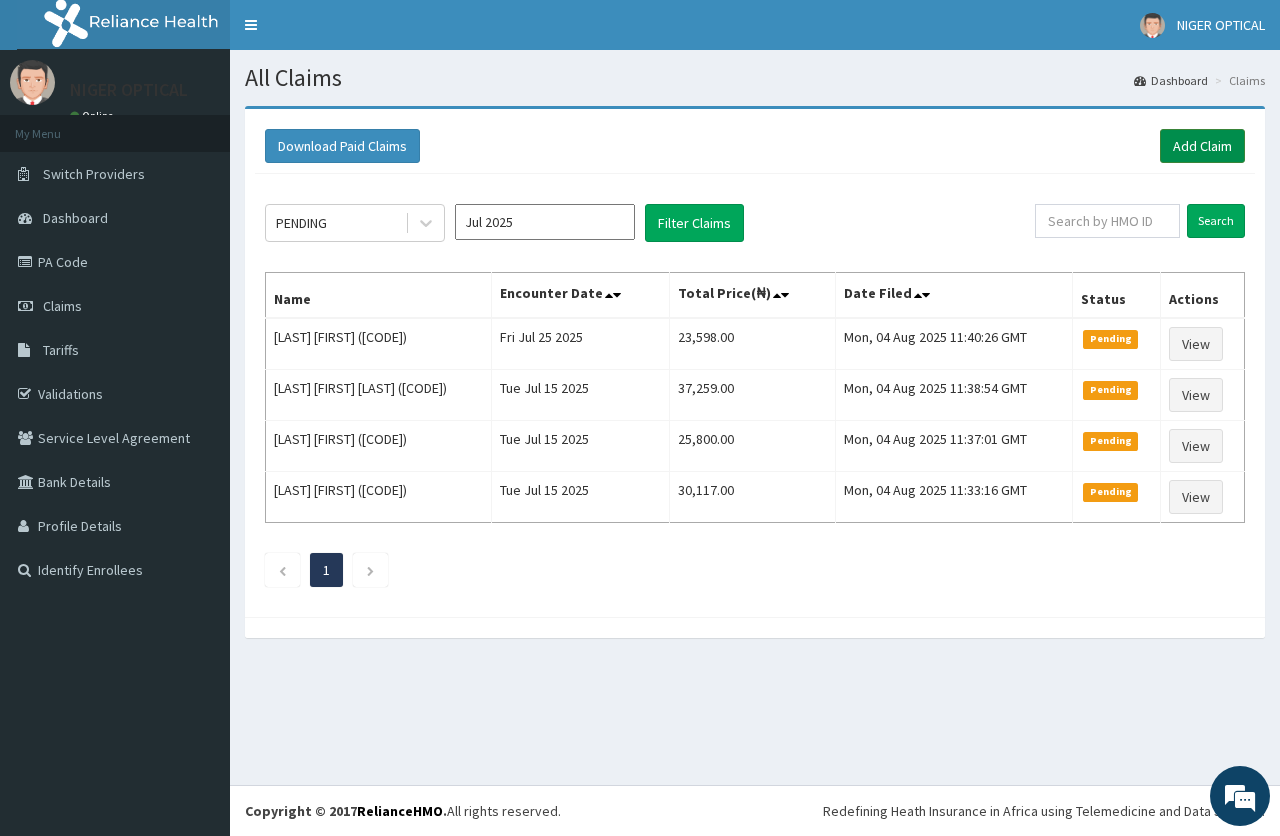 click on "Add Claim" at bounding box center [1202, 146] 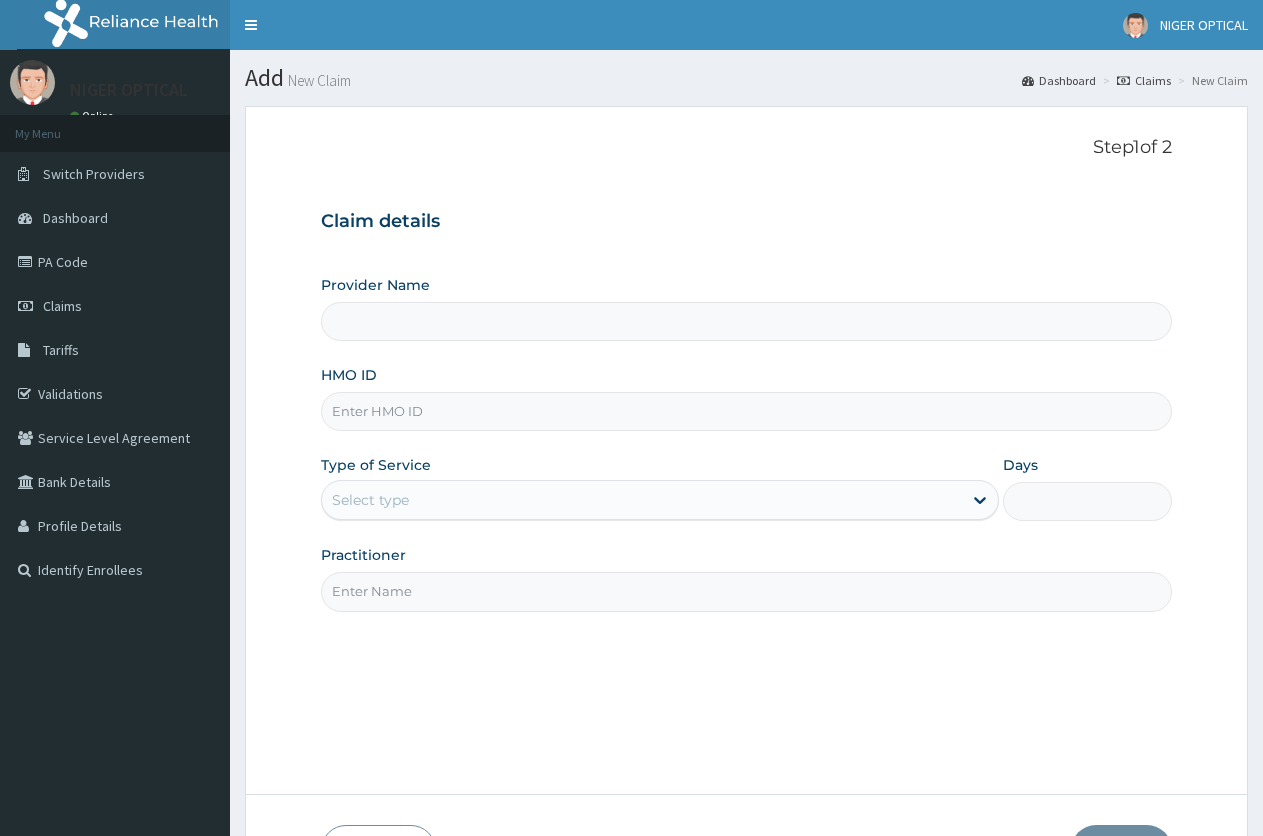 scroll, scrollTop: 0, scrollLeft: 0, axis: both 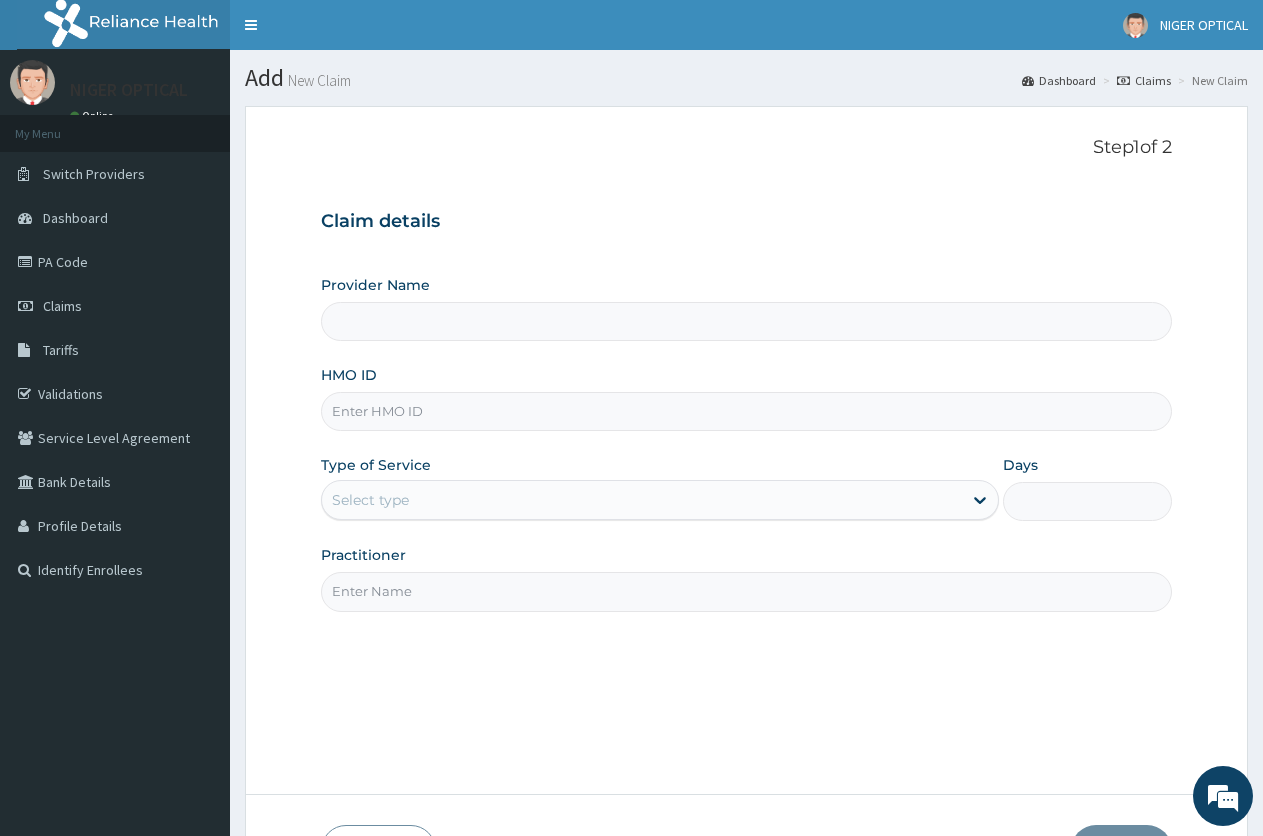 click on "Provider Name" at bounding box center [746, 321] 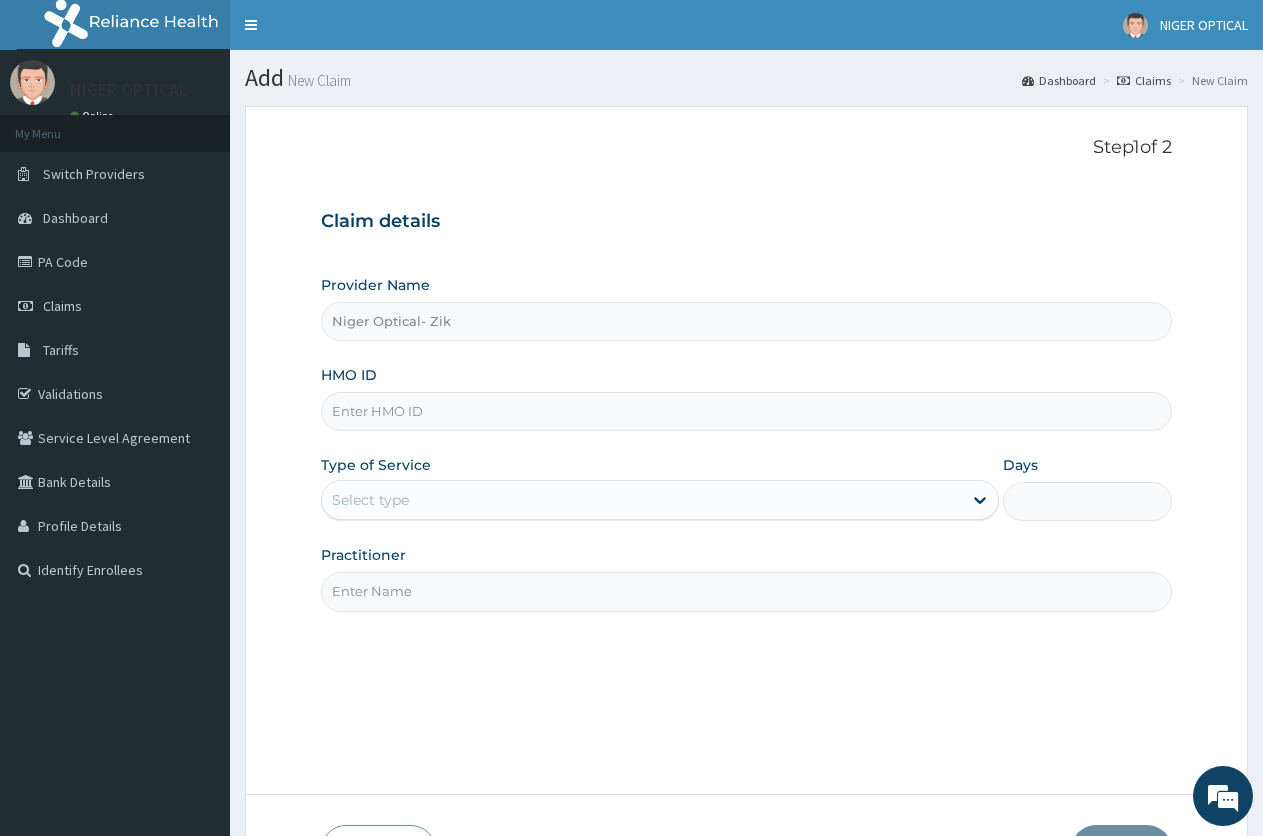 click on "Niger Optical- Zik" at bounding box center (746, 321) 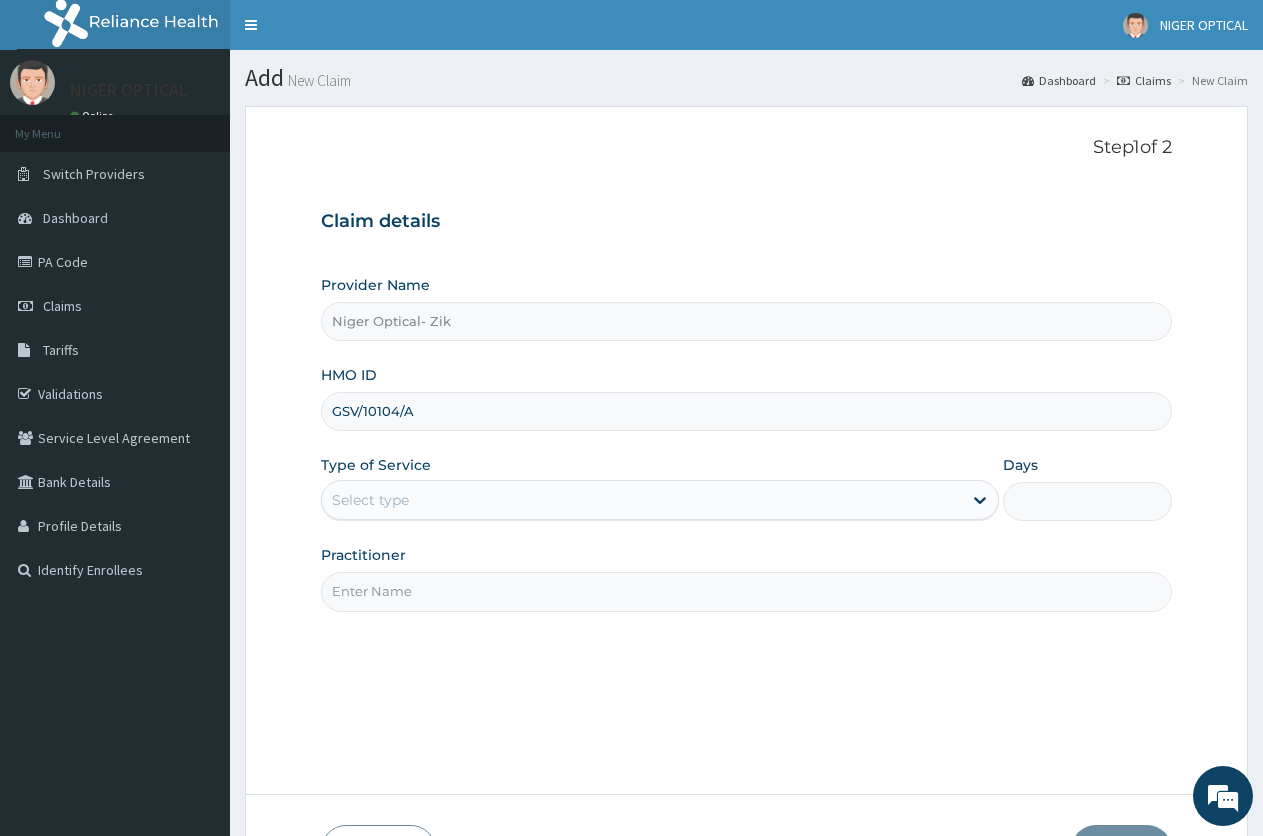 type on "GSV/10104/A" 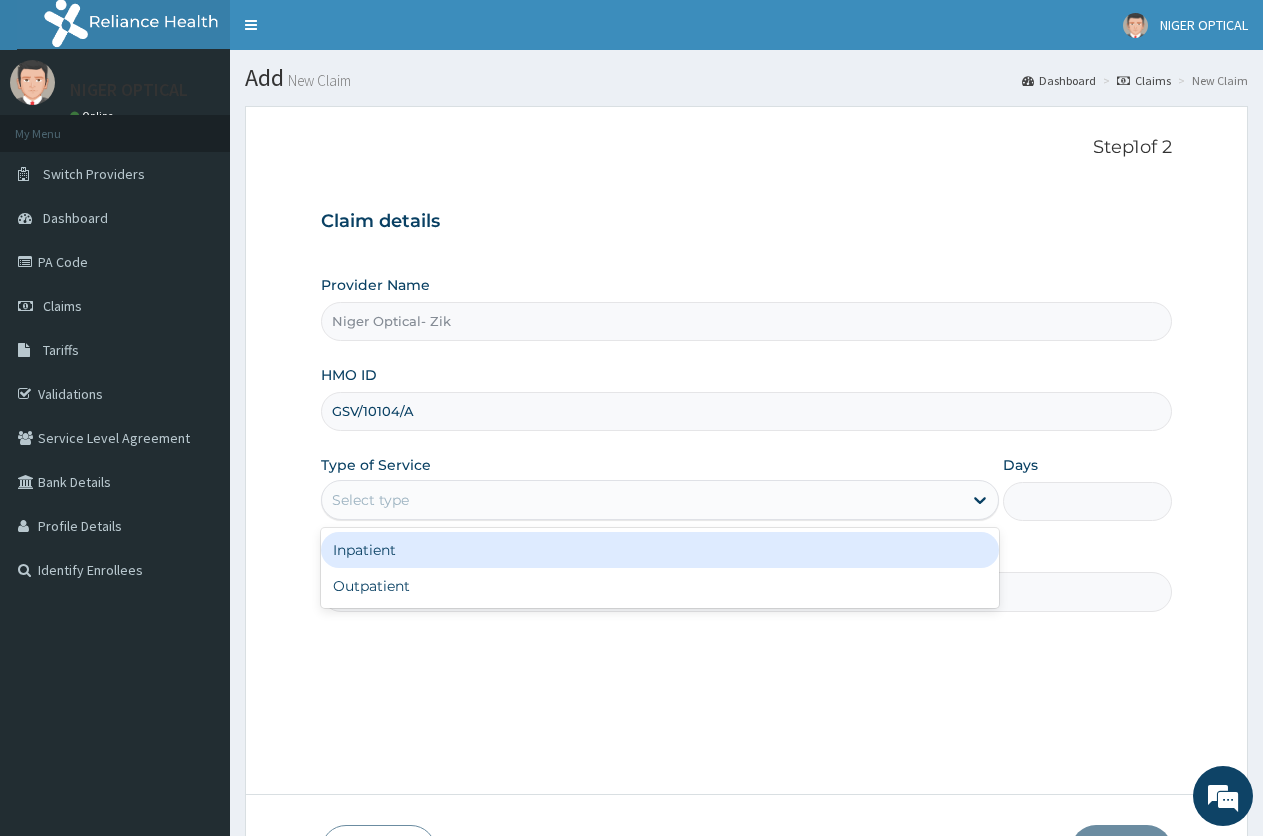 click on "Select type" at bounding box center (641, 500) 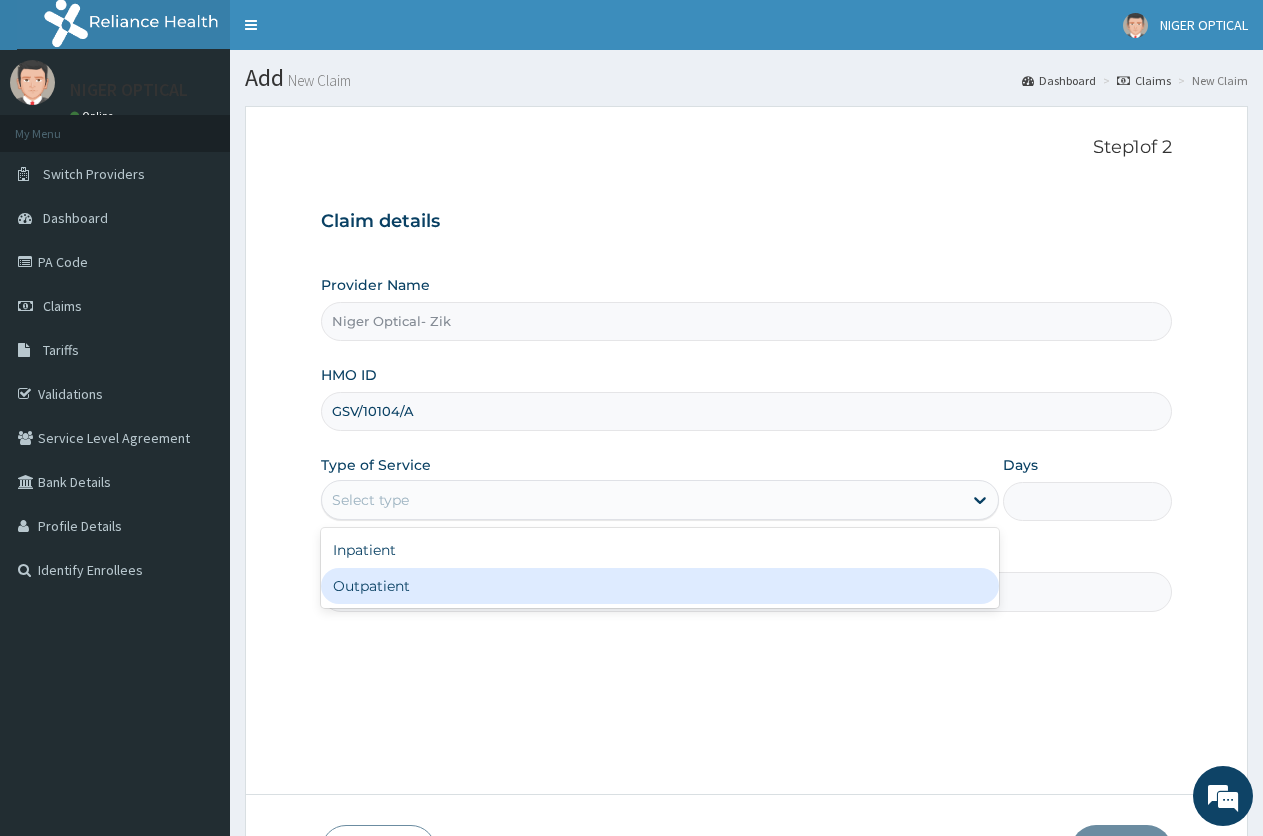 click on "Outpatient" at bounding box center [659, 586] 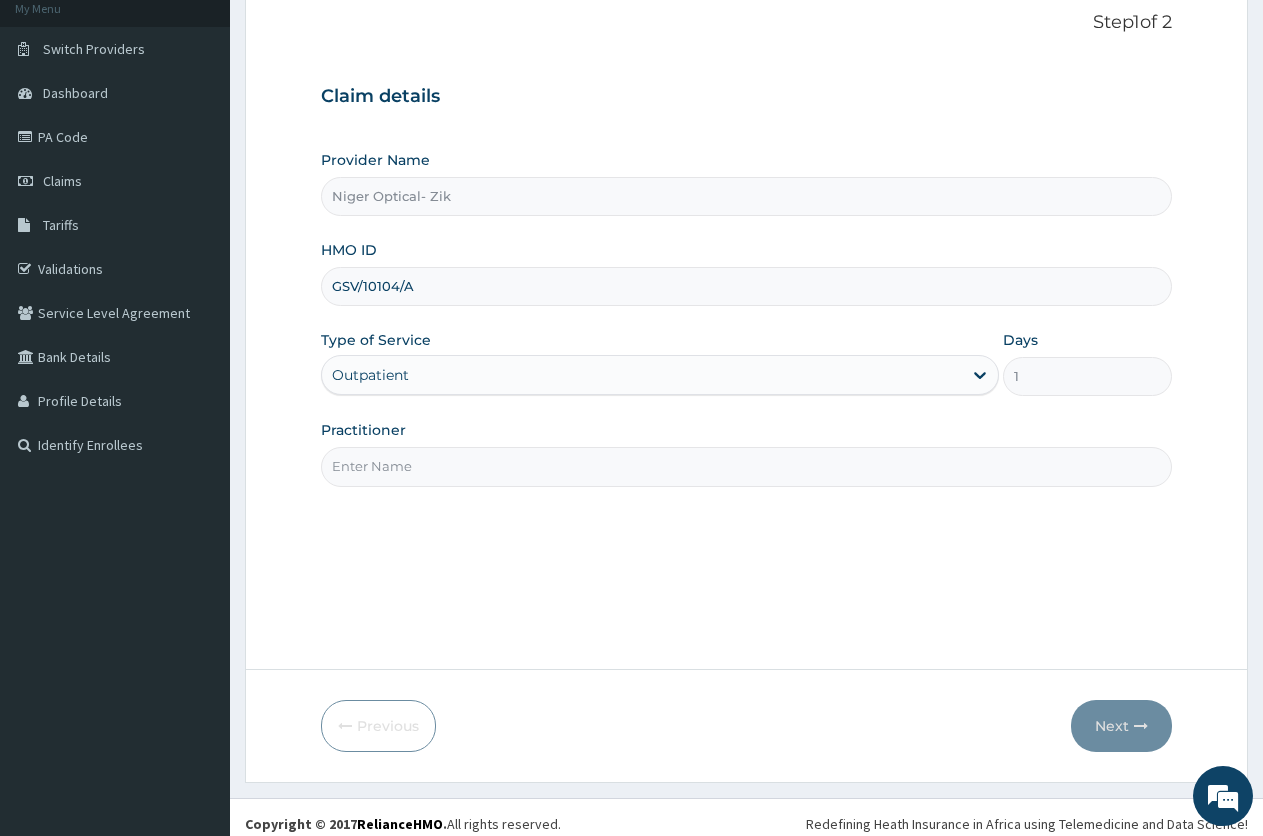 scroll, scrollTop: 138, scrollLeft: 0, axis: vertical 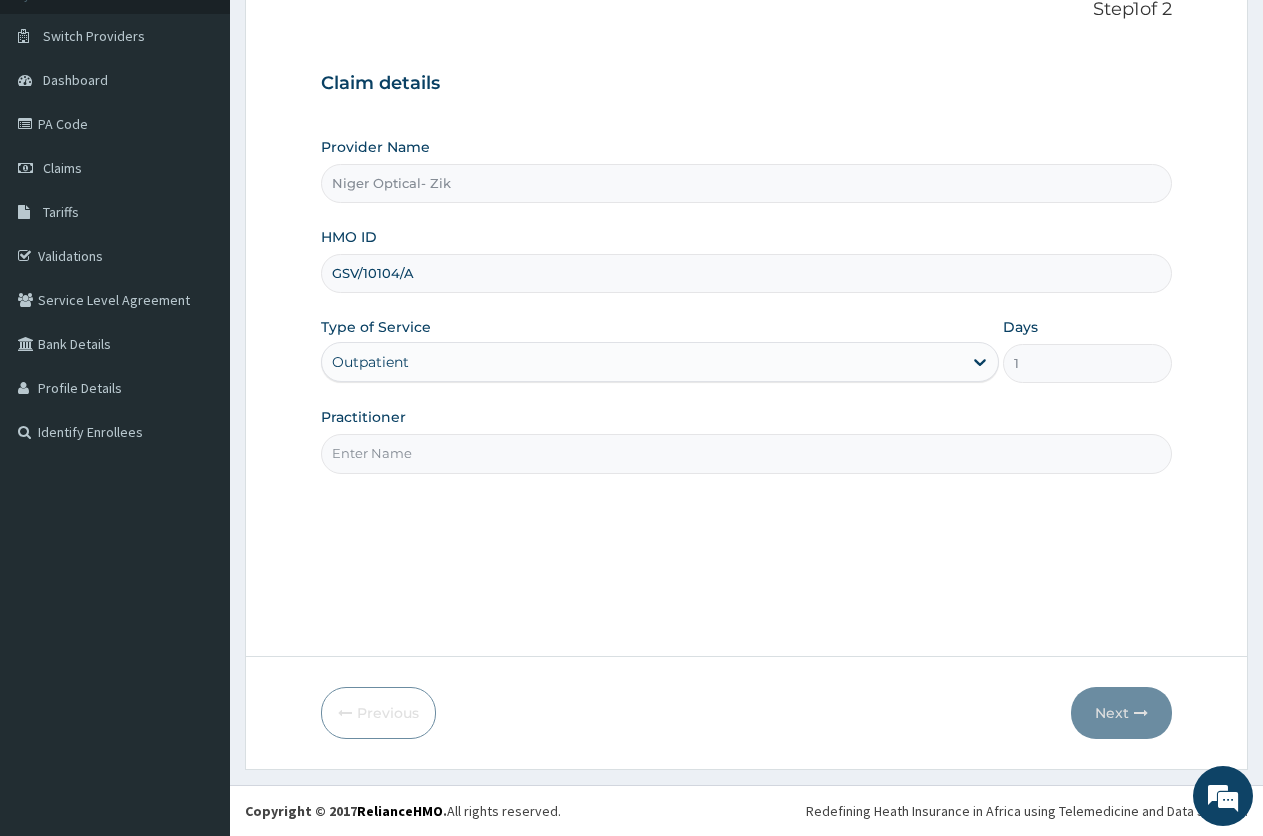 click on "Practitioner" at bounding box center (746, 453) 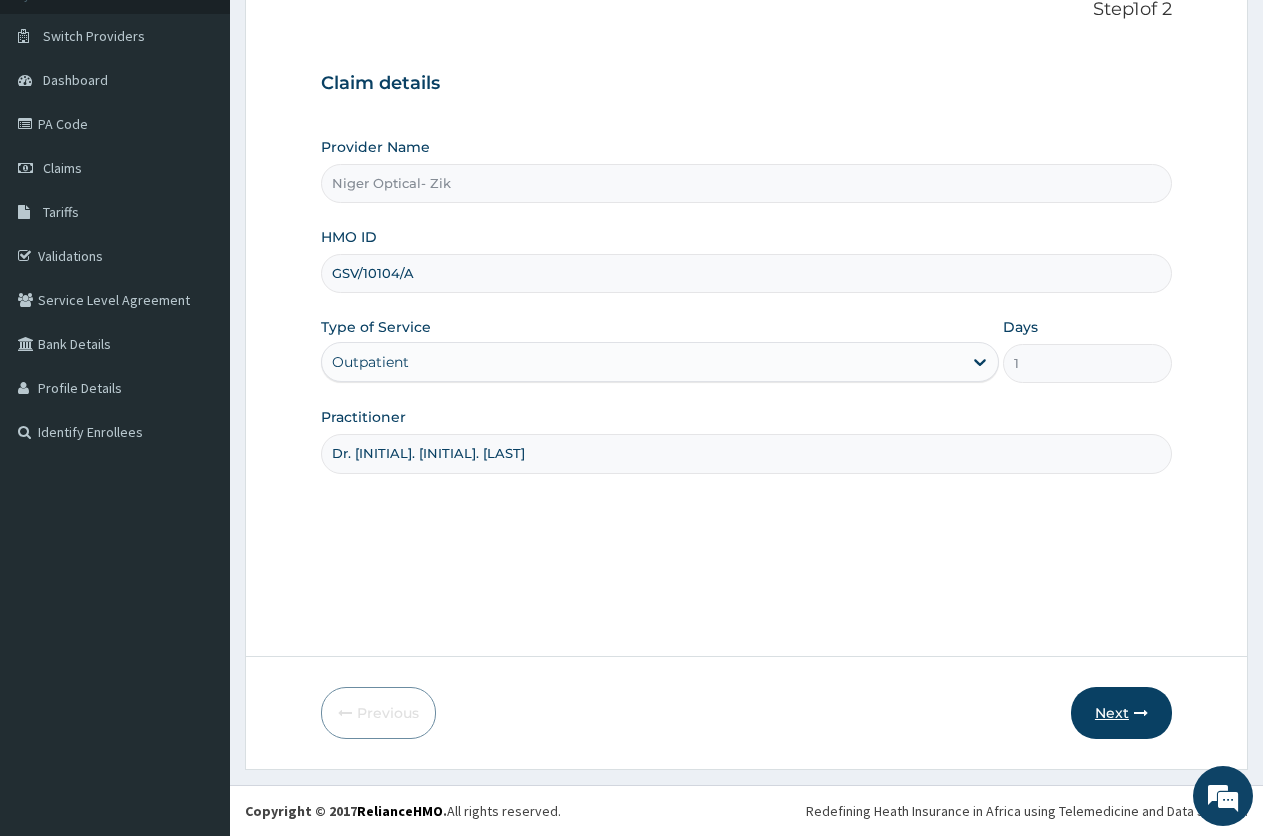 click on "Next" at bounding box center (1121, 713) 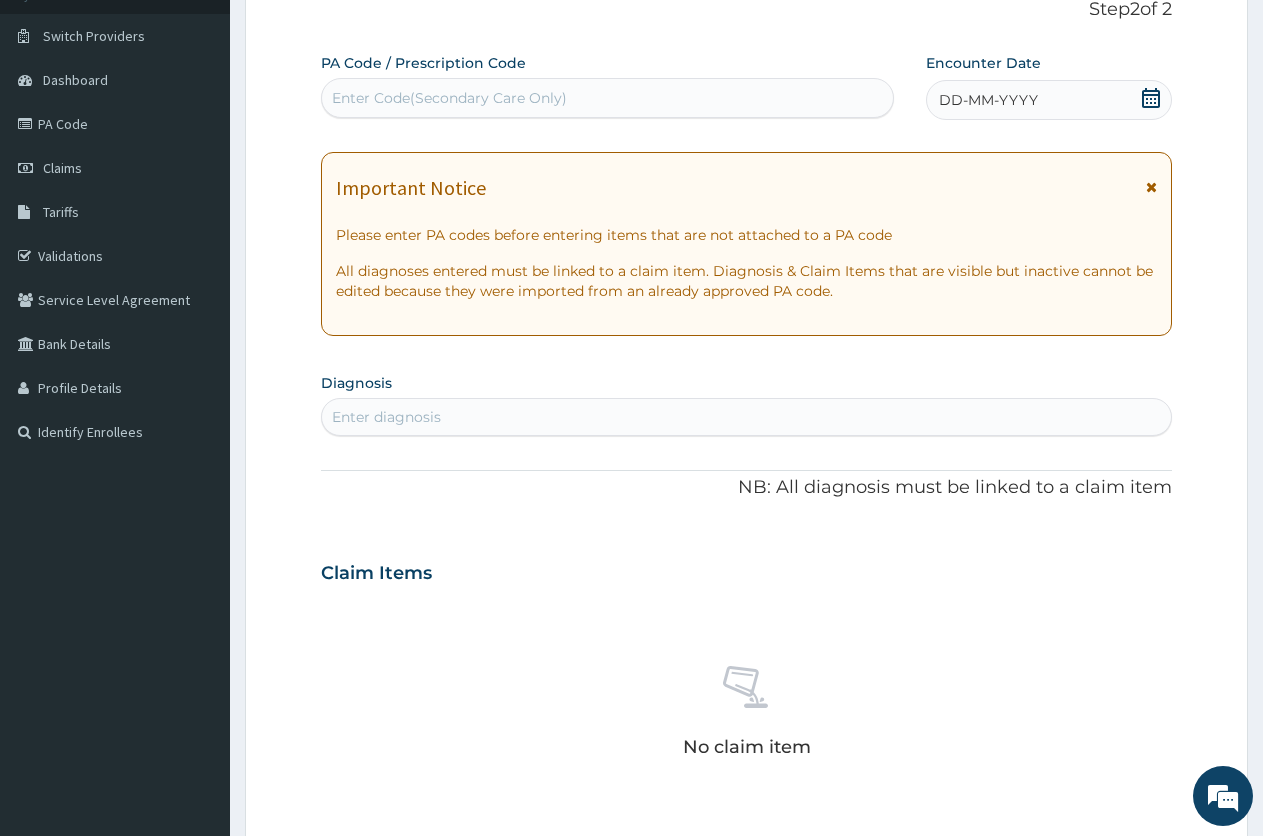 click on "Enter Code(Secondary Care Only)" at bounding box center (607, 98) 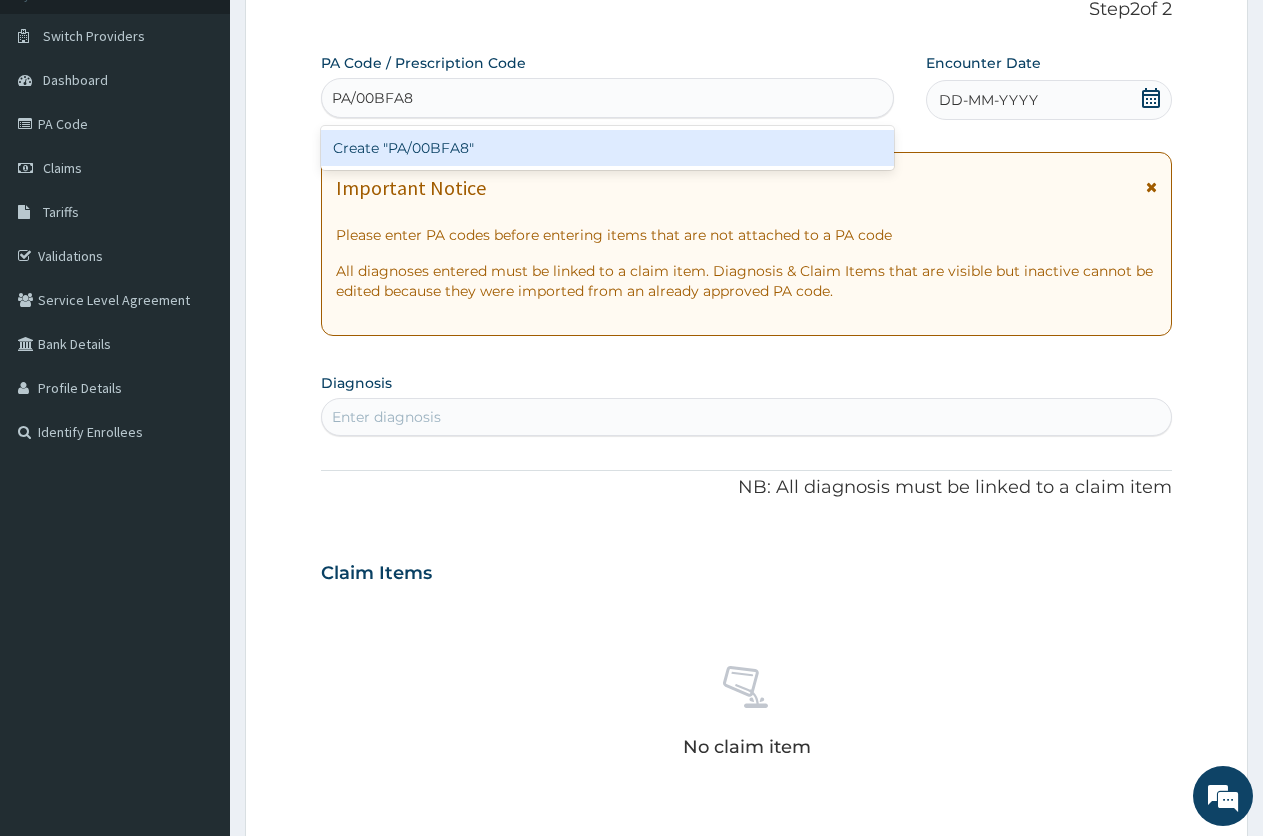 type on "PA/00BFA8" 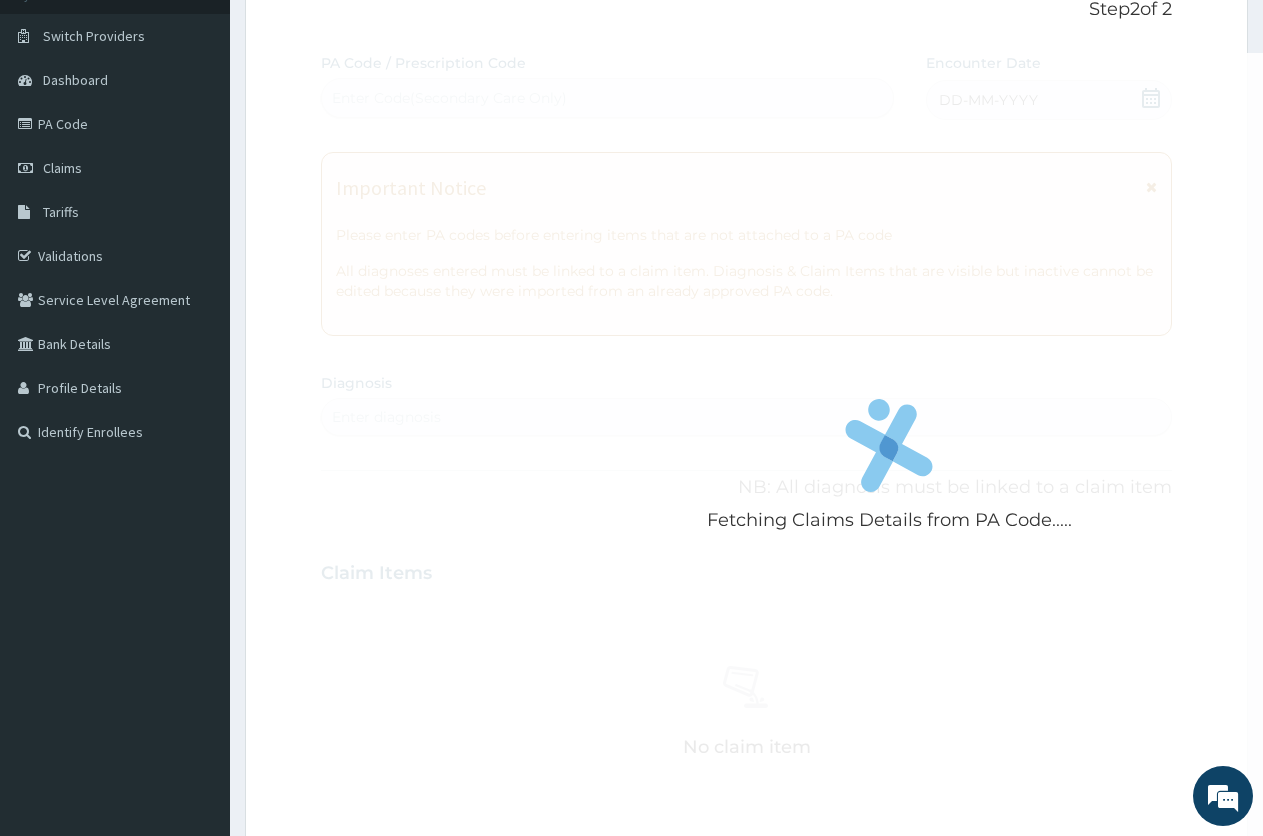 click on "Fetching Claims Details from PA Code..... PA Code / Prescription Code Enter Code(Secondary Care Only) Encounter Date DD-MM-YYYY Important Notice Please enter PA codes before entering items that are not attached to a PA code   All diagnoses entered must be linked to a claim item. Diagnosis & Claim Items that are visible but inactive cannot be edited because they were imported from an already approved PA code. Diagnosis Enter diagnosis NB: All diagnosis must be linked to a claim item Claim Items No claim item Types Select Type Item Select Item Pair Diagnosis Select Diagnosis Unit Price 0 Add Comment" at bounding box center [746, 570] 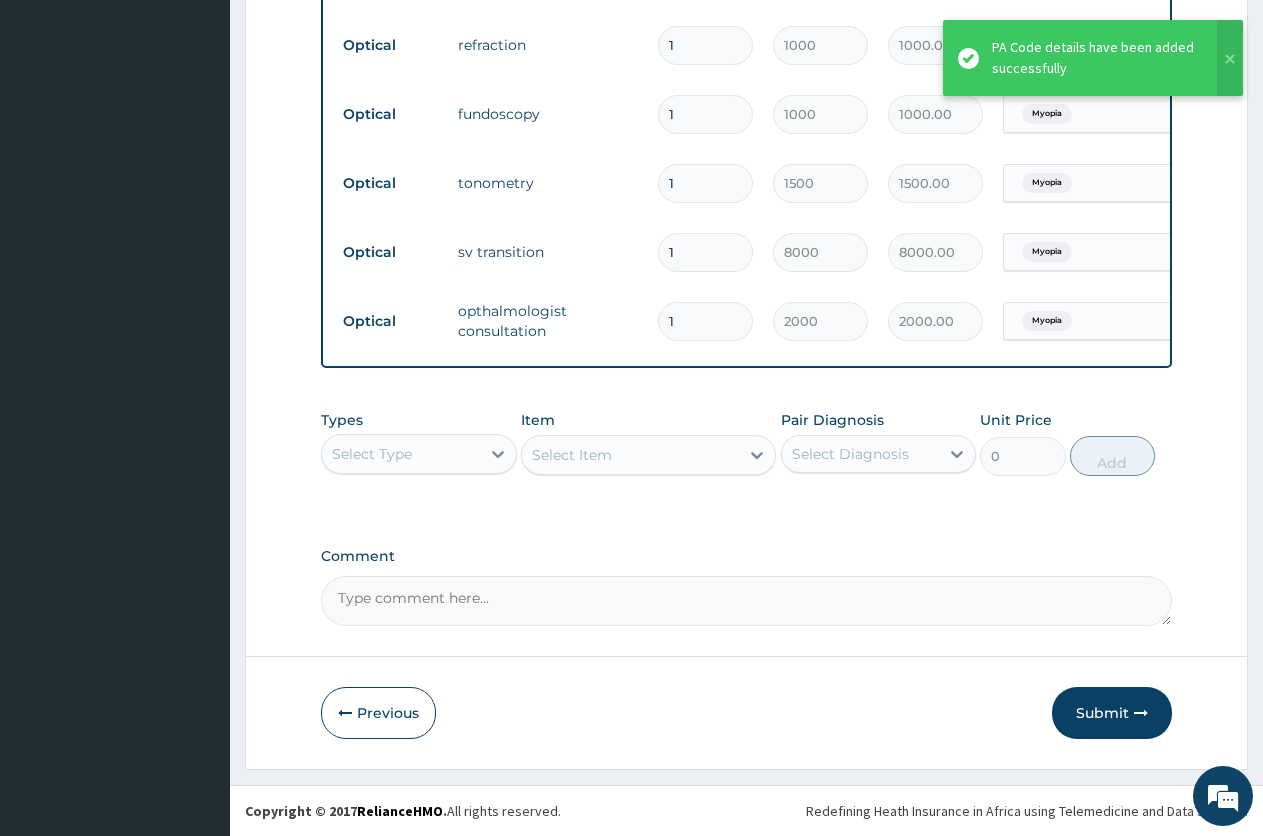 scroll, scrollTop: 1218, scrollLeft: 0, axis: vertical 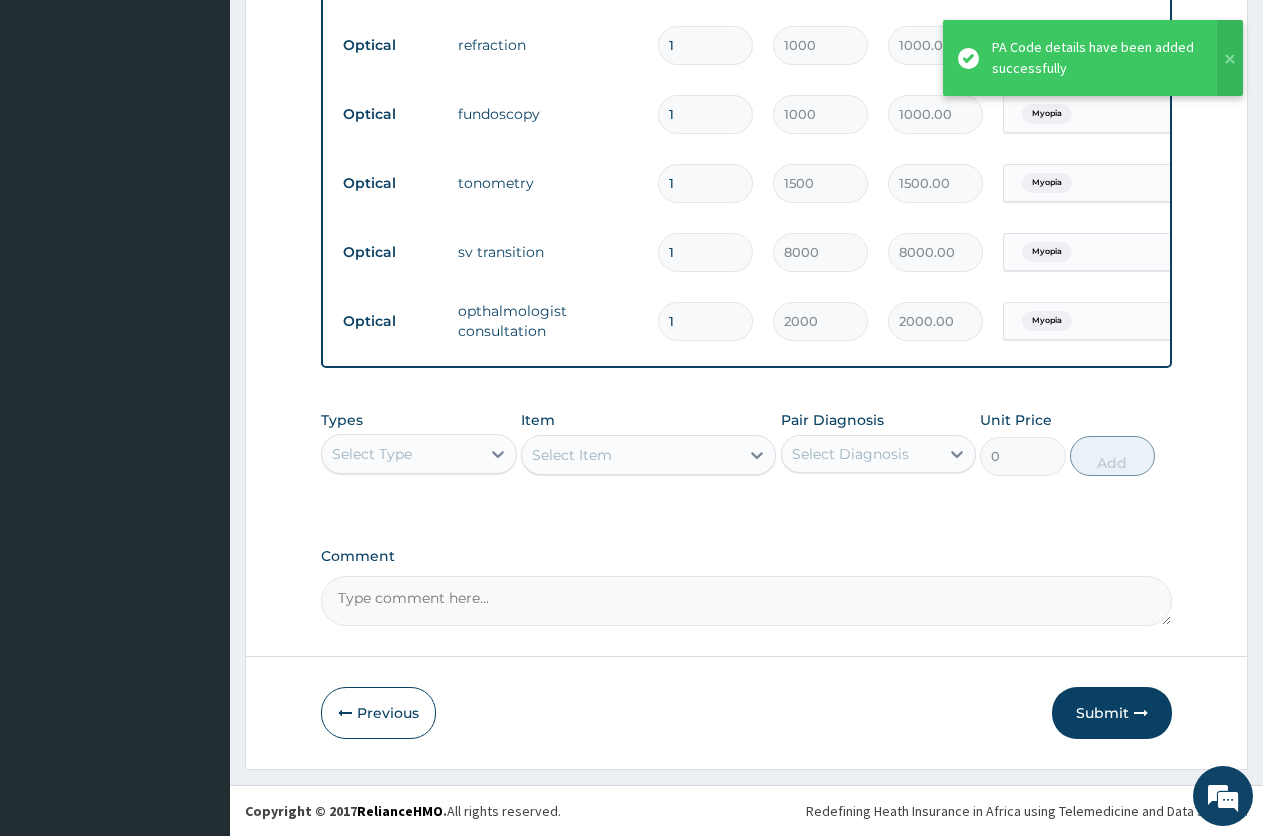 click on "Comment" at bounding box center (746, 601) 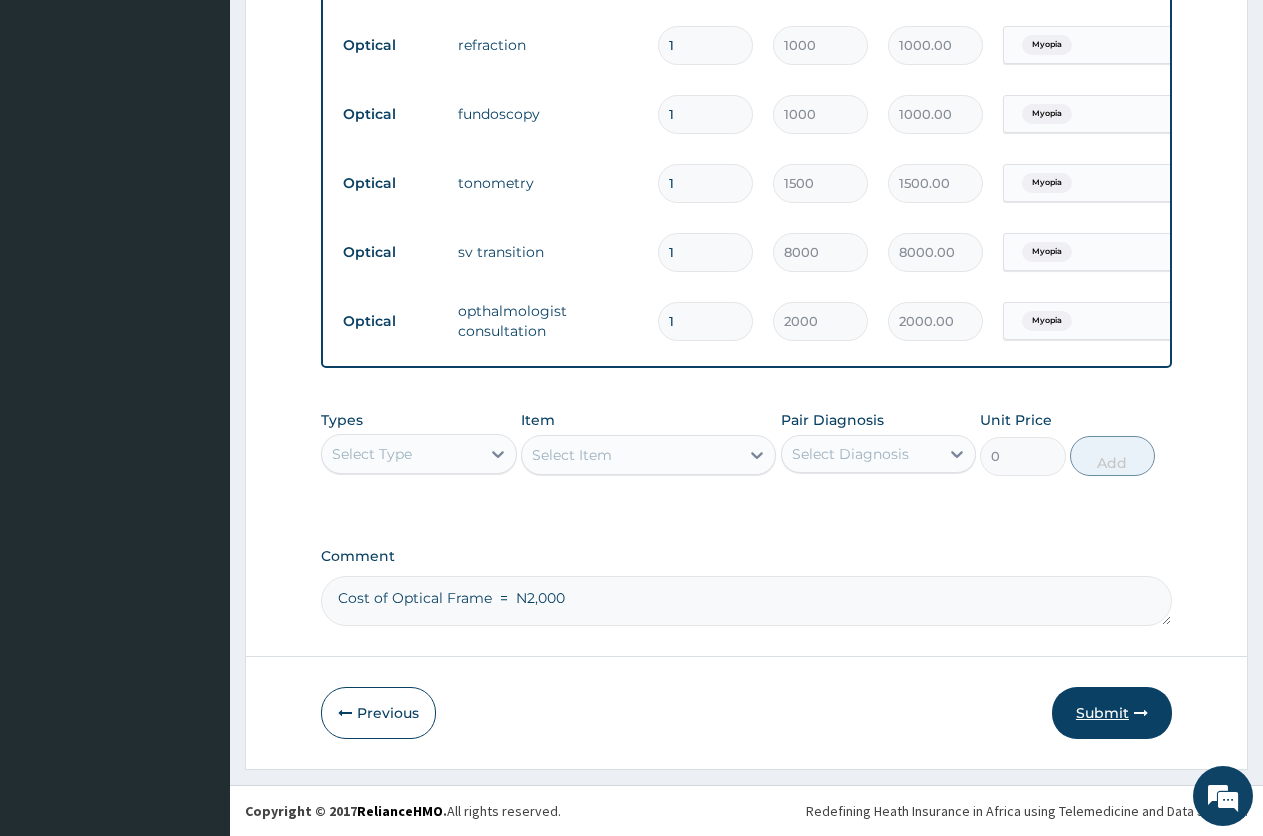 type on "Cost of Optical Frame  =  N2,000" 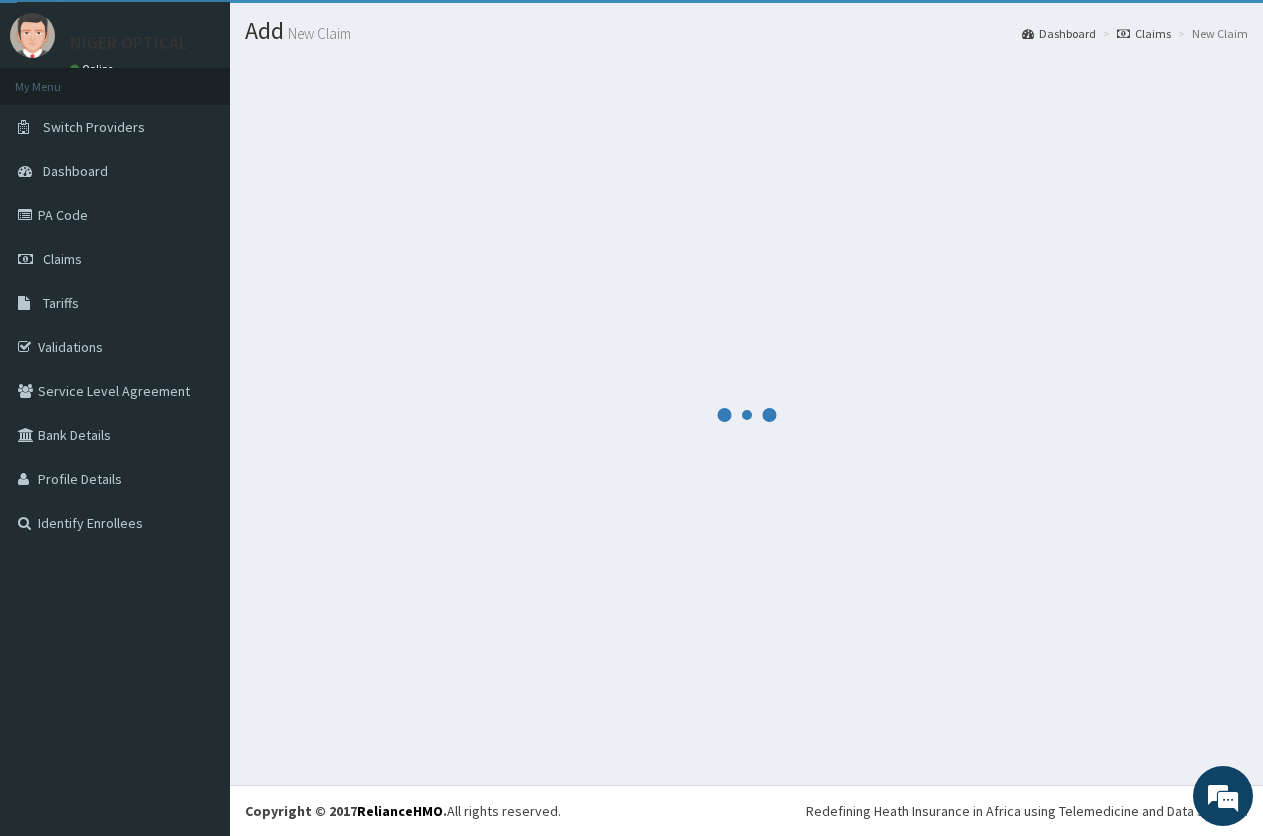 scroll, scrollTop: 1218, scrollLeft: 0, axis: vertical 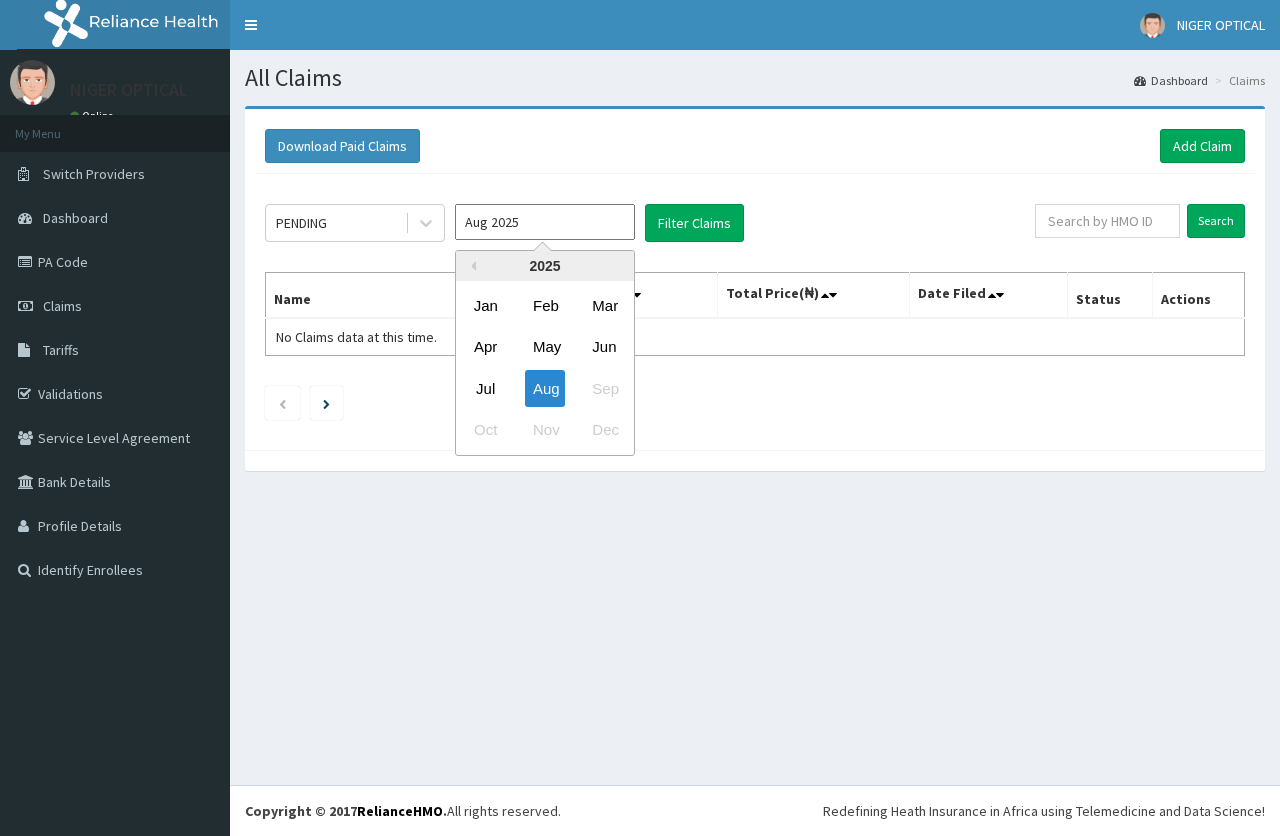 click on "Aug 2025" at bounding box center (545, 222) 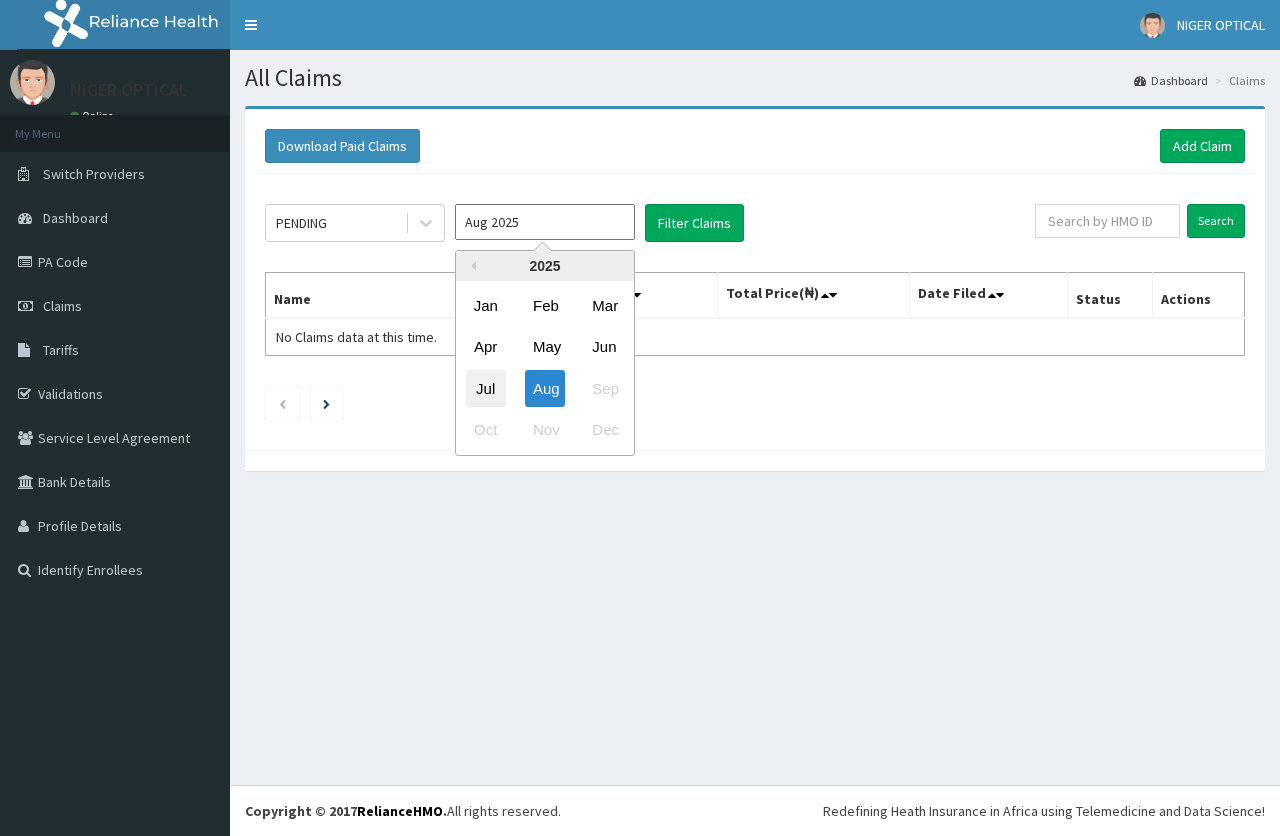 click on "Jul" at bounding box center (486, 388) 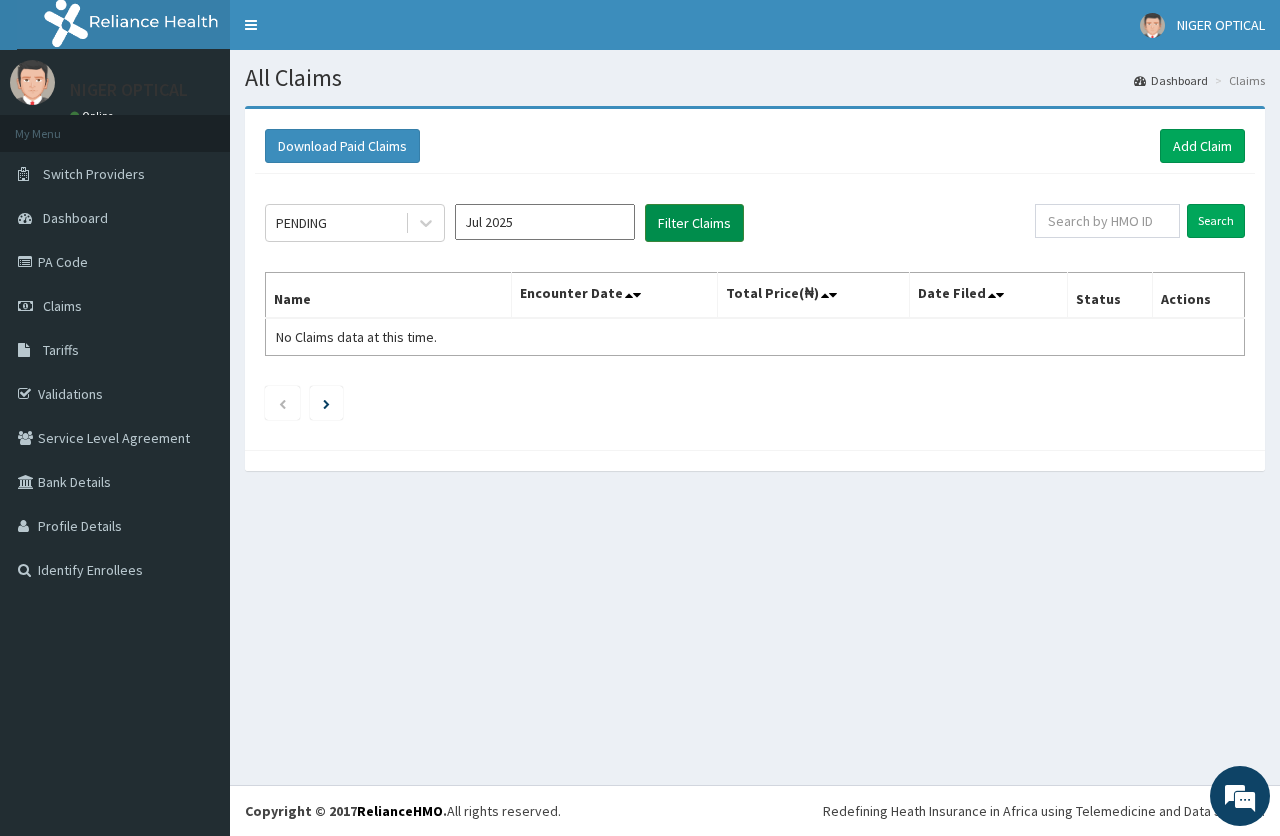 click on "Filter Claims" at bounding box center (694, 223) 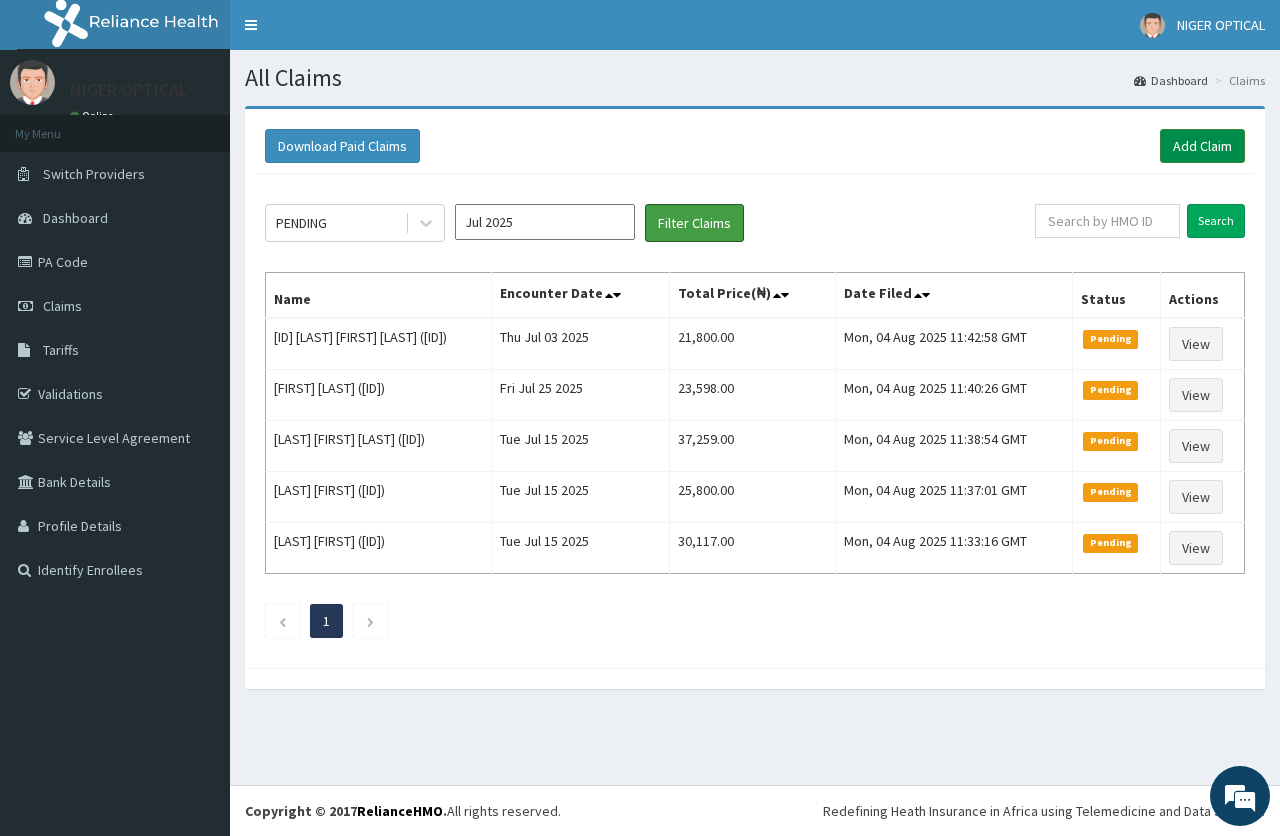scroll, scrollTop: 0, scrollLeft: 0, axis: both 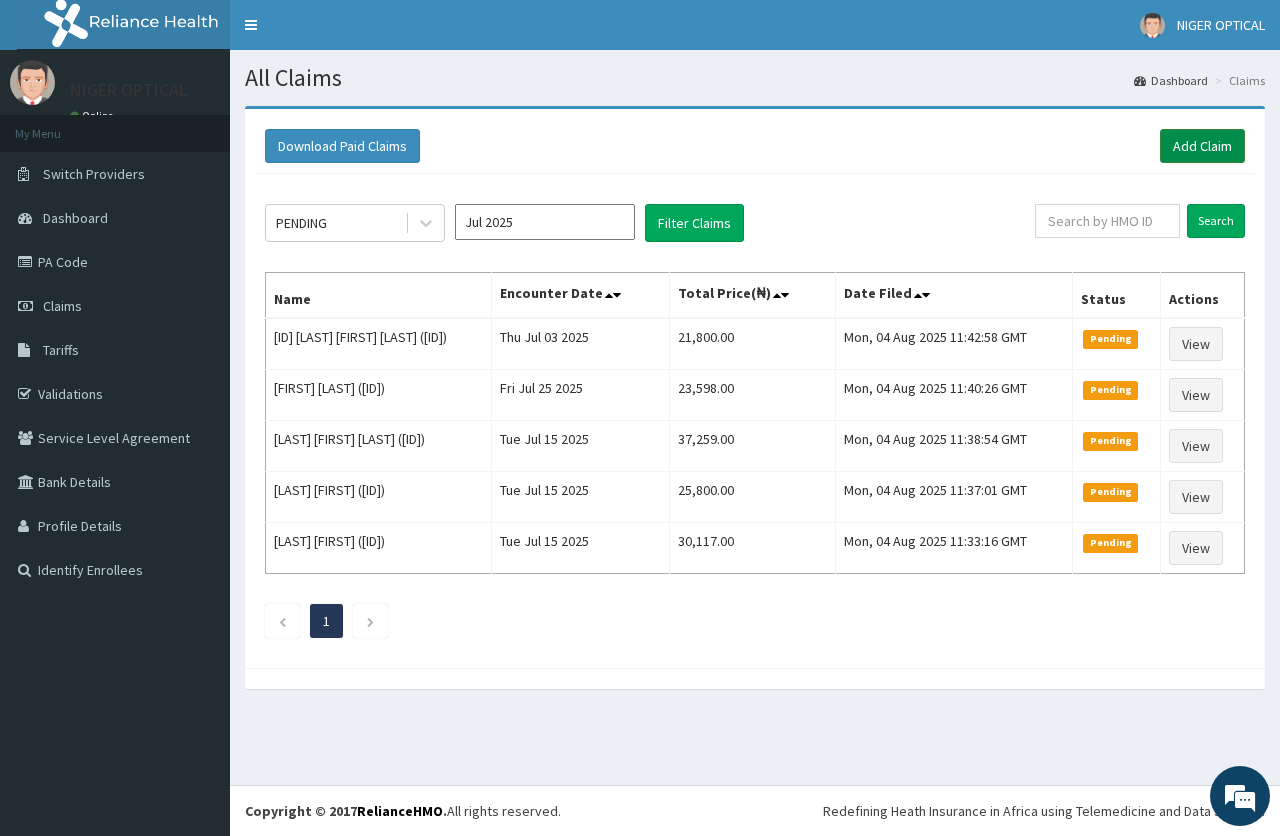 click on "Add Claim" at bounding box center [1202, 146] 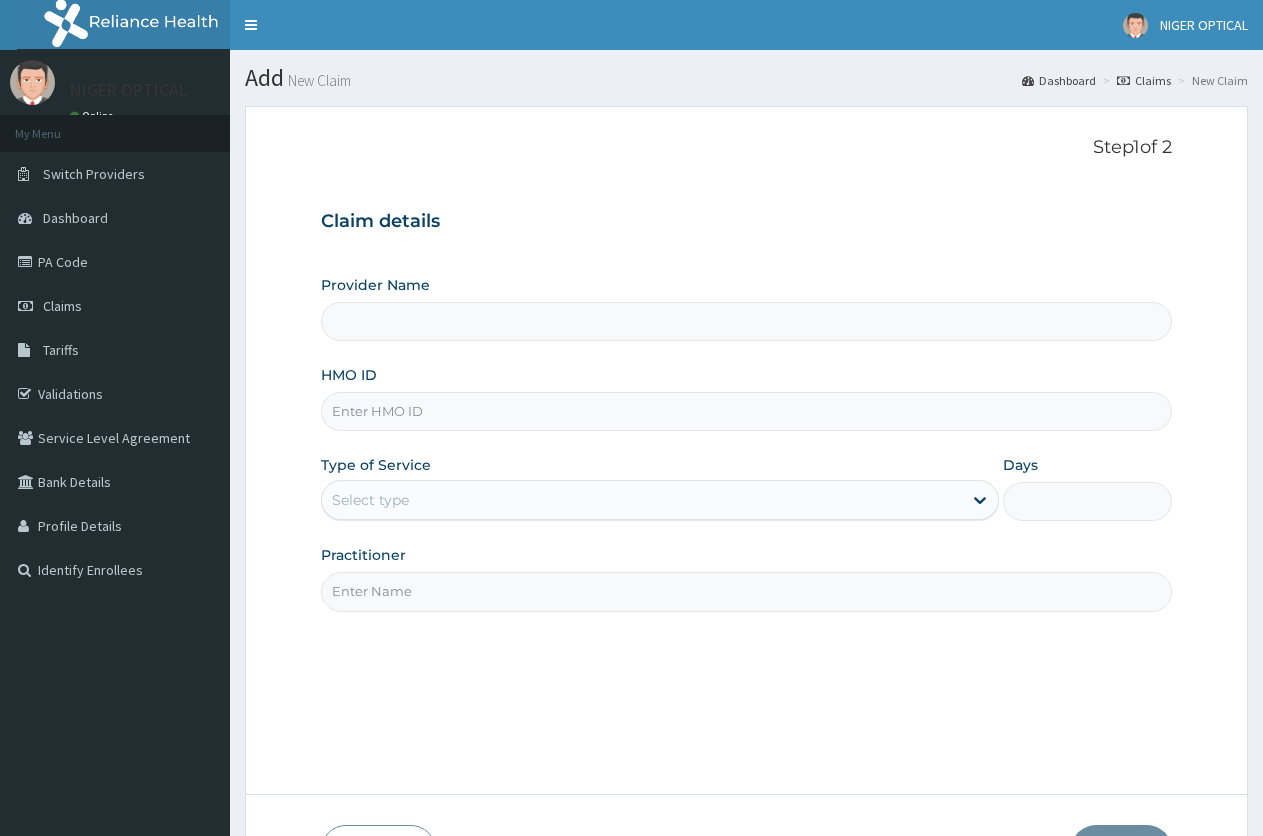 scroll, scrollTop: 0, scrollLeft: 0, axis: both 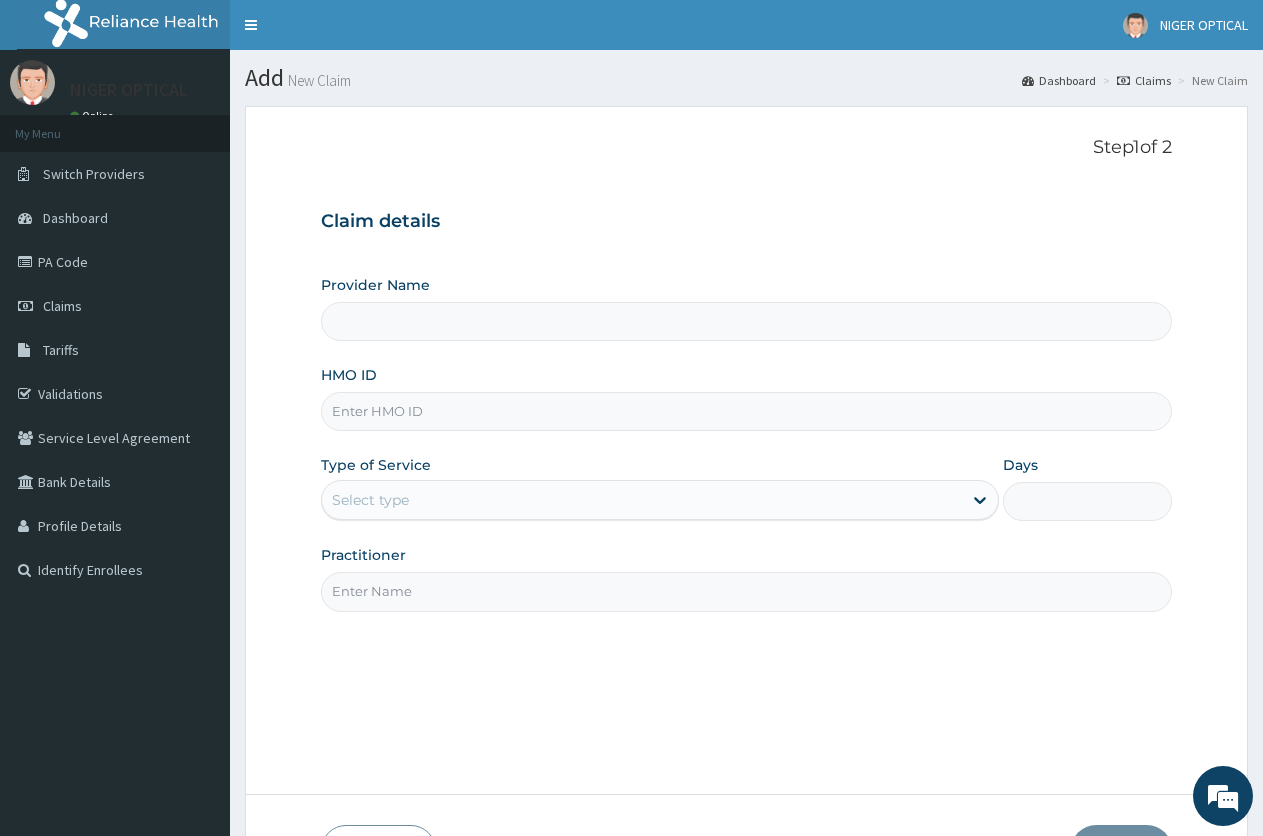 click on "Provider Name" at bounding box center (746, 321) 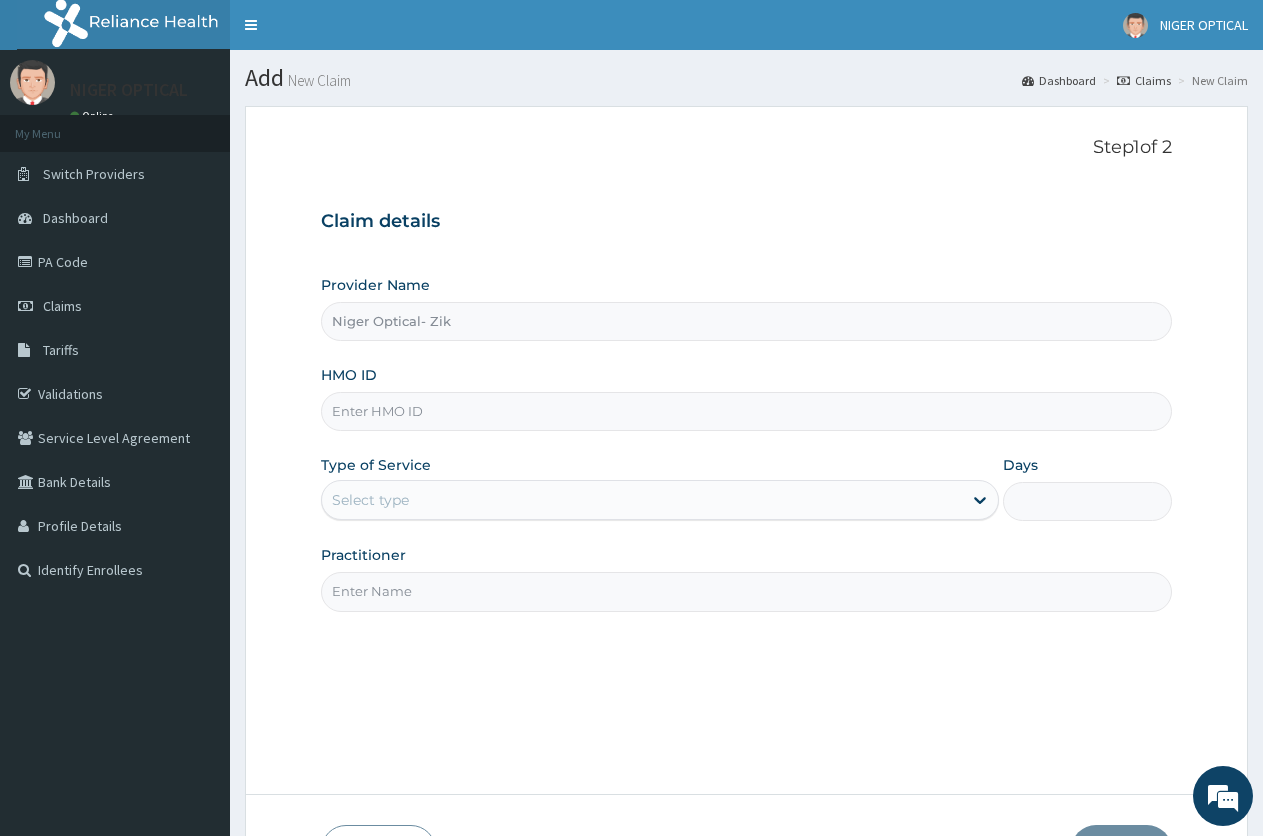 click on "HMO ID" at bounding box center (746, 411) 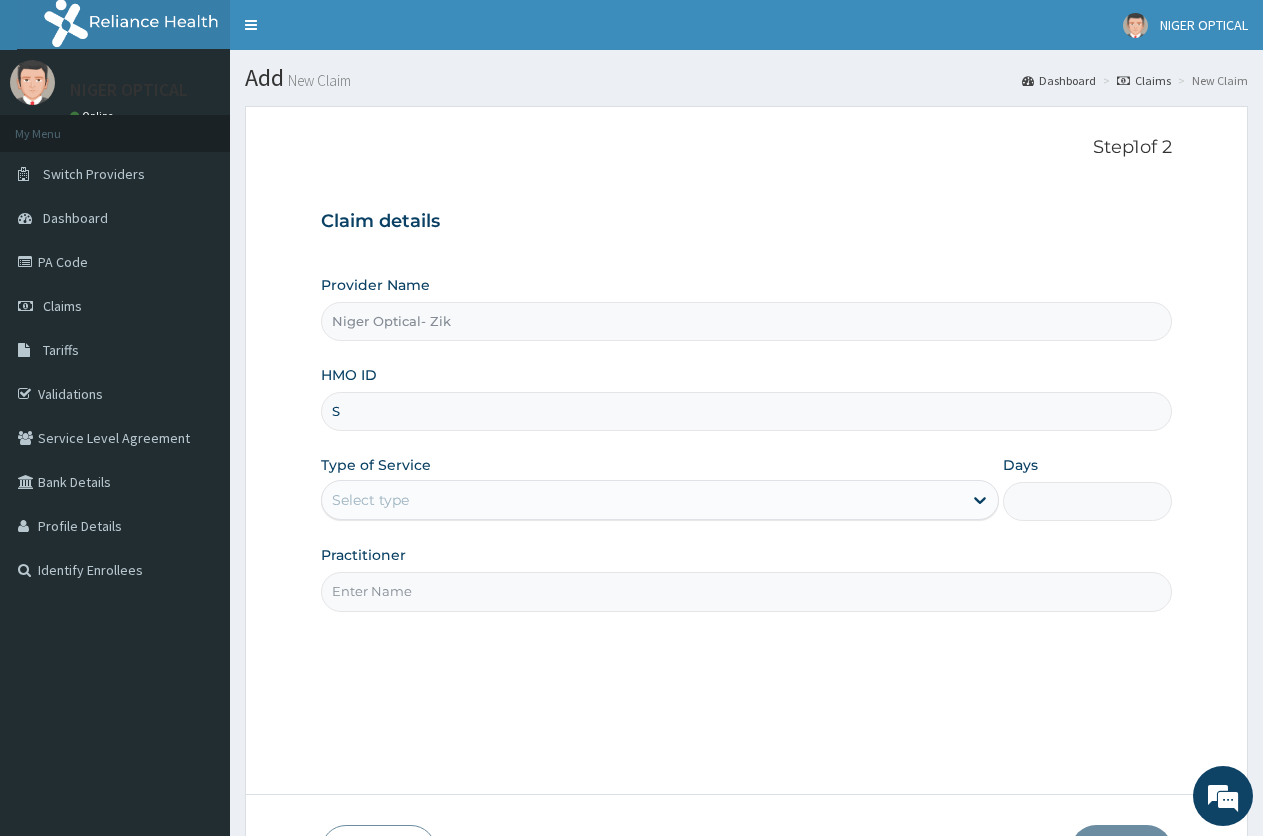 scroll, scrollTop: 0, scrollLeft: 0, axis: both 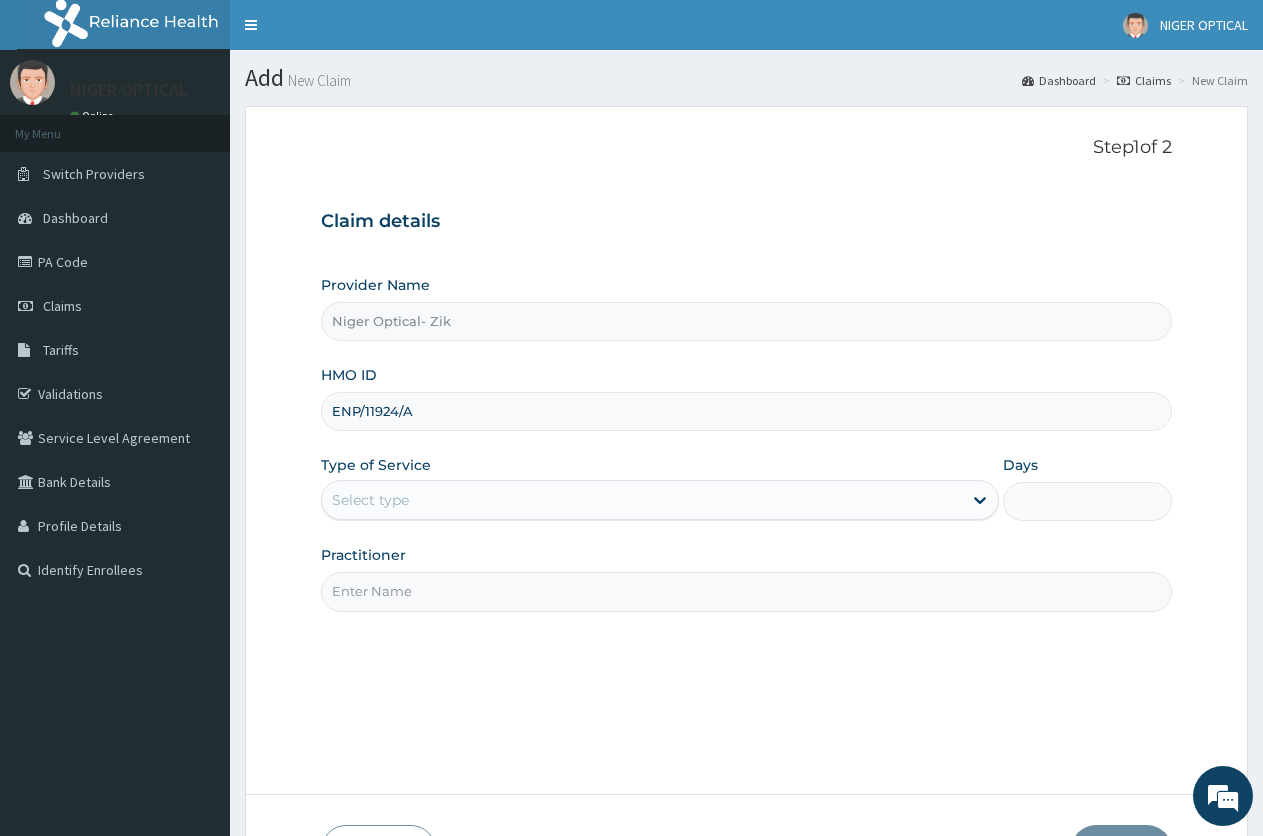 type on "ENP/11924/A" 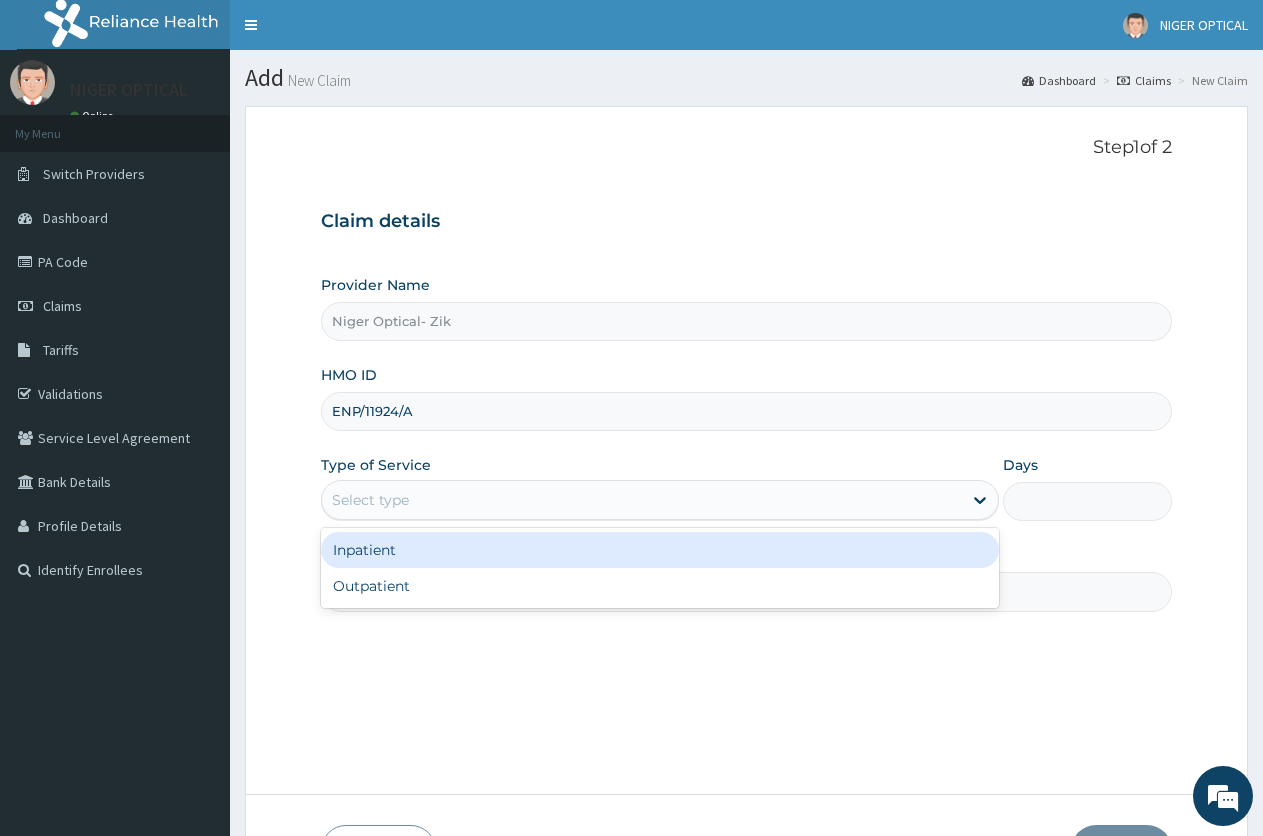 click on "Select type" at bounding box center (641, 500) 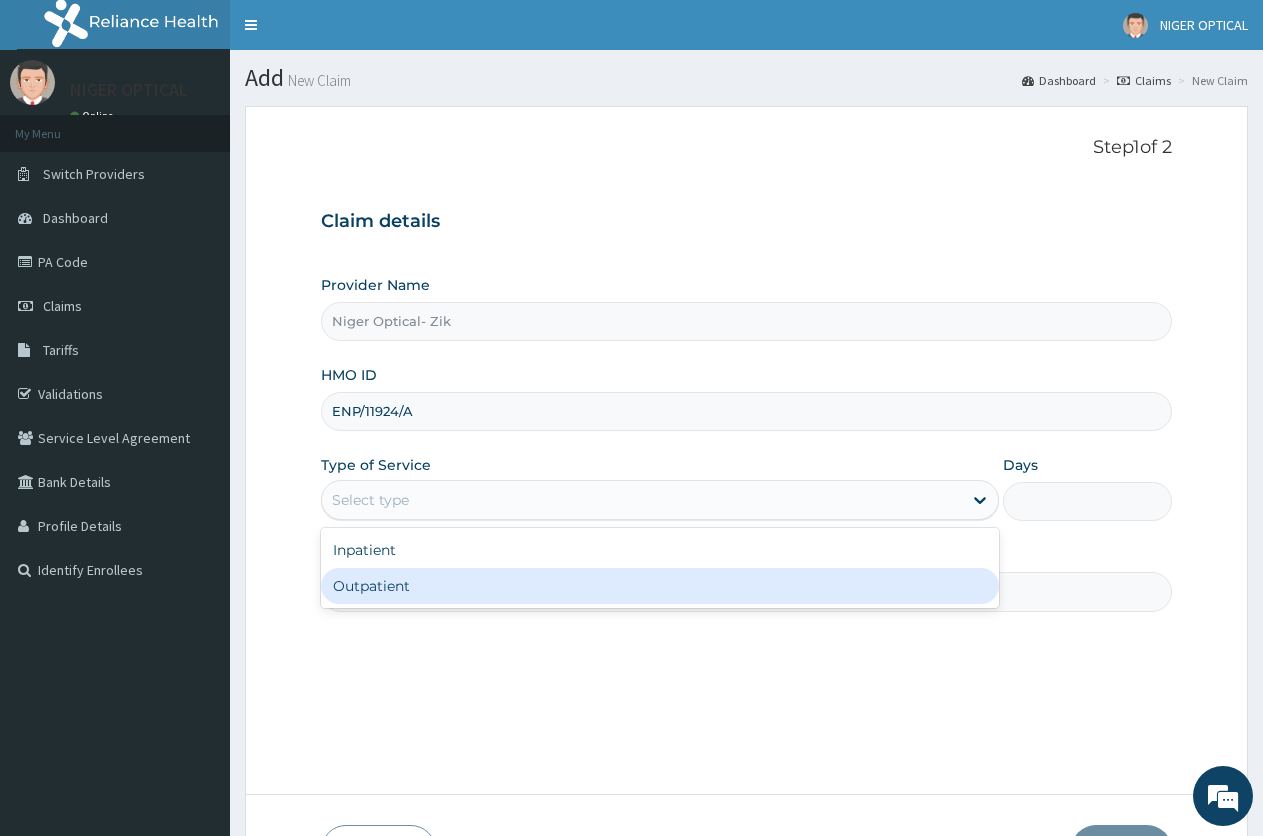 click on "Outpatient" at bounding box center (659, 586) 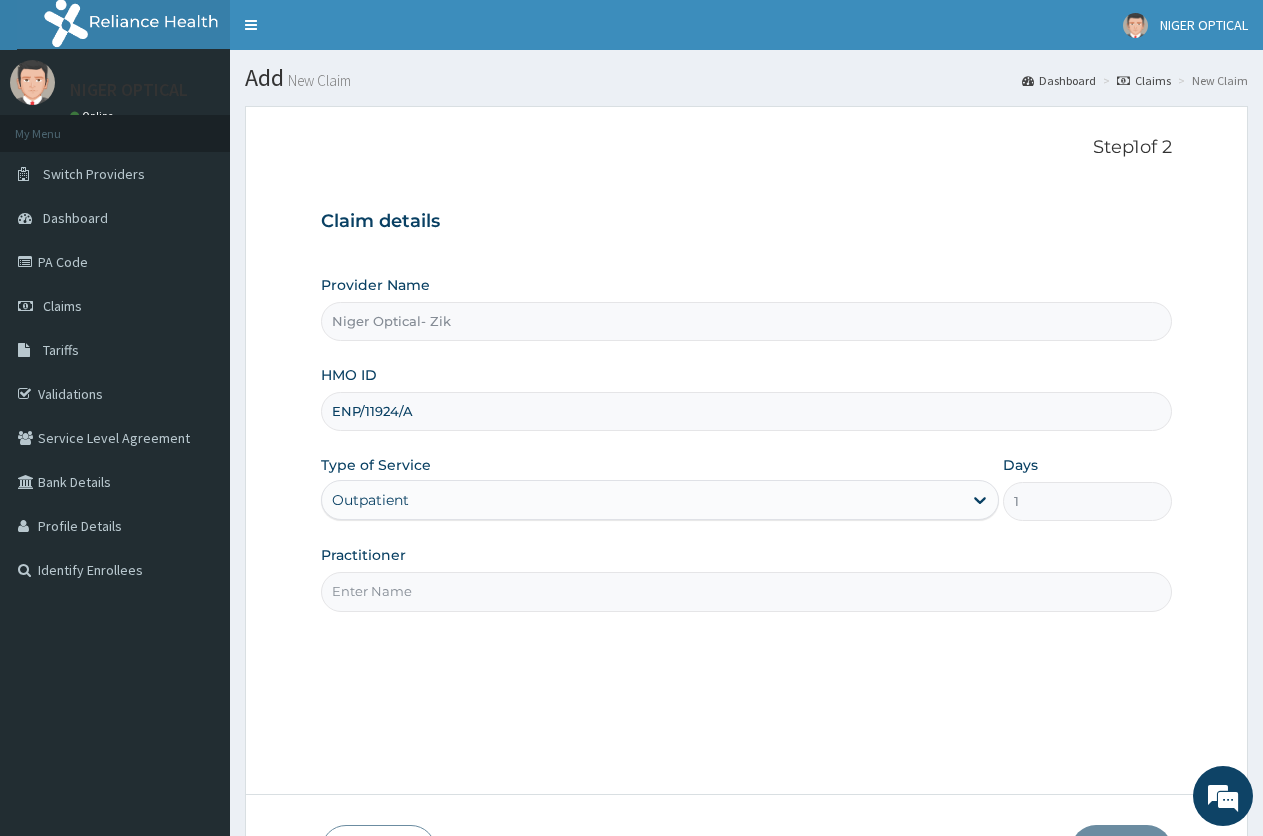 click on "Practitioner" at bounding box center (746, 591) 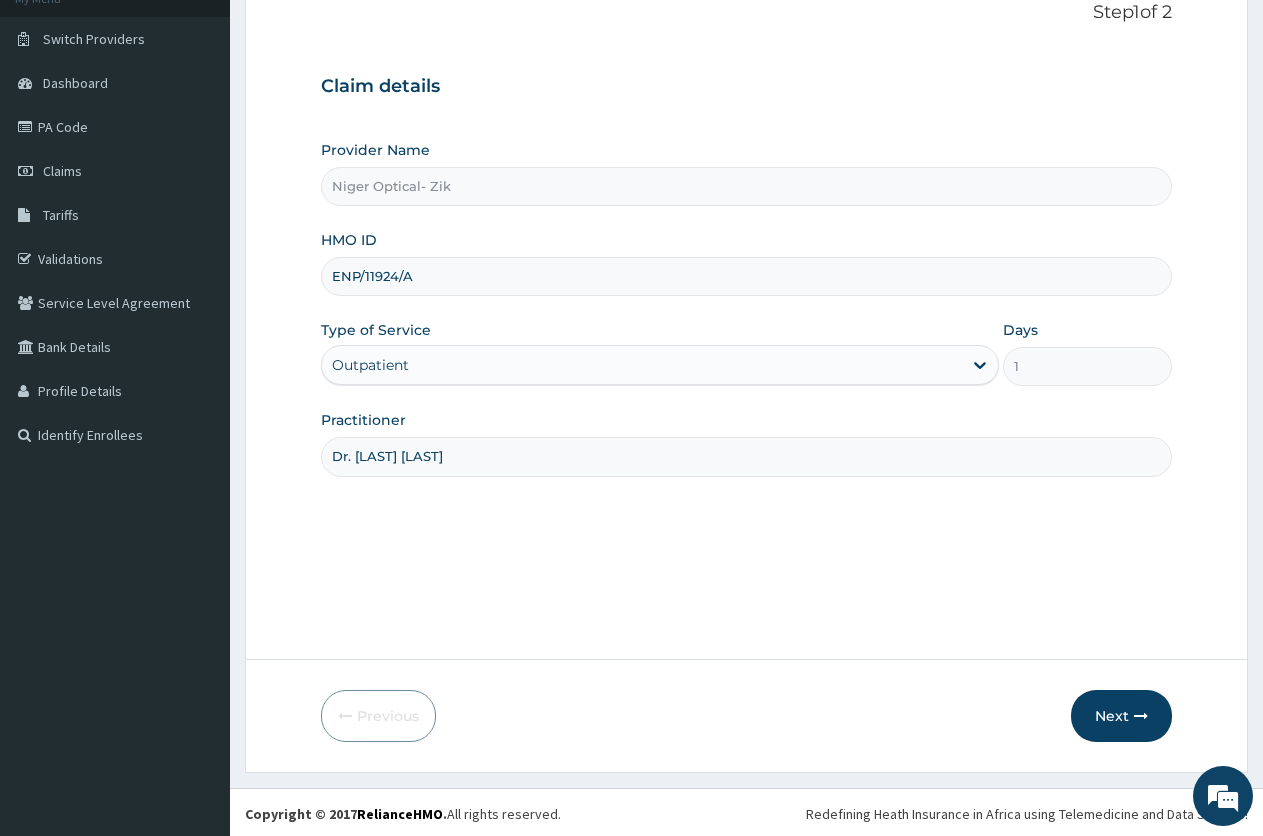 scroll, scrollTop: 138, scrollLeft: 0, axis: vertical 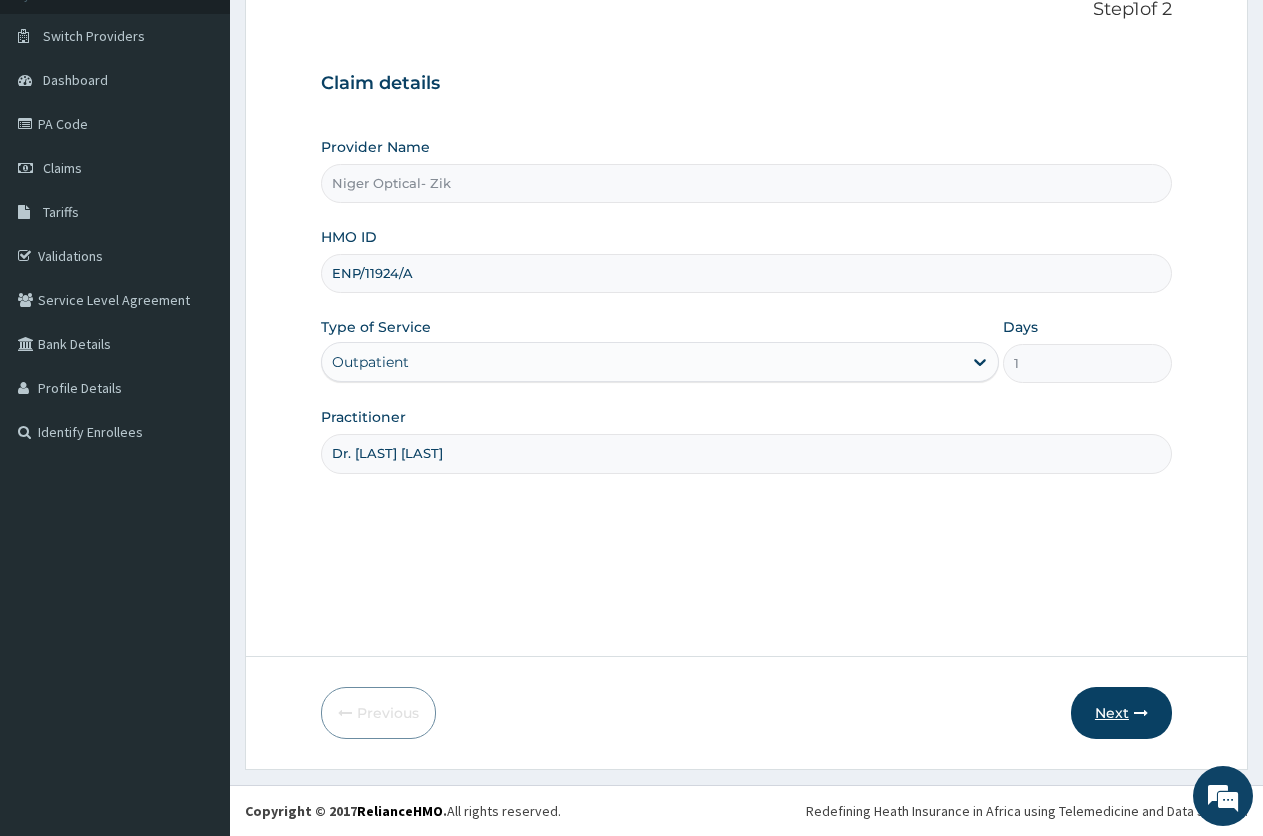 click on "Next" at bounding box center (1121, 713) 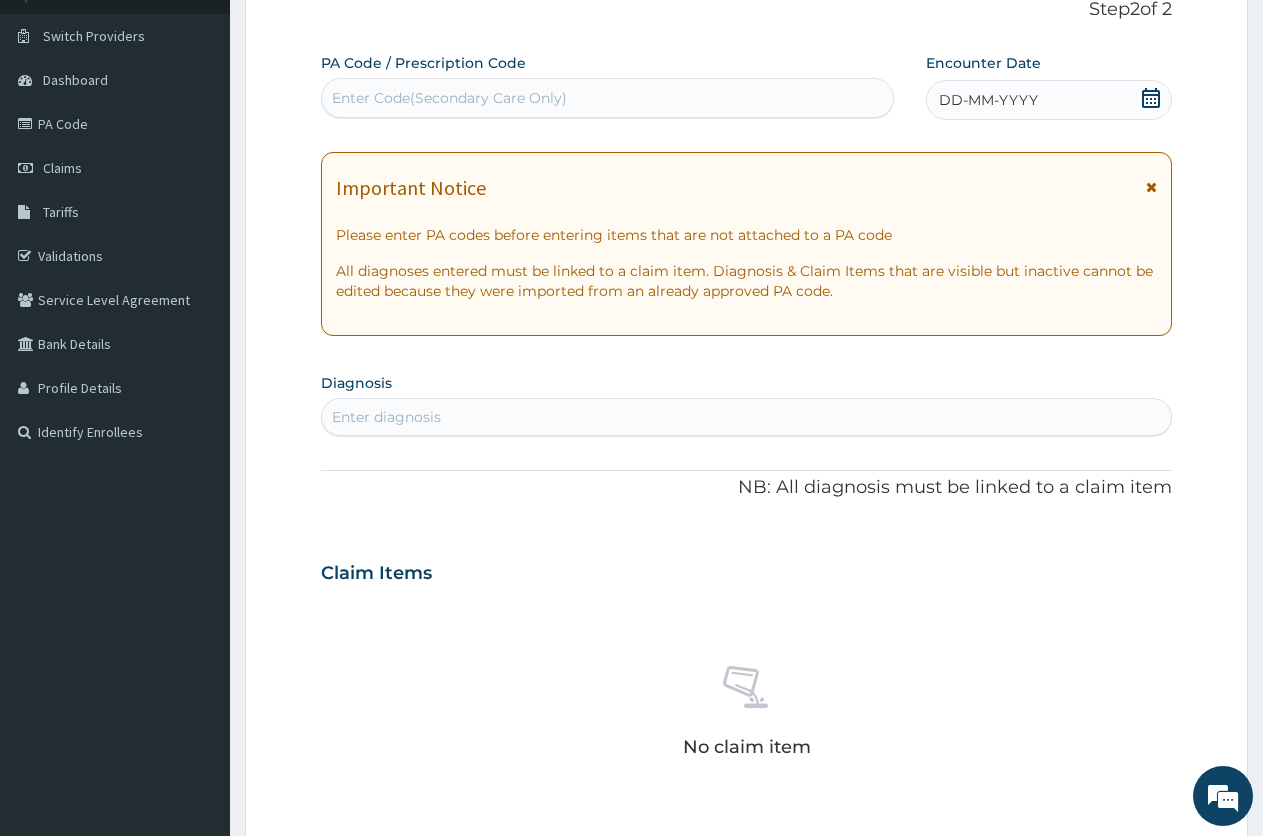 click on "Enter Code(Secondary Care Only)" at bounding box center [607, 98] 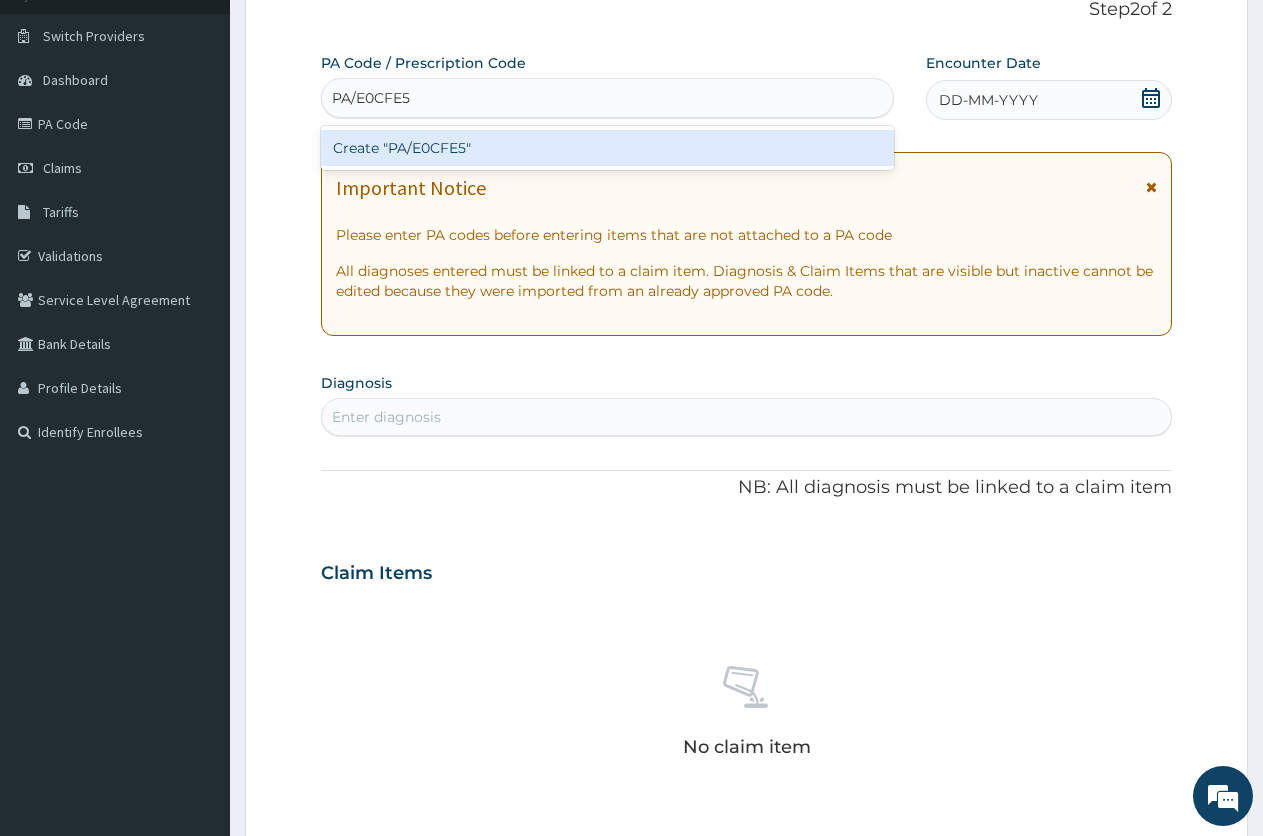 type on "PA/E0CFE5" 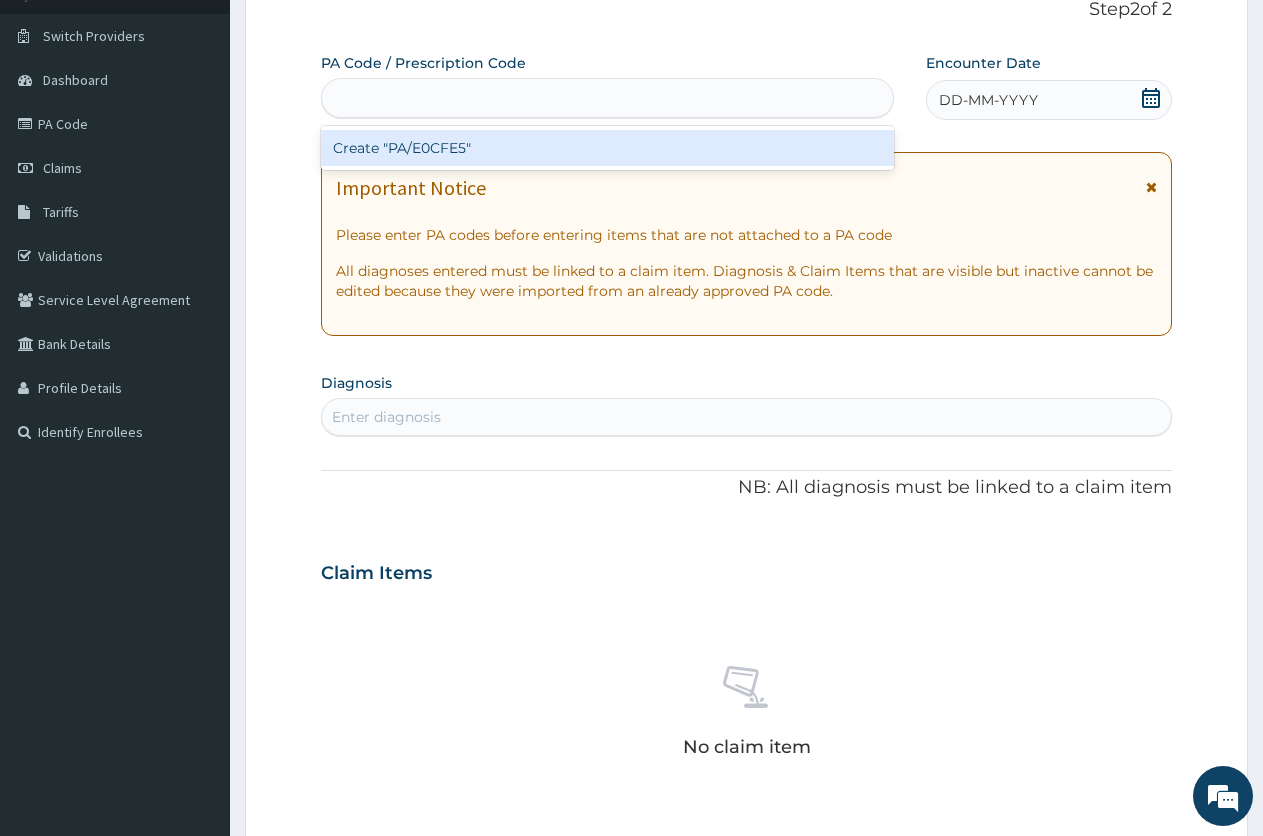 click on "PA Code / Prescription Code option Create "PA/E0CFE5" focused, 1 of 1. 1 result available for search term PA/E0CFE5. Use Up and Down to choose options, press Enter to select the currently focused option, press Escape to exit the menu, press Tab to select the option and exit the menu. PA/E0CFE5 Create "PA/E0CFE5" Encounter Date DD-MM-YYYY Important Notice Please enter PA codes before entering items that are not attached to a PA code   All diagnoses entered must be linked to a claim item. Diagnosis & Claim Items that are visible but inactive cannot be edited because they were imported from an already approved PA code. Diagnosis Enter diagnosis NB: All diagnosis must be linked to a claim item Claim Items No claim item Types Select Type Item Select Item Pair Diagnosis Select Diagnosis Unit Price 0 Add Comment" at bounding box center [746, 570] 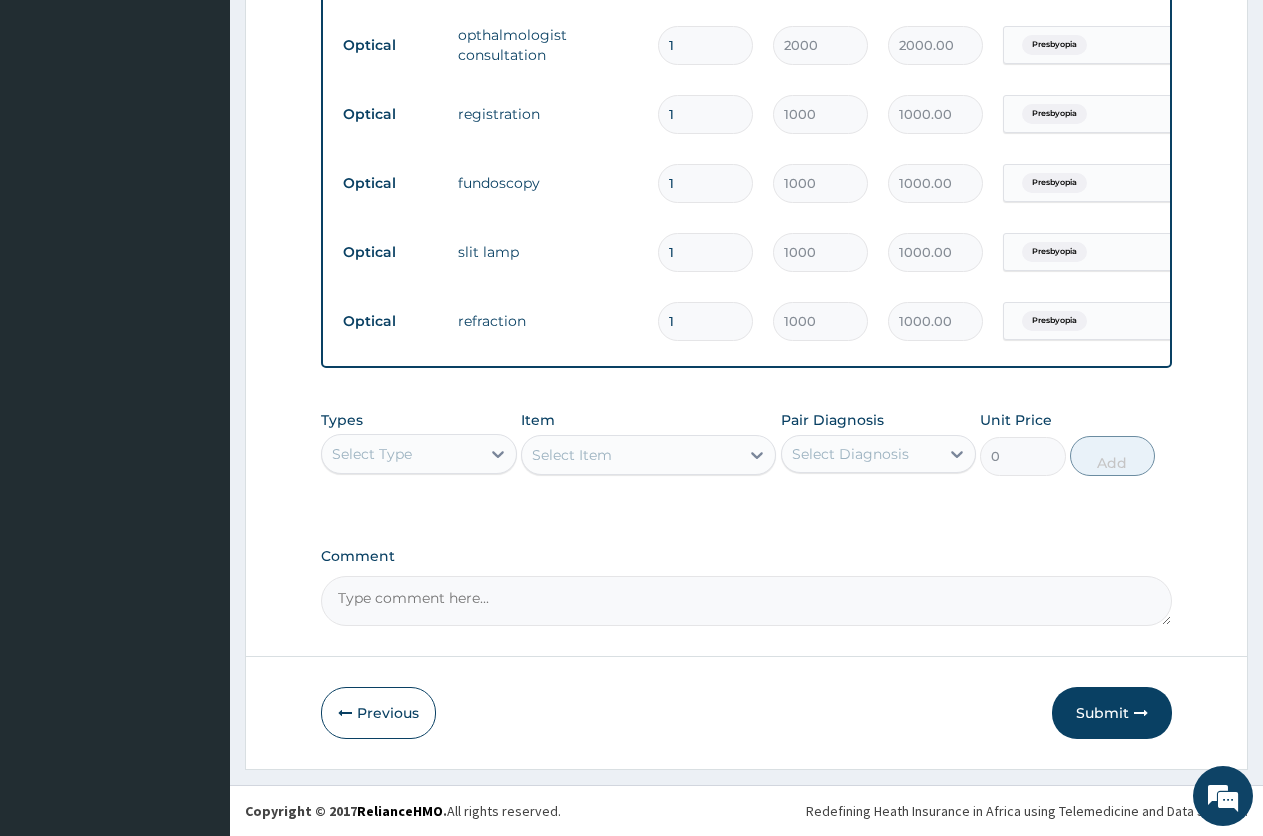scroll, scrollTop: 1218, scrollLeft: 0, axis: vertical 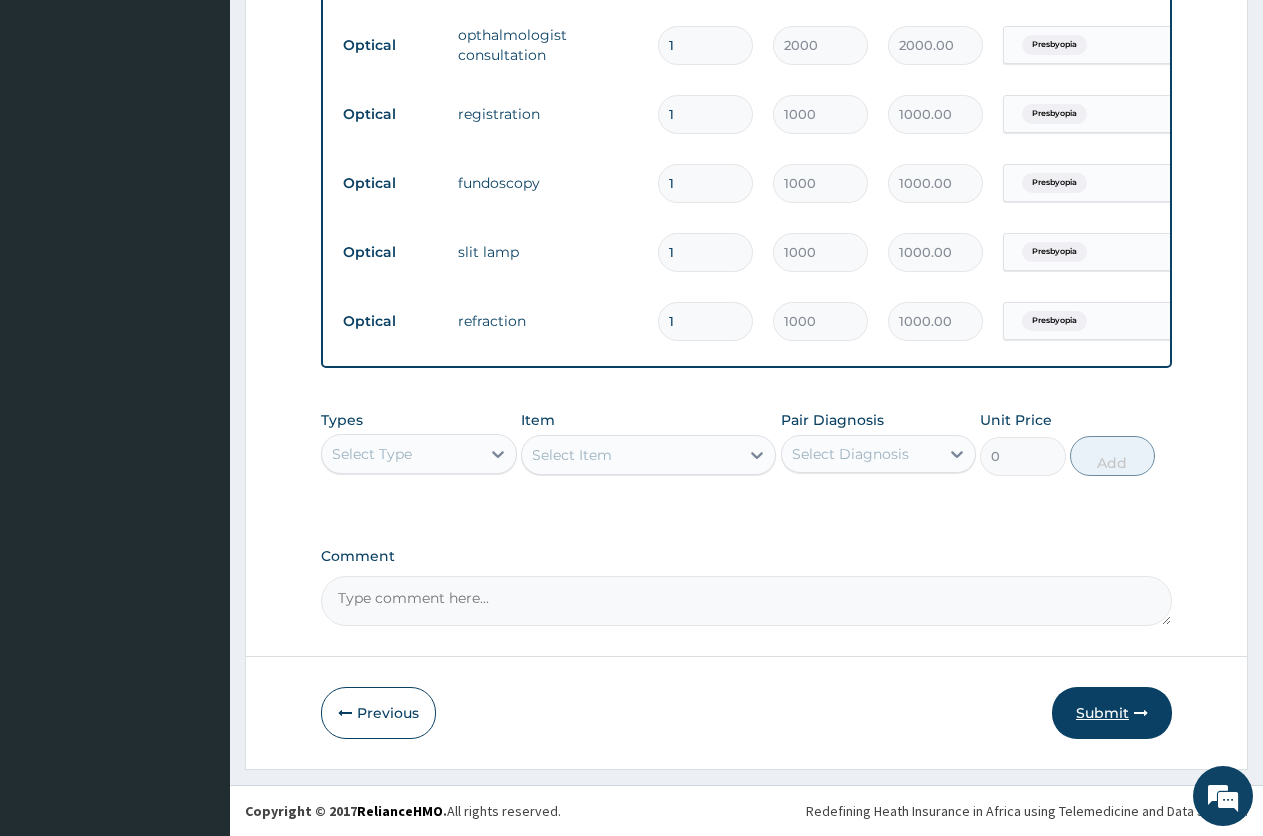 click on "Submit" at bounding box center [1112, 713] 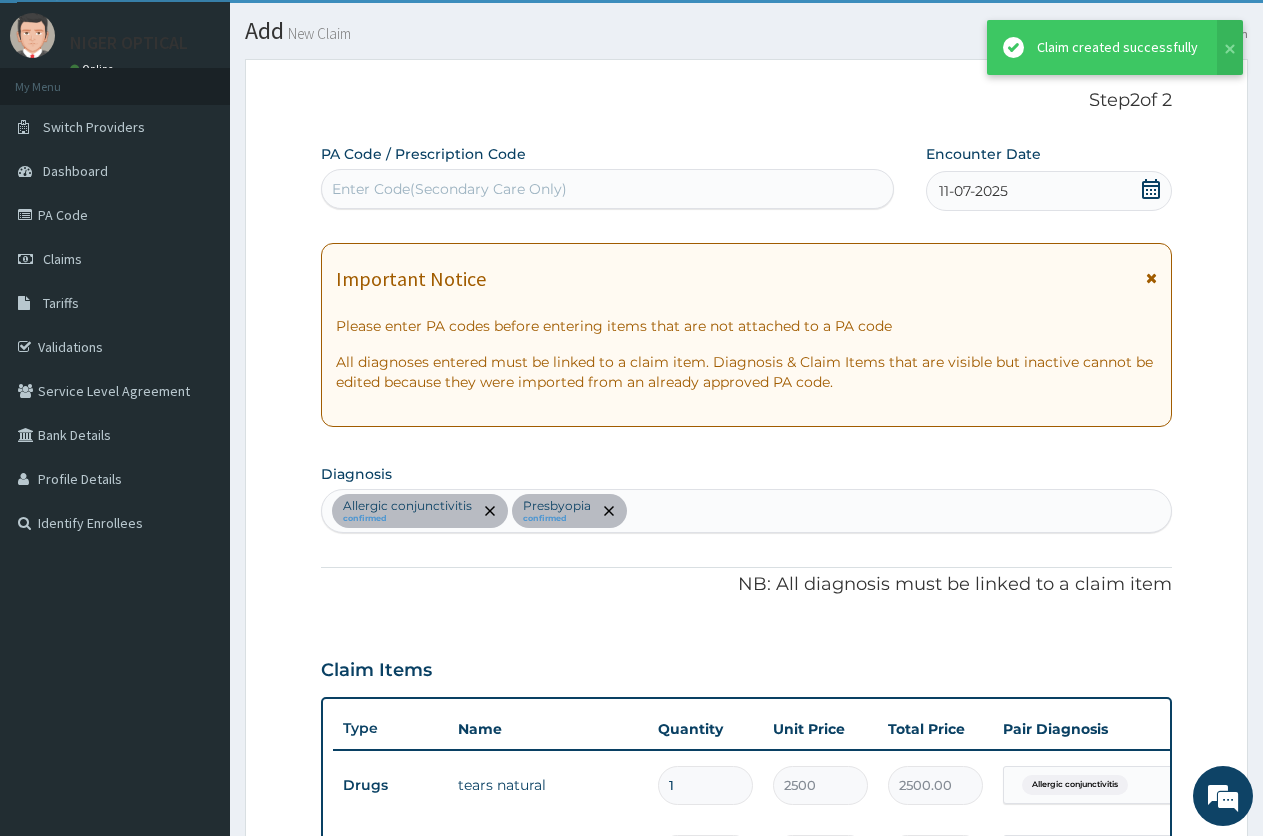 scroll, scrollTop: 1218, scrollLeft: 0, axis: vertical 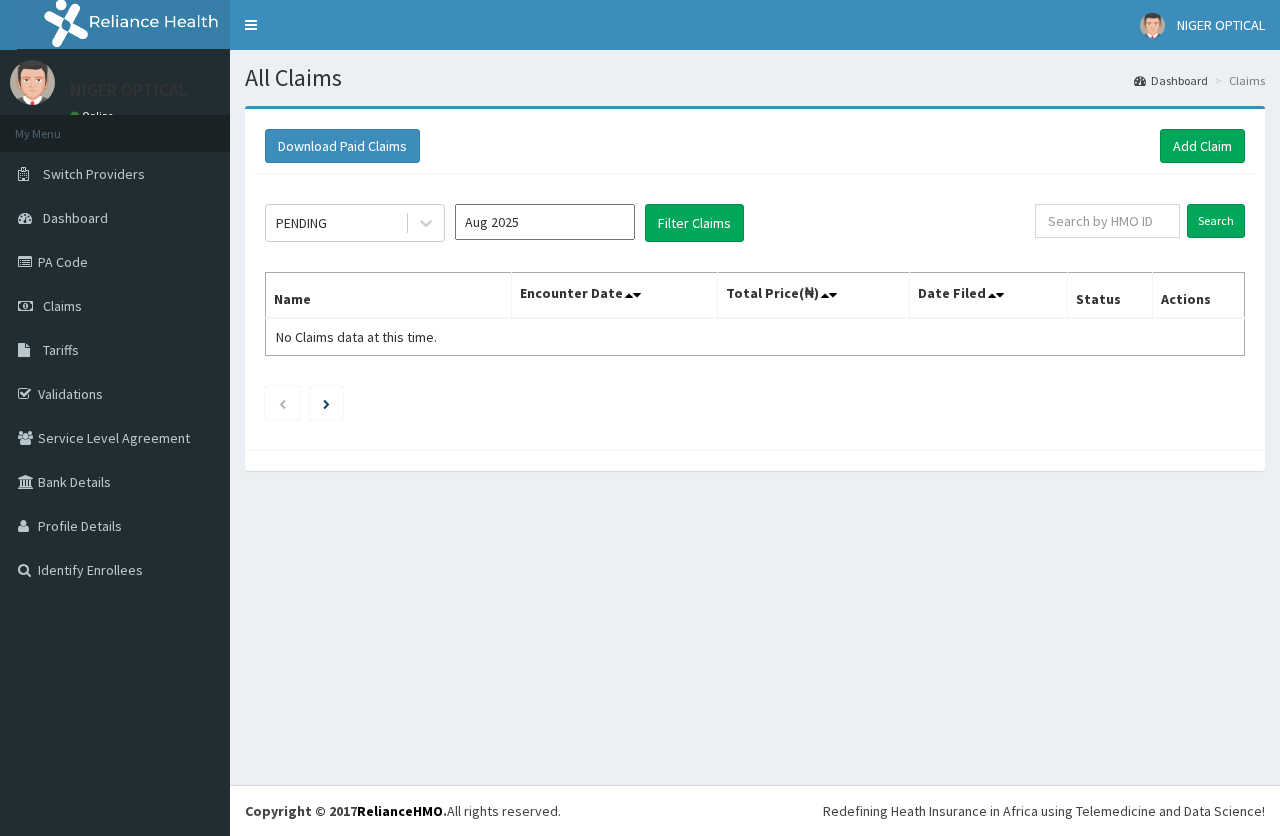 click on "Aug 2025" at bounding box center [545, 222] 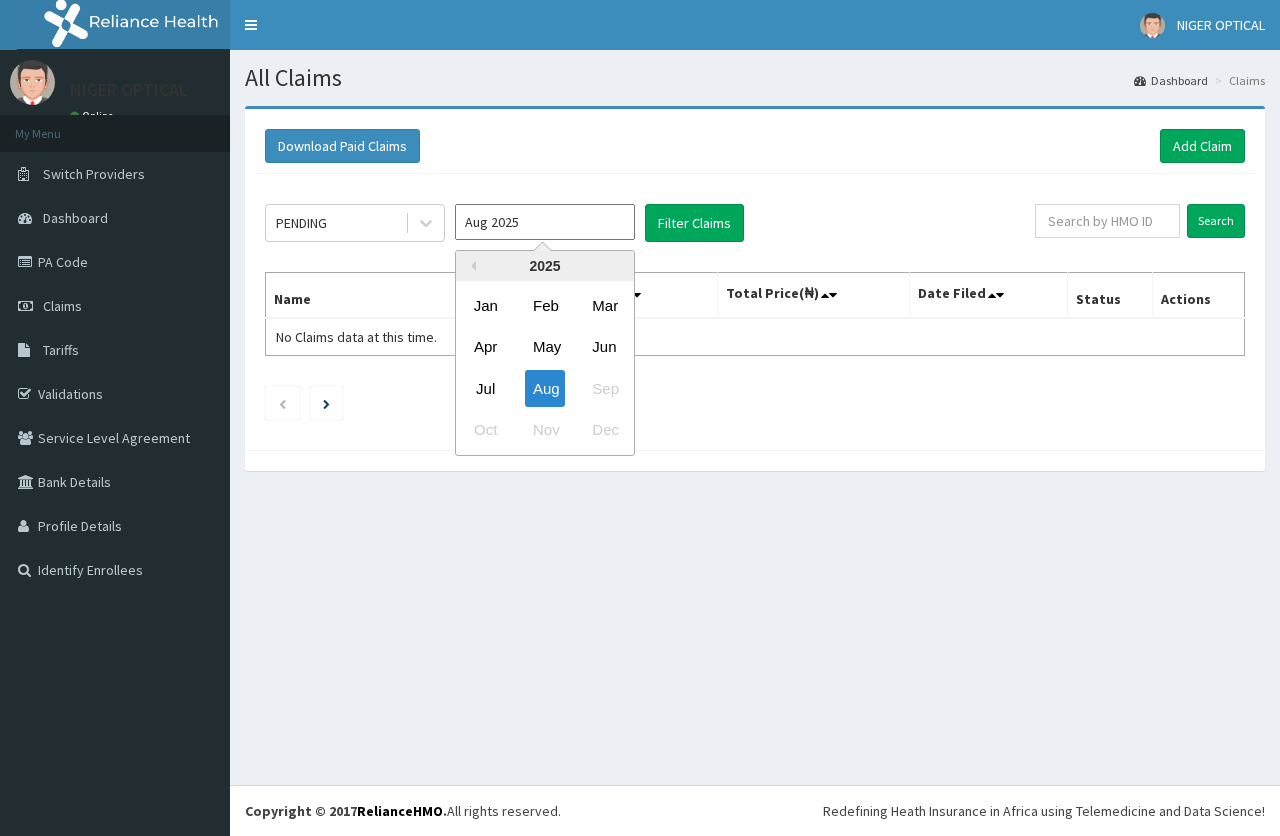 click on "Jul" at bounding box center (486, 388) 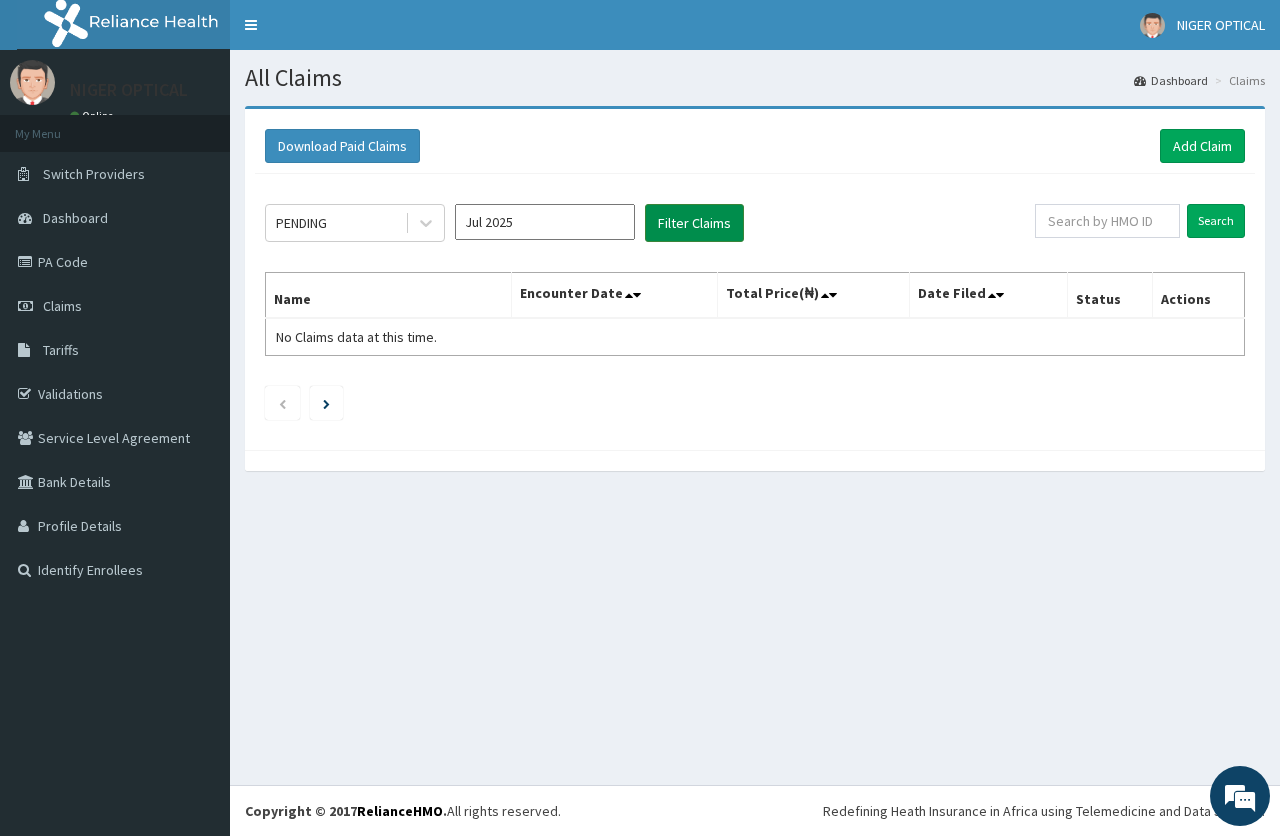 click on "Filter Claims" at bounding box center [694, 223] 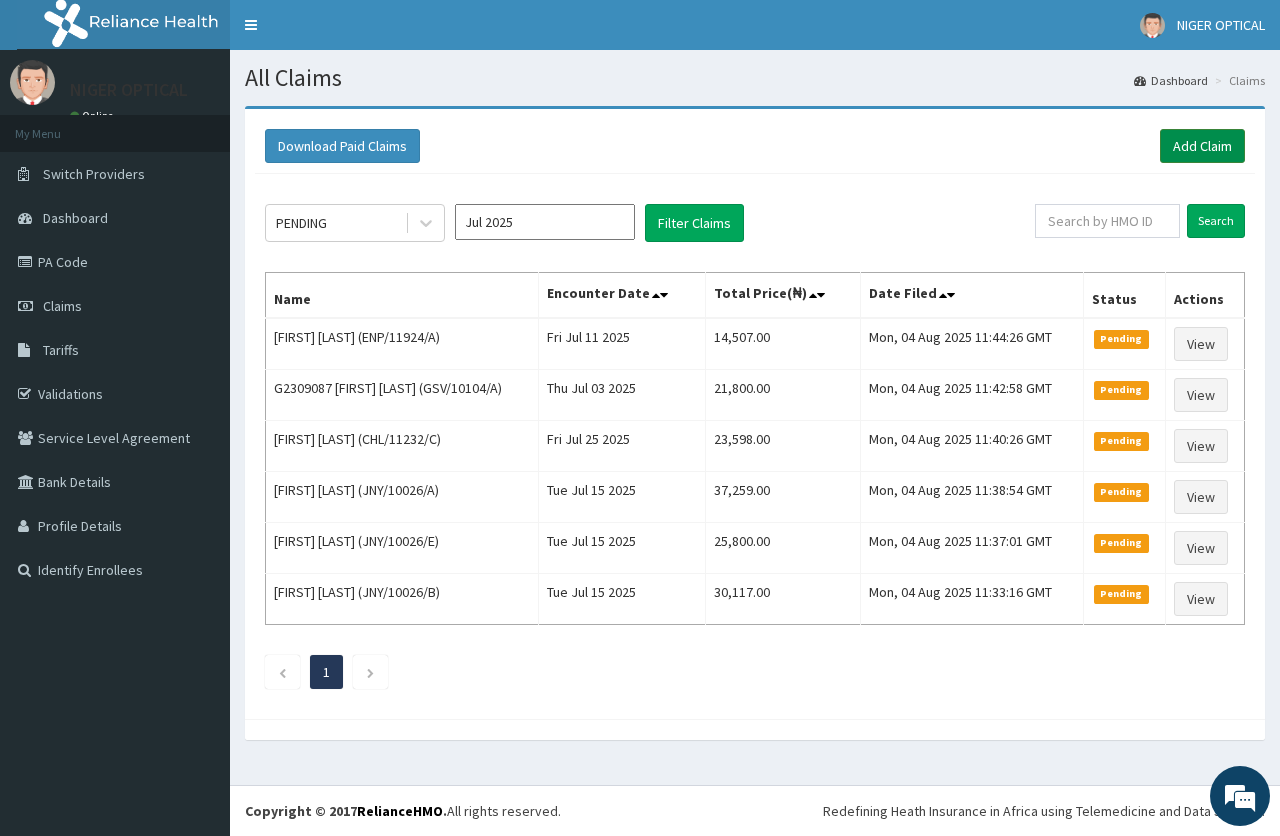 click on "Add Claim" at bounding box center [1202, 146] 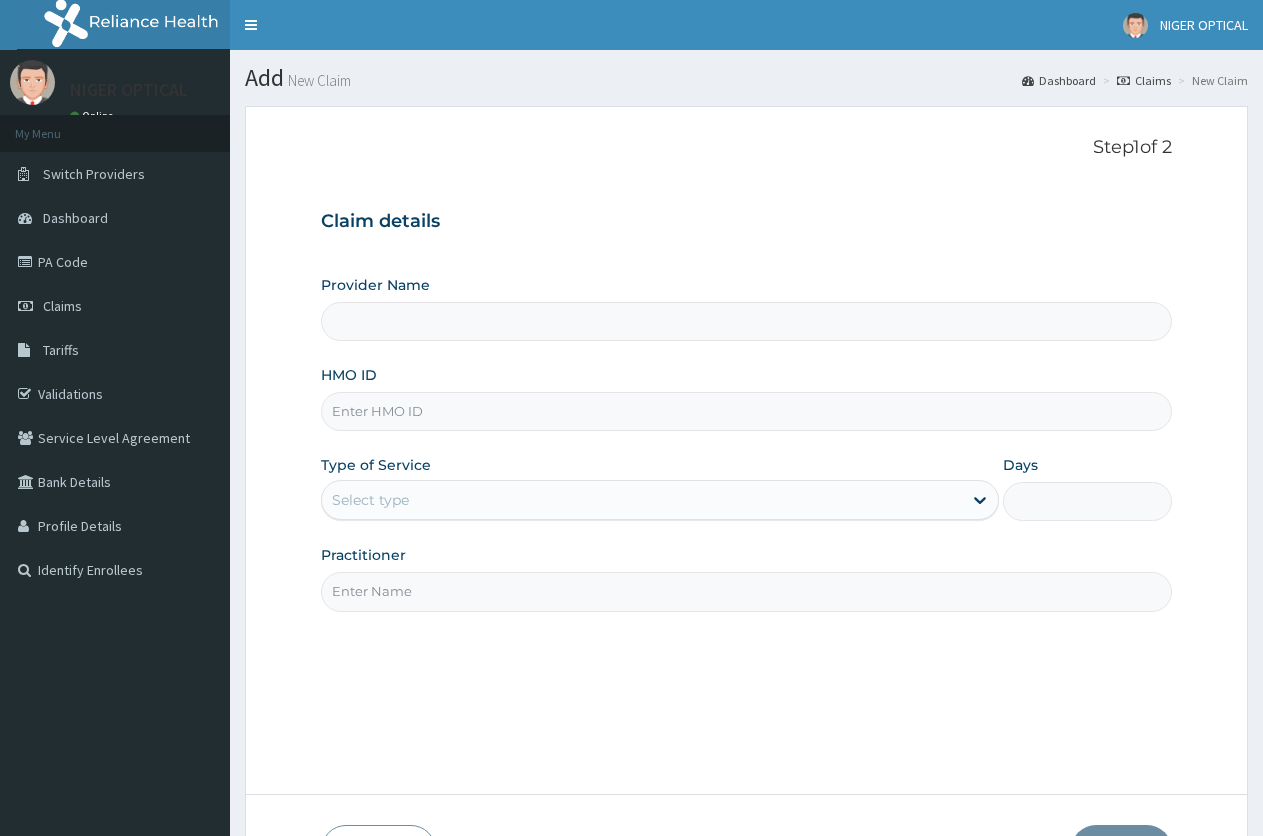 scroll, scrollTop: 0, scrollLeft: 0, axis: both 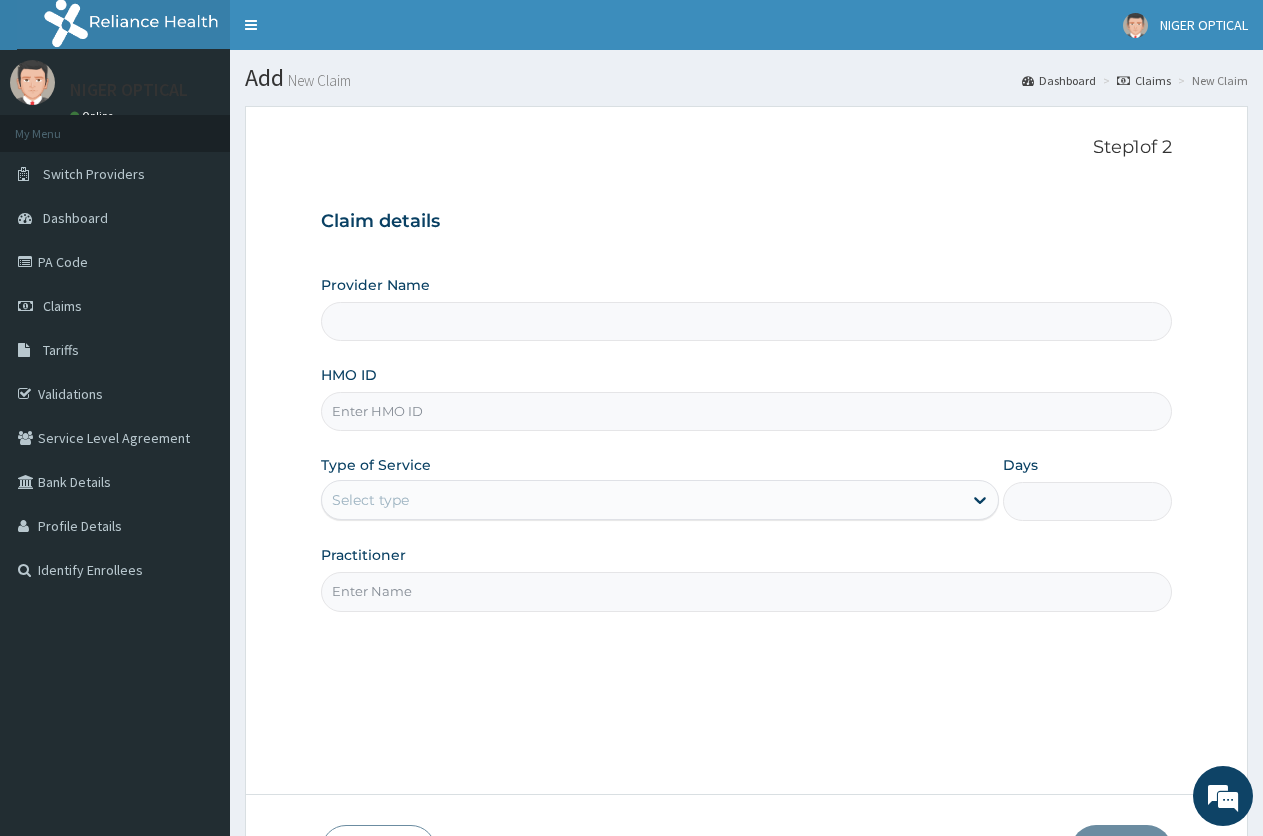 type on "Niger Optical- Zik" 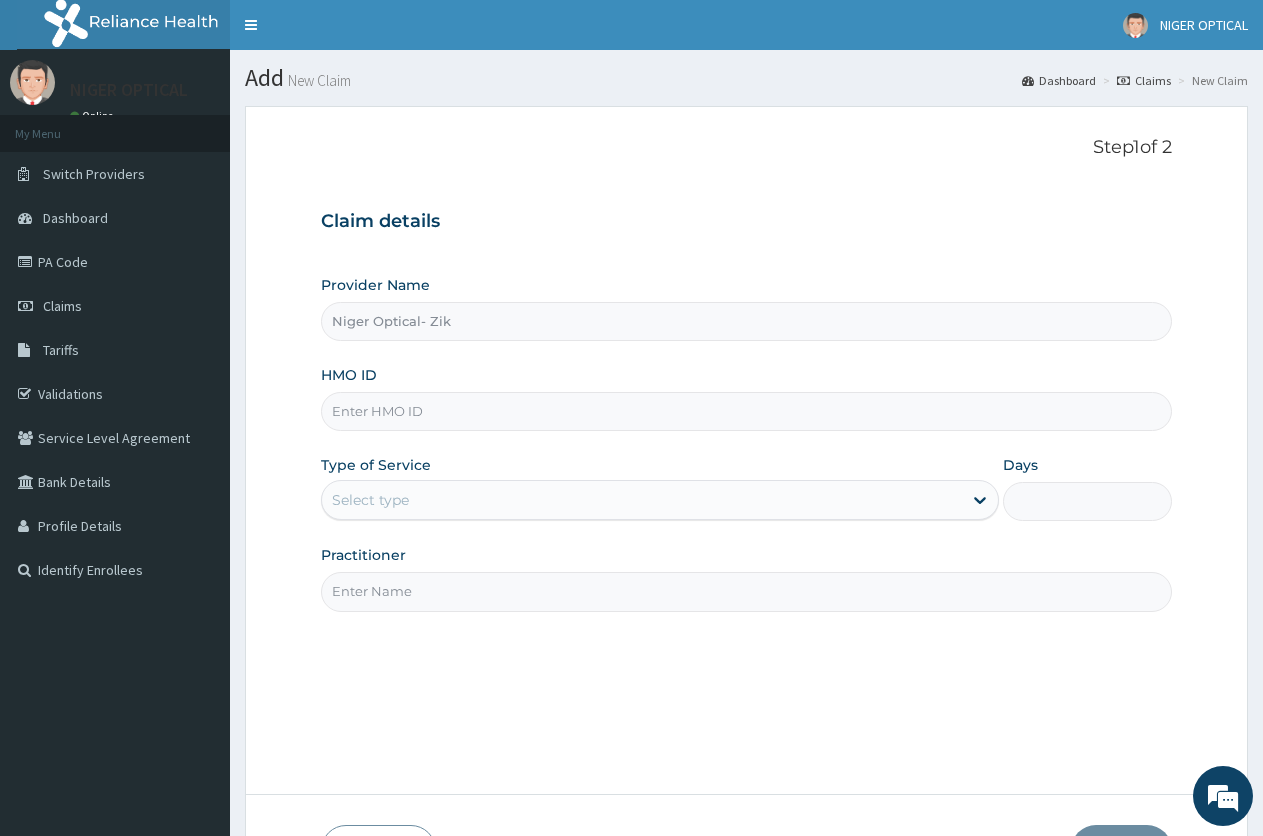 click on "Niger Optical- Zik" at bounding box center (746, 321) 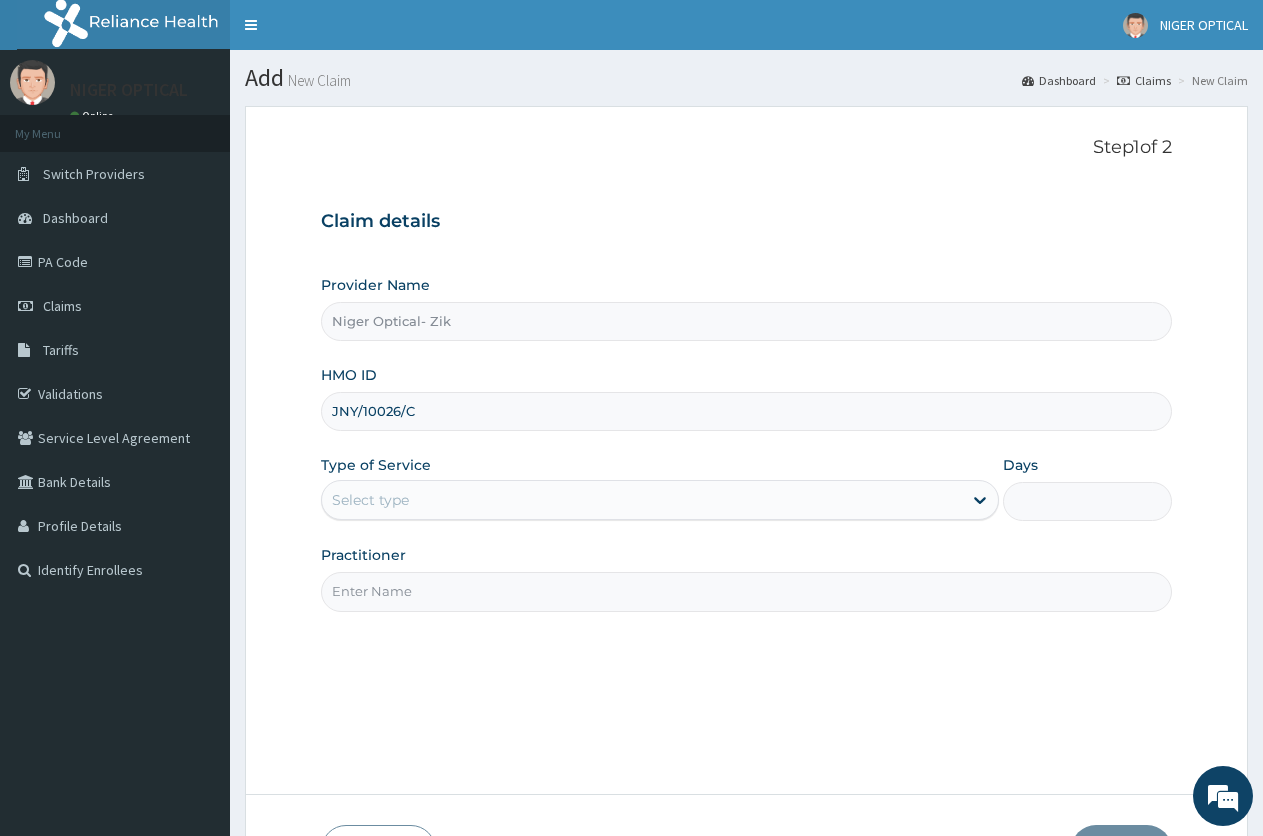 type on "JNY/10026/C" 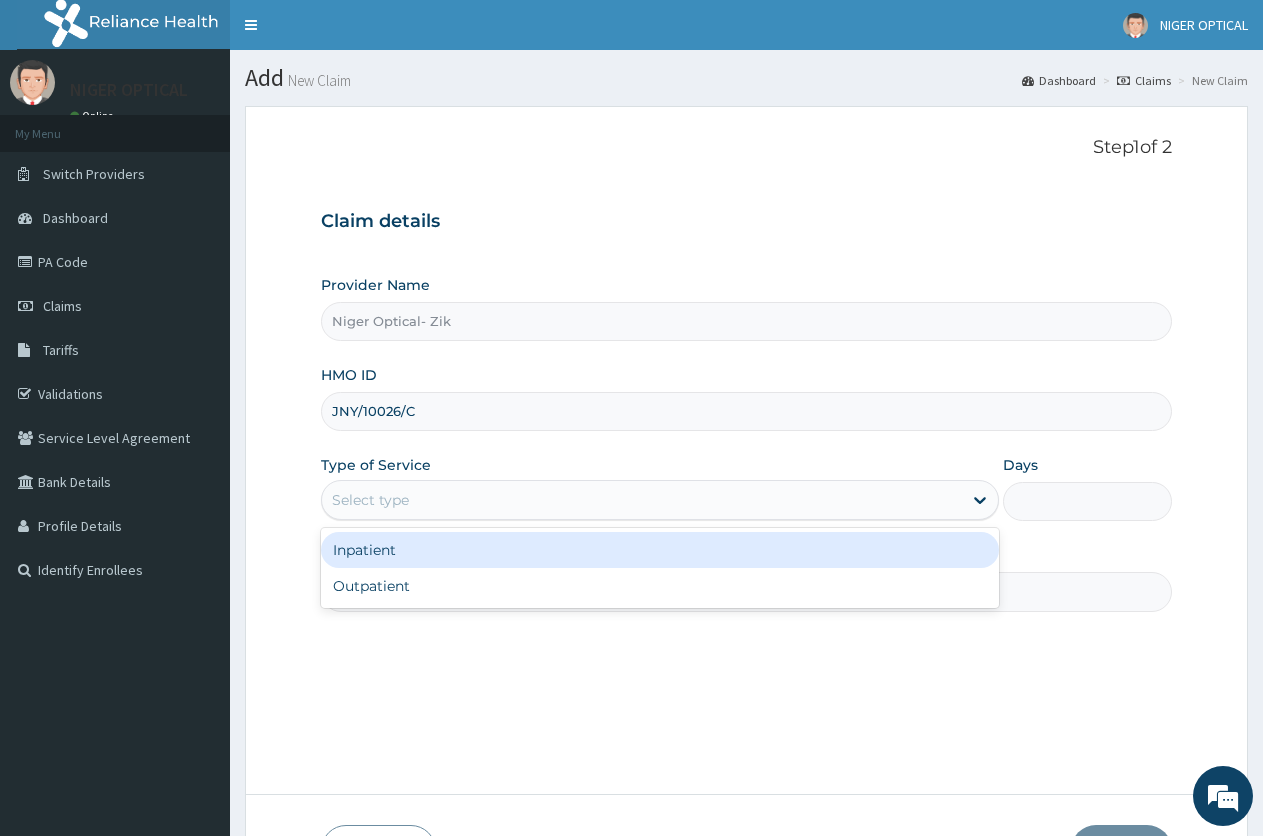 click on "Select type" at bounding box center [641, 500] 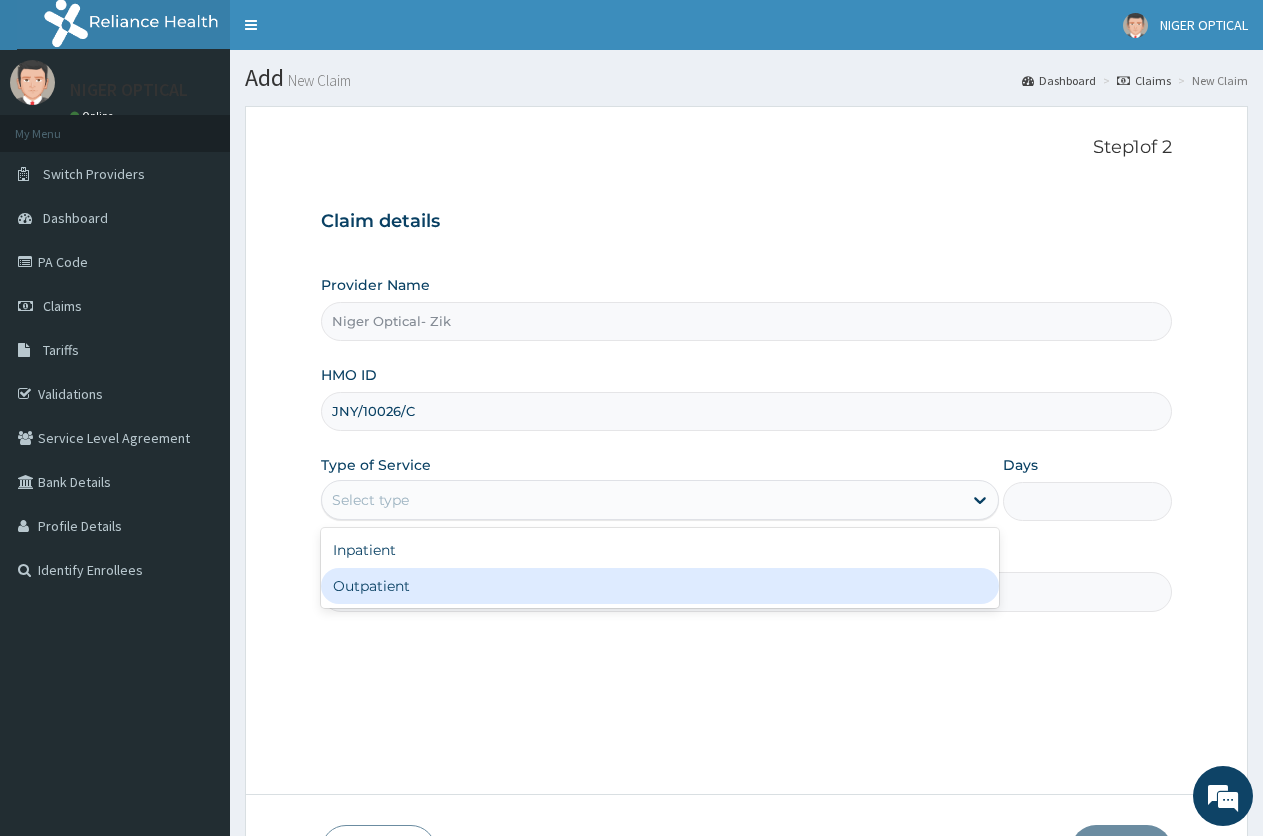 click on "Outpatient" at bounding box center [659, 586] 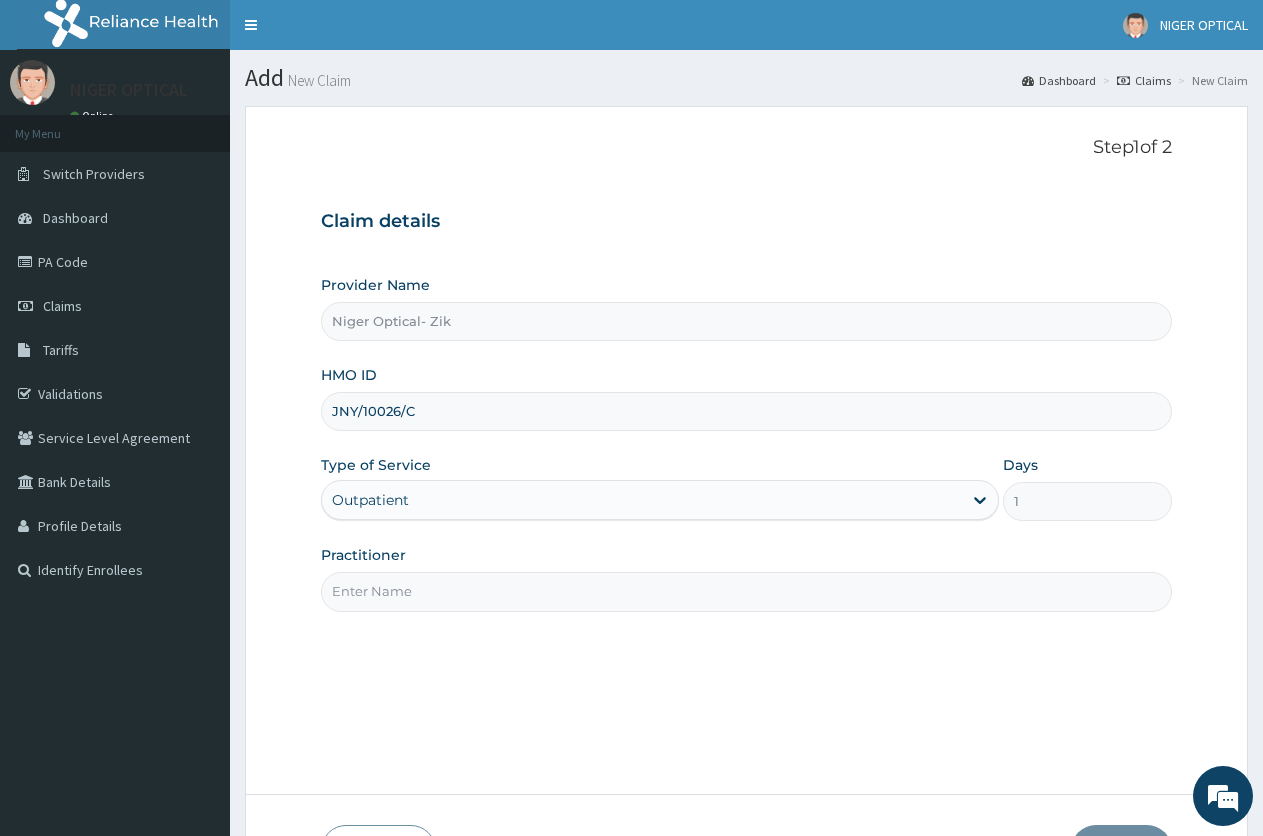 click on "Practitioner" at bounding box center [746, 591] 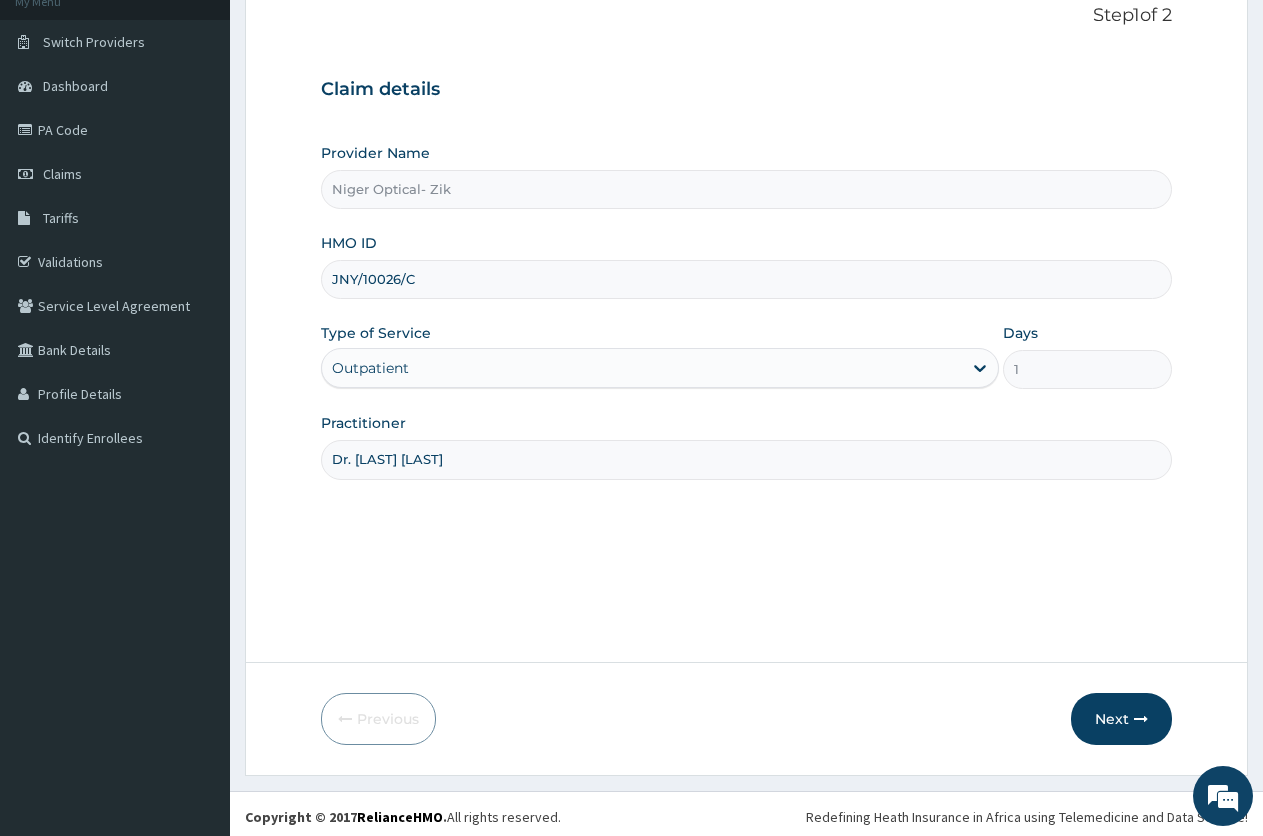 scroll, scrollTop: 138, scrollLeft: 0, axis: vertical 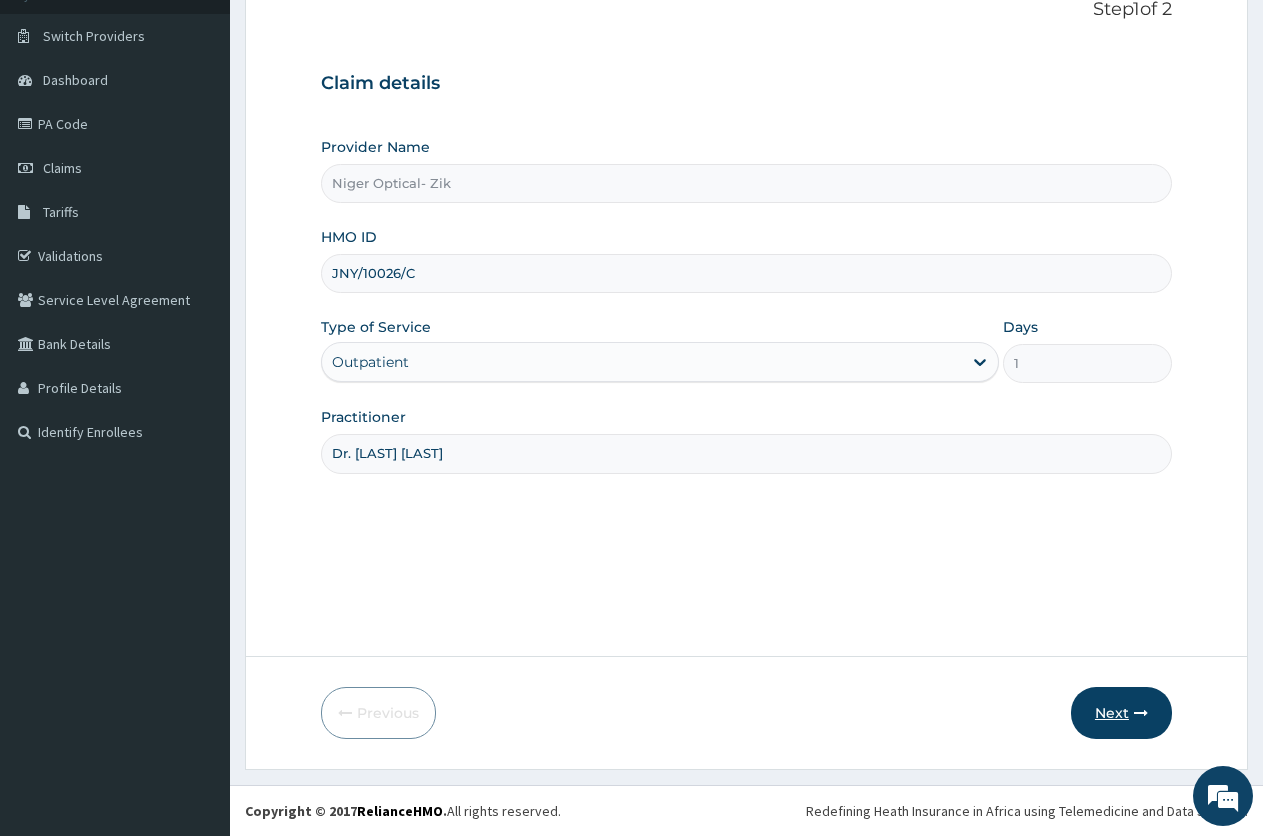 click on "Next" at bounding box center [1121, 713] 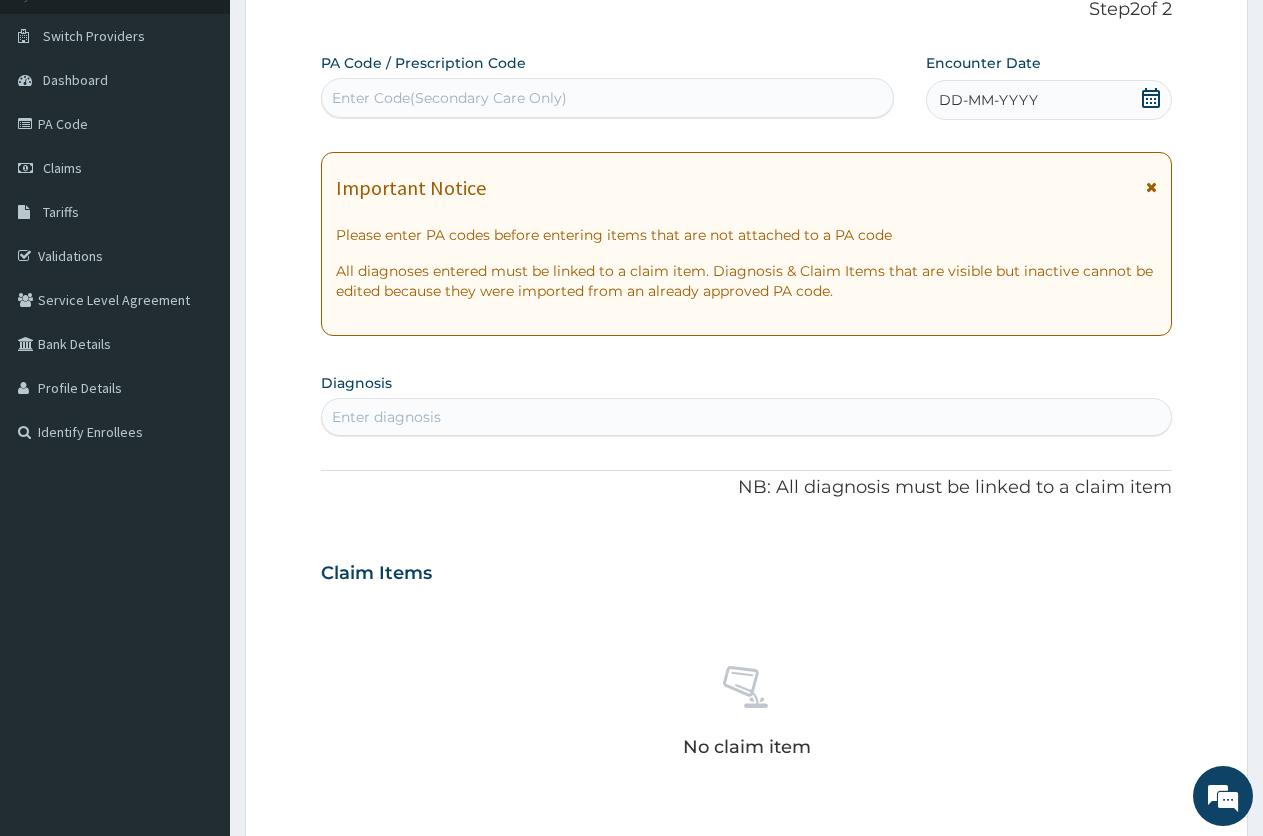 click on "Enter Code(Secondary Care Only)" at bounding box center [607, 98] 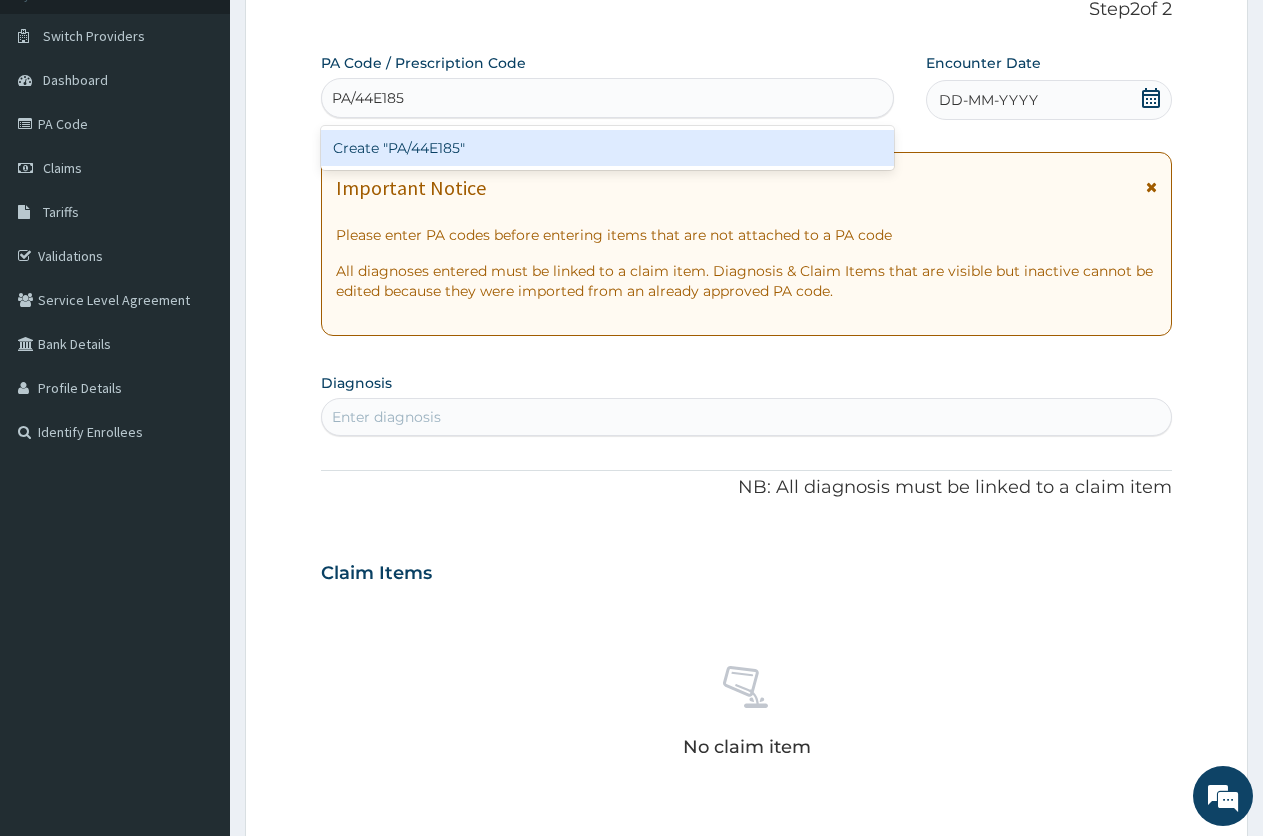type on "PA/44E185" 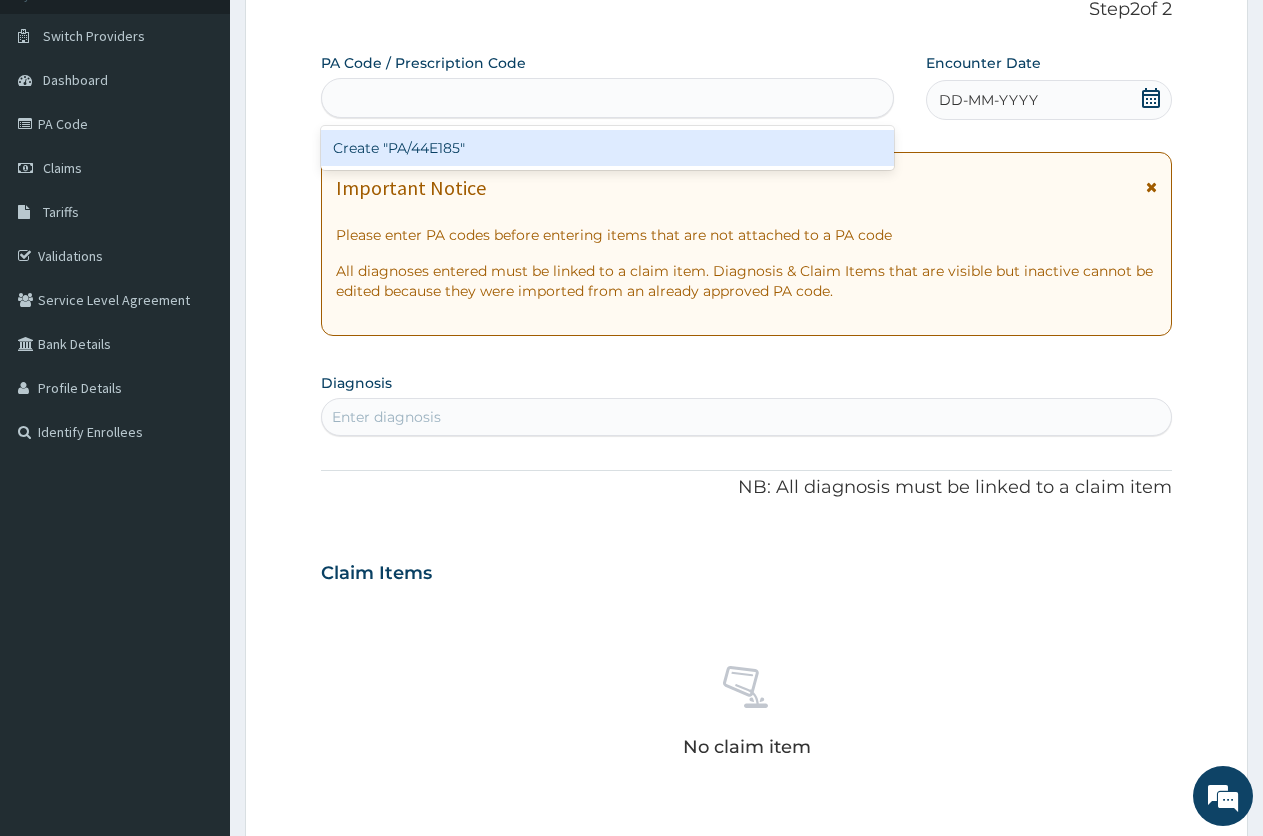 click on "PA Code / Prescription Code option Create "PA/44E185" focused, 1 of 1. 1 result available for search term PA/44E185. Use Up and Down to choose options, press Enter to select the currently focused option, press Escape to exit the menu, press Tab to select the option and exit the menu. PA/44E185 Create "PA/44E185" Encounter Date DD-MM-YYYY Important Notice Please enter PA codes before entering items that are not attached to a PA code   All diagnoses entered must be linked to a claim item. Diagnosis & Claim Items that are visible but inactive cannot be edited because they were imported from an already approved PA code. Diagnosis Enter diagnosis NB: All diagnosis must be linked to a claim item Claim Items No claim item Types Select Type Item Select Item Pair Diagnosis Select Diagnosis Unit Price 0 Add Comment" at bounding box center (746, 570) 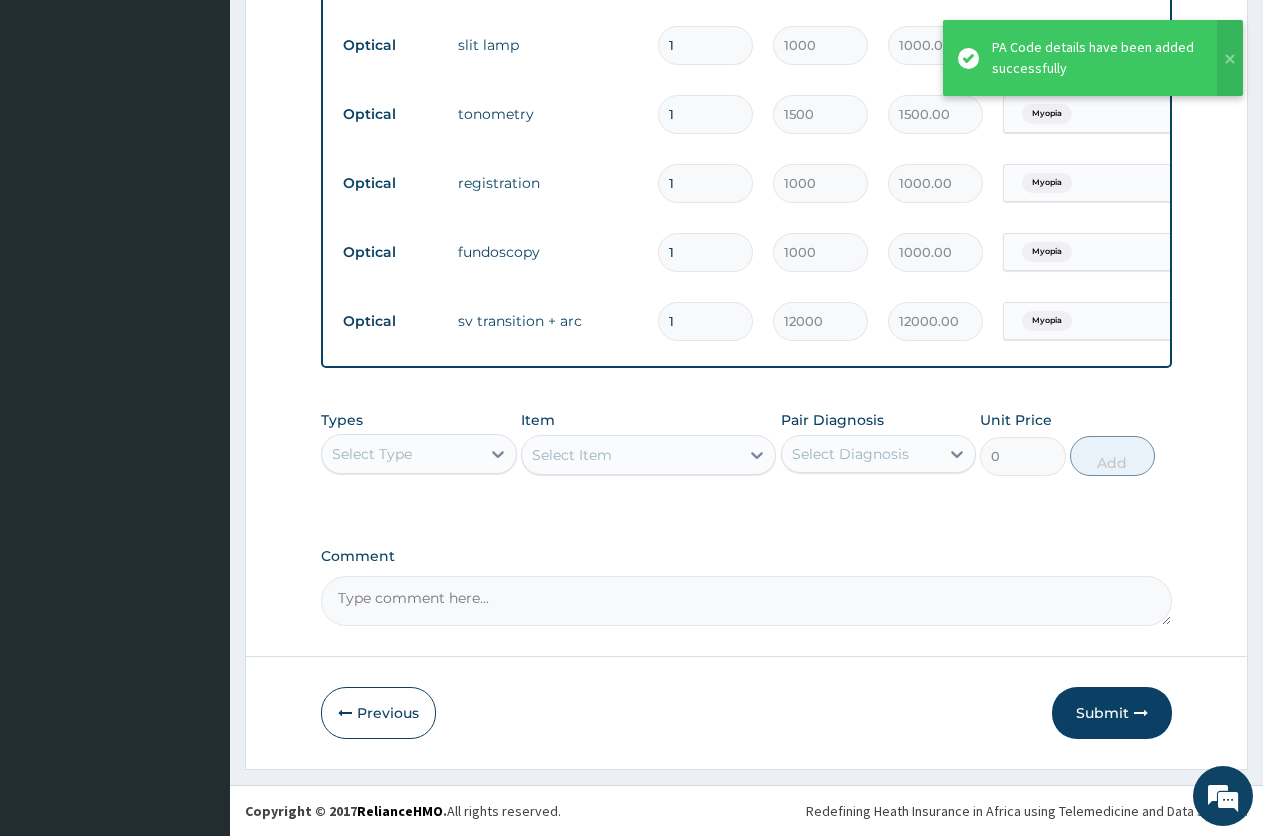scroll, scrollTop: 1218, scrollLeft: 0, axis: vertical 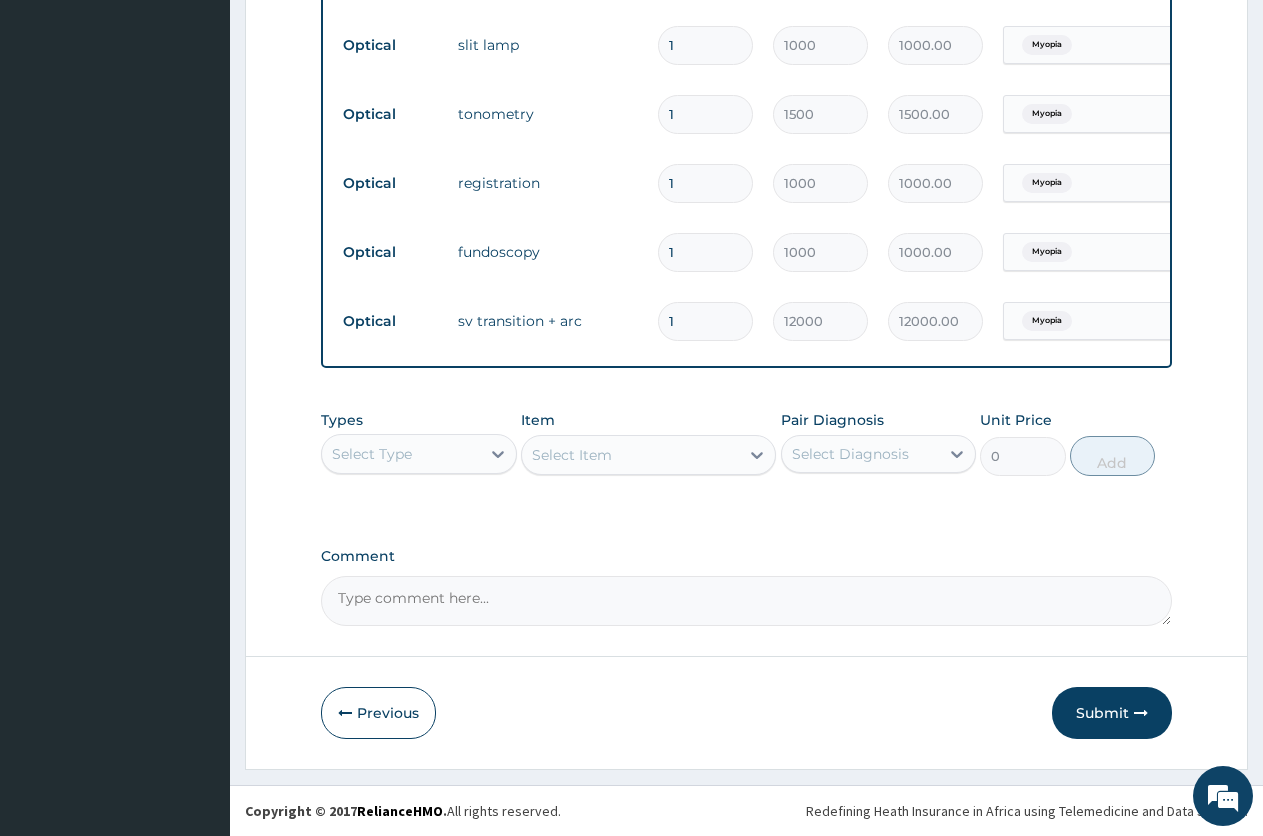 click on "Comment" at bounding box center [746, 601] 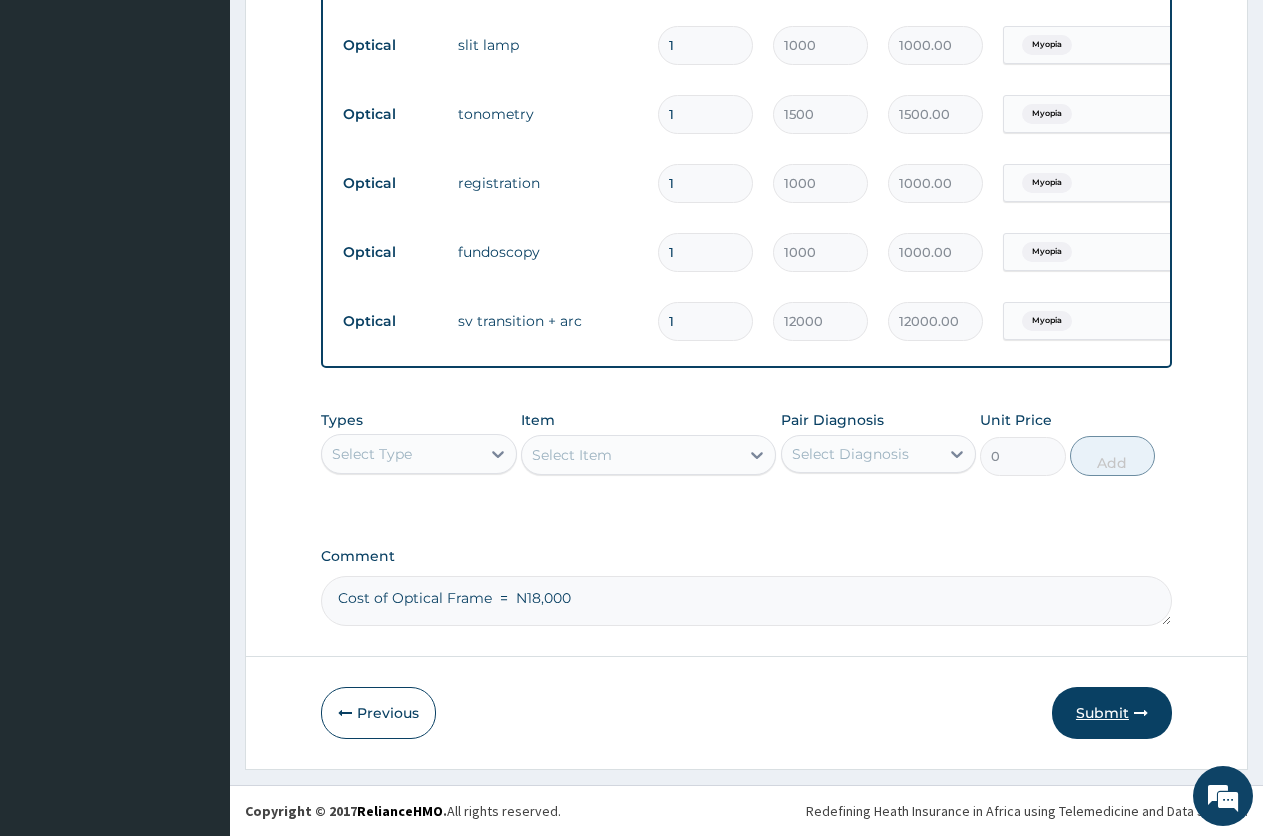 type on "Cost of Optical Frame  =  N18,000" 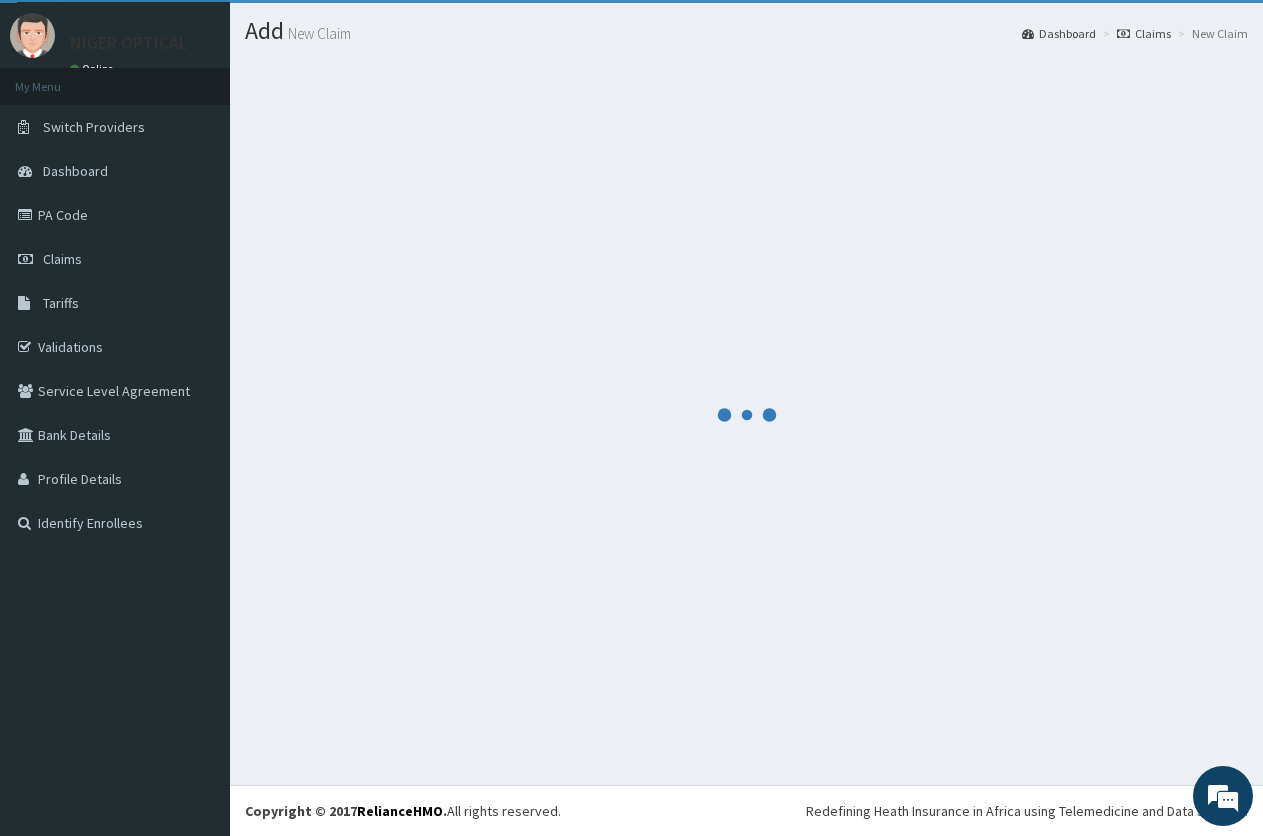 scroll, scrollTop: 1218, scrollLeft: 0, axis: vertical 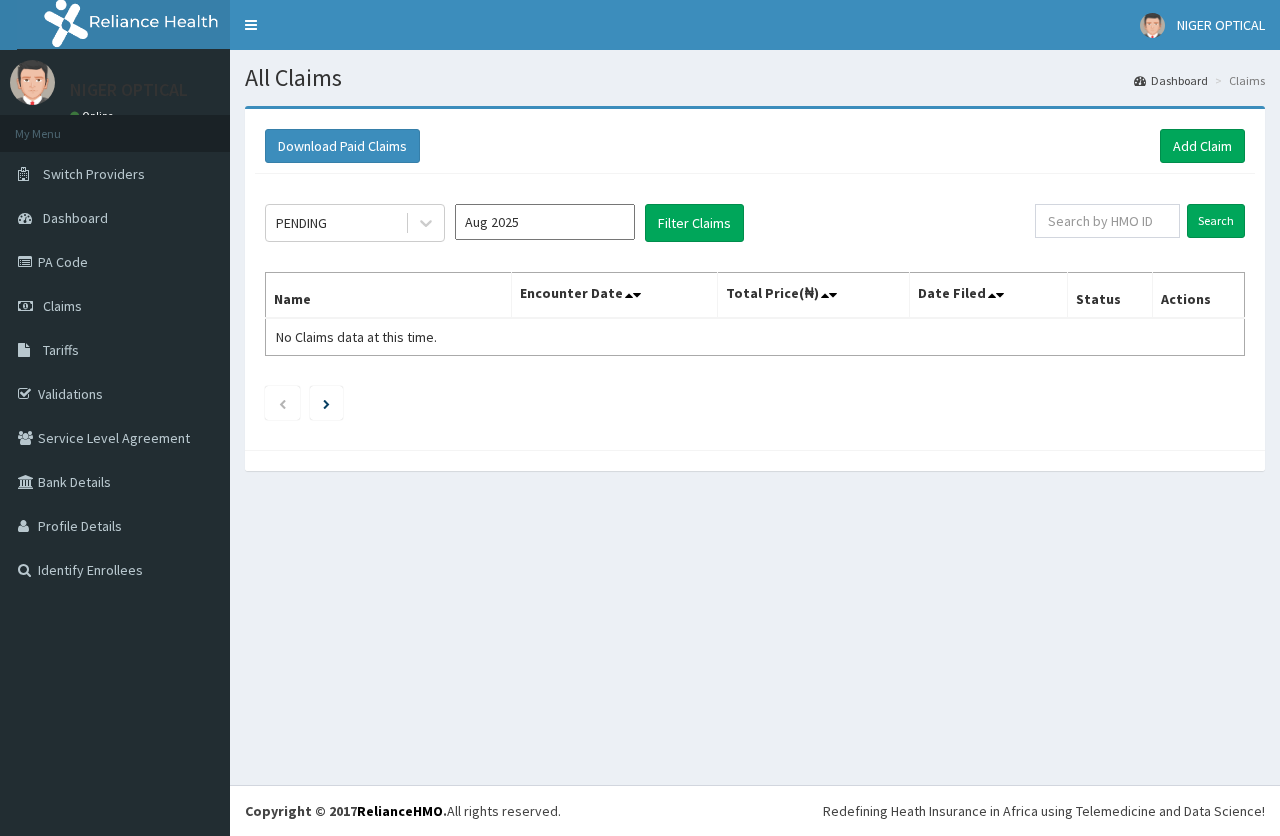 drag, startPoint x: 579, startPoint y: 233, endPoint x: 563, endPoint y: 241, distance: 17.888544 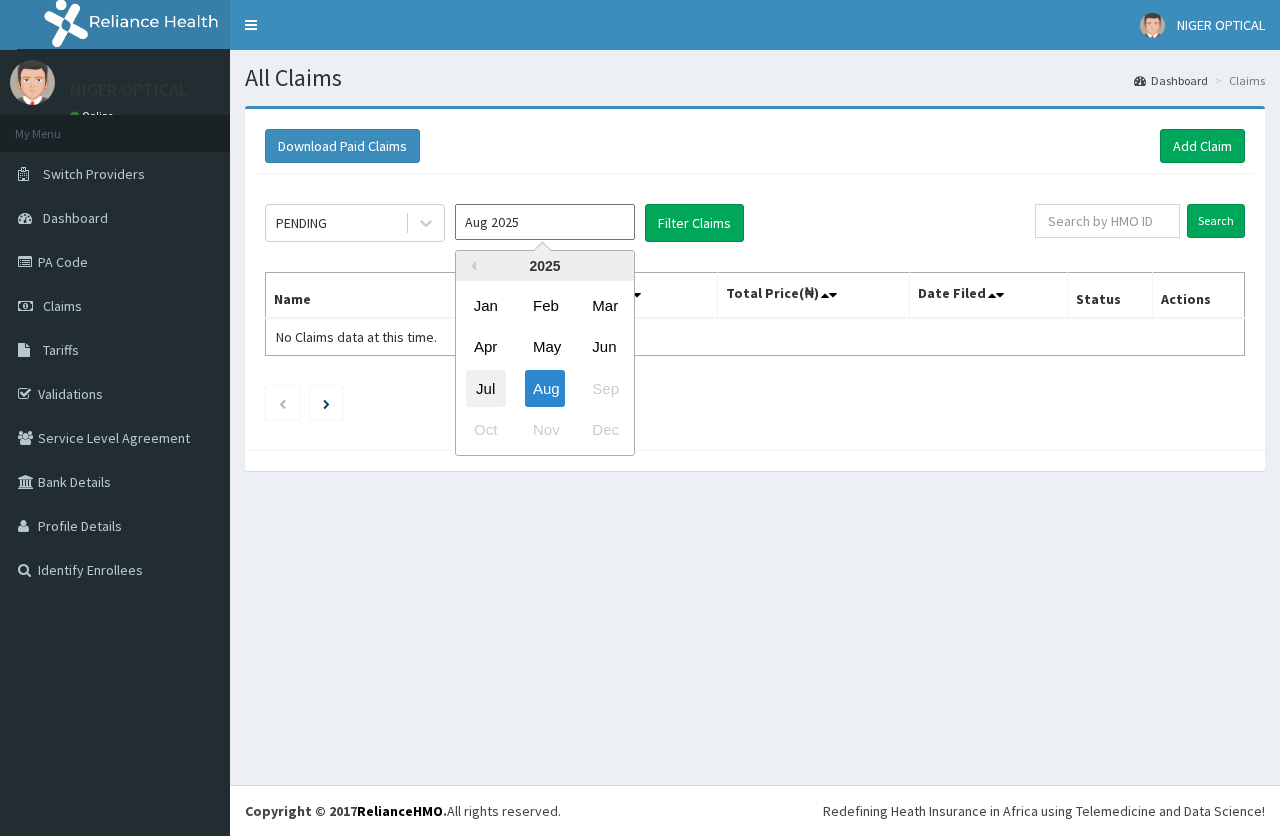 click on "Jul" at bounding box center (486, 388) 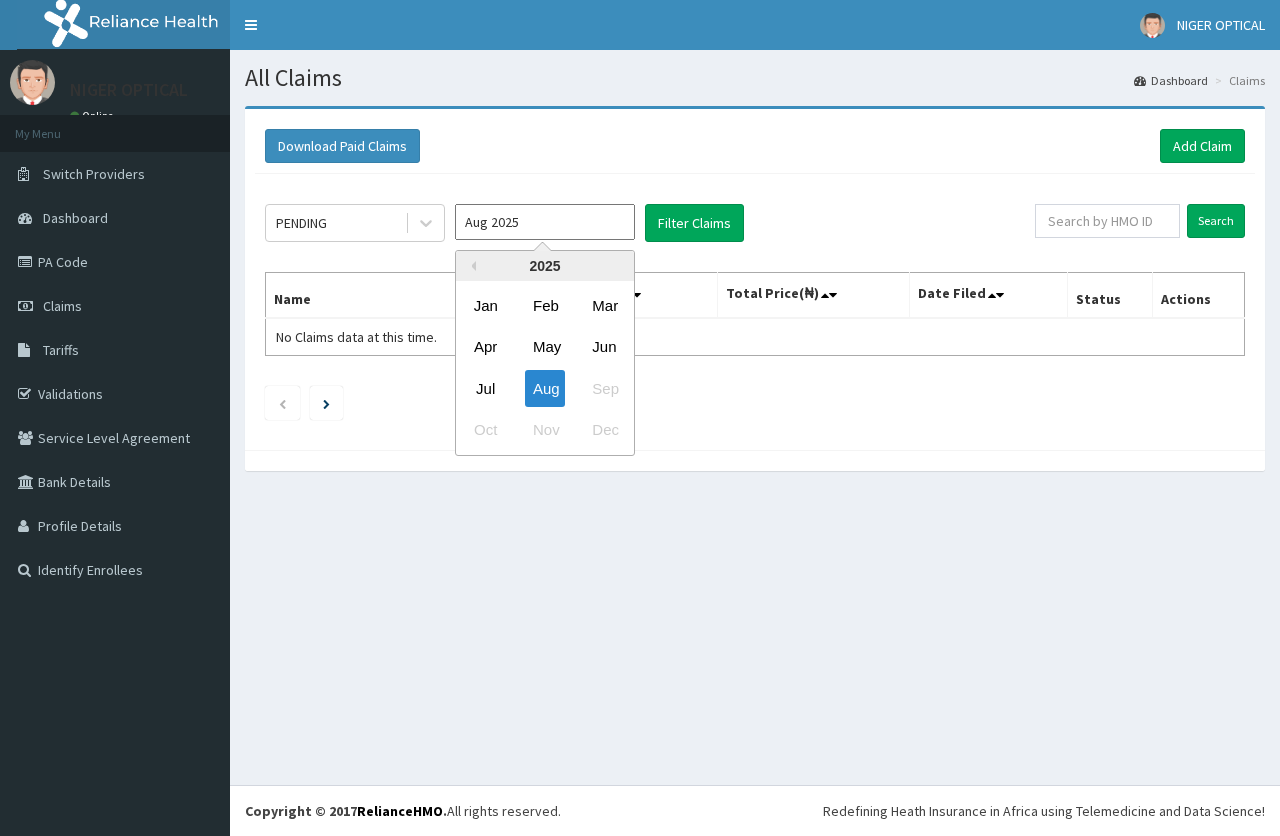 type on "Jul 2025" 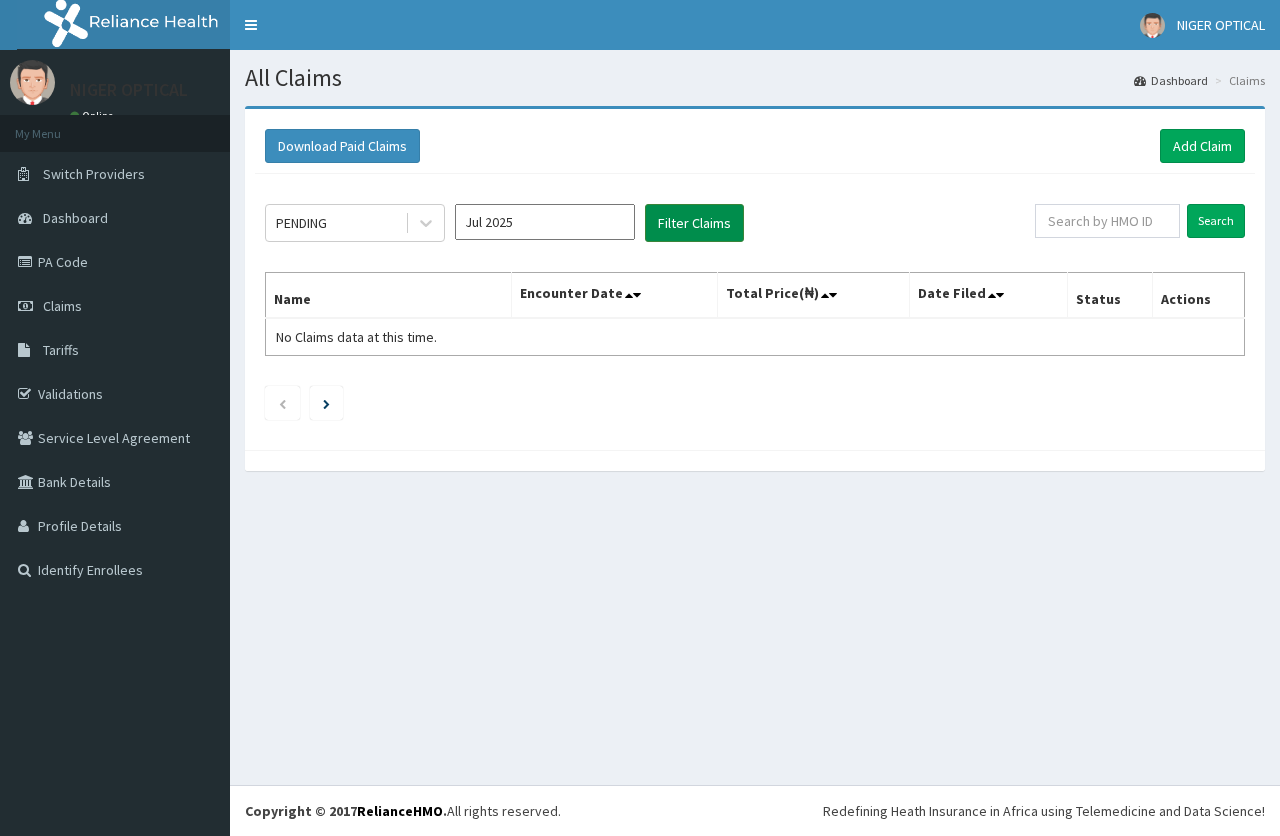 click on "Filter Claims" at bounding box center [694, 223] 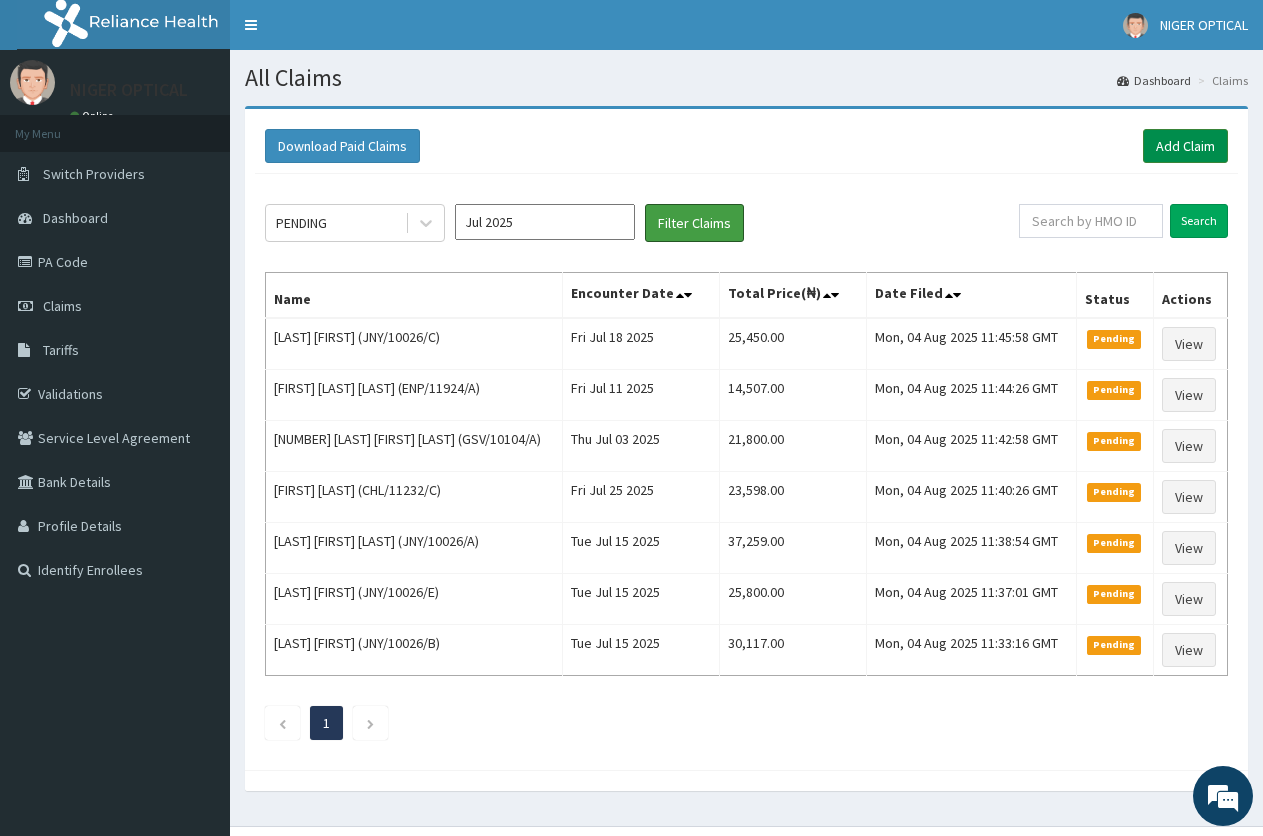 scroll, scrollTop: 0, scrollLeft: 0, axis: both 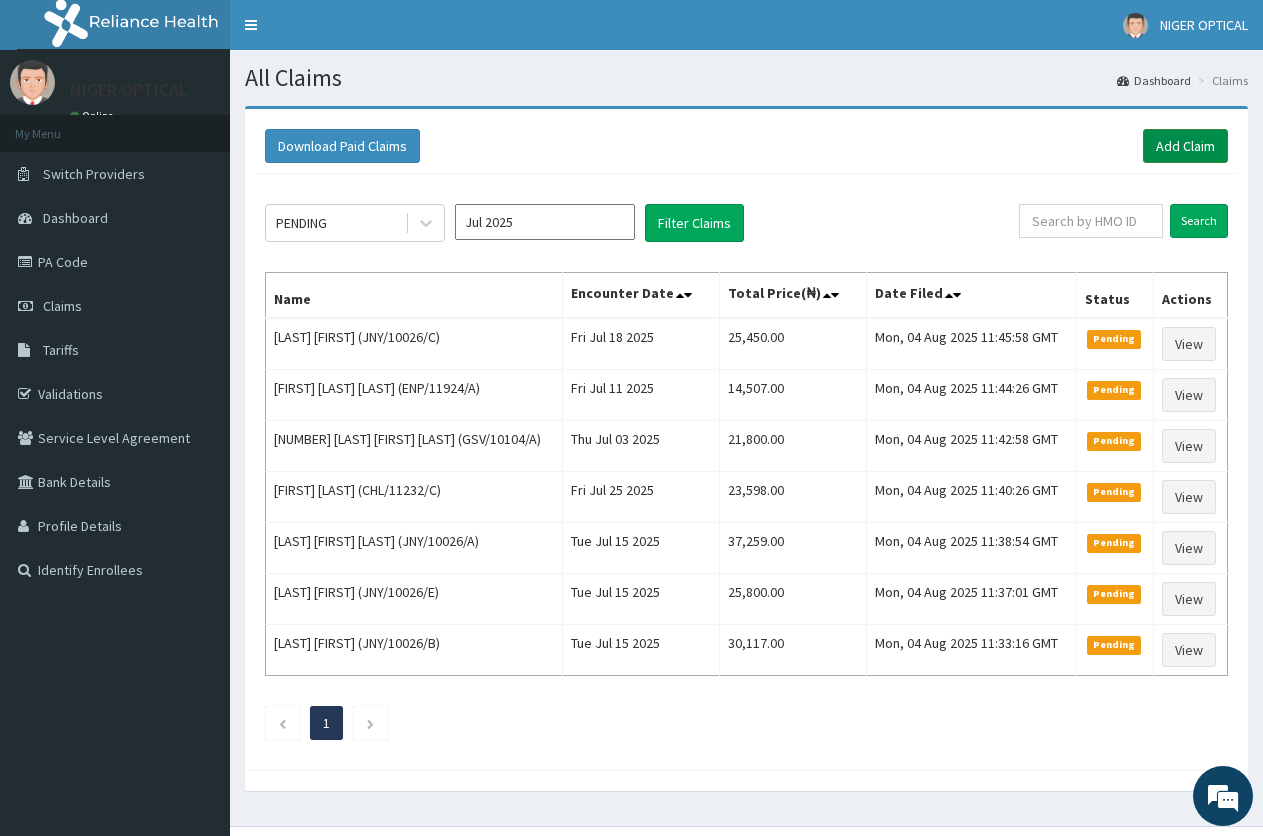 click on "Add Claim" at bounding box center (1185, 146) 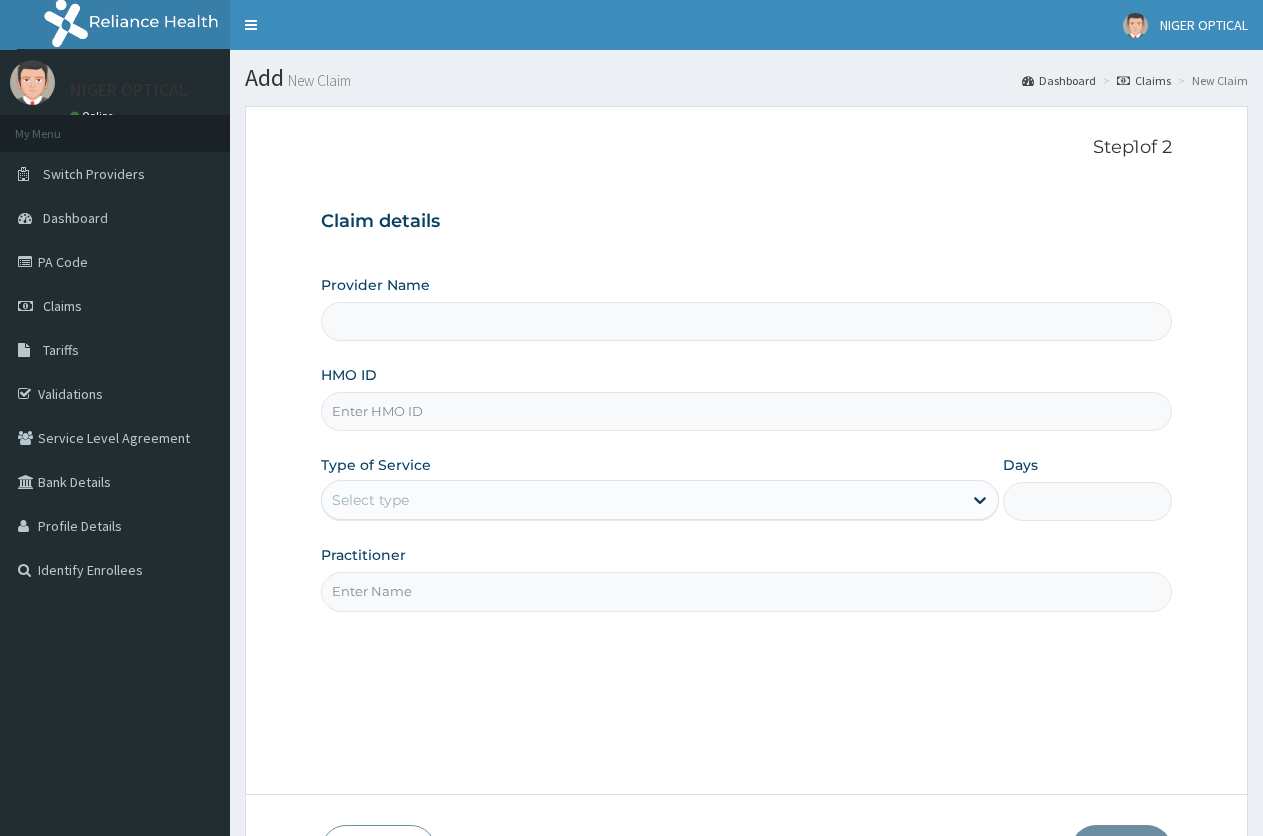 scroll, scrollTop: 0, scrollLeft: 0, axis: both 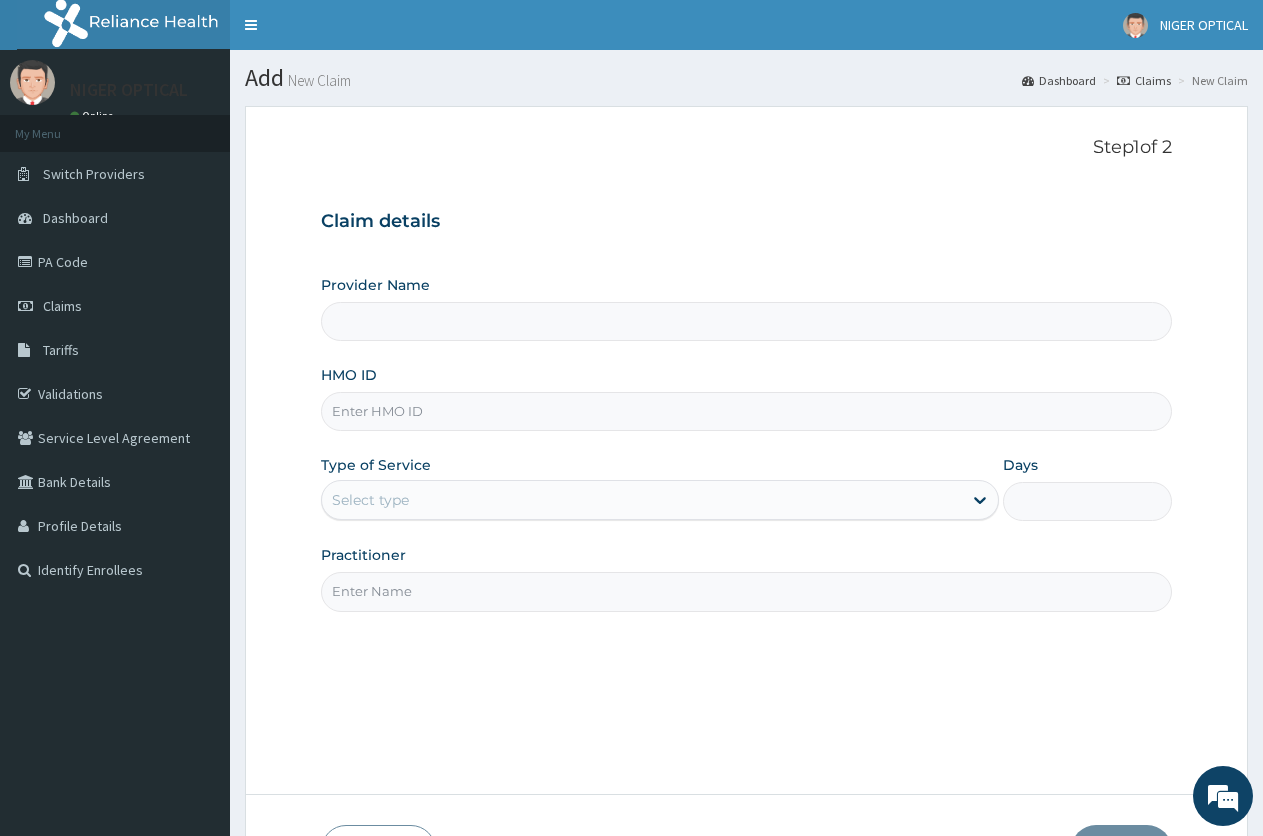 click on "Provider Name" at bounding box center (746, 321) 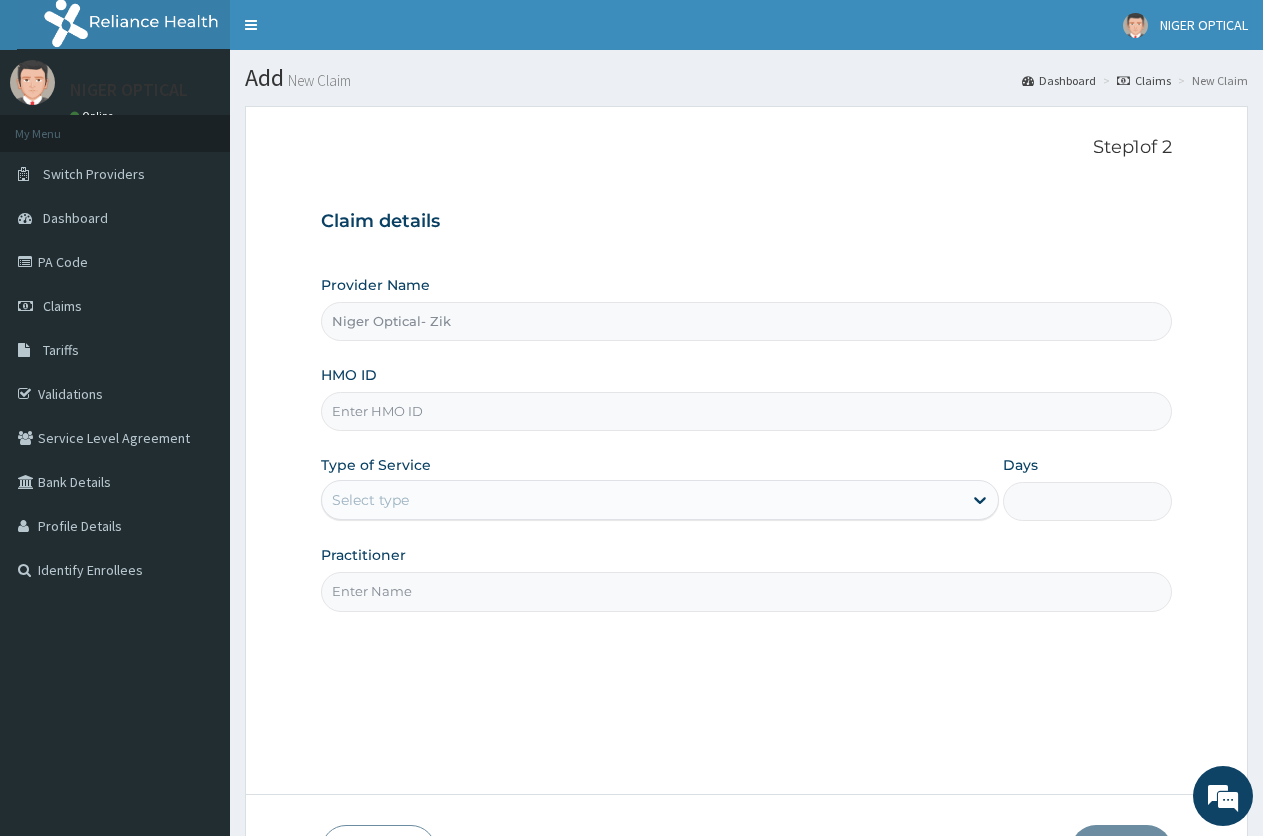 click on "HMO ID" at bounding box center [746, 411] 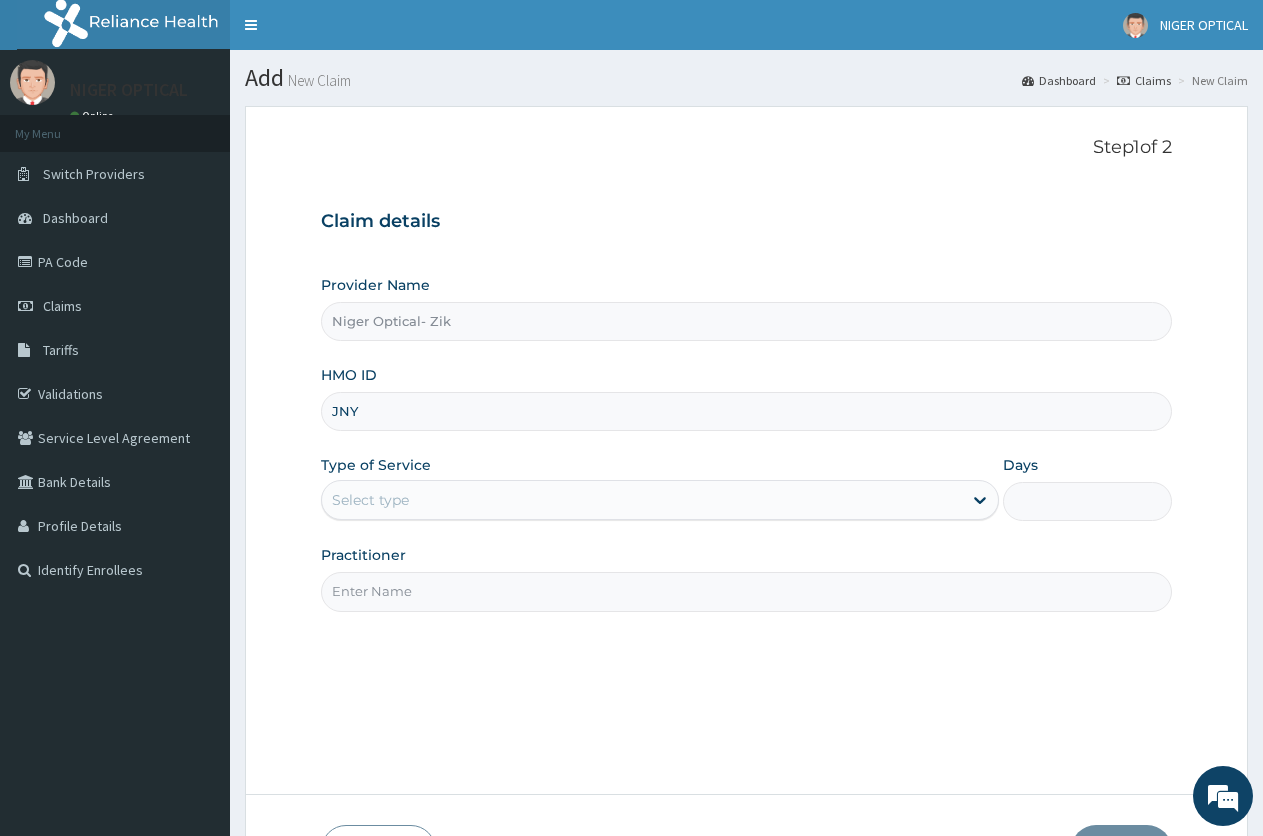scroll, scrollTop: 0, scrollLeft: 0, axis: both 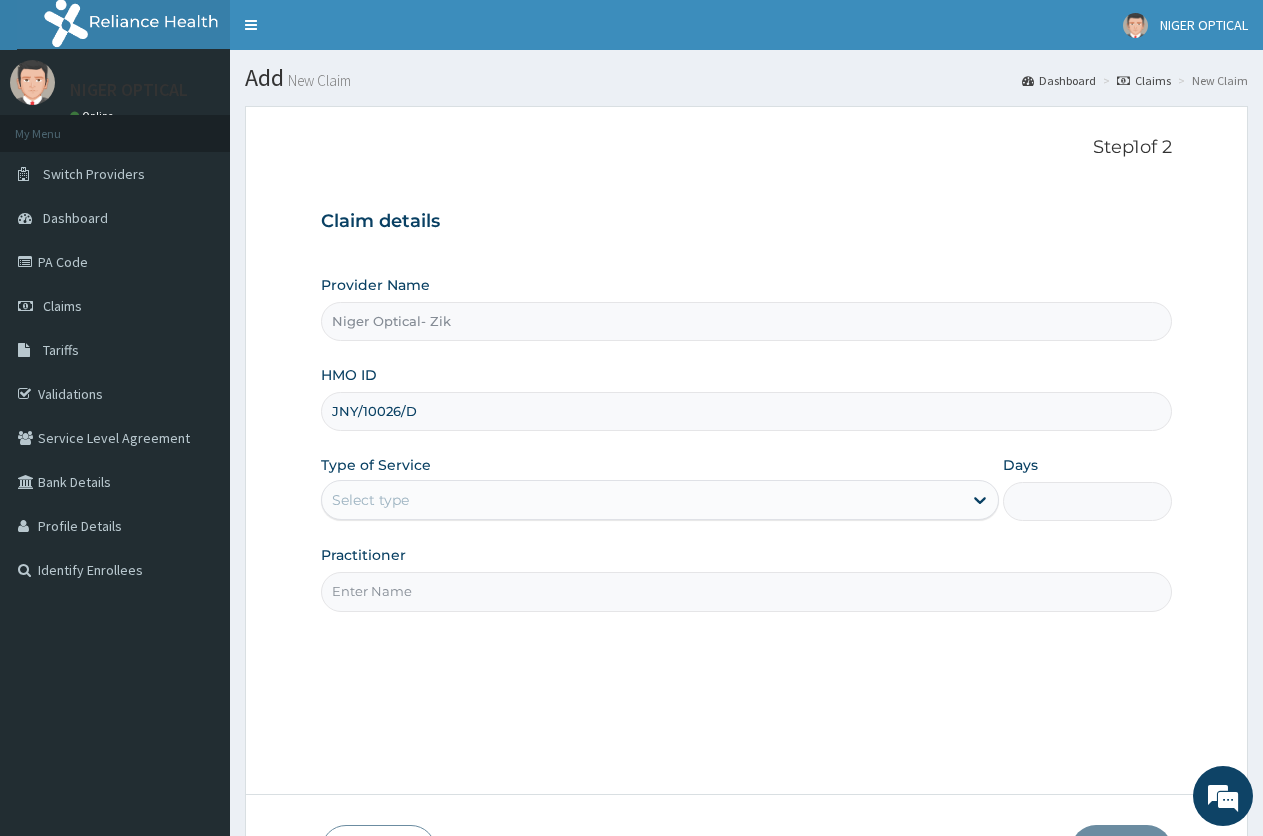 type on "JNY/10026/D" 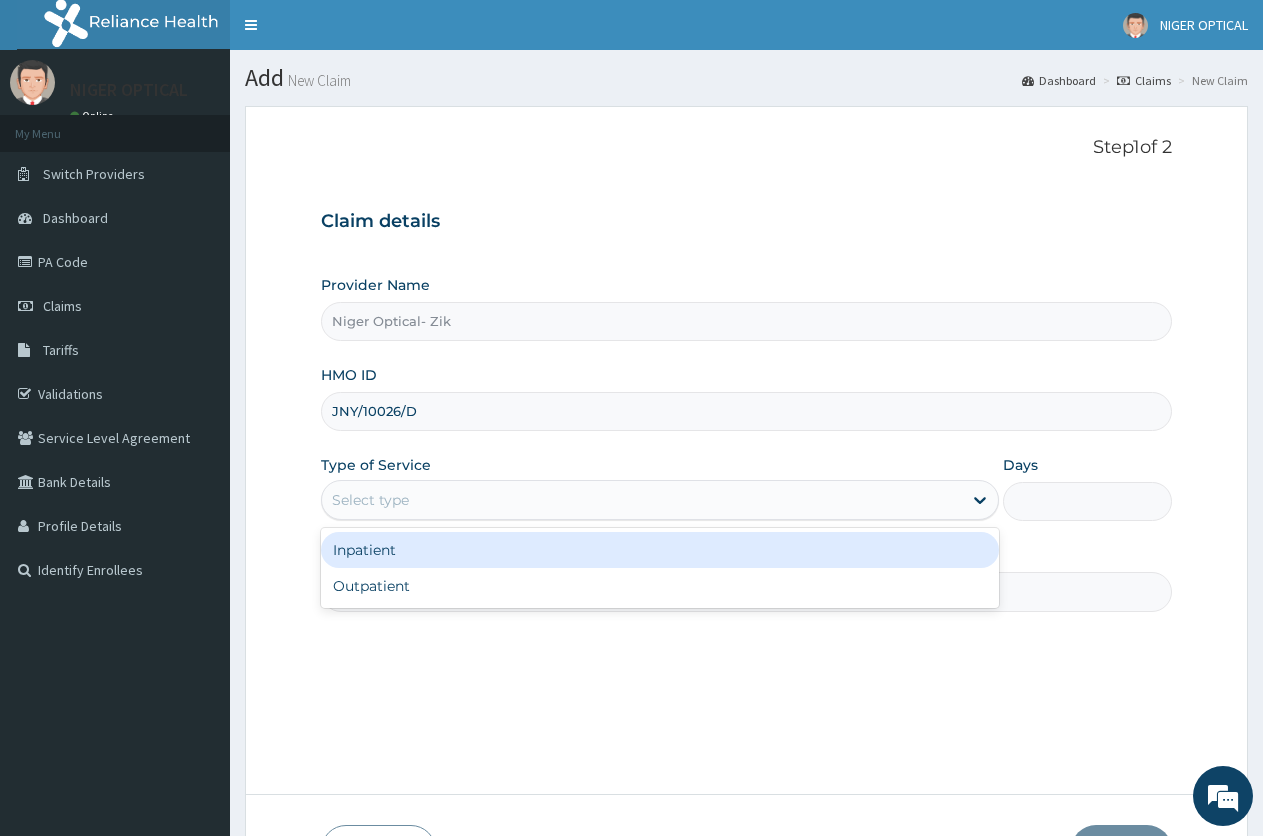 click on "Select type" at bounding box center (641, 500) 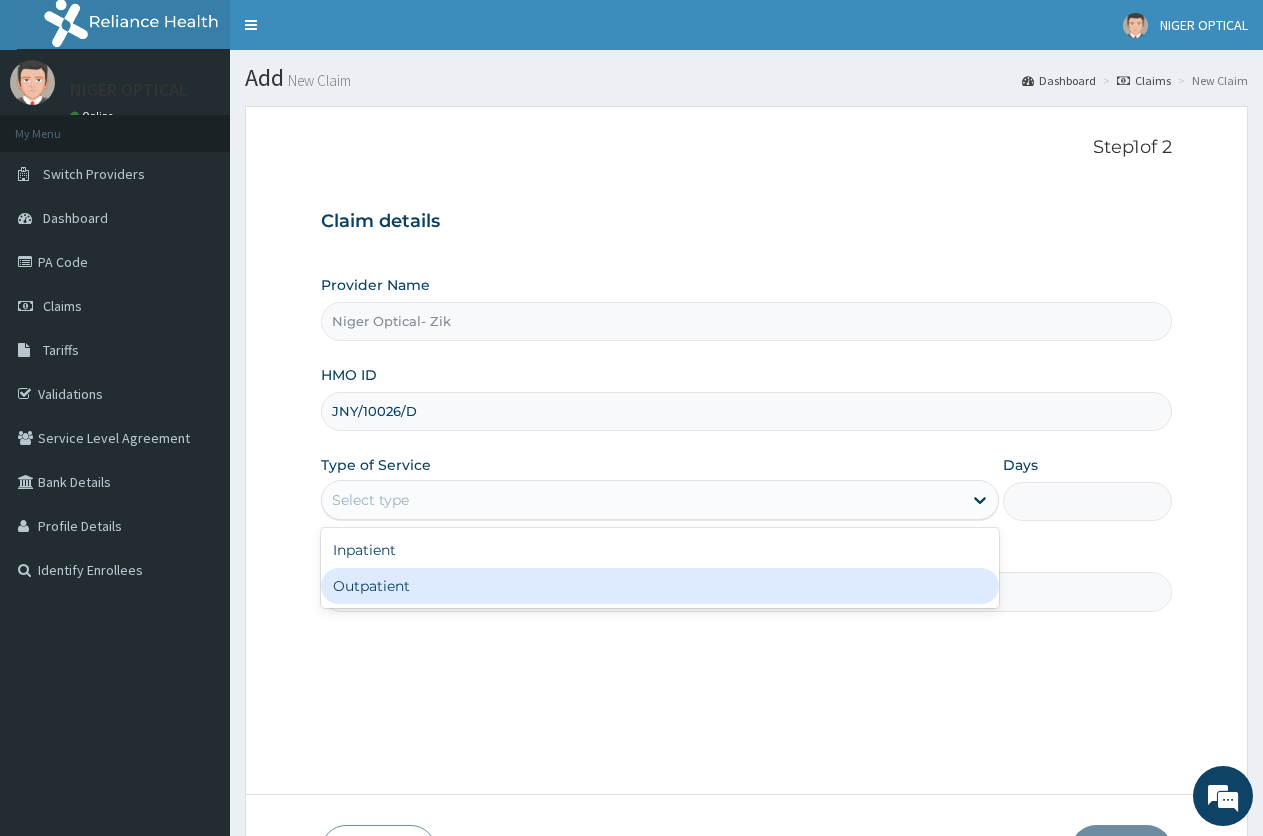 click on "Outpatient" at bounding box center (659, 586) 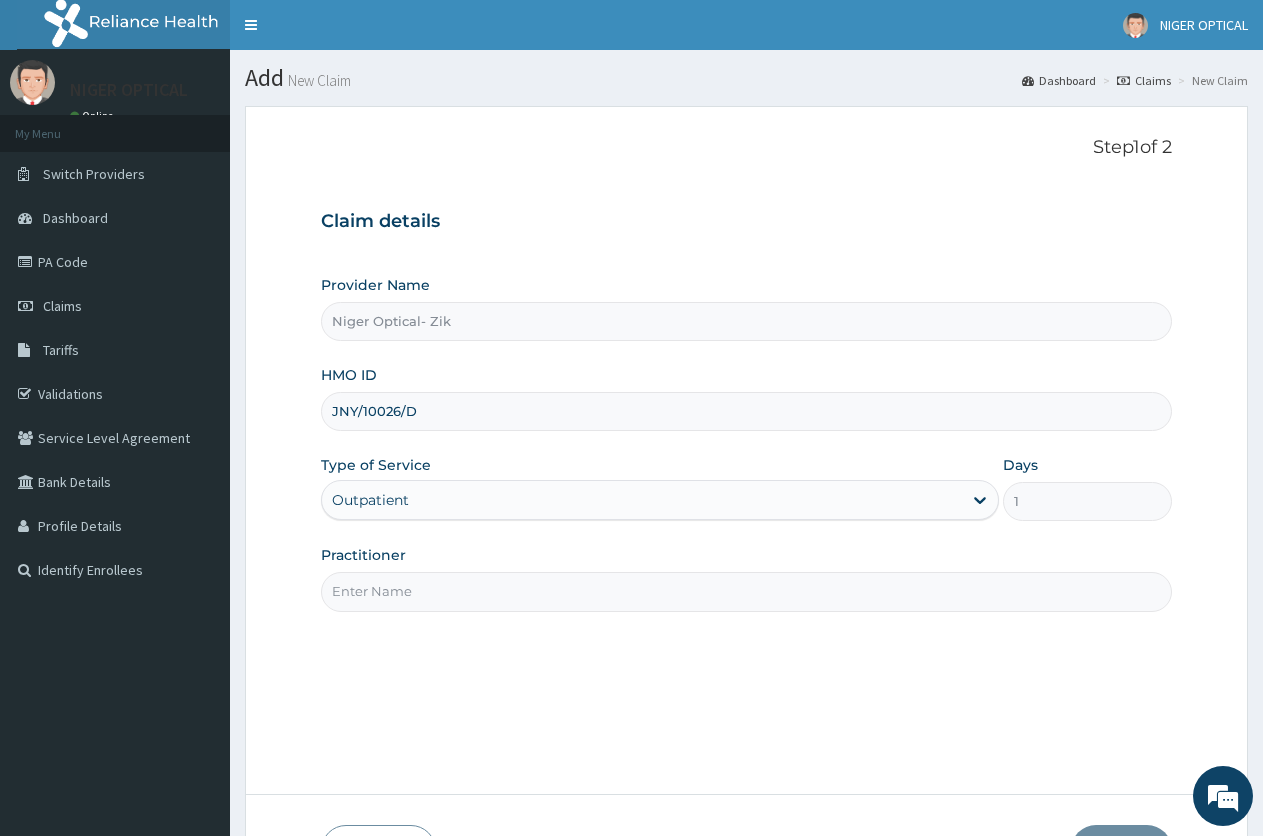 click on "Practitioner" at bounding box center [746, 591] 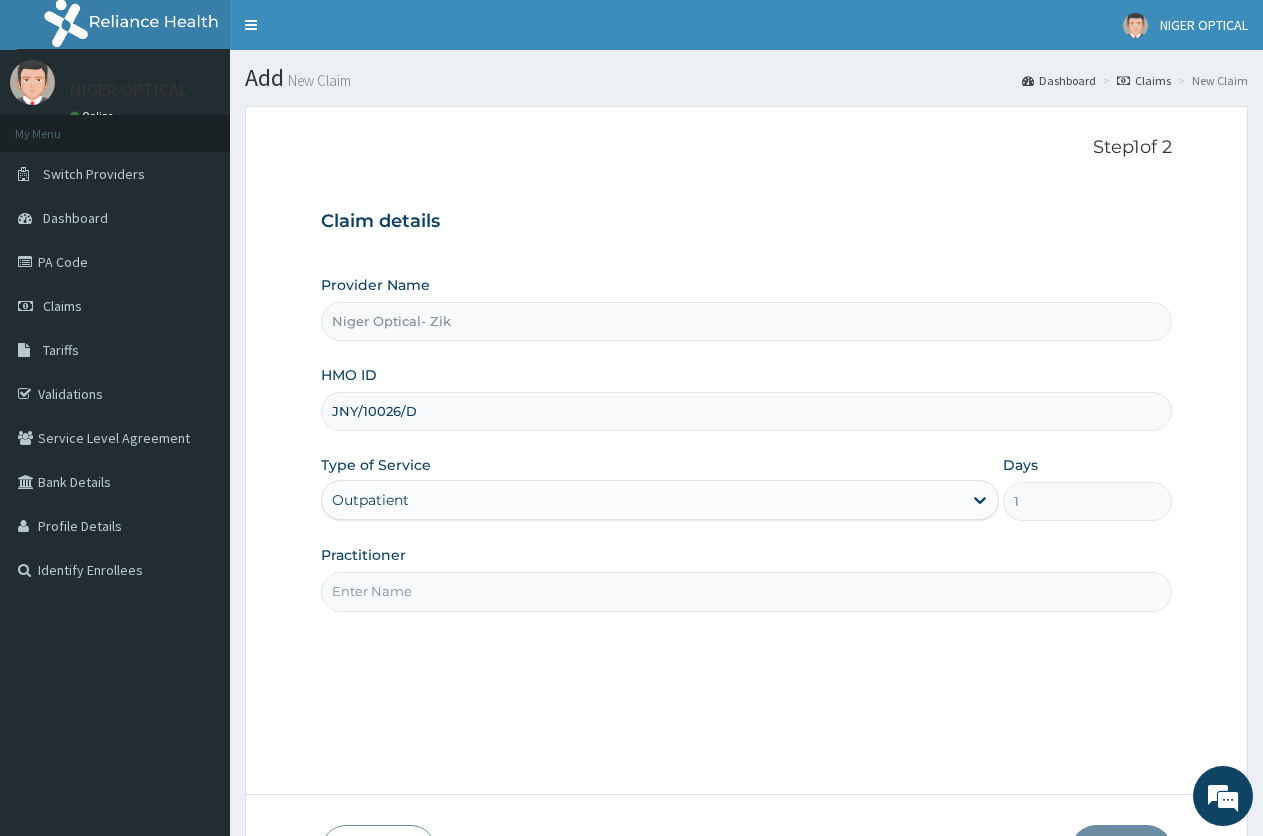 type on "Dr. D. N. Agarwal" 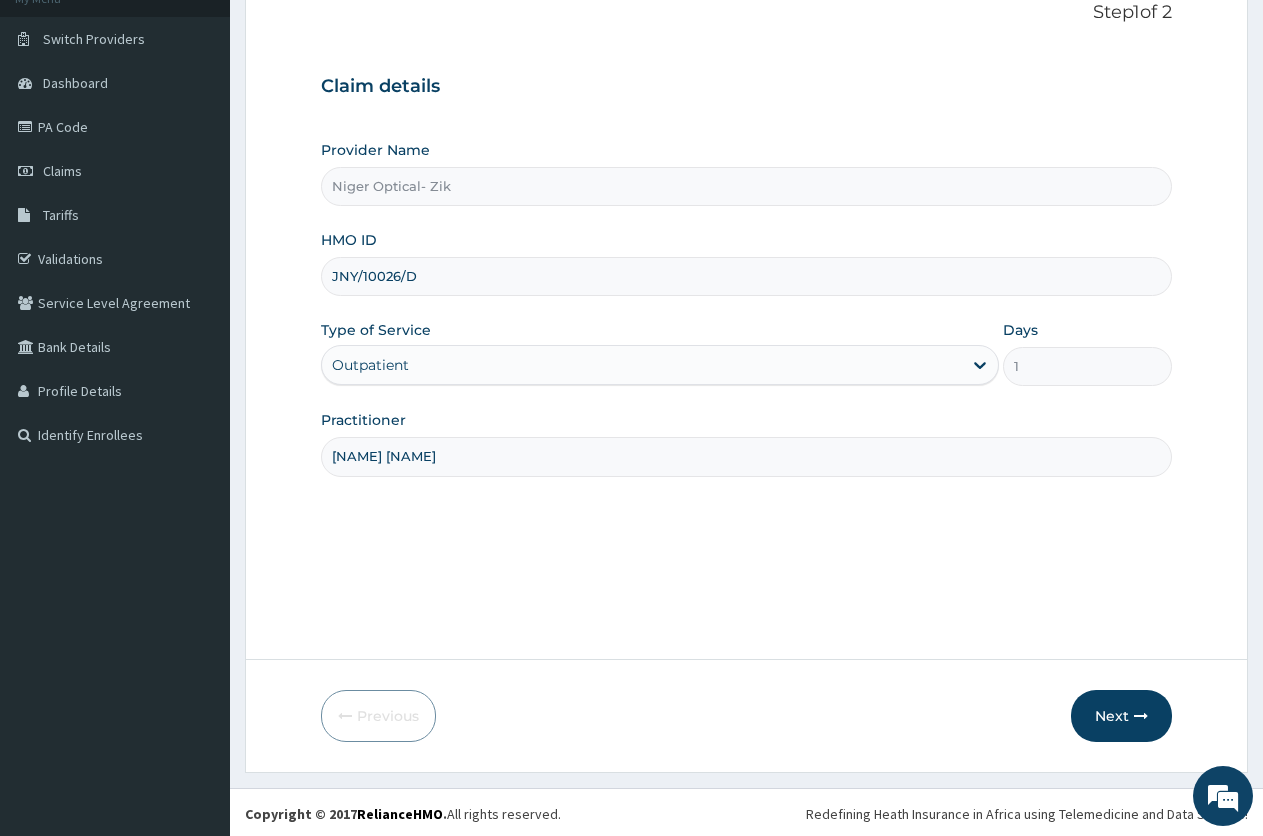 scroll, scrollTop: 138, scrollLeft: 0, axis: vertical 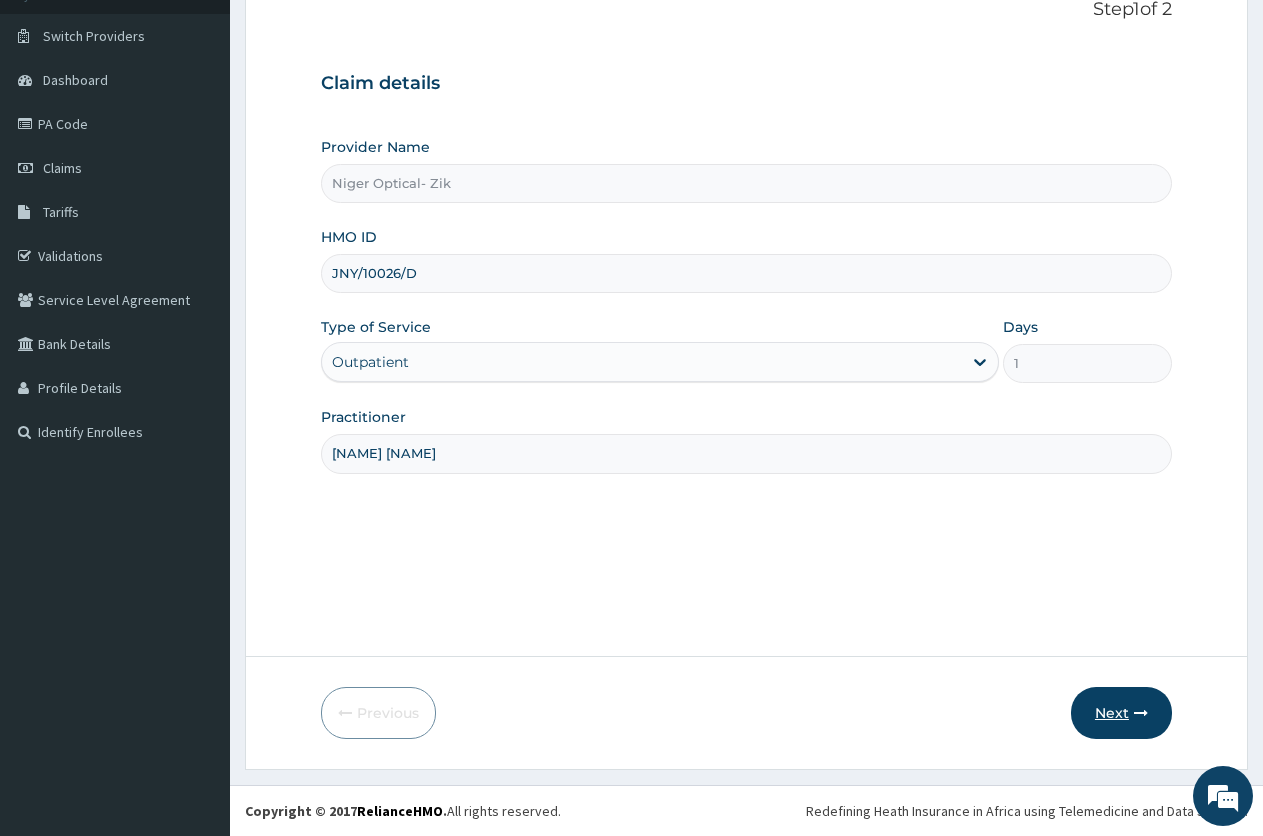 click on "Next" at bounding box center (1121, 713) 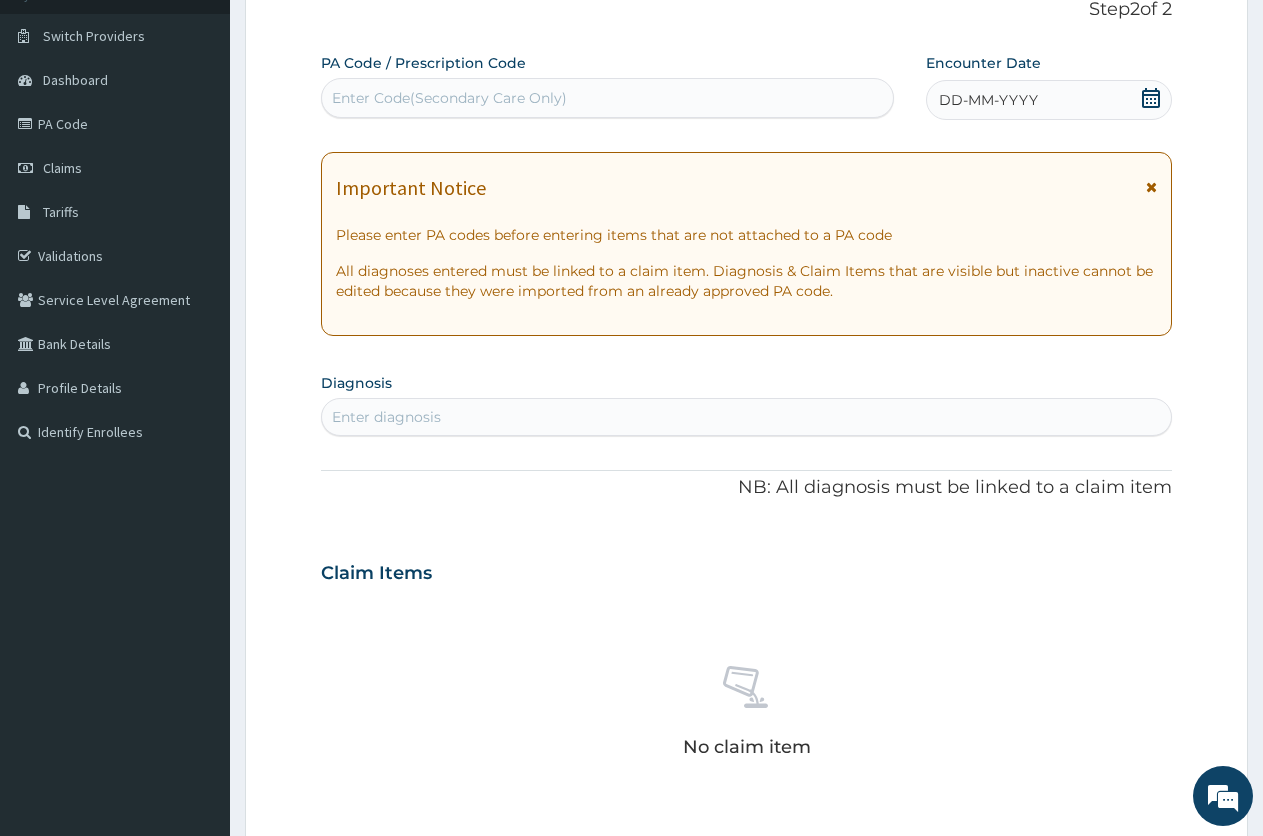click on "Enter Code(Secondary Care Only)" at bounding box center (607, 98) 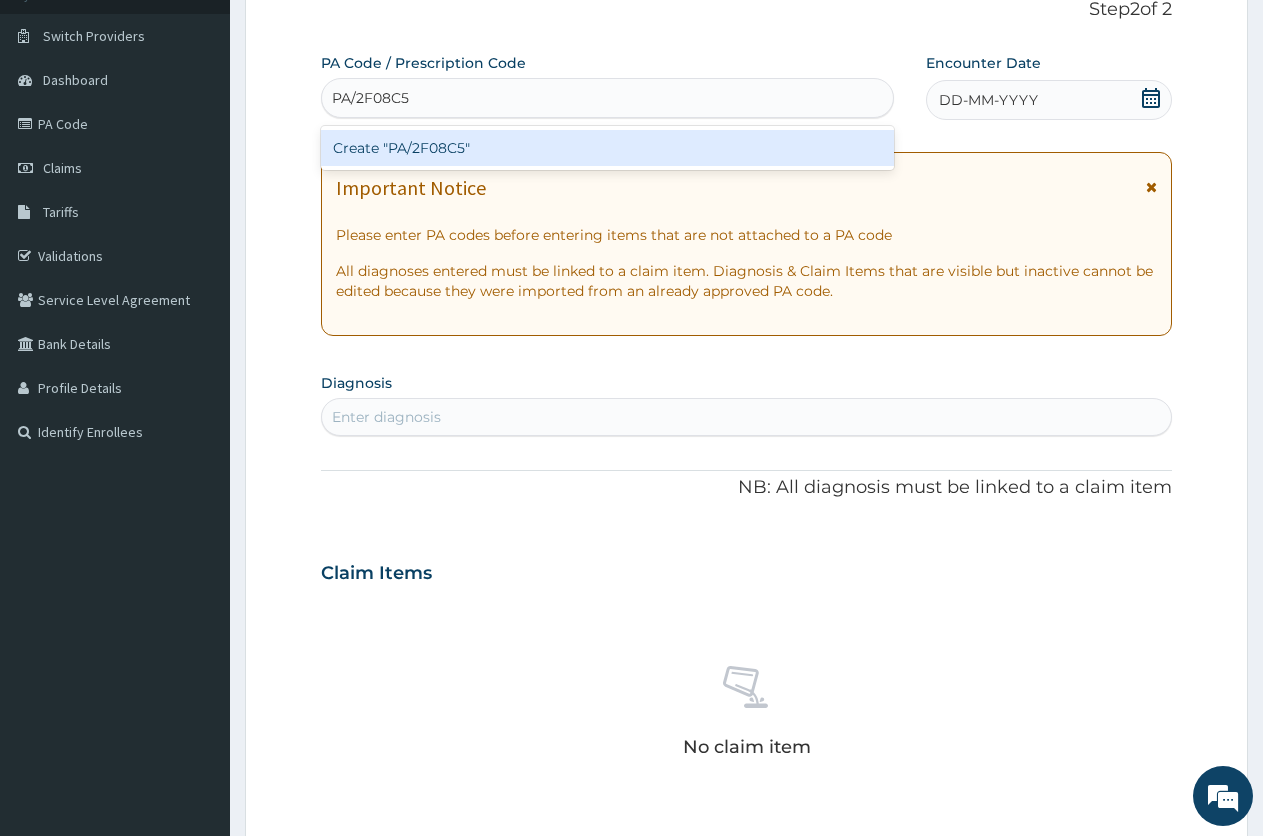 type on "PA/2F08C5" 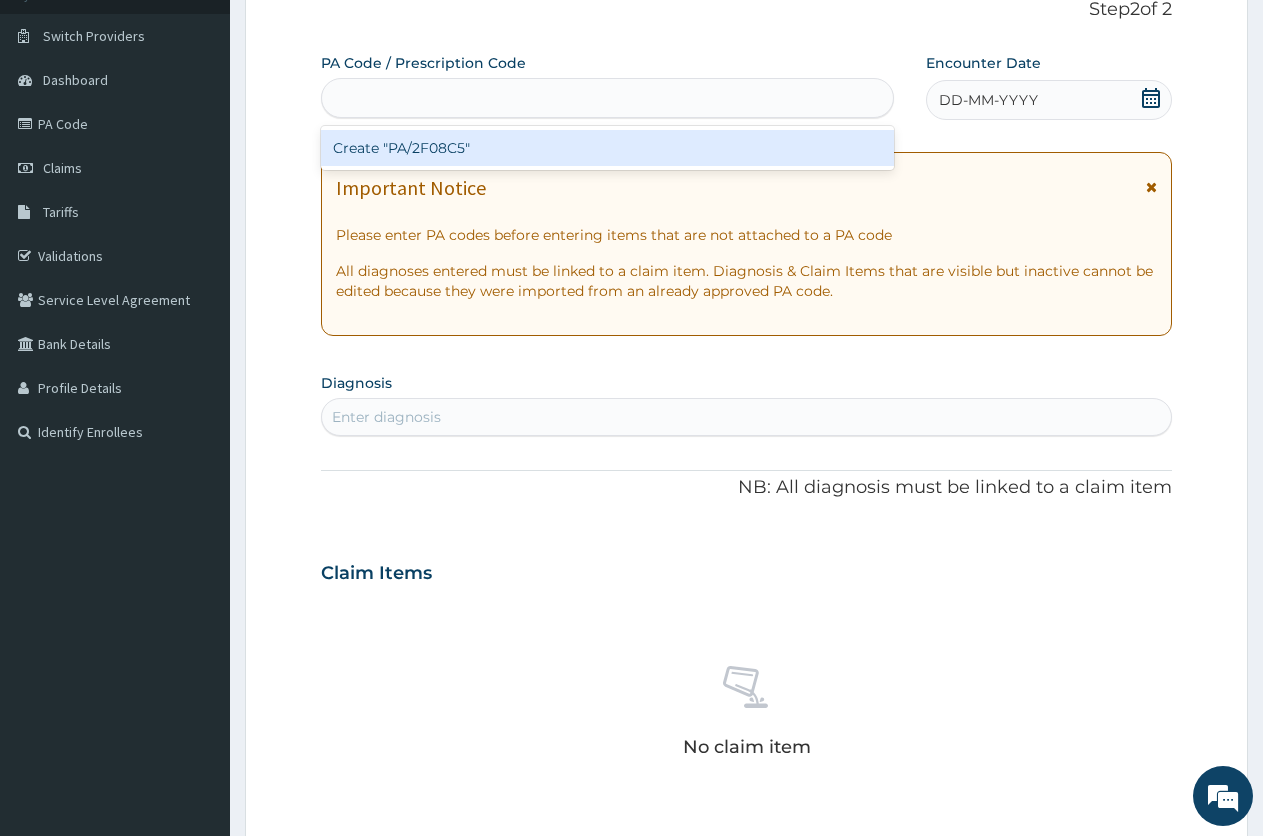 click on "PA Code / Prescription Code option Create "PA/2F08C5" focused, 1 of 1. 1 result available for search term PA/2F08C5. Use Up and Down to choose options, press Enter to select the currently focused option, press Escape to exit the menu, press Tab to select the option and exit the menu. PA/2F08C5 Create "PA/2F08C5" Encounter Date DD-MM-YYYY Important Notice Please enter PA codes before entering items that are not attached to a PA code   All diagnoses entered must be linked to a claim item. Diagnosis & Claim Items that are visible but inactive cannot be edited because they were imported from an already approved PA code. Diagnosis Enter diagnosis NB: All diagnosis must be linked to a claim item Claim Items No claim item Types Select Type Item Select Item Pair Diagnosis Select Diagnosis Unit Price 0 Add Comment" at bounding box center [746, 570] 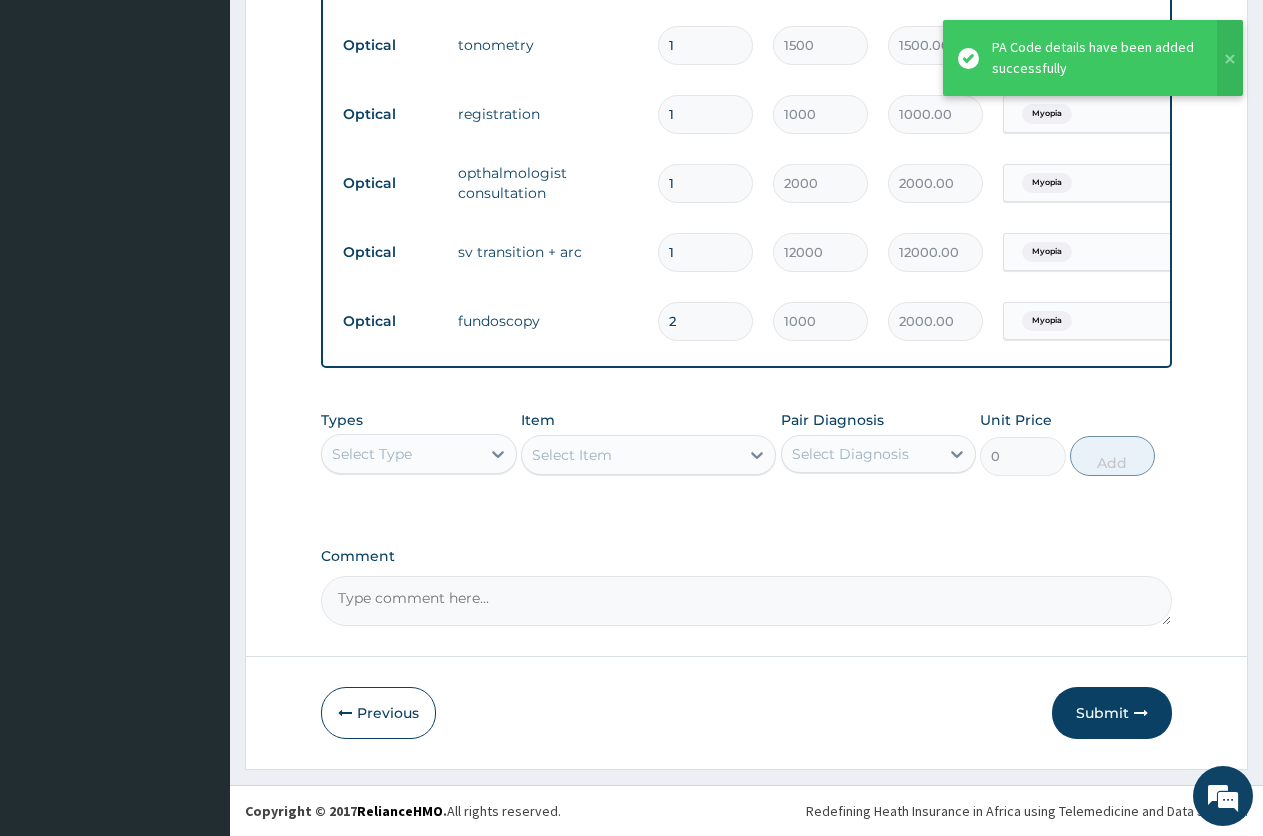scroll, scrollTop: 1149, scrollLeft: 0, axis: vertical 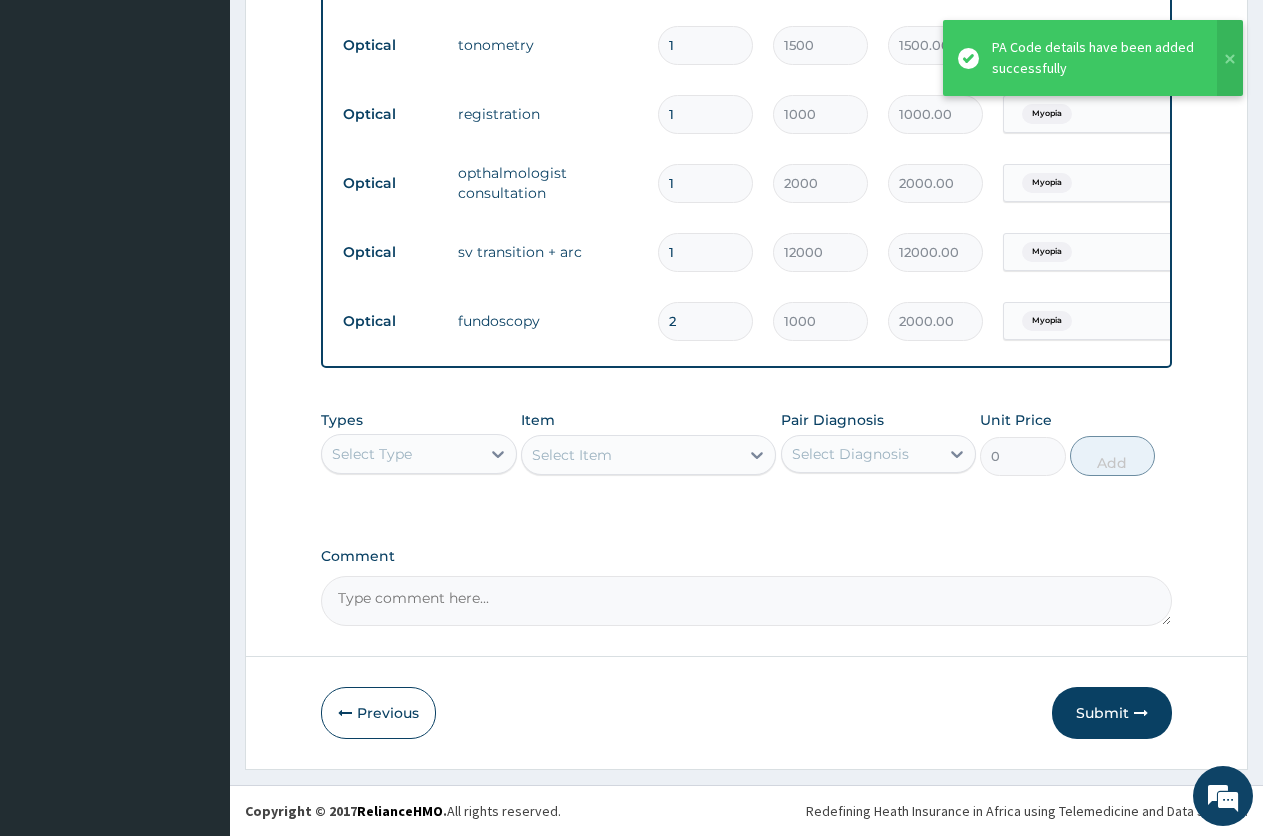 click on "Comment" at bounding box center [746, 601] 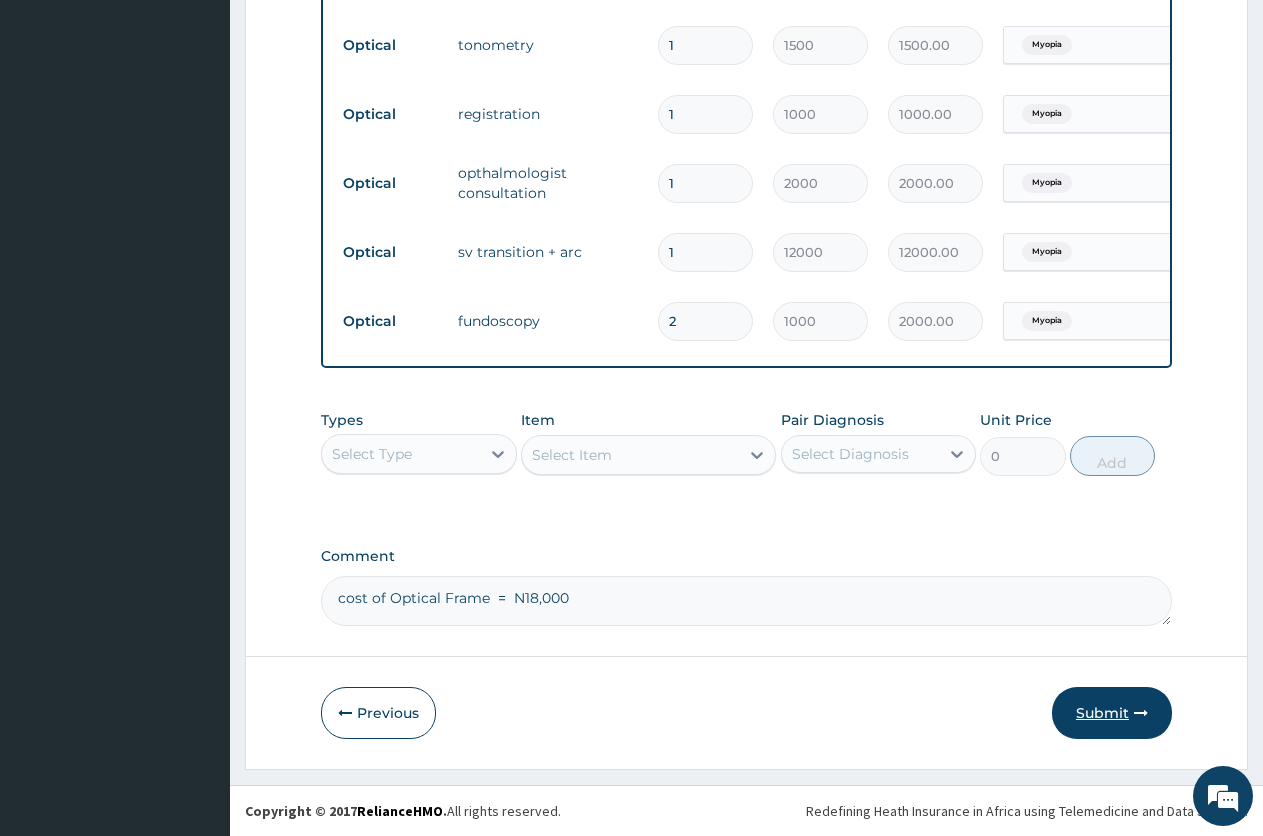 type on "cost of Optical Frame  =  N18,000" 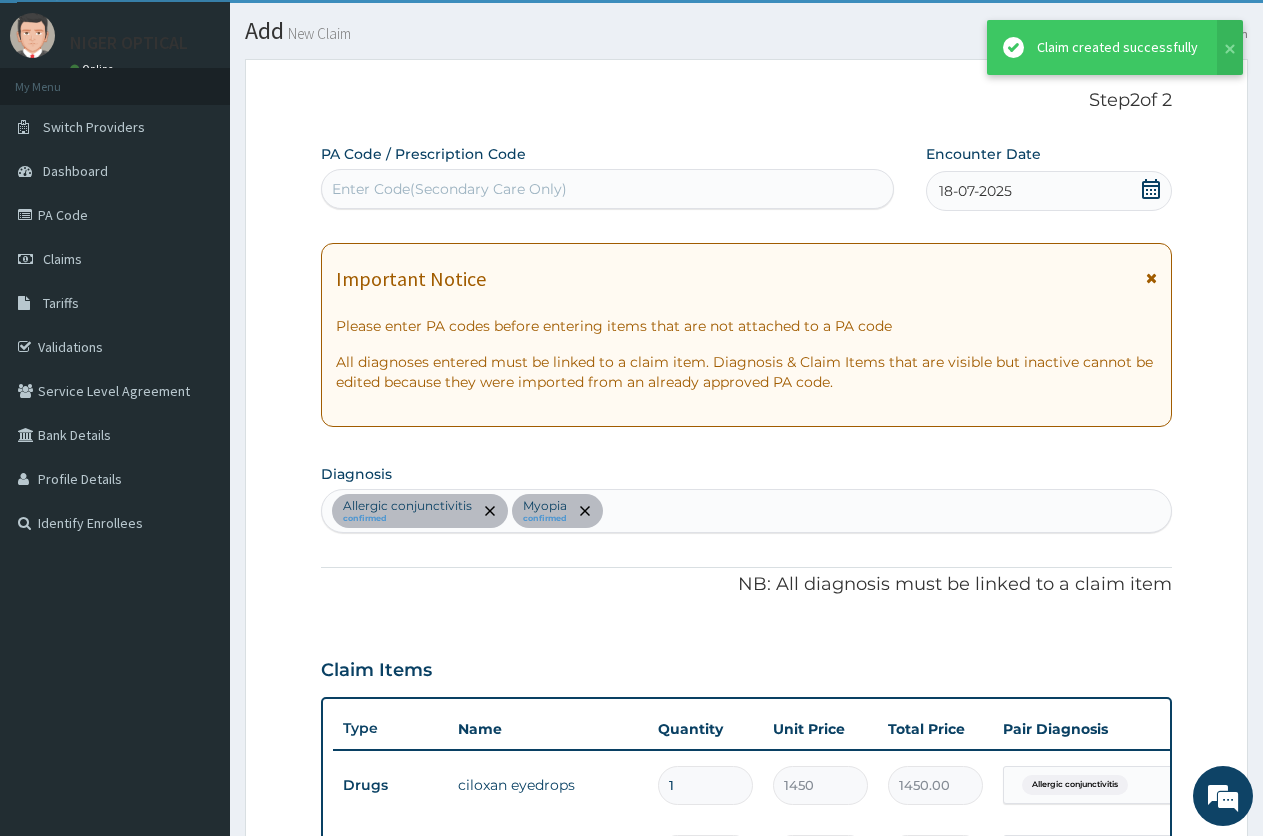 scroll, scrollTop: 1149, scrollLeft: 0, axis: vertical 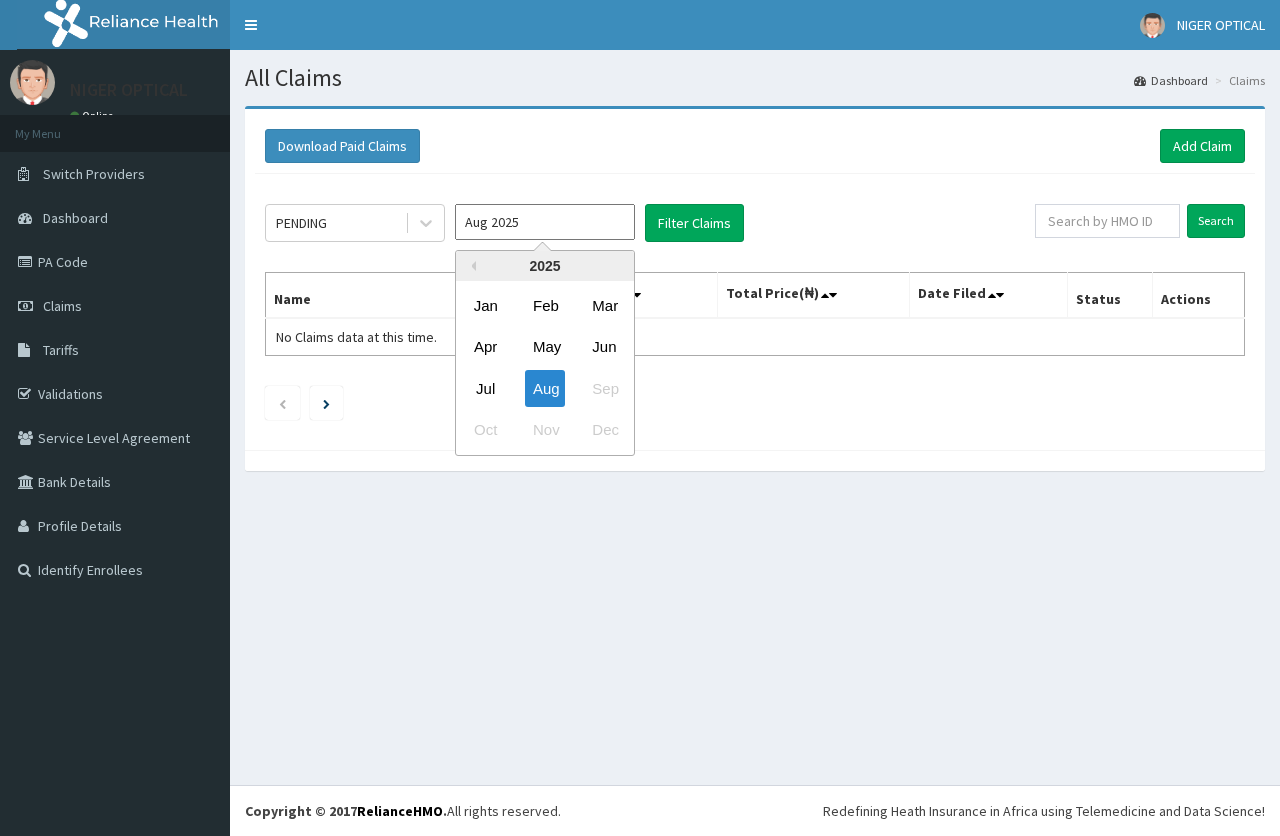 click on "Aug 2025" at bounding box center (545, 222) 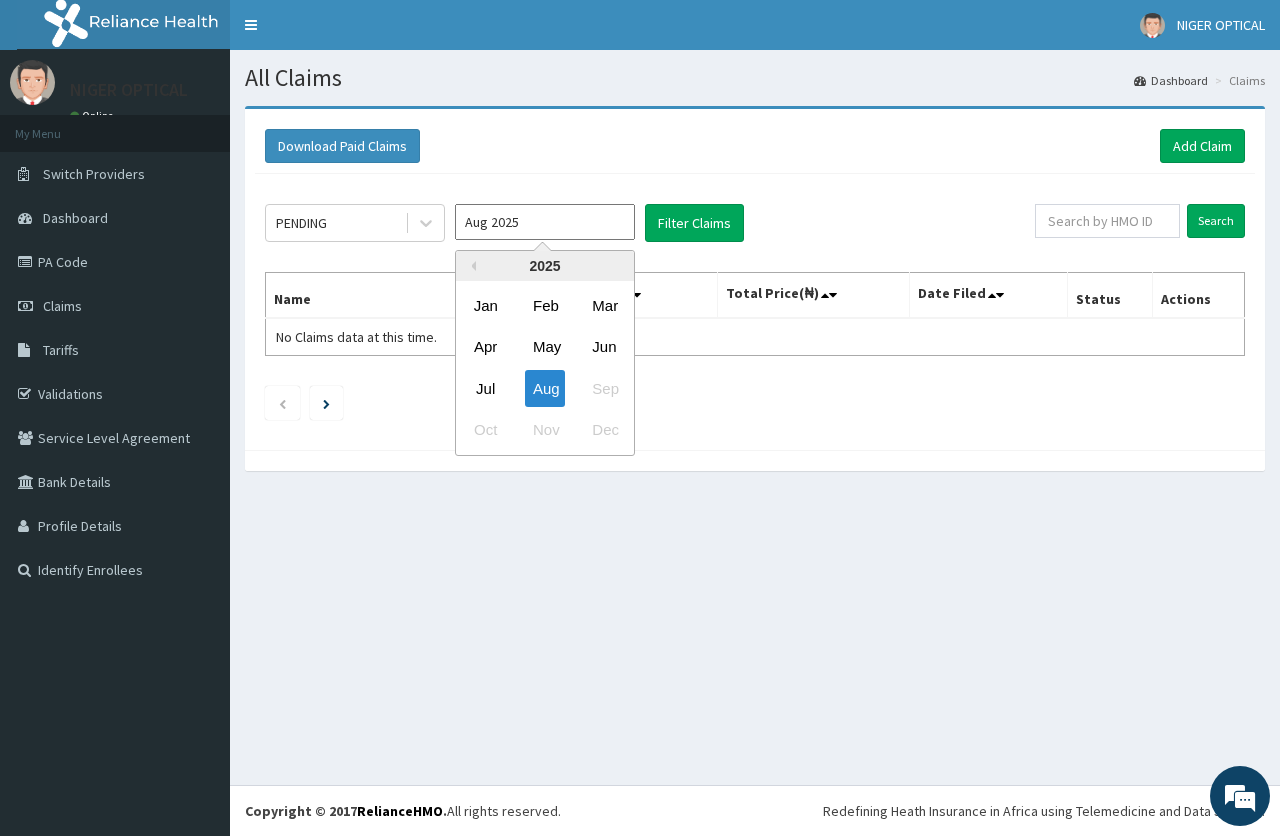click on "Jul" at bounding box center [486, 388] 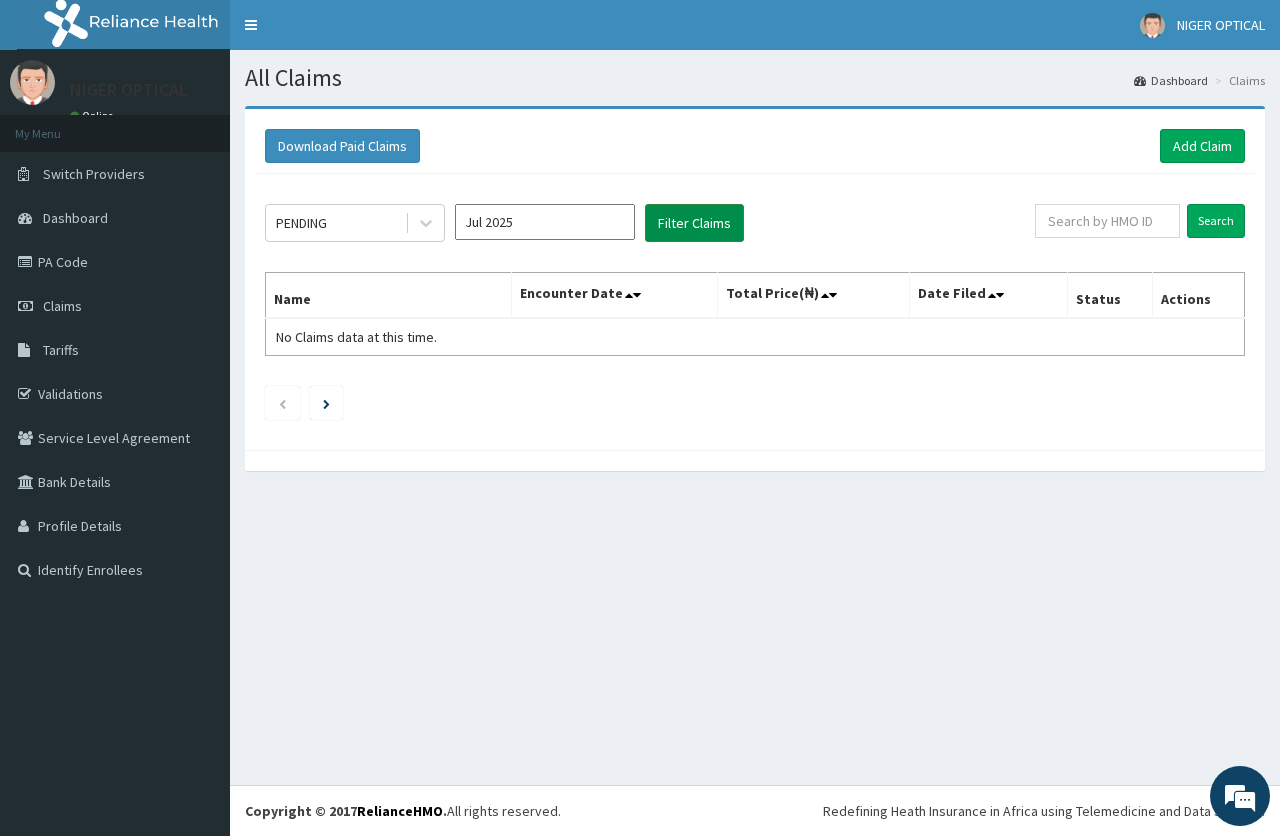 click on "Filter Claims" at bounding box center [694, 223] 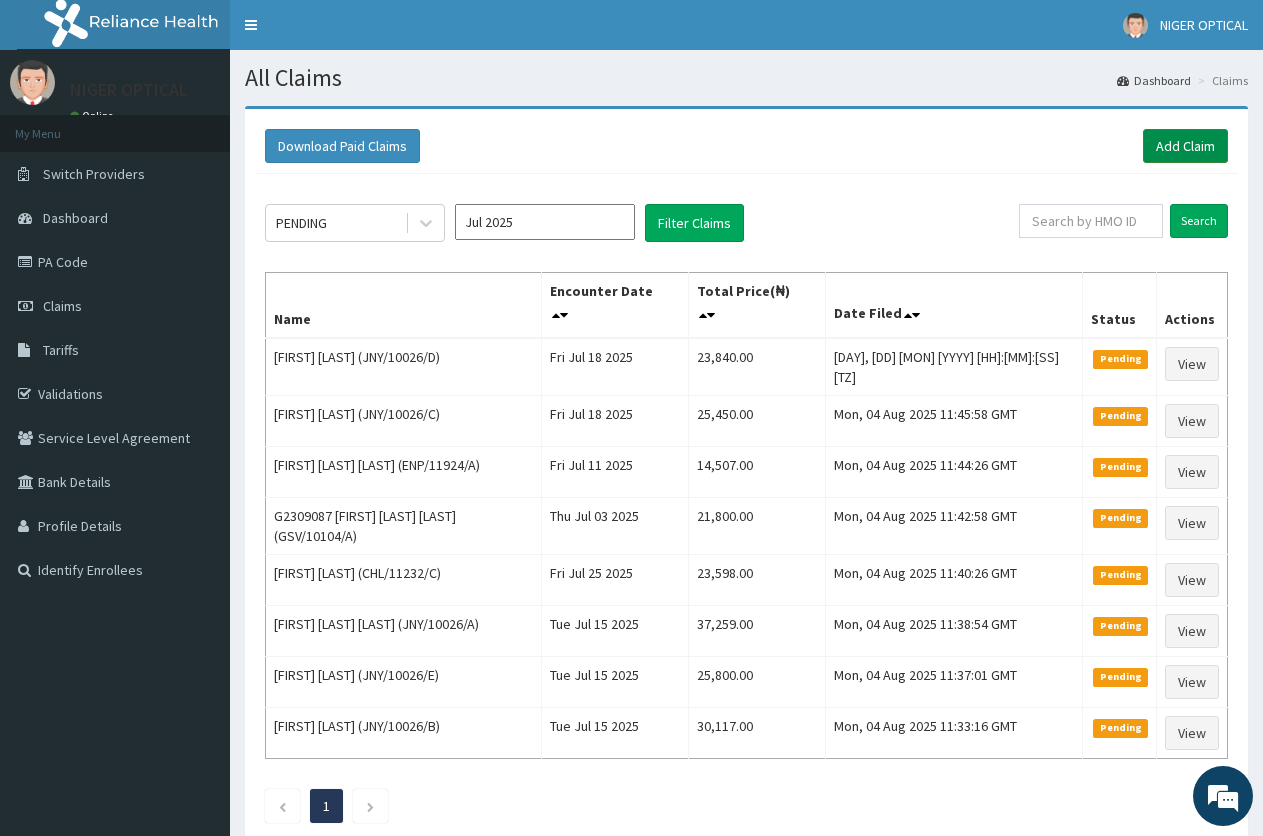 click on "Add Claim" at bounding box center (1185, 146) 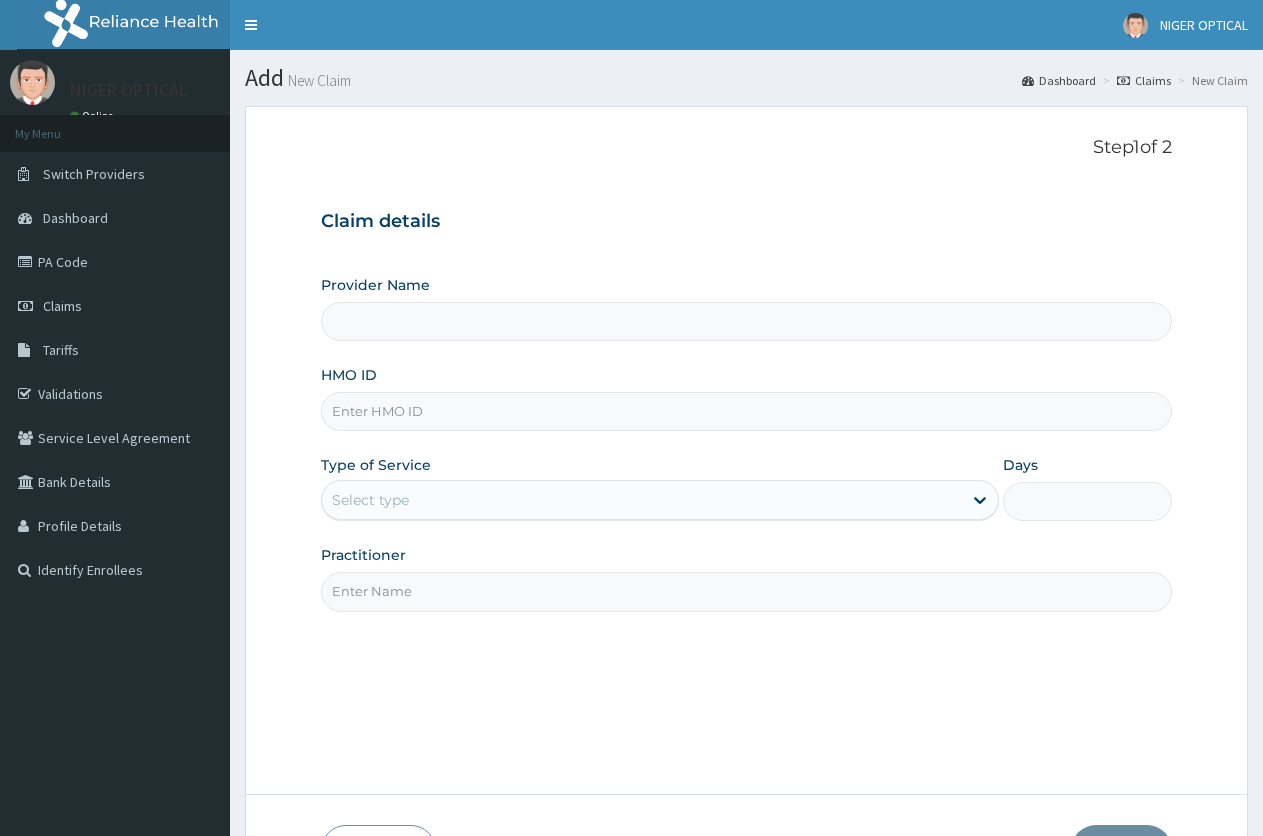 scroll, scrollTop: 0, scrollLeft: 0, axis: both 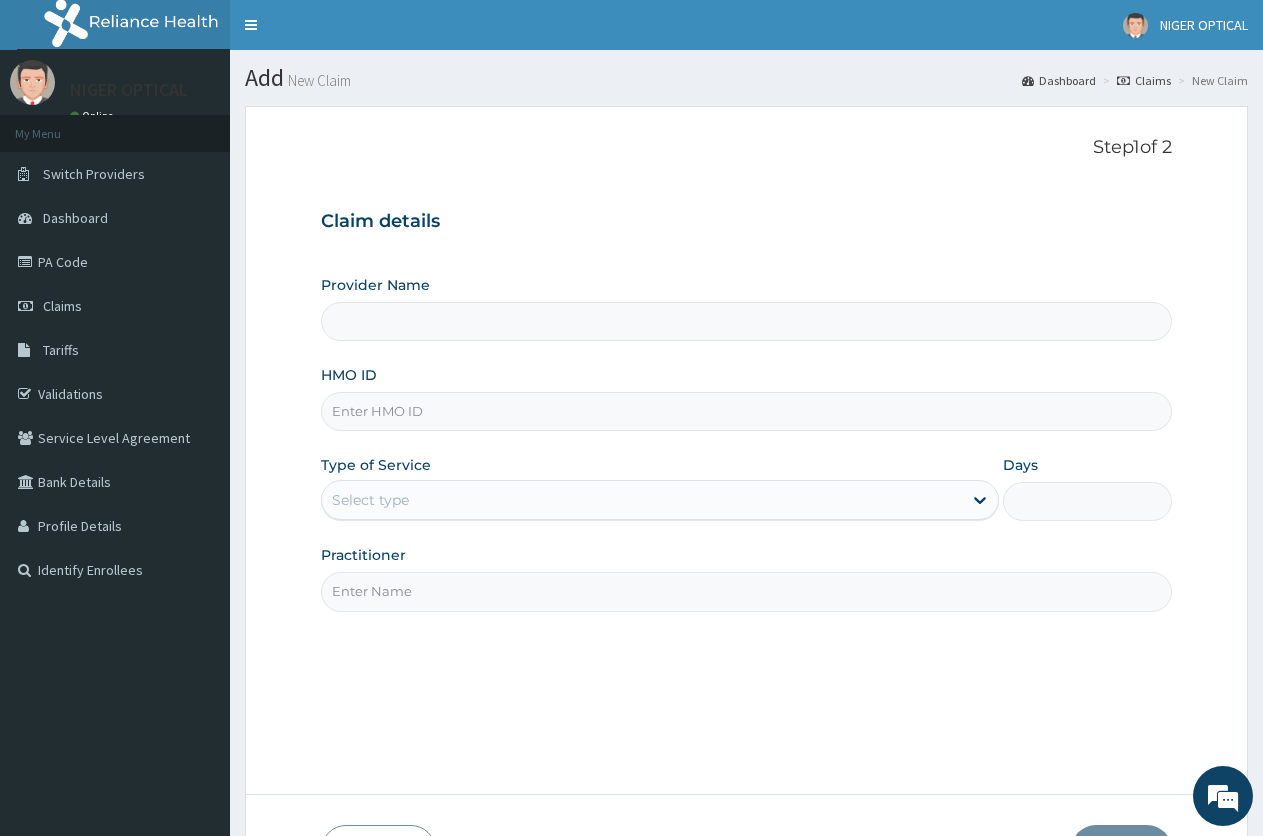 click on "Provider Name HMO ID Type of Service Select type Days Practitioner" at bounding box center (746, 443) 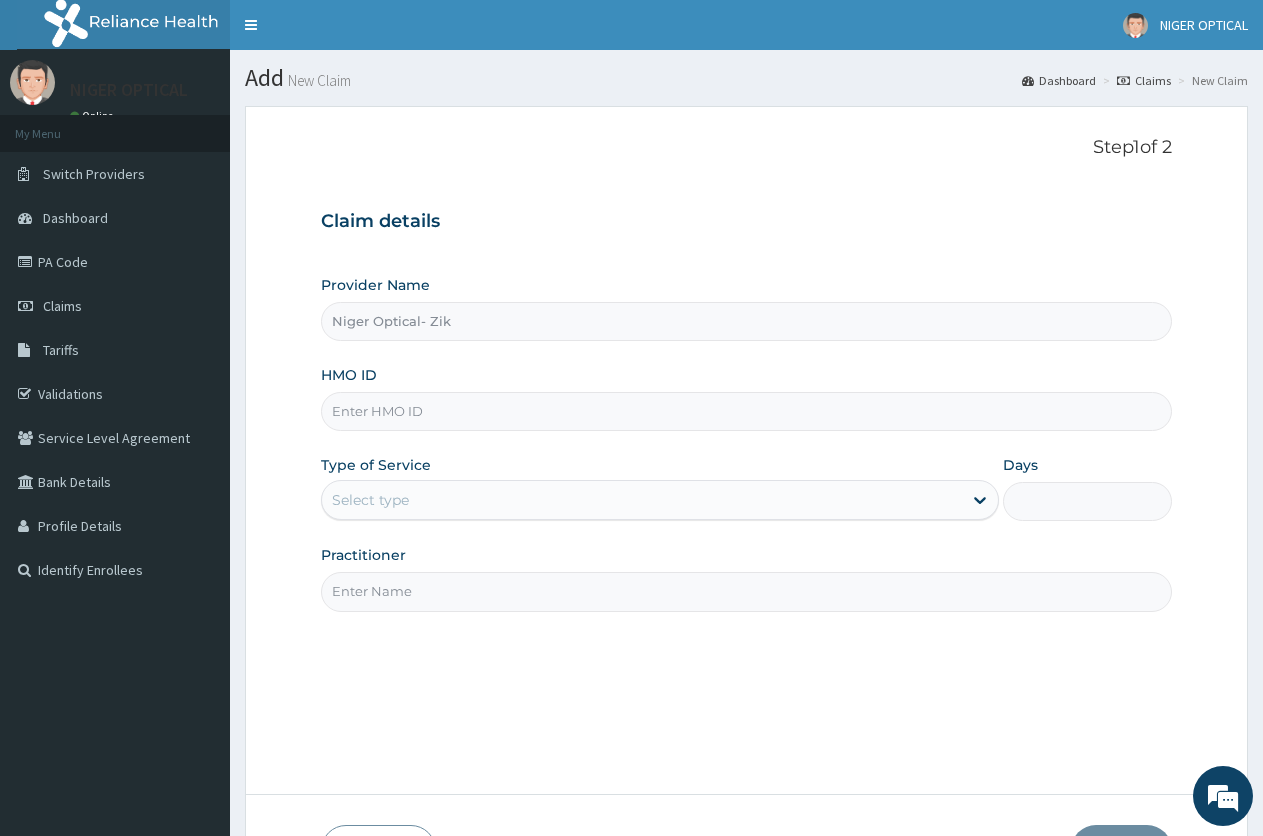 click on "Niger Optical- Zik" at bounding box center [746, 321] 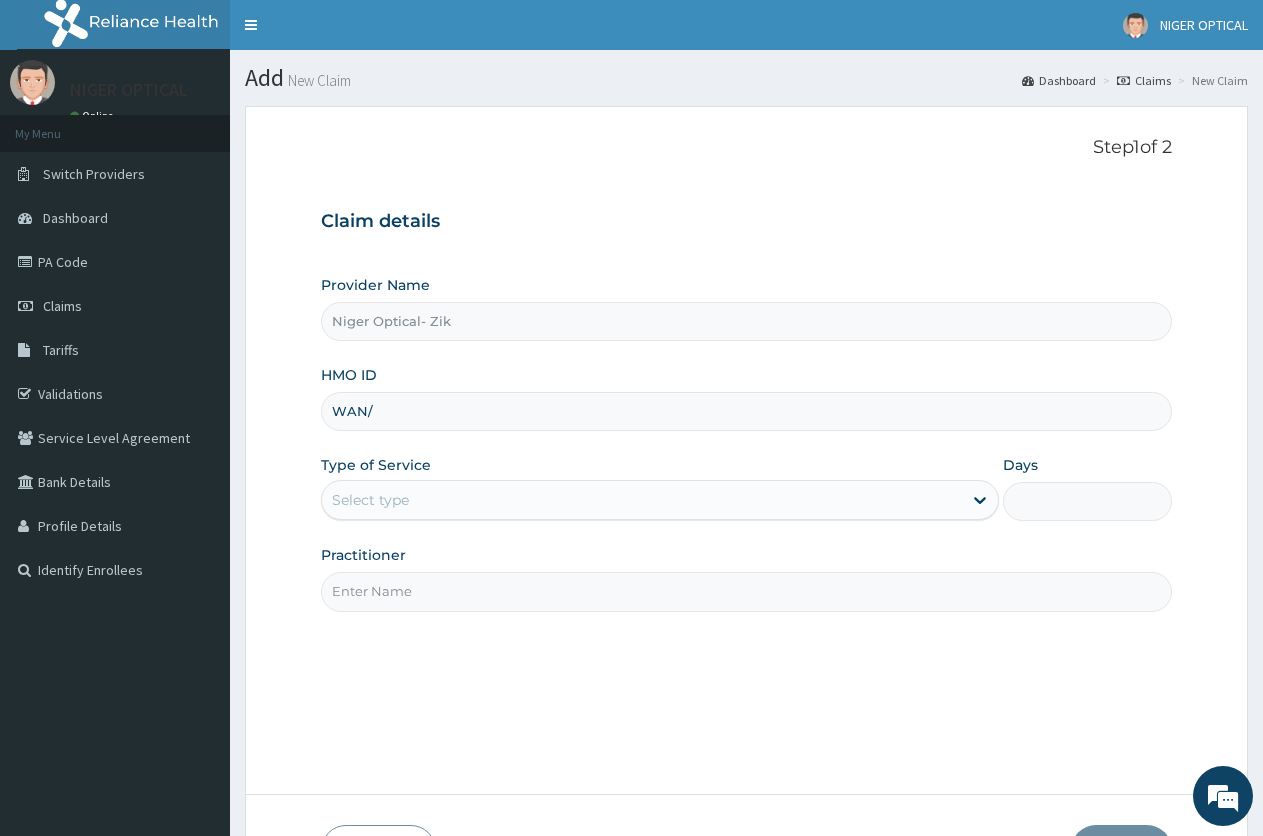 scroll, scrollTop: 0, scrollLeft: 0, axis: both 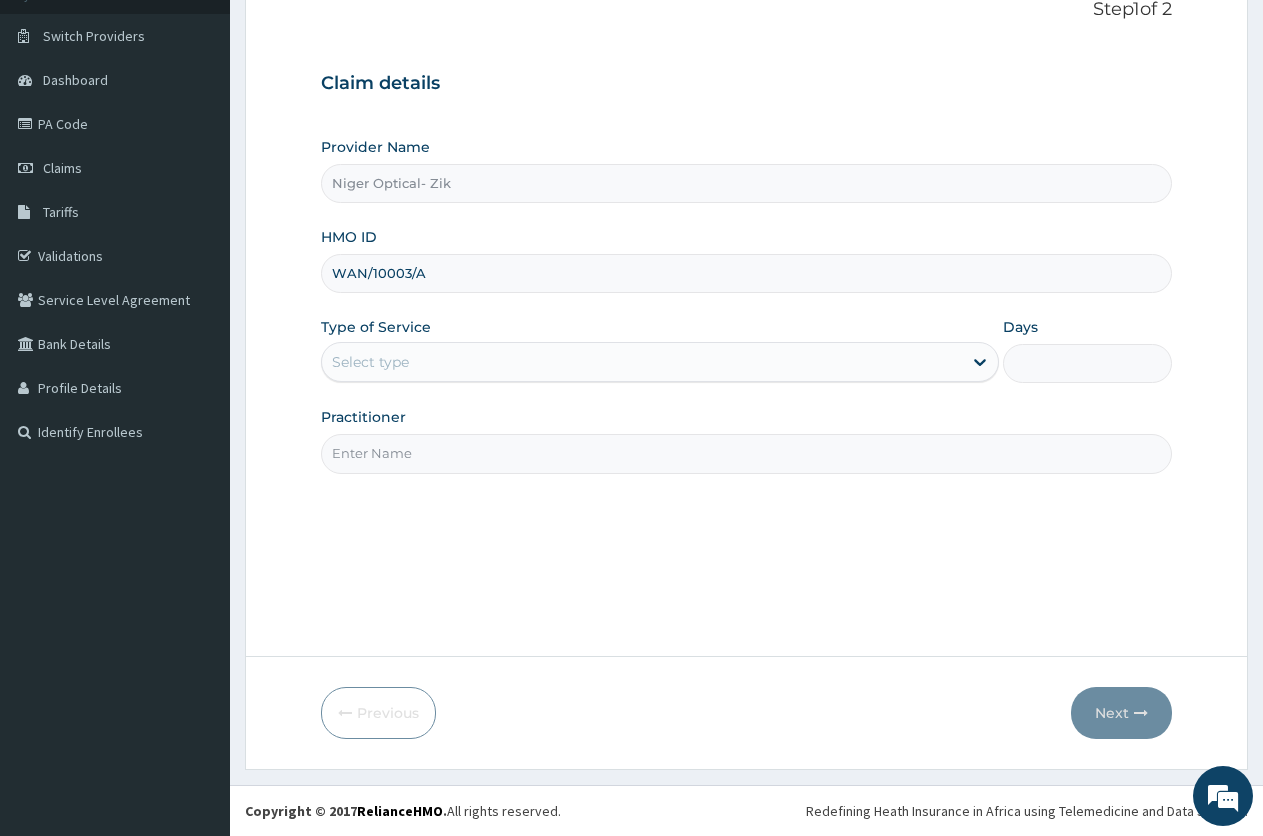 type on "WAN/10003/A" 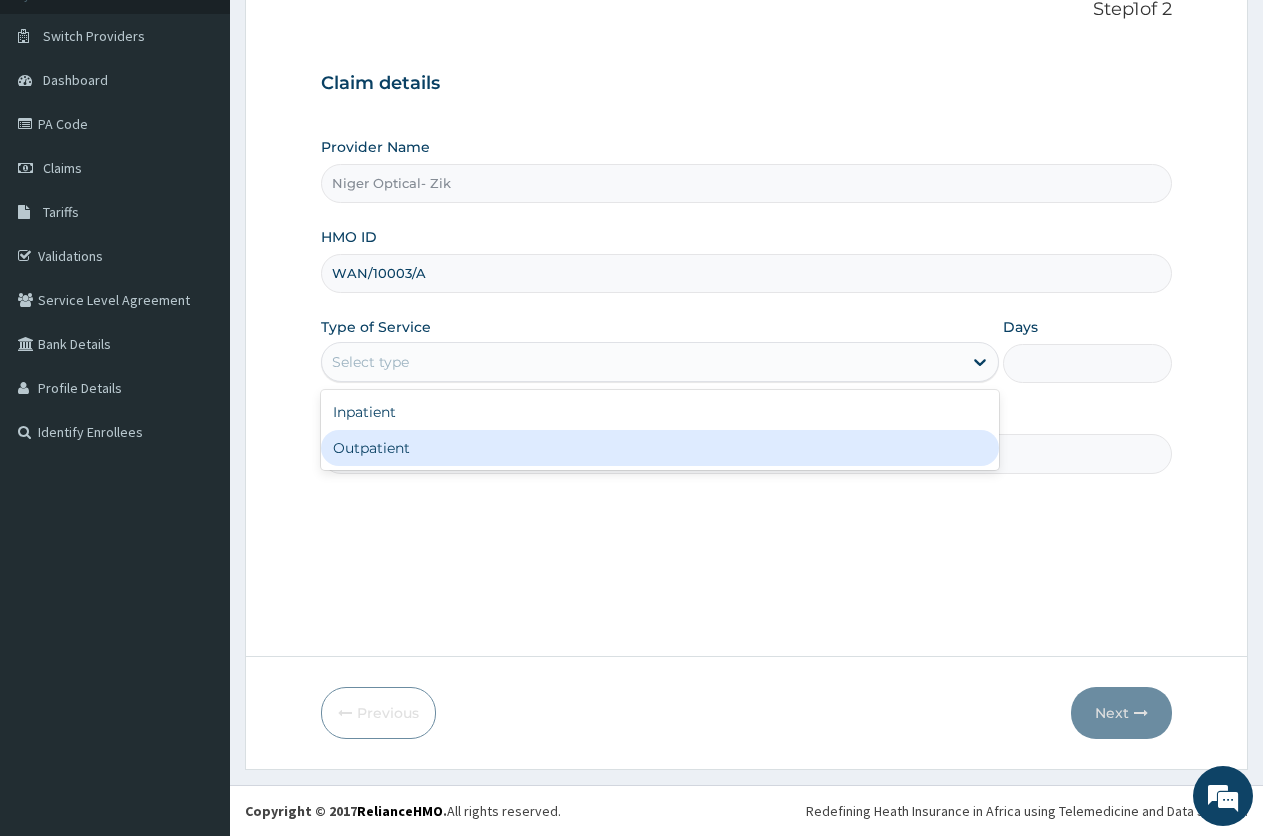 click on "Outpatient" at bounding box center (659, 448) 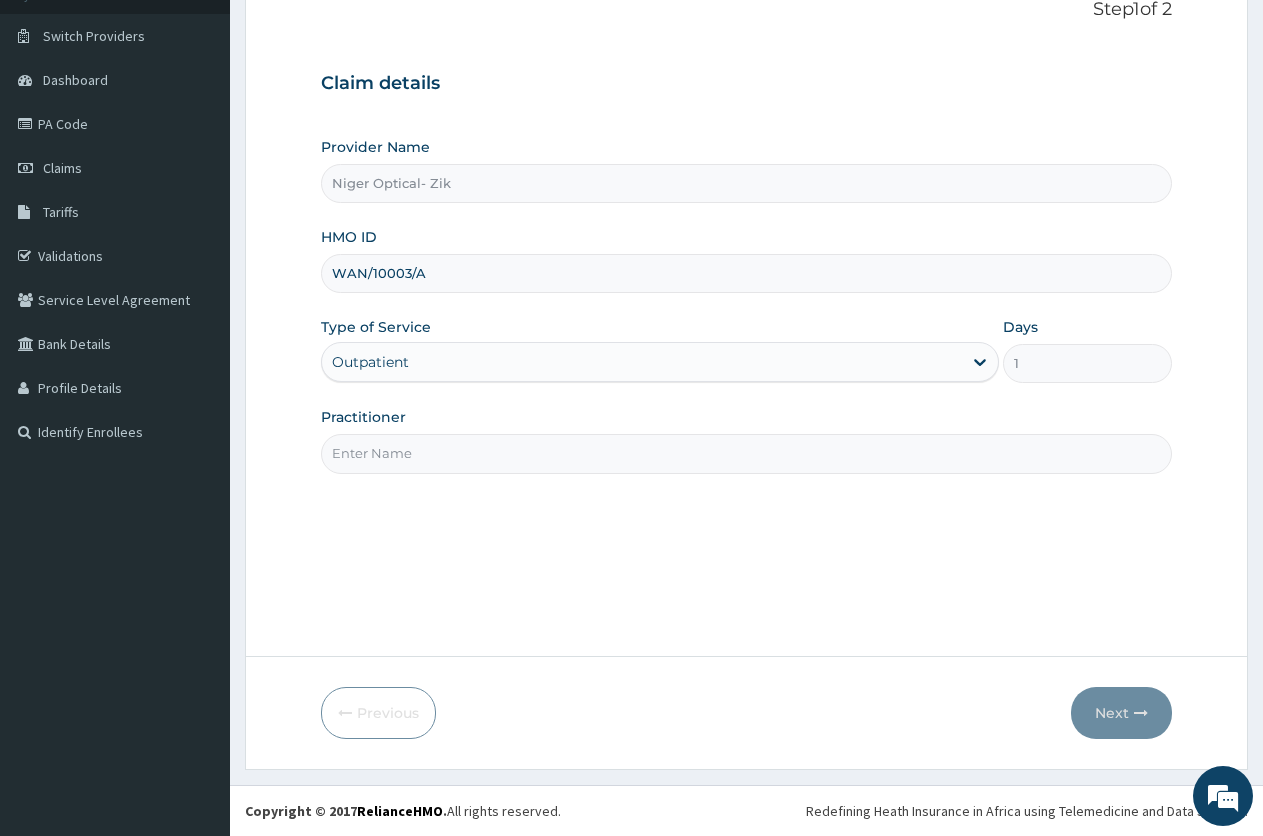 click on "Practitioner" at bounding box center [746, 453] 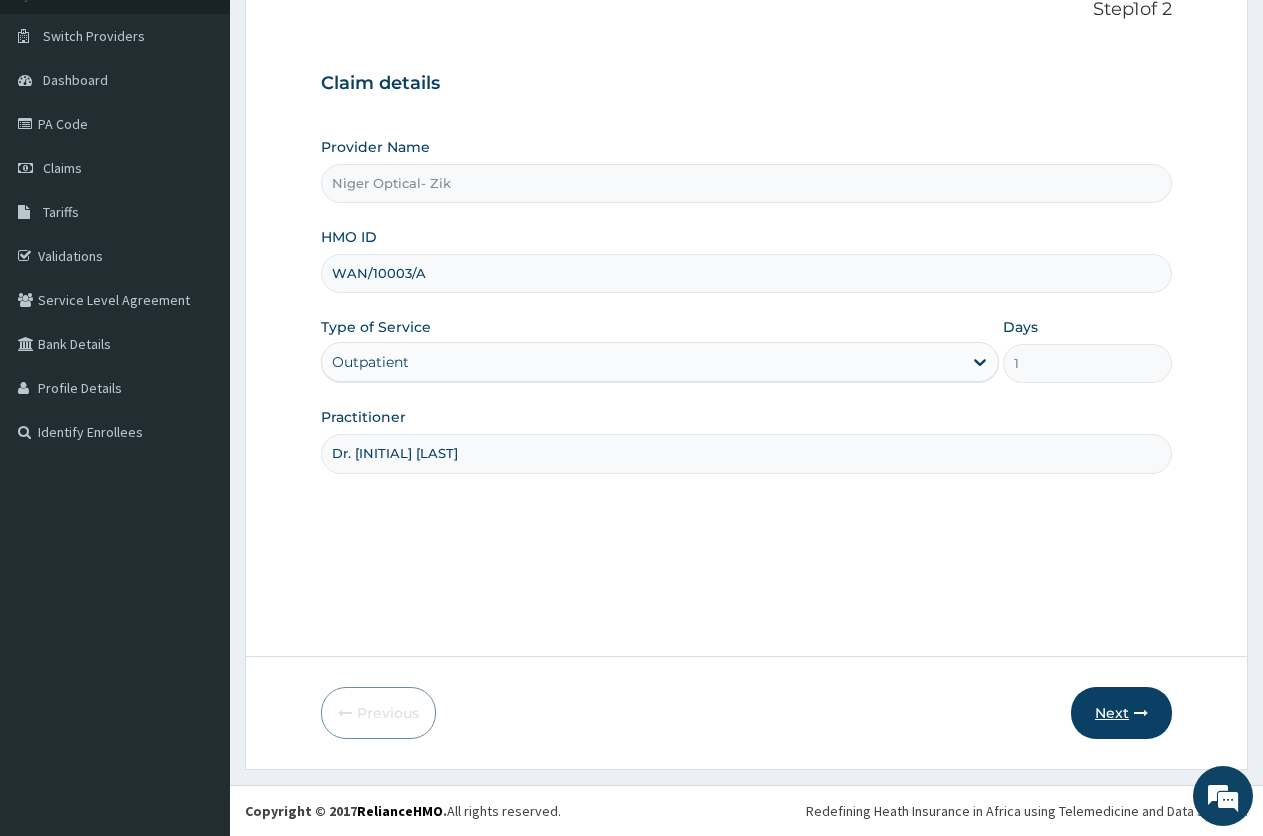 click on "Next" at bounding box center (1121, 713) 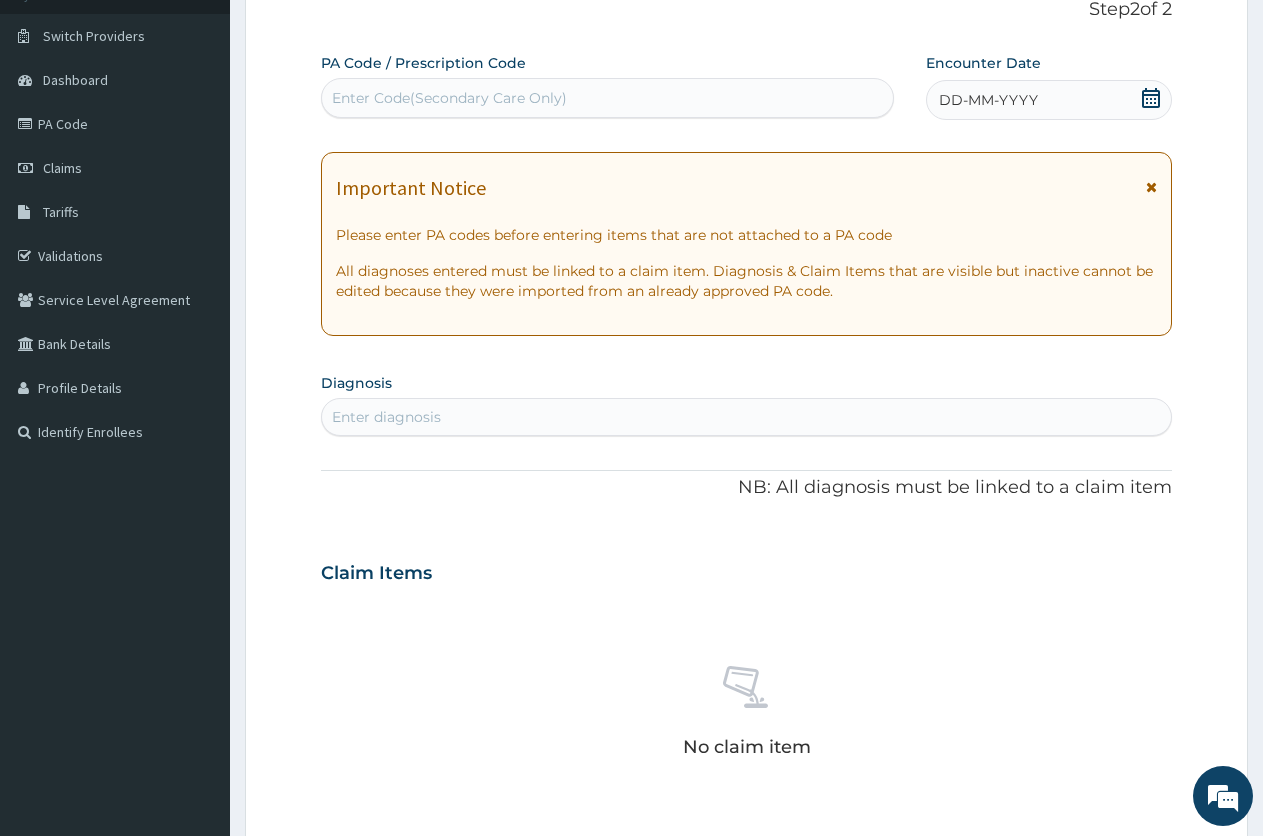 click on "Enter Code(Secondary Care Only)" at bounding box center [607, 98] 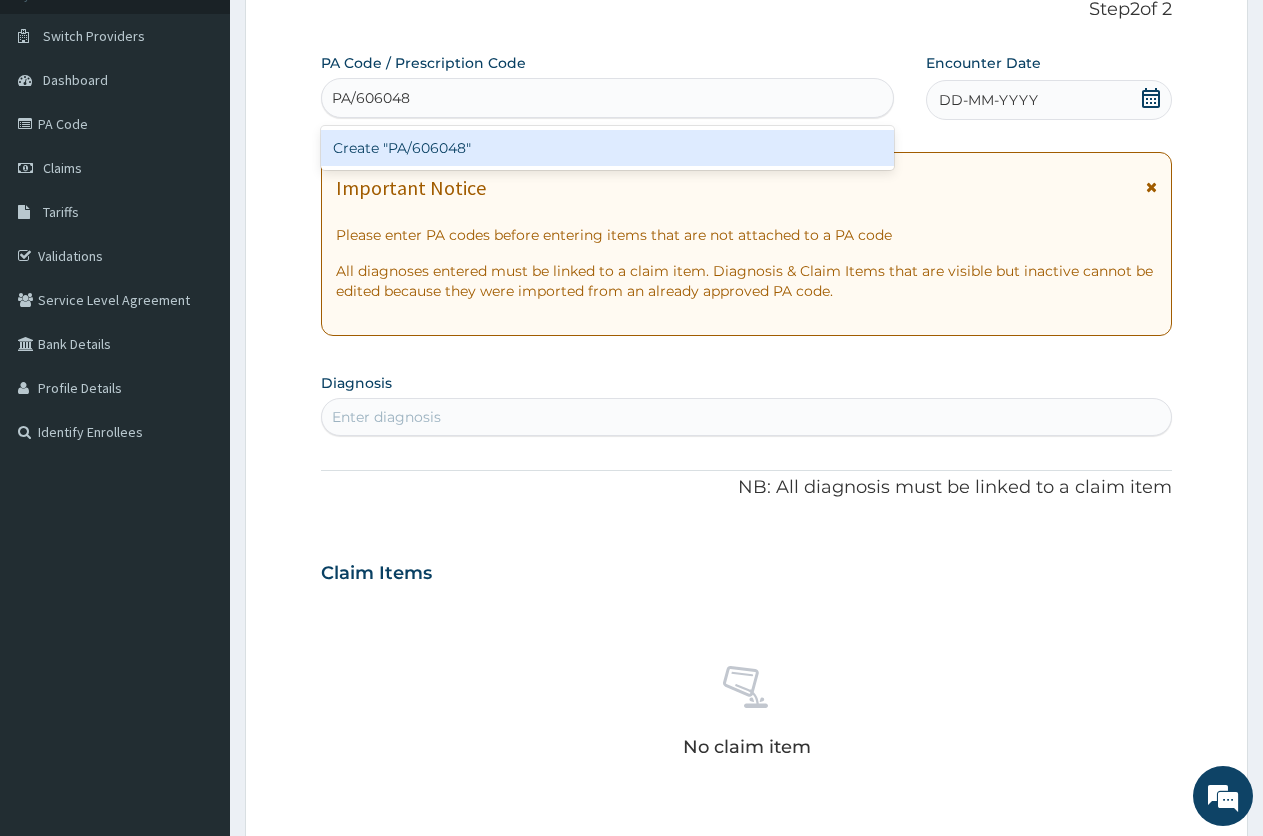 type on "PA/606048" 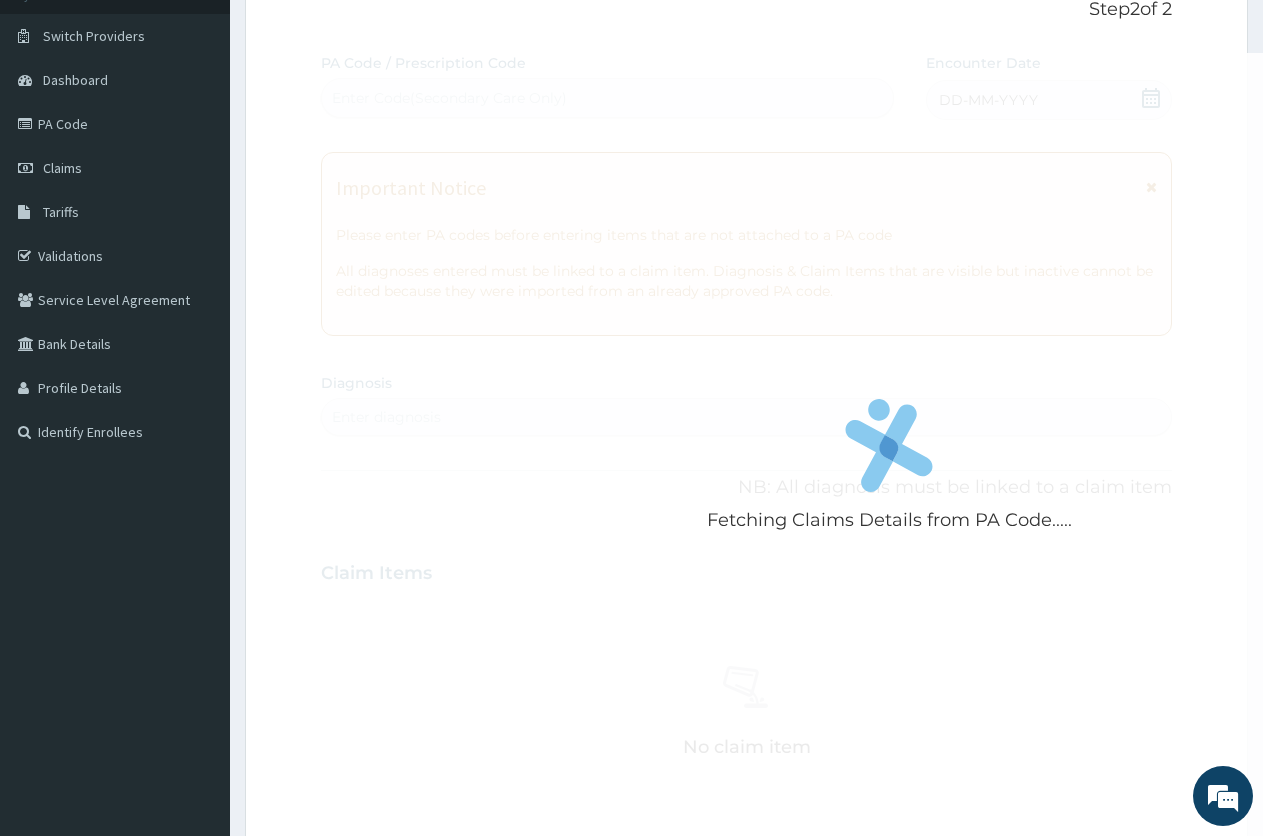 click on "Fetching Claims Details from PA Code..... PA Code / Prescription Code Enter Code(Secondary Care Only) Encounter Date DD-MM-YYYY Important Notice Please enter PA codes before entering items that are not attached to a PA code   All diagnoses entered must be linked to a claim item. Diagnosis & Claim Items that are visible but inactive cannot be edited because they were imported from an already approved PA code. Diagnosis Enter diagnosis NB: All diagnosis must be linked to a claim item Claim Items No claim item Types Select Type Item Select Item Pair Diagnosis Select Diagnosis Unit Price 0 Add Comment" at bounding box center [746, 570] 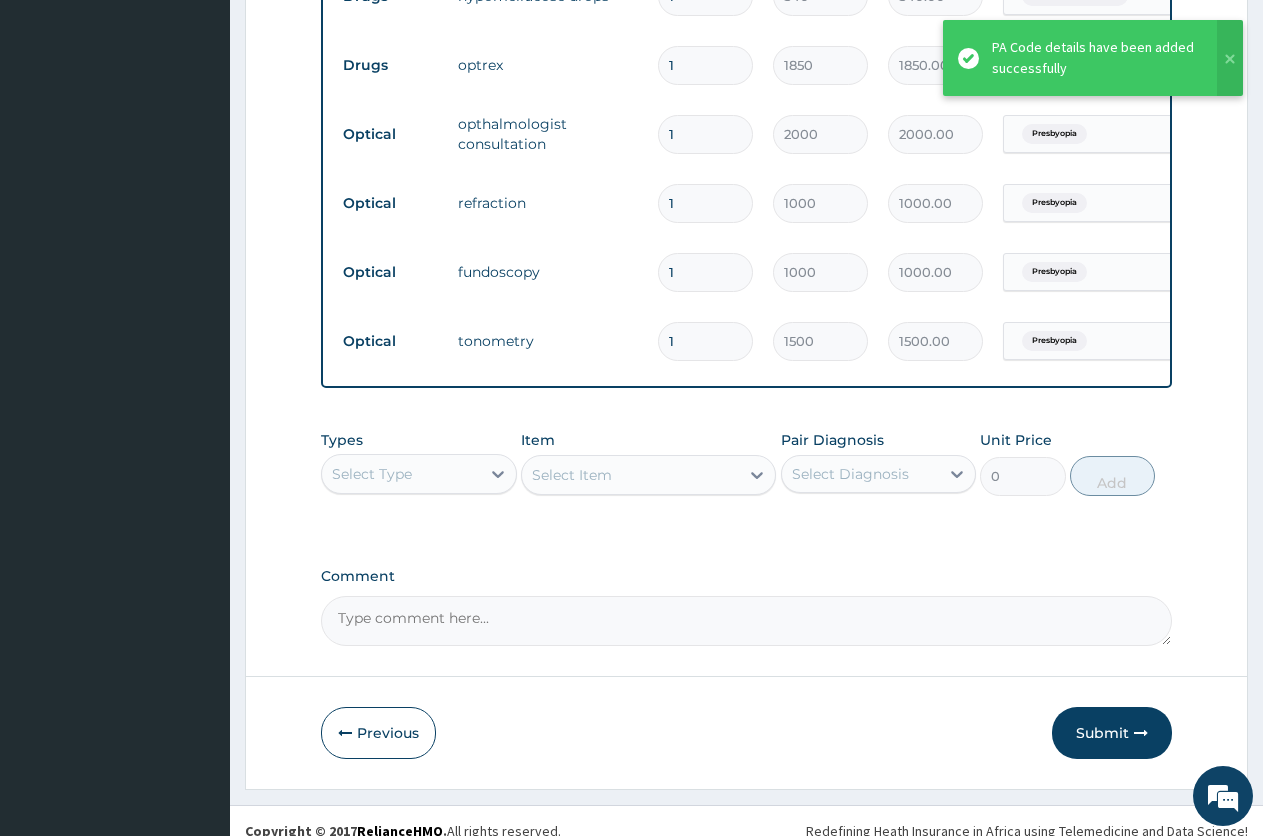 scroll, scrollTop: 942, scrollLeft: 0, axis: vertical 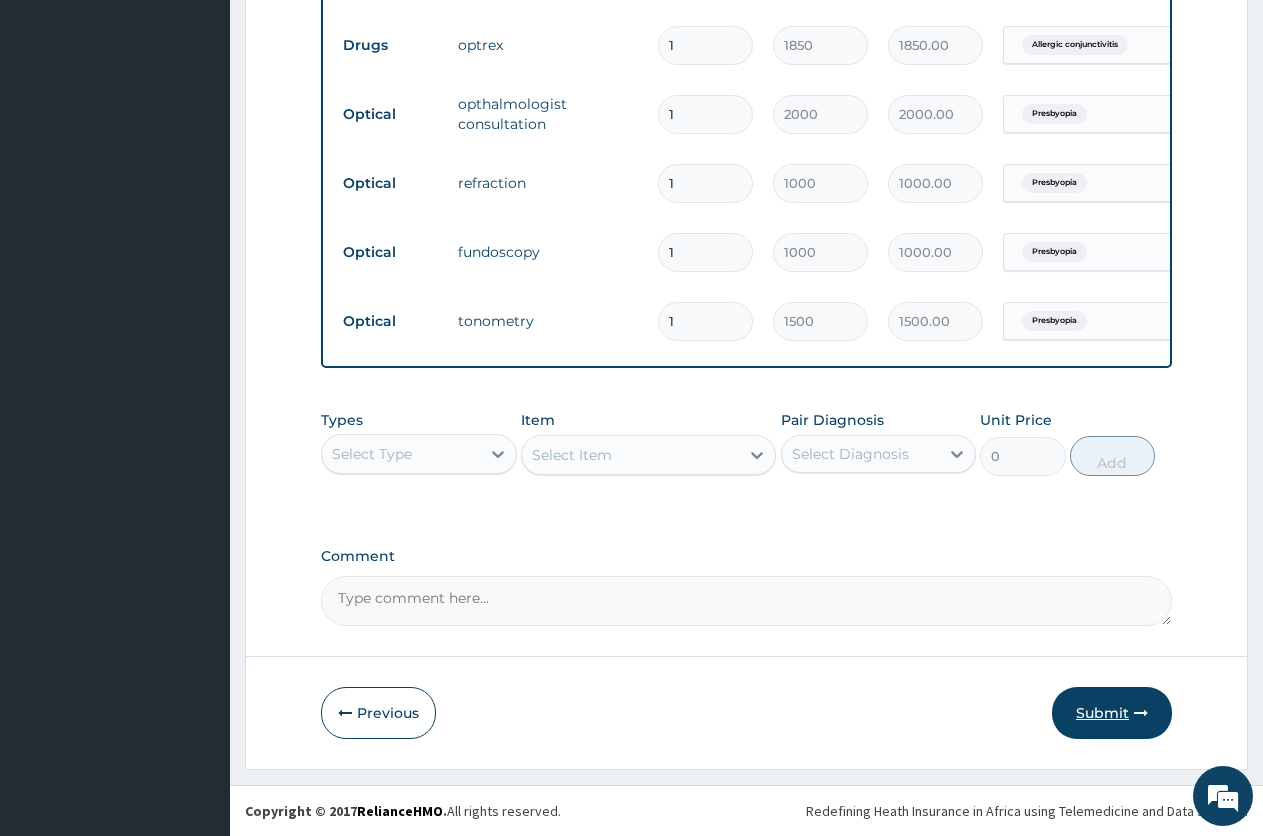 click on "Submit" at bounding box center (1112, 713) 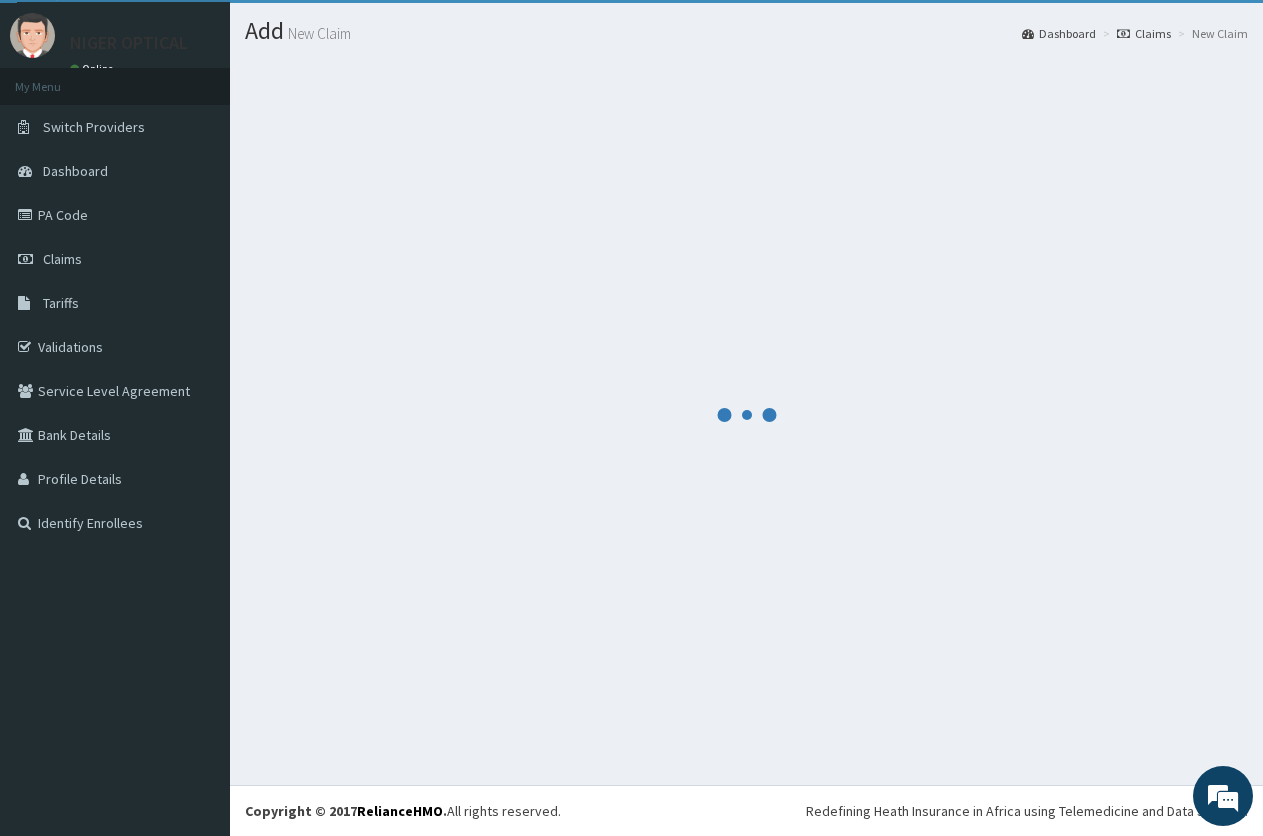 scroll, scrollTop: 942, scrollLeft: 0, axis: vertical 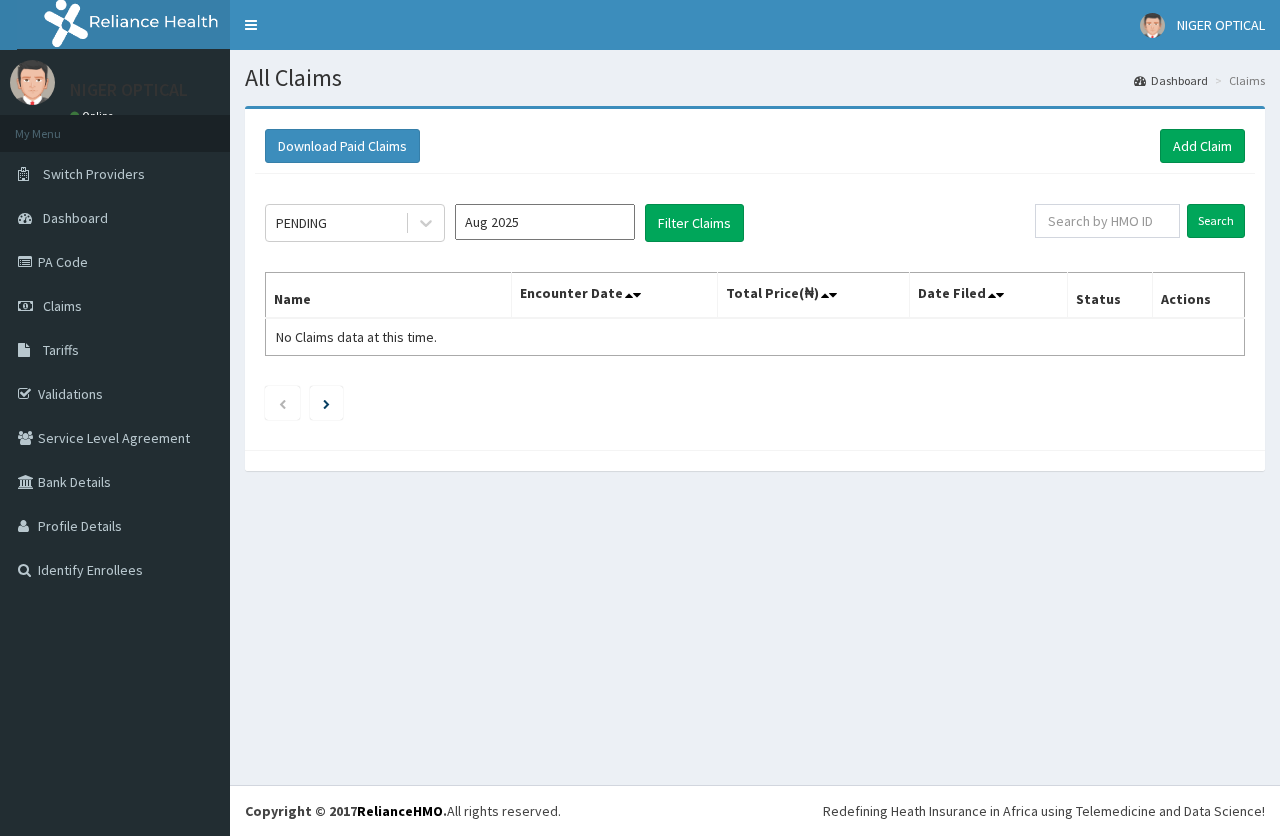 click on "Aug 2025" at bounding box center [545, 222] 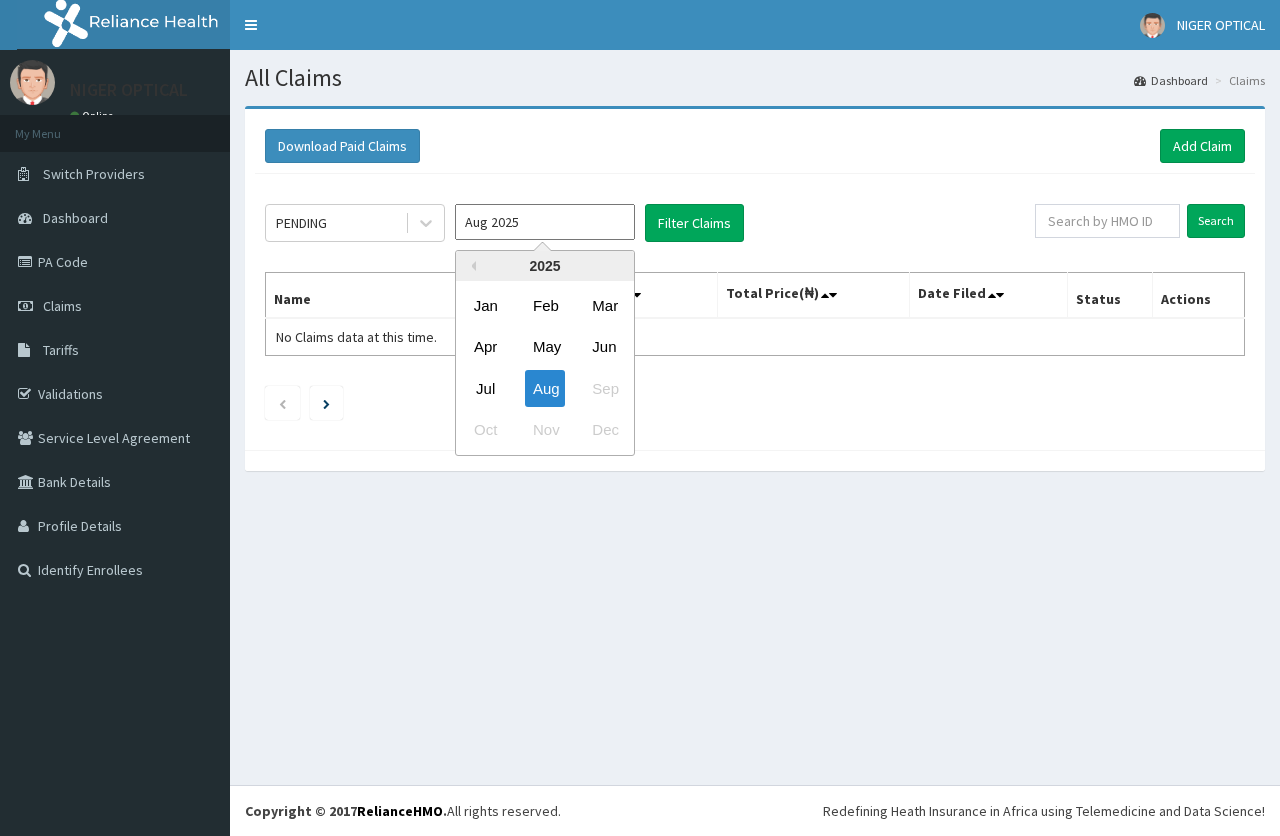 drag, startPoint x: 508, startPoint y: 423, endPoint x: 492, endPoint y: 422, distance: 16.03122 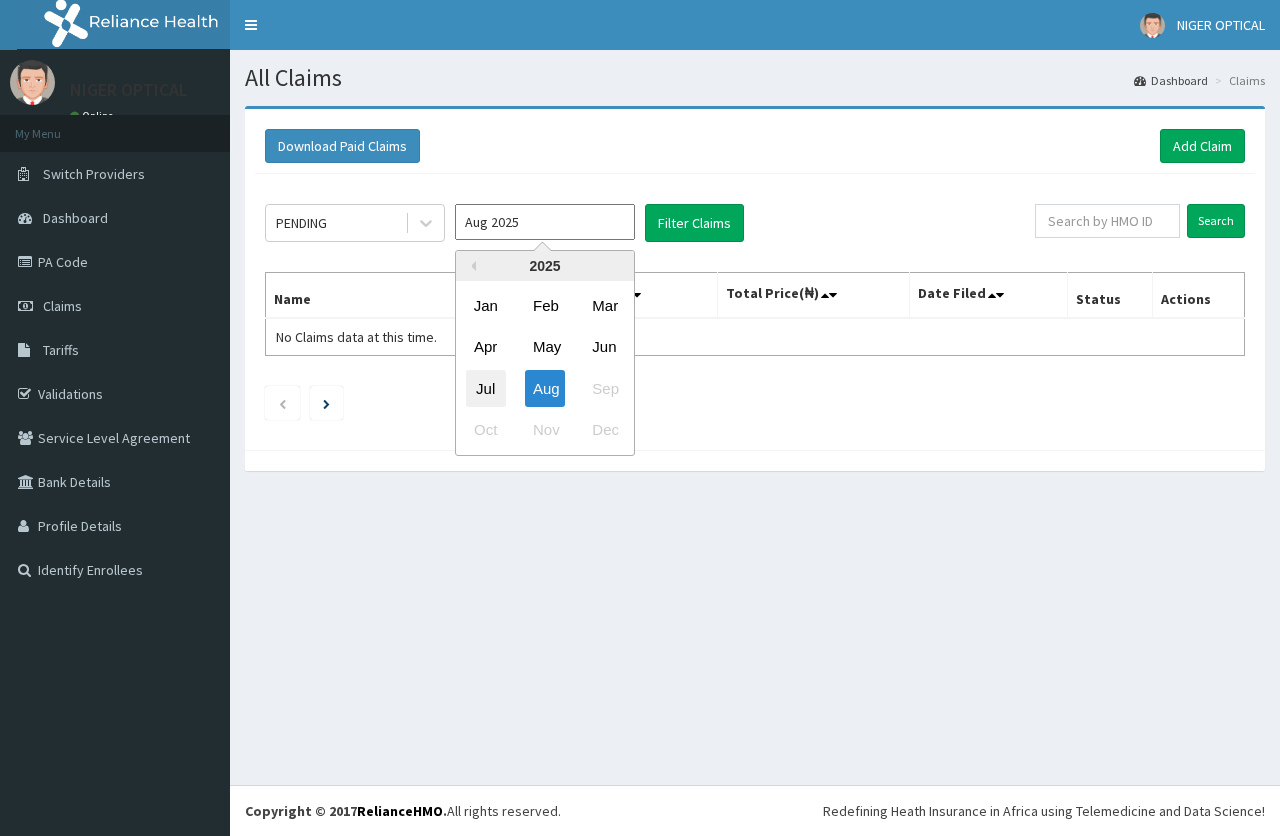 click on "Jul" at bounding box center (486, 388) 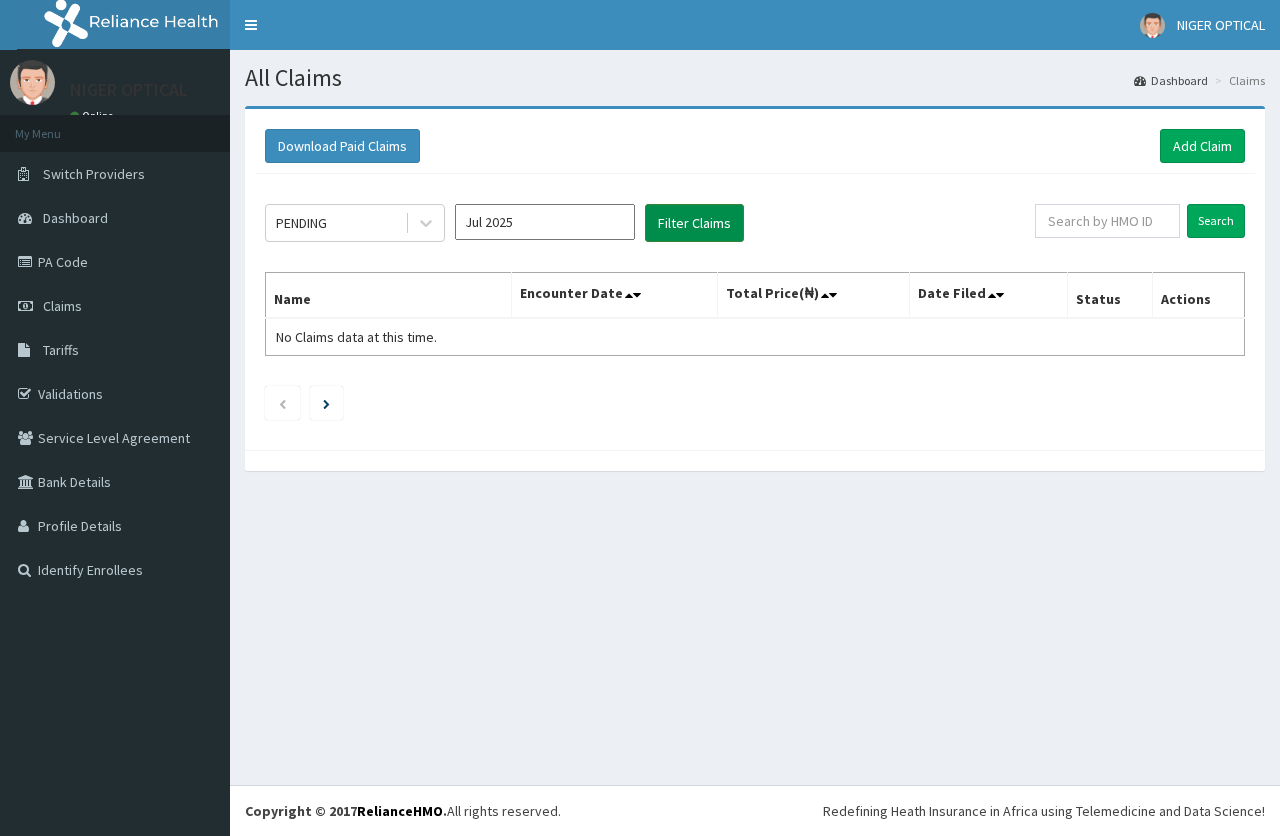 click on "Filter Claims" at bounding box center [694, 223] 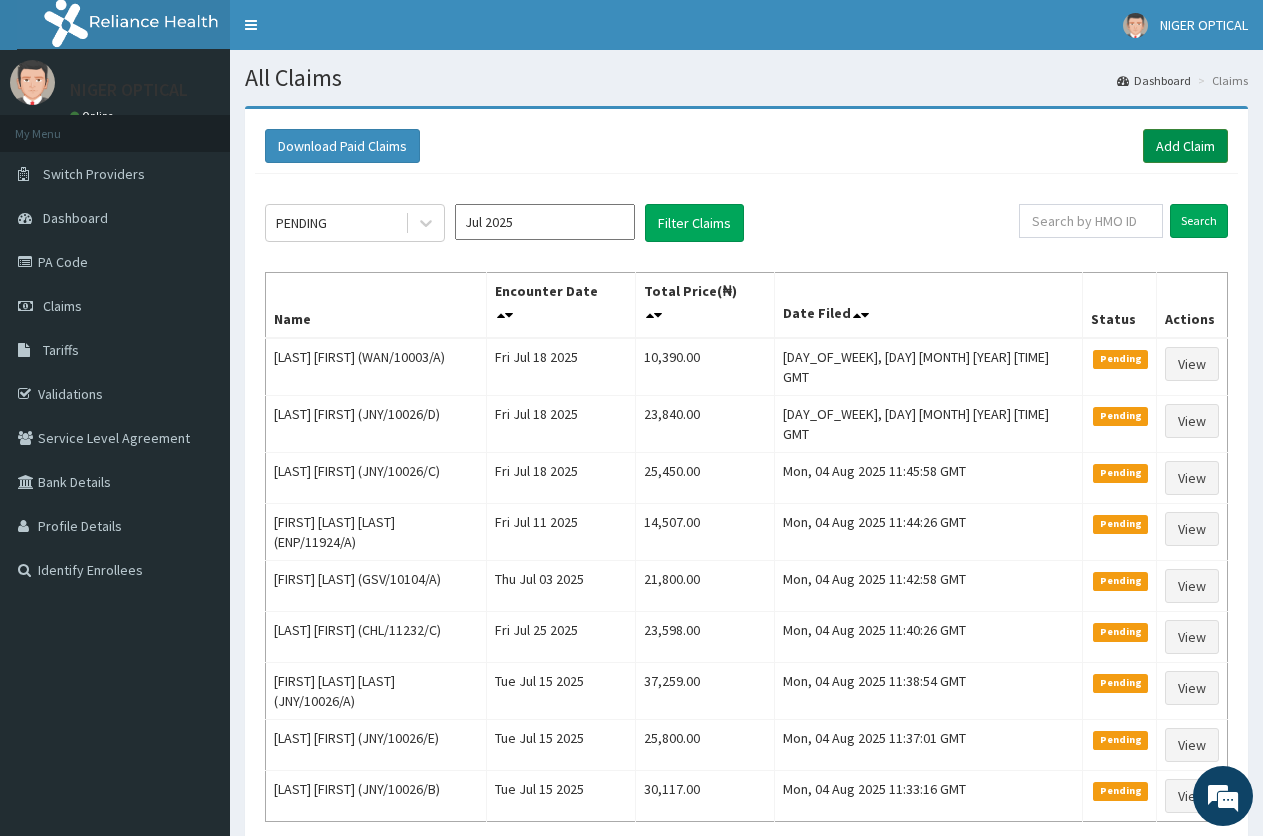 click on "Add Claim" at bounding box center (1185, 146) 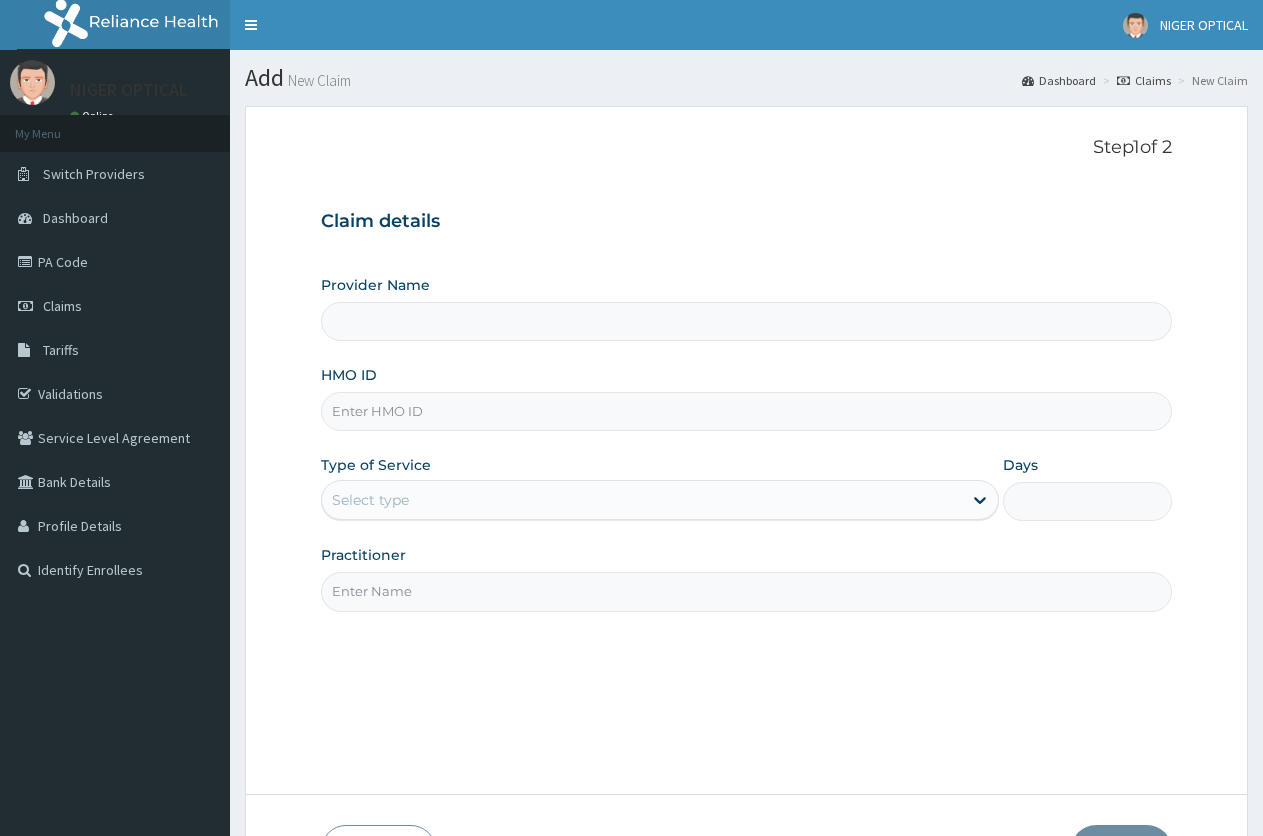 scroll, scrollTop: 0, scrollLeft: 0, axis: both 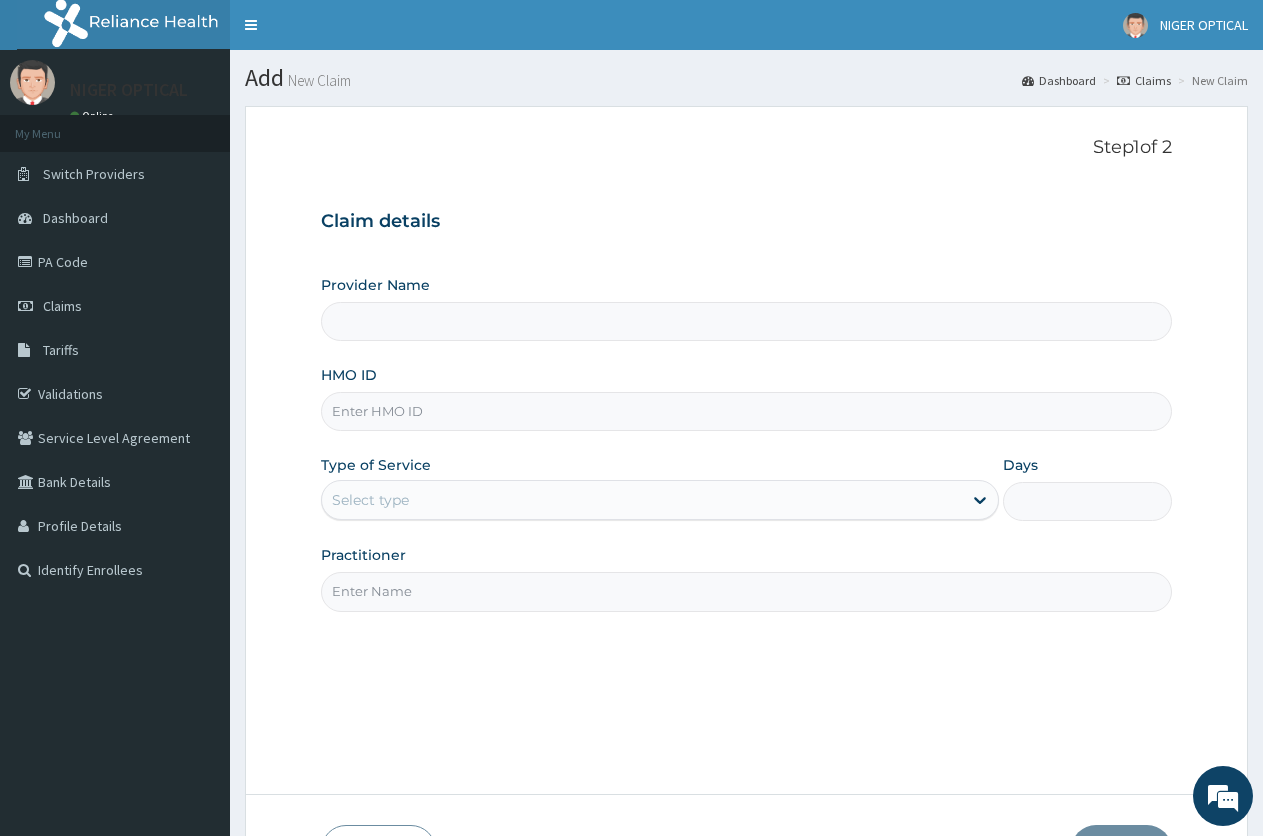 drag, startPoint x: 816, startPoint y: 310, endPoint x: 804, endPoint y: 321, distance: 16.27882 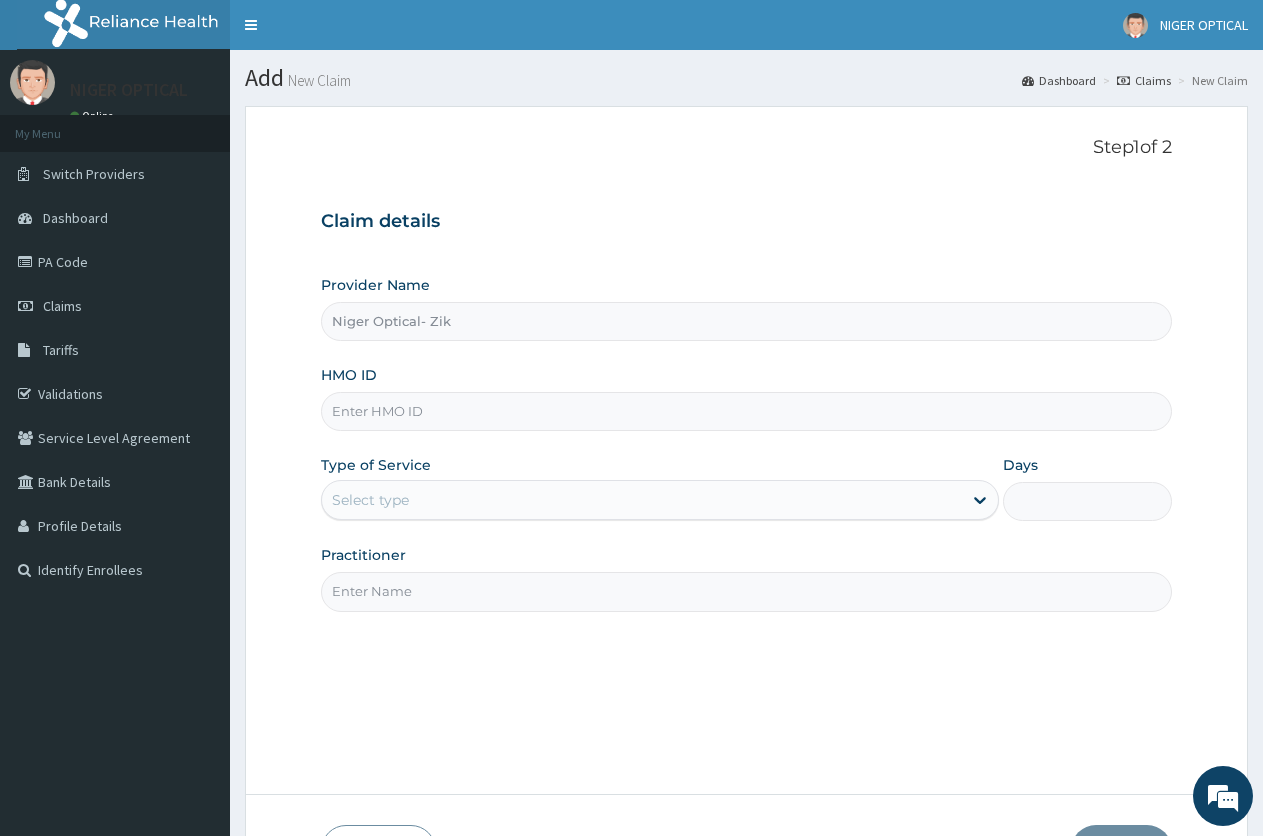 click on "HMO ID" at bounding box center [746, 411] 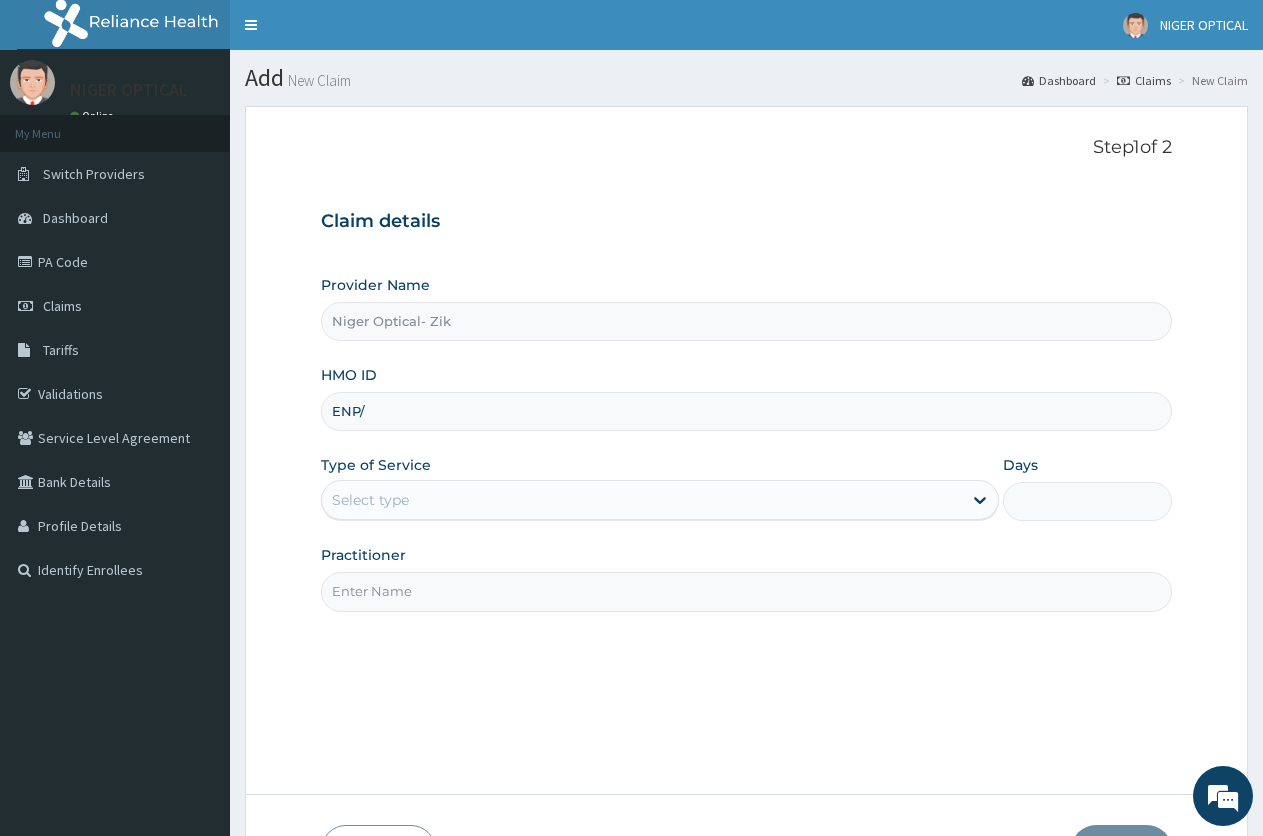scroll, scrollTop: 0, scrollLeft: 0, axis: both 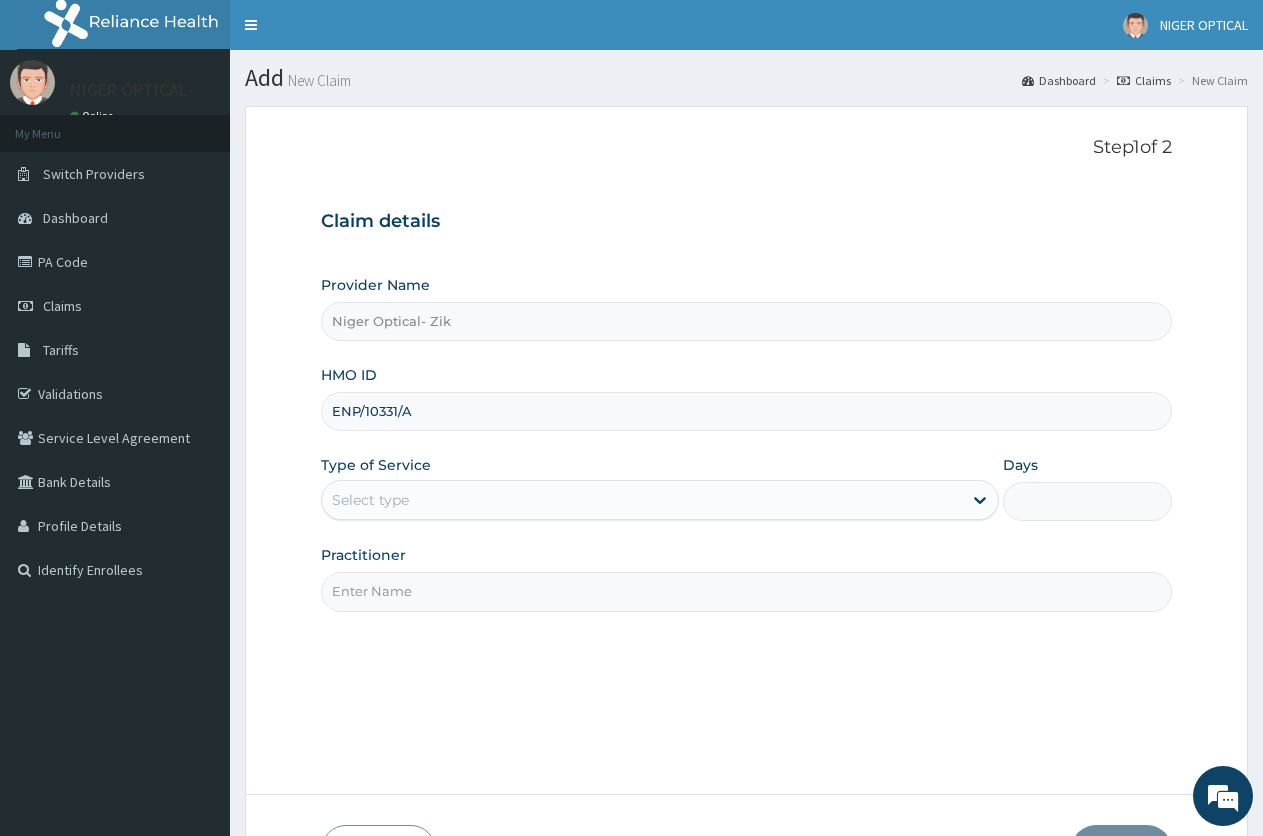 type on "ENP/10331/A" 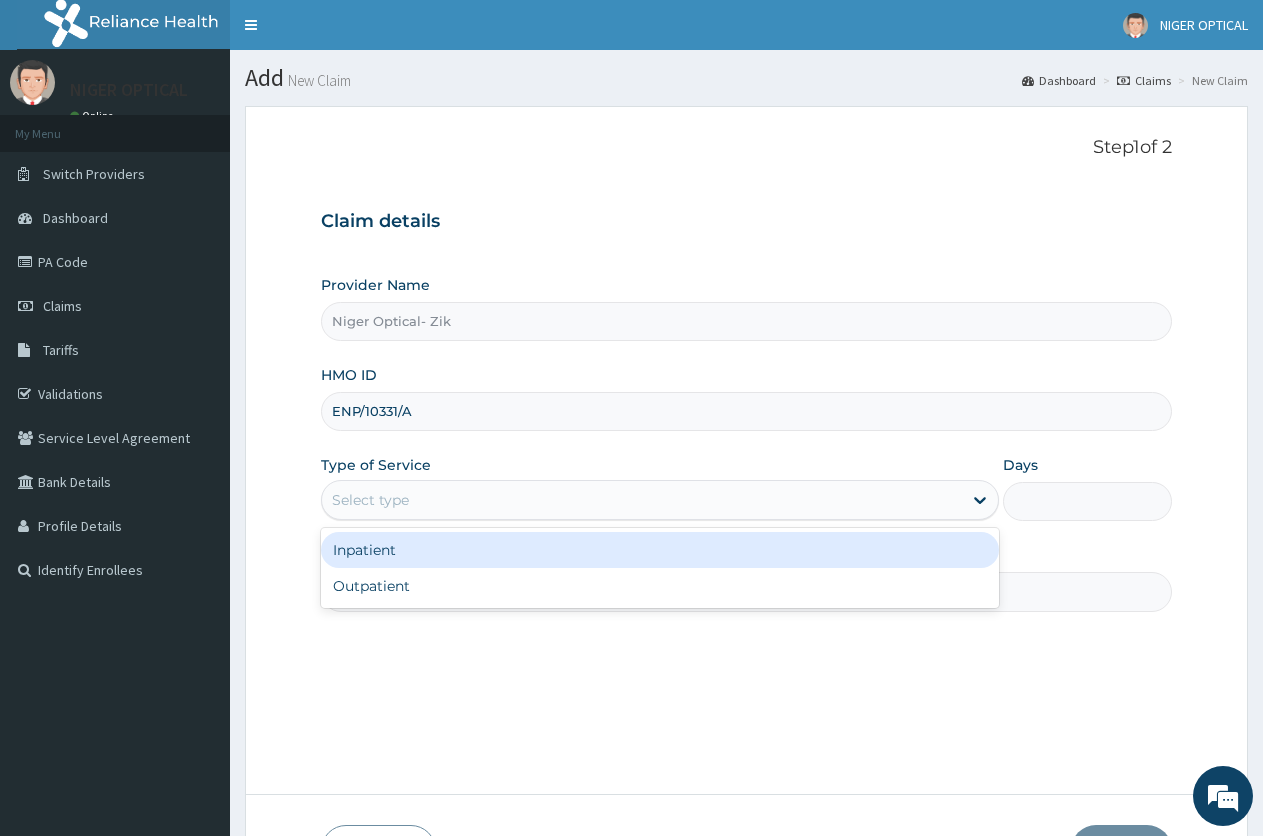click on "Select type" at bounding box center [641, 500] 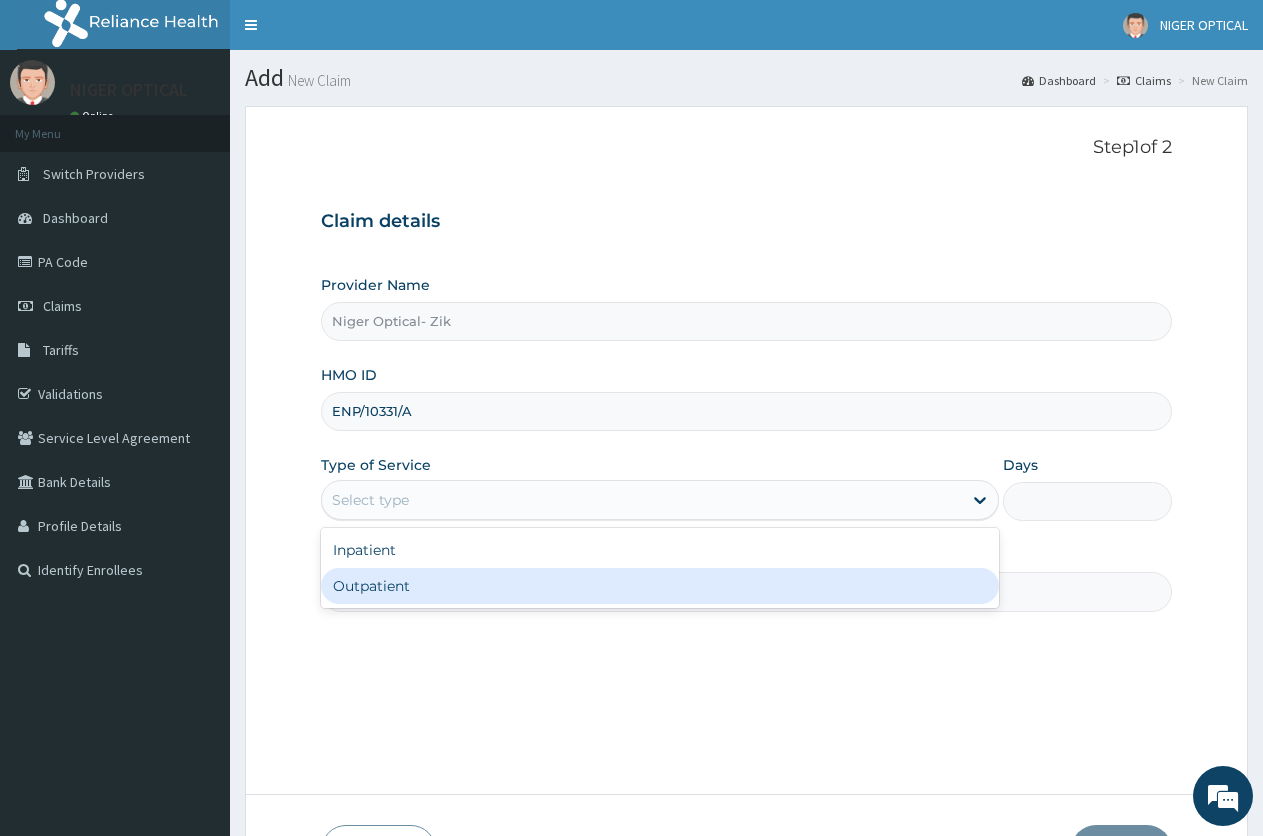 click on "Outpatient" at bounding box center [659, 586] 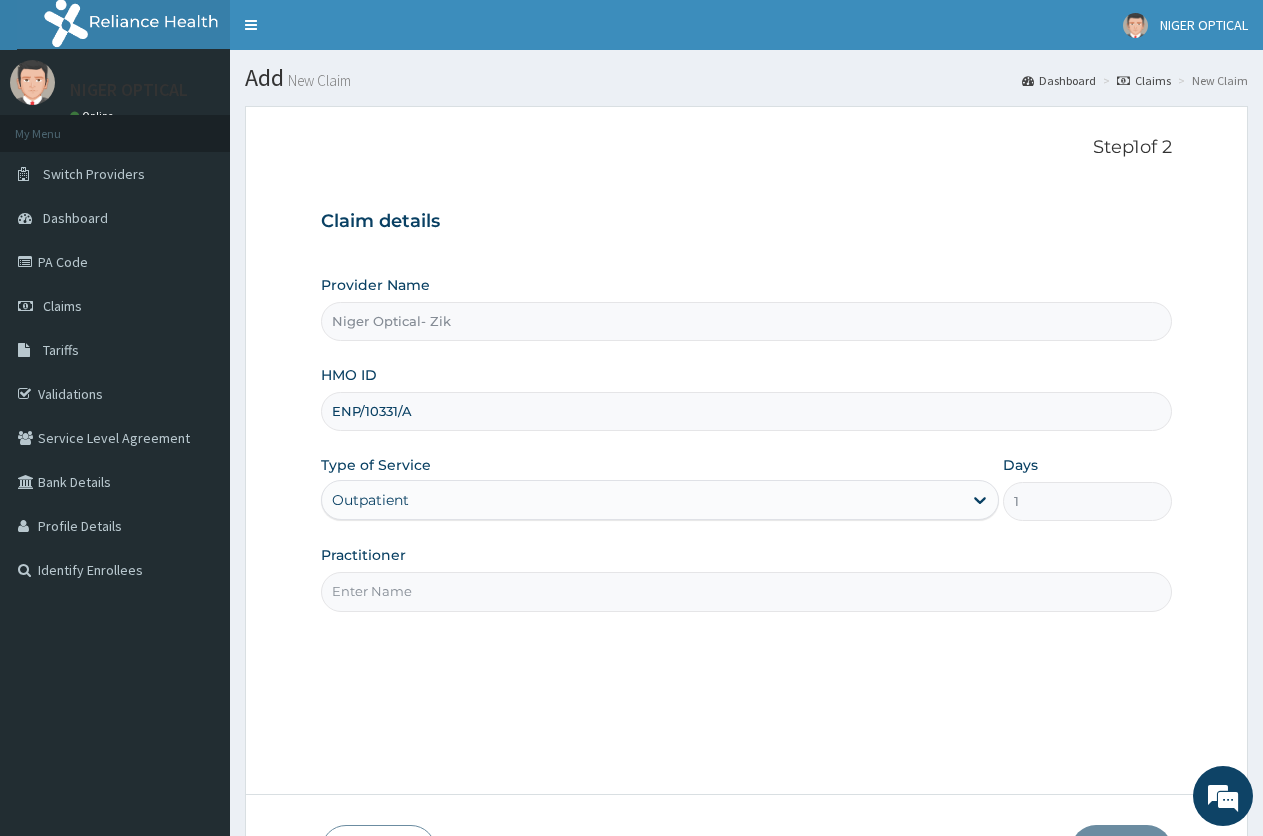 drag, startPoint x: 437, startPoint y: 584, endPoint x: 429, endPoint y: 591, distance: 10.630146 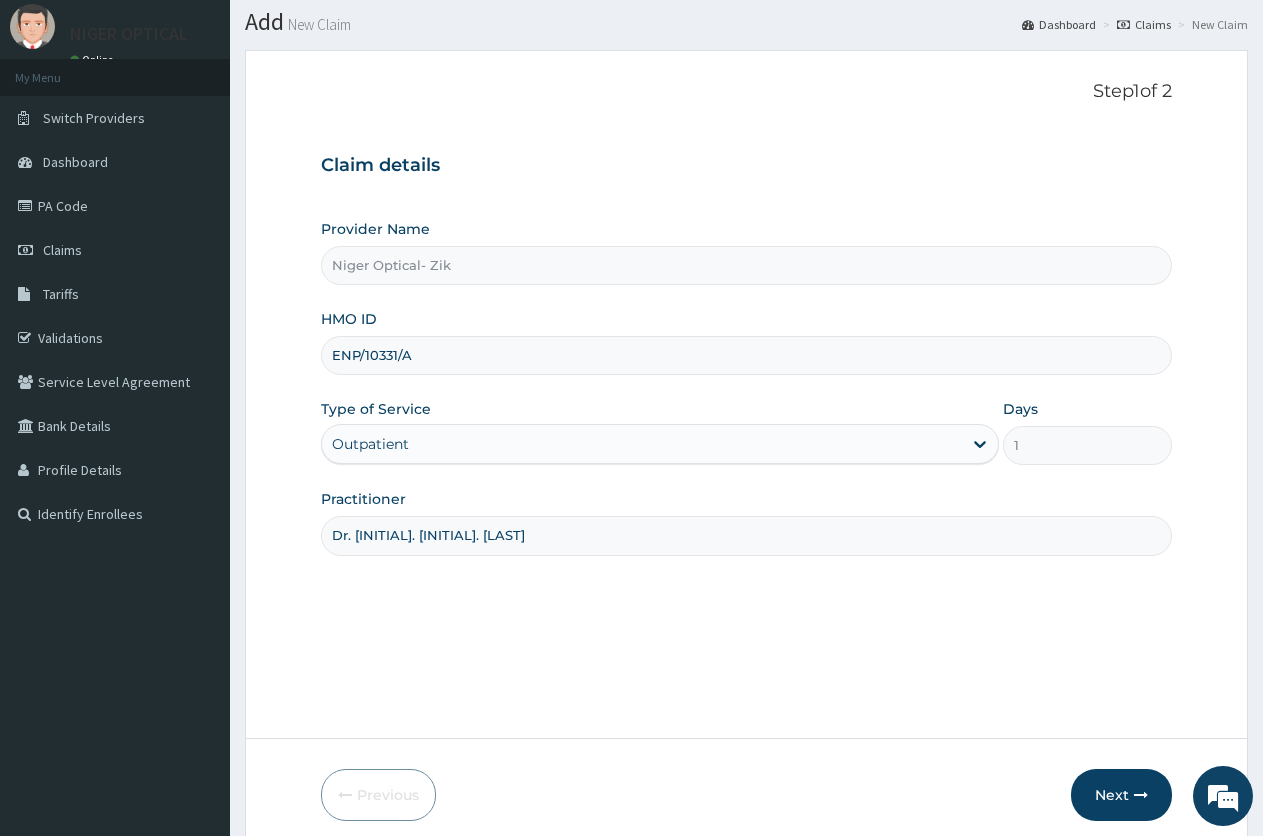 scroll, scrollTop: 138, scrollLeft: 0, axis: vertical 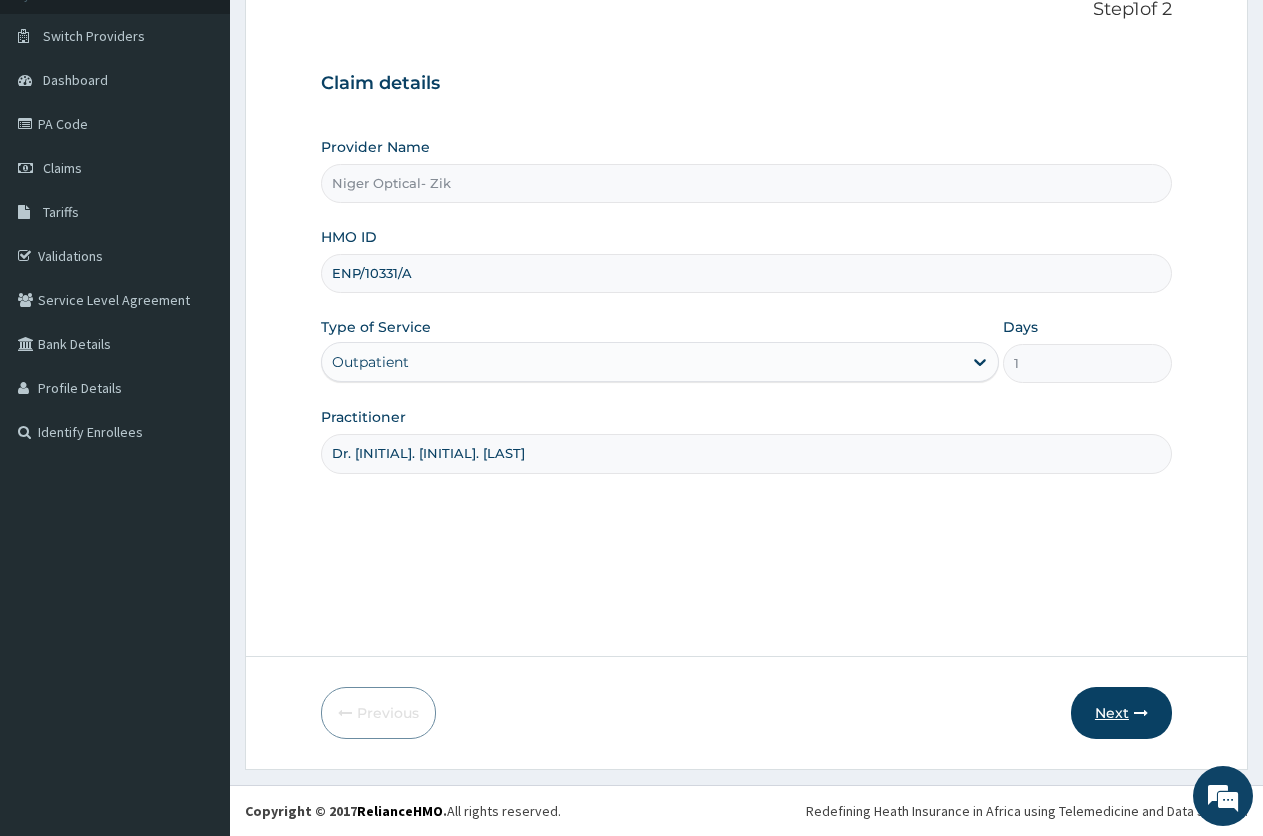 click on "Next" at bounding box center [1121, 713] 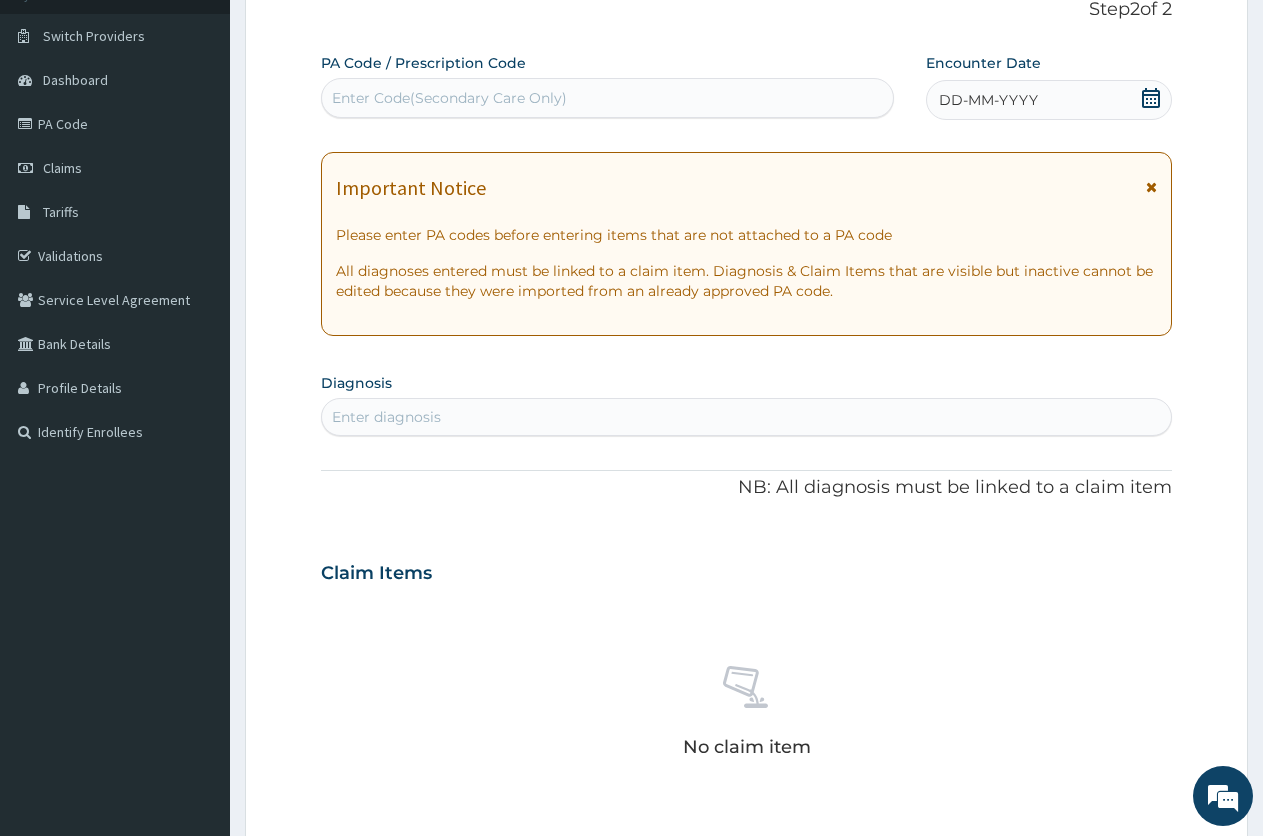 click on "Enter Code(Secondary Care Only)" at bounding box center (607, 98) 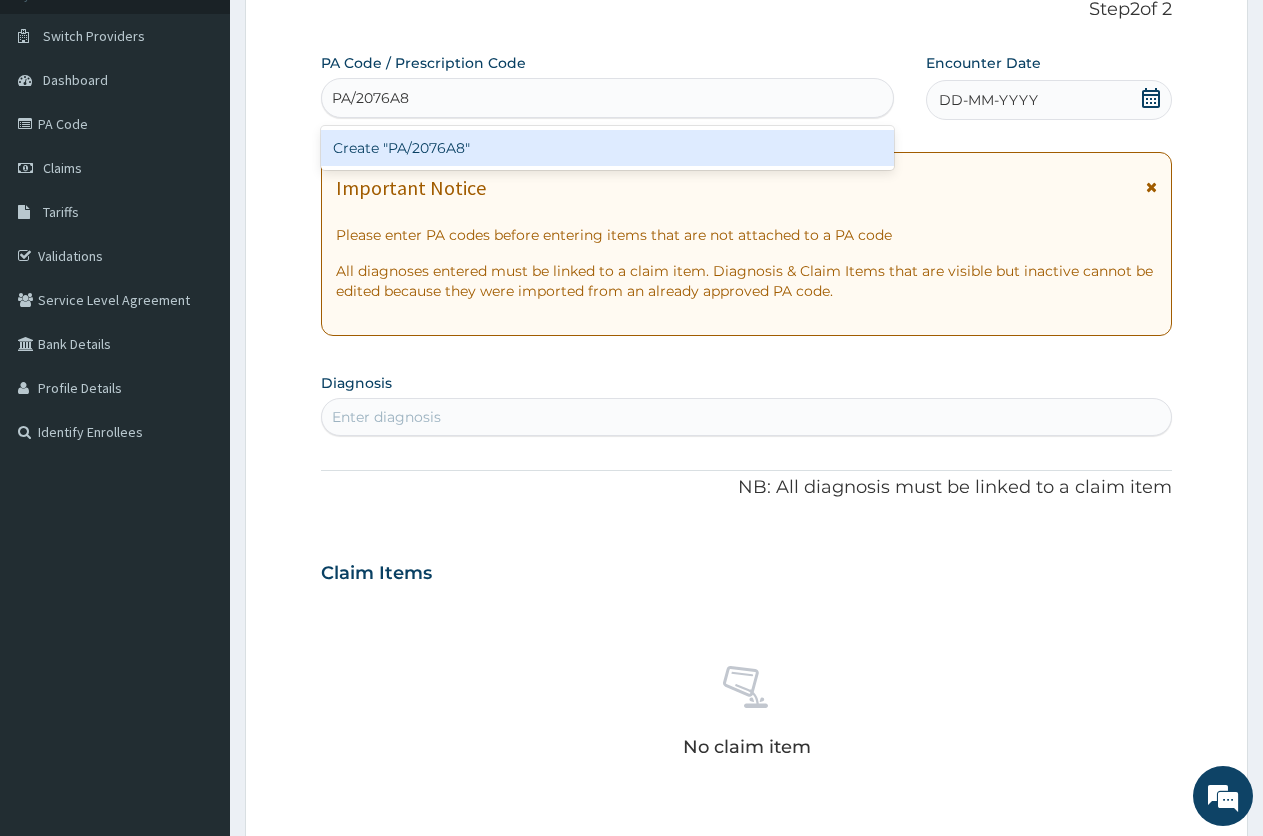 type on "PA/2076A8" 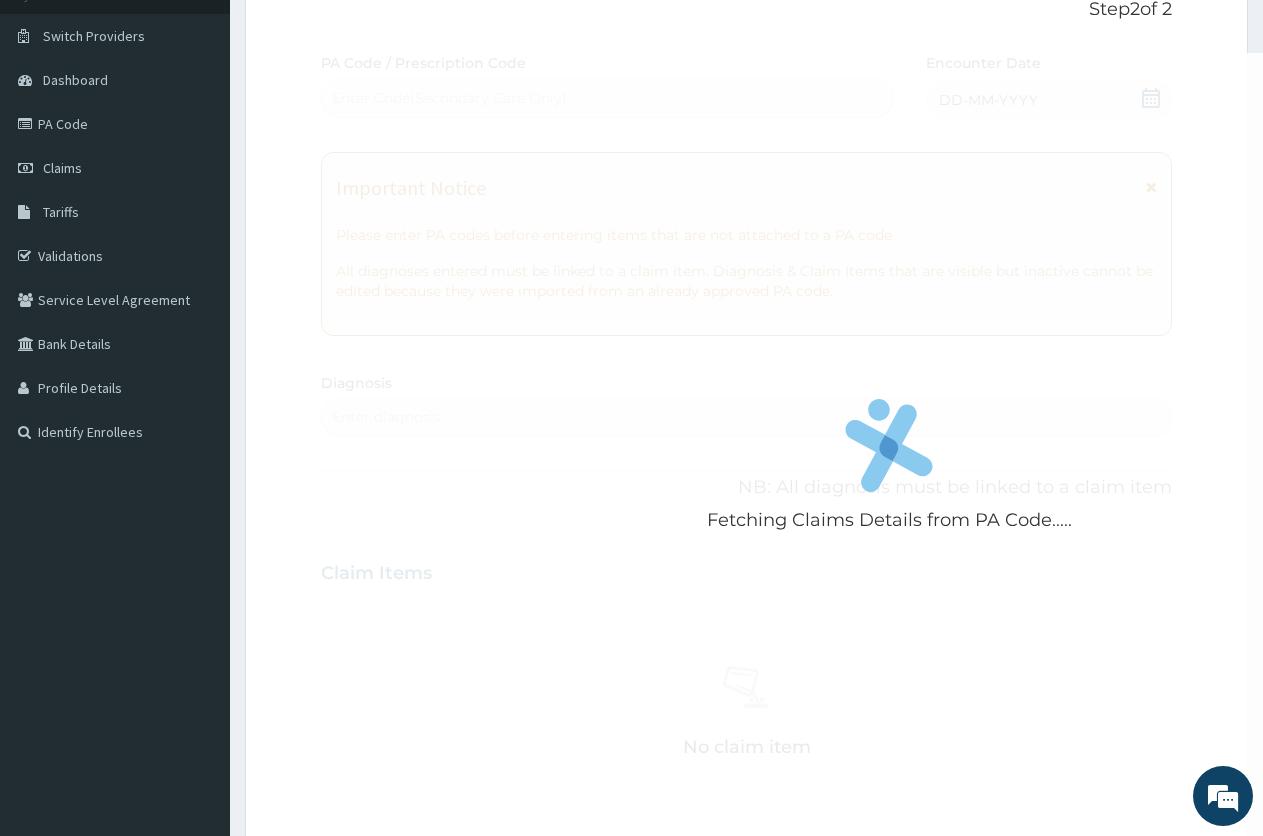 click on "Fetching Claims Details from PA Code..... PA Code / Prescription Code Enter Code(Secondary Care Only) Encounter Date DD-MM-YYYY Important Notice Please enter PA codes before entering items that are not attached to a PA code   All diagnoses entered must be linked to a claim item. Diagnosis & Claim Items that are visible but inactive cannot be edited because they were imported from an already approved PA code. Diagnosis Enter diagnosis NB: All diagnosis must be linked to a claim item Claim Items No claim item Types Select Type Item Select Item Pair Diagnosis Select Diagnosis Unit Price 0 Add Comment" at bounding box center (746, 570) 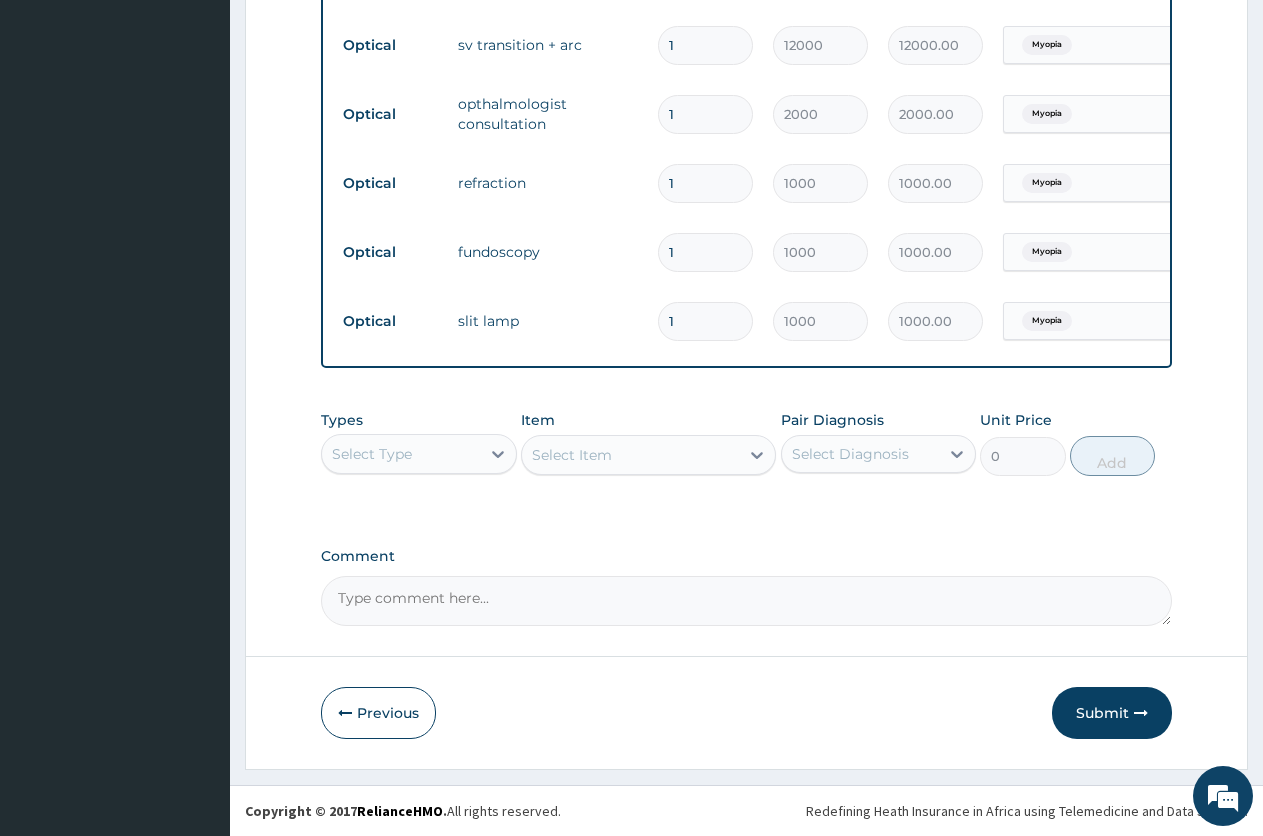 scroll, scrollTop: 1287, scrollLeft: 0, axis: vertical 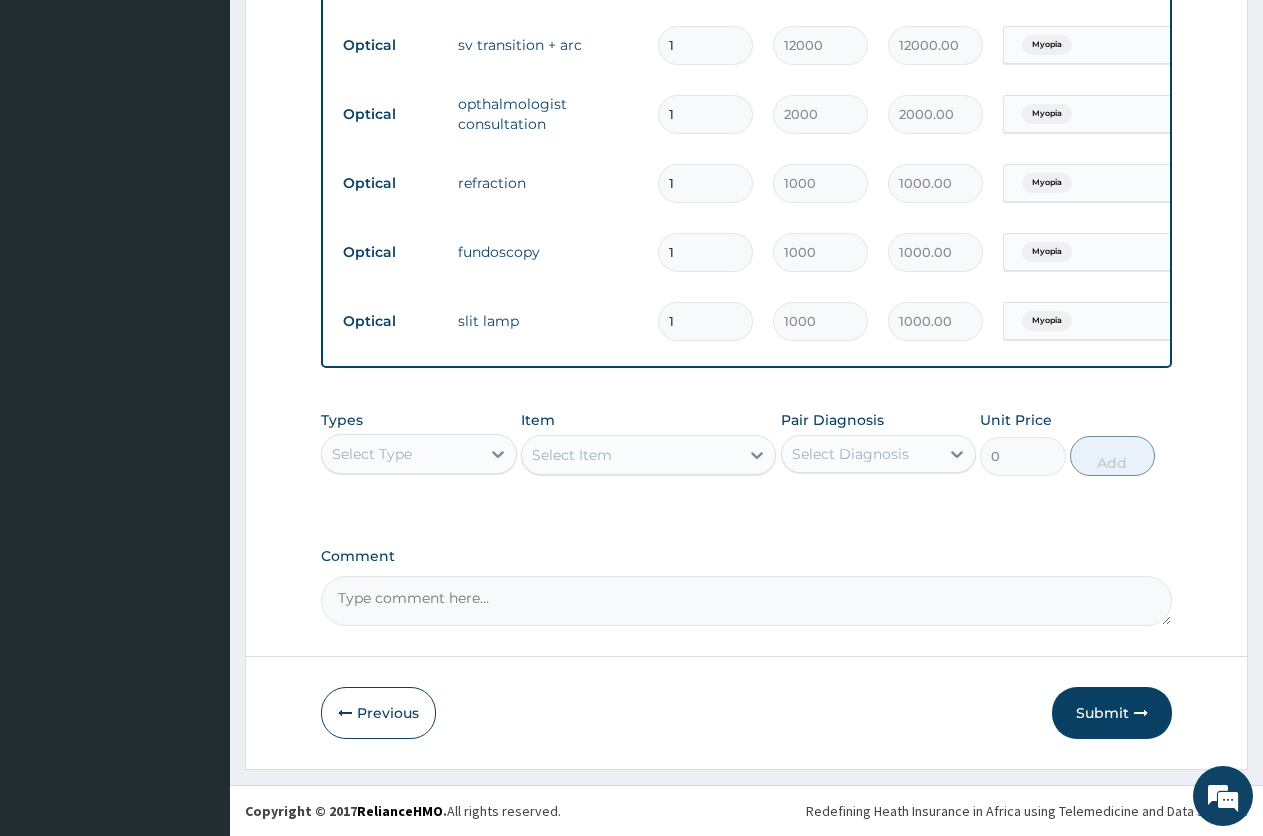 click on "Comment" at bounding box center (746, 601) 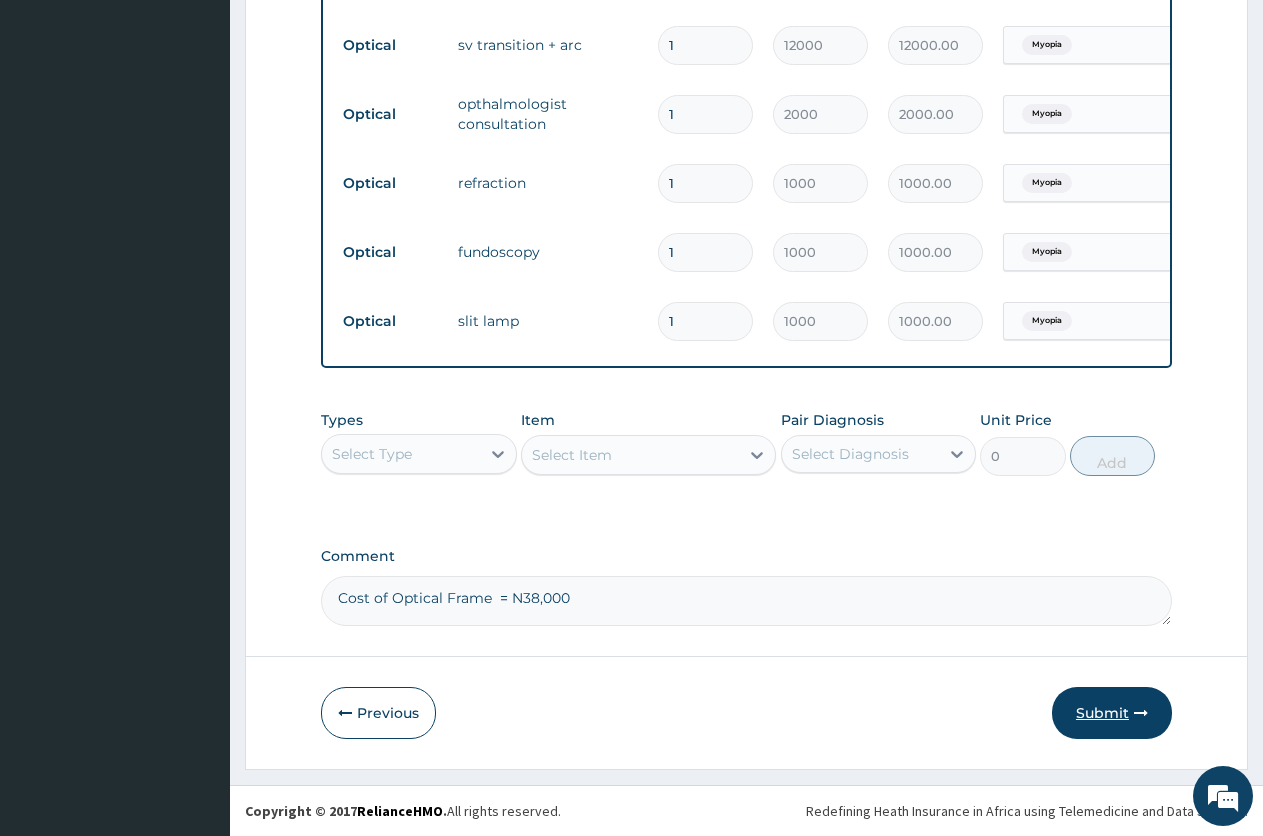 type on "Cost of Optical Frame  = N38,000" 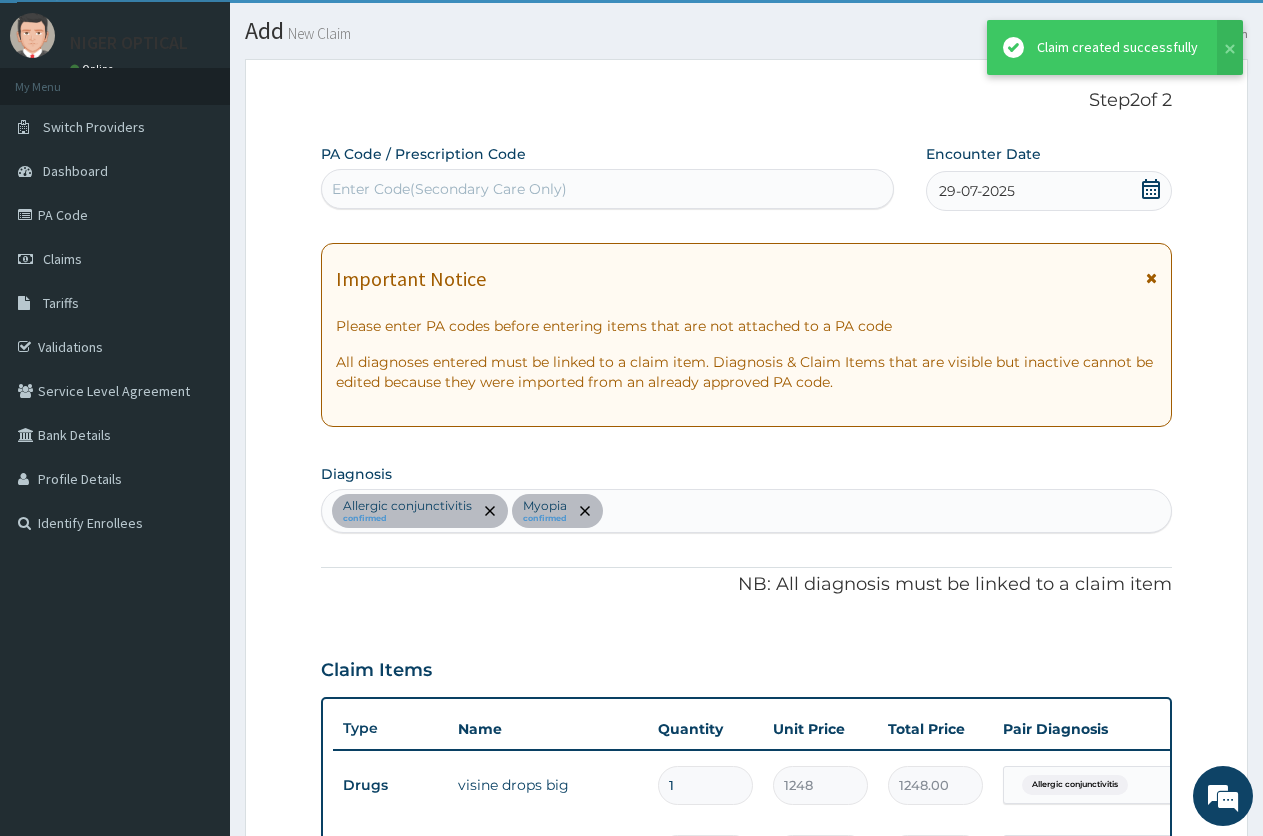 scroll, scrollTop: 1287, scrollLeft: 0, axis: vertical 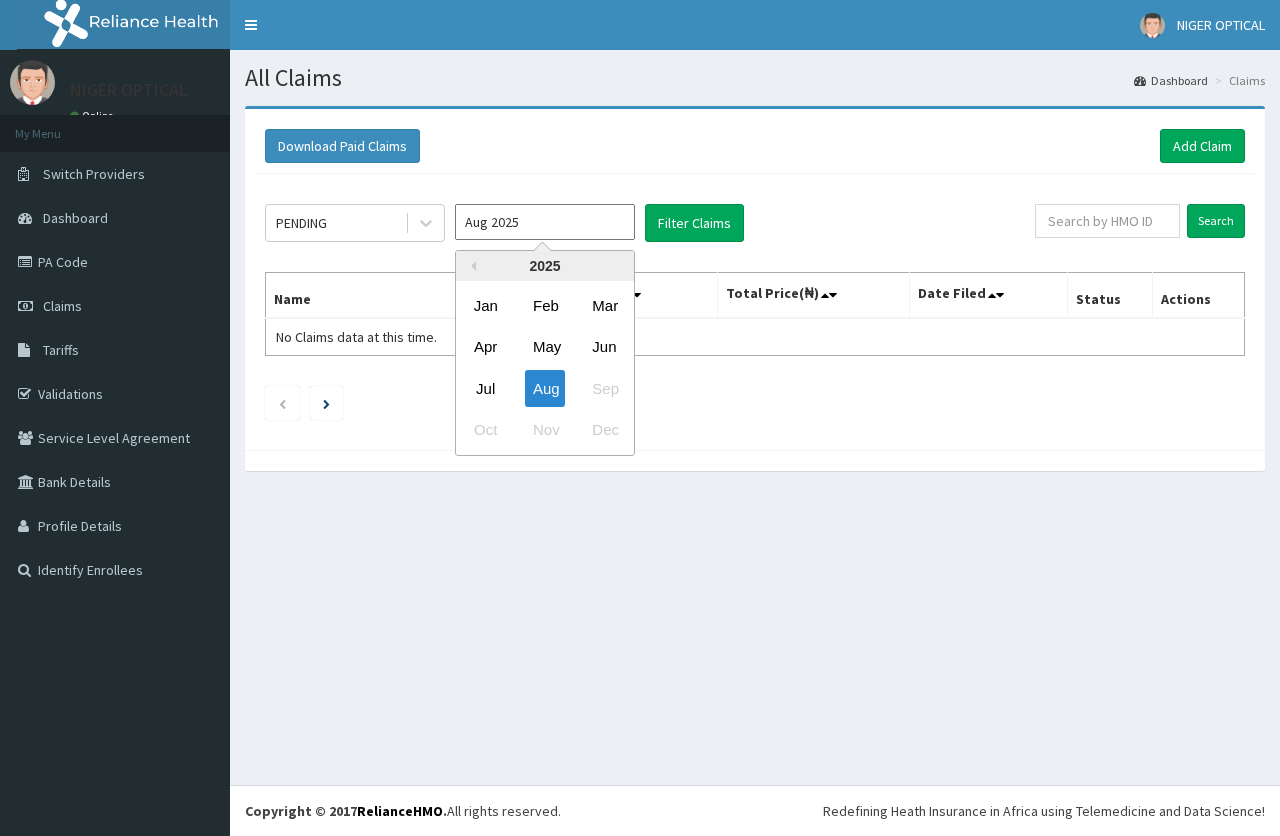 click on "Aug 2025" at bounding box center [545, 222] 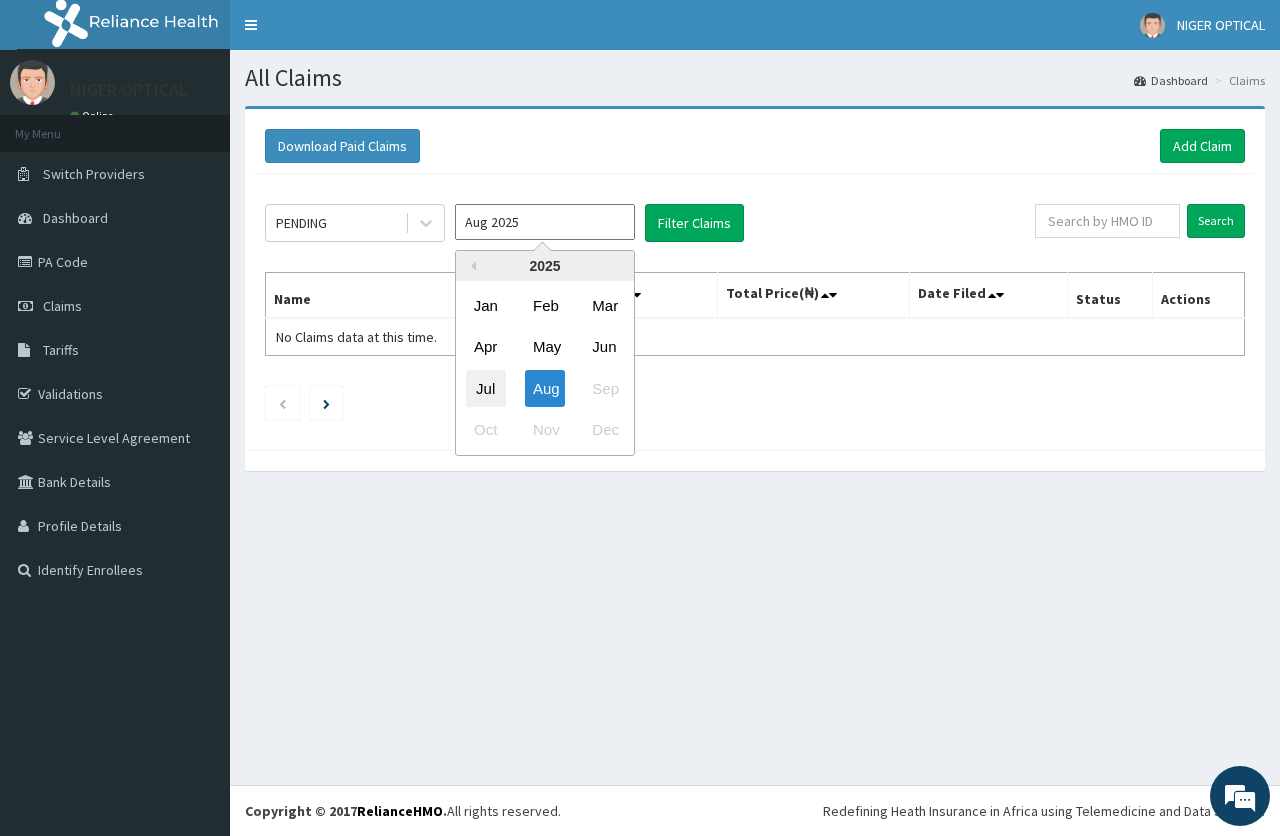 drag, startPoint x: 486, startPoint y: 388, endPoint x: 498, endPoint y: 371, distance: 20.808653 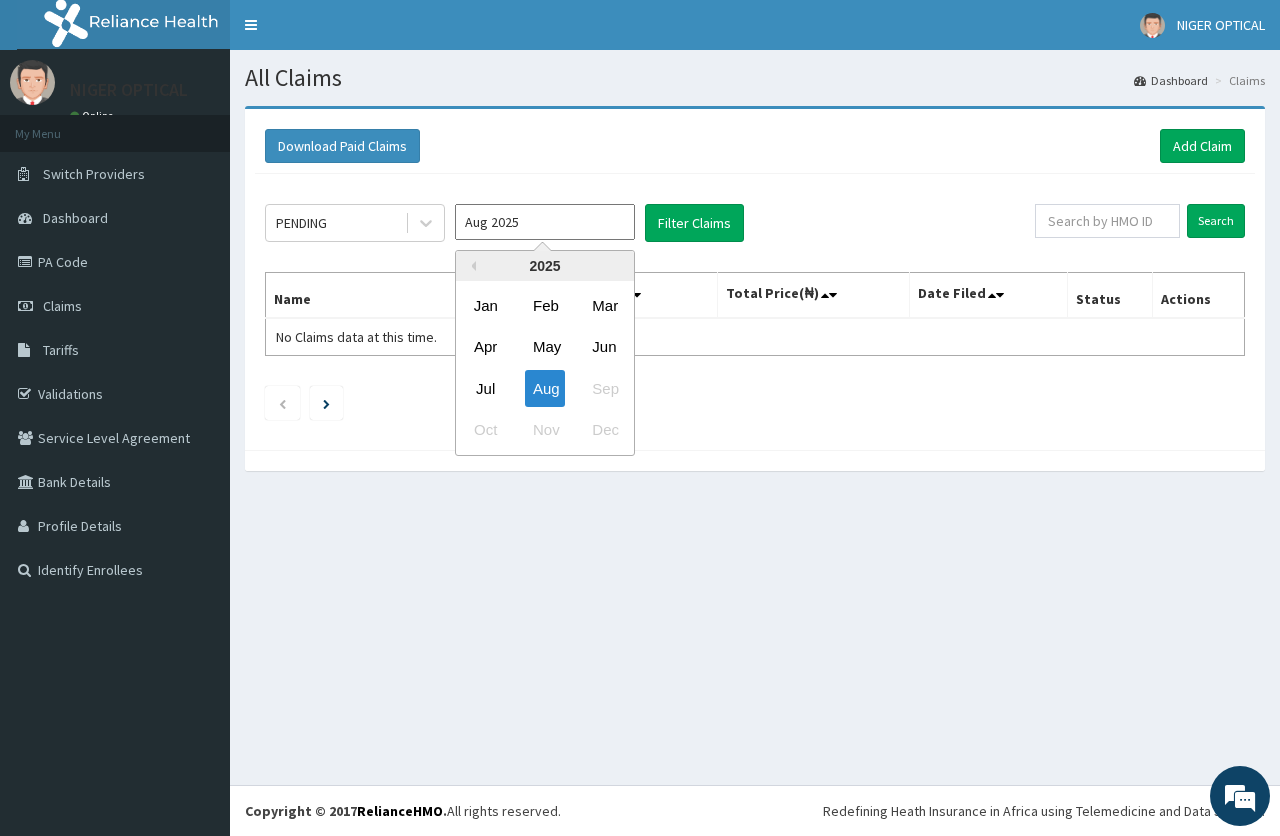 click on "Jul" at bounding box center (486, 388) 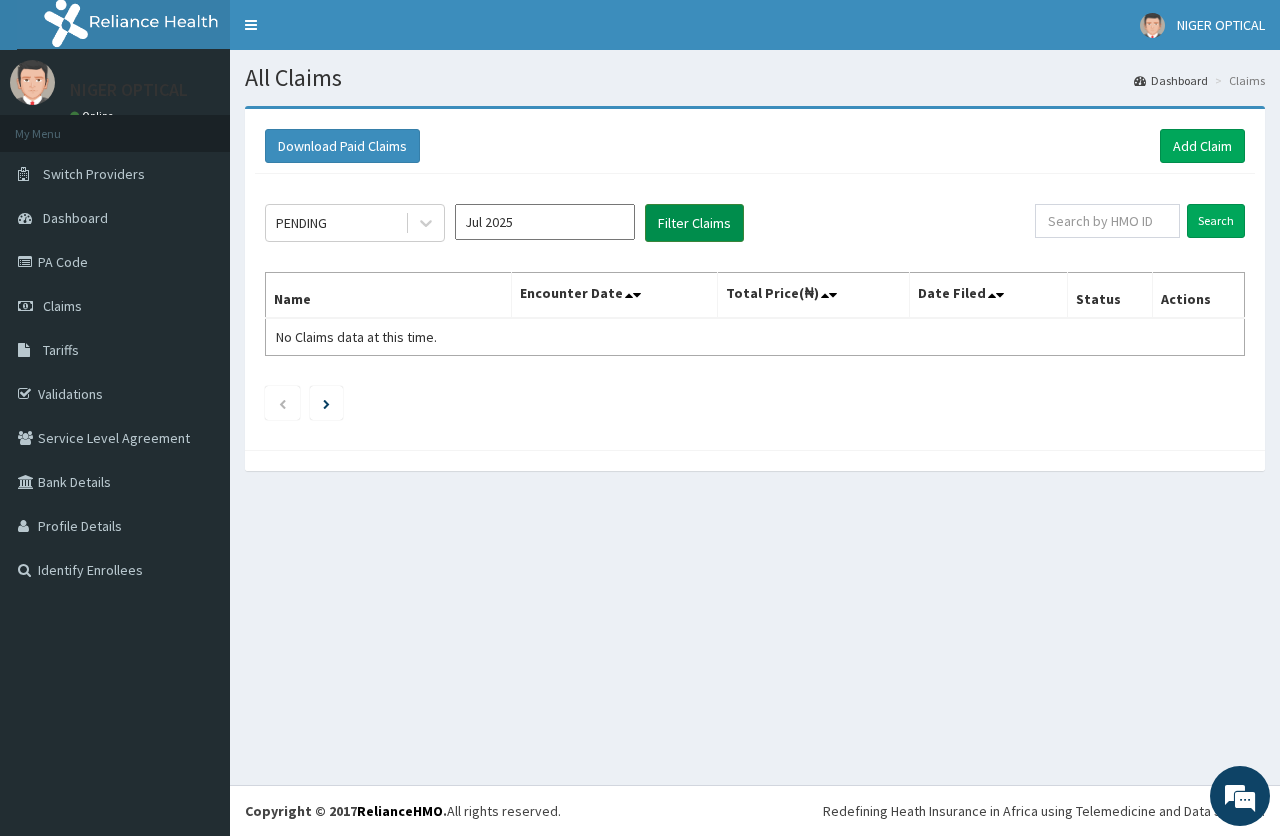 click on "Filter Claims" at bounding box center (694, 223) 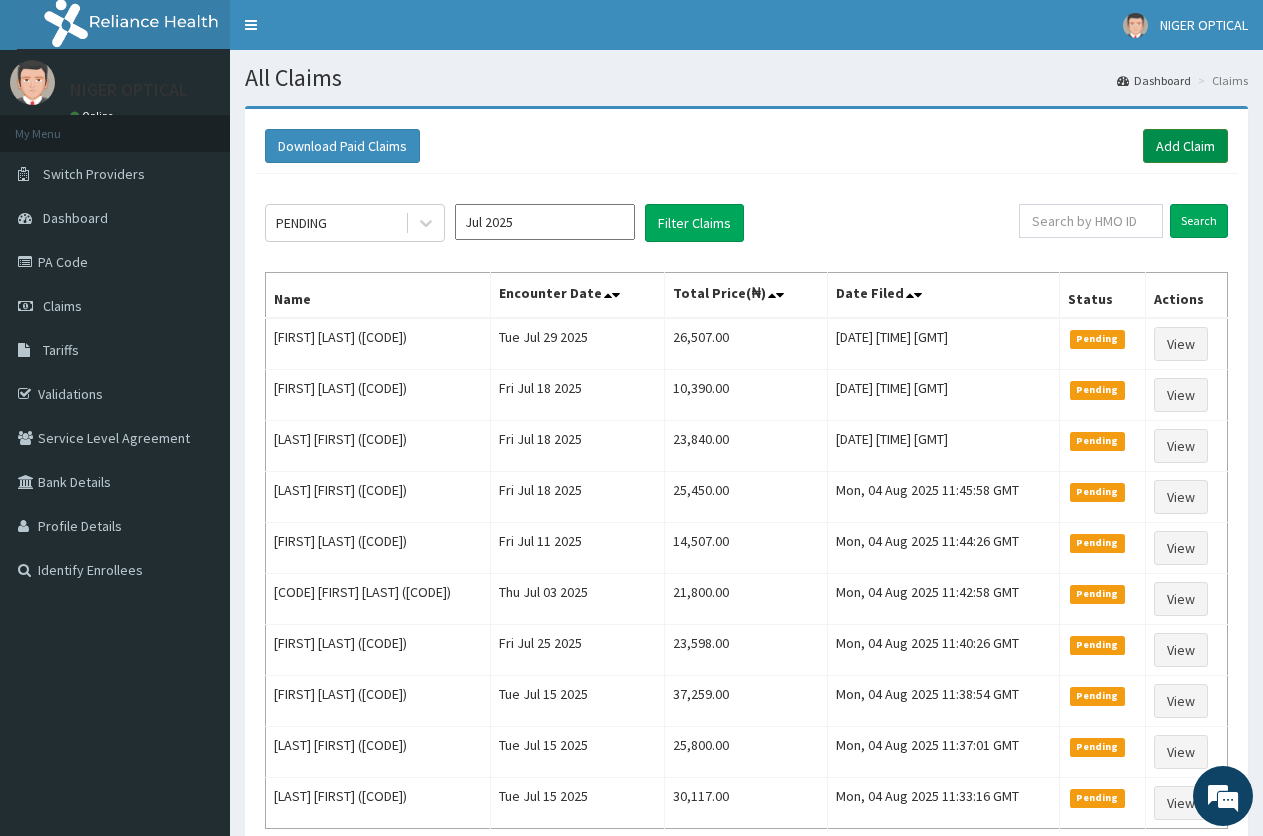 click on "Add Claim" at bounding box center (1185, 146) 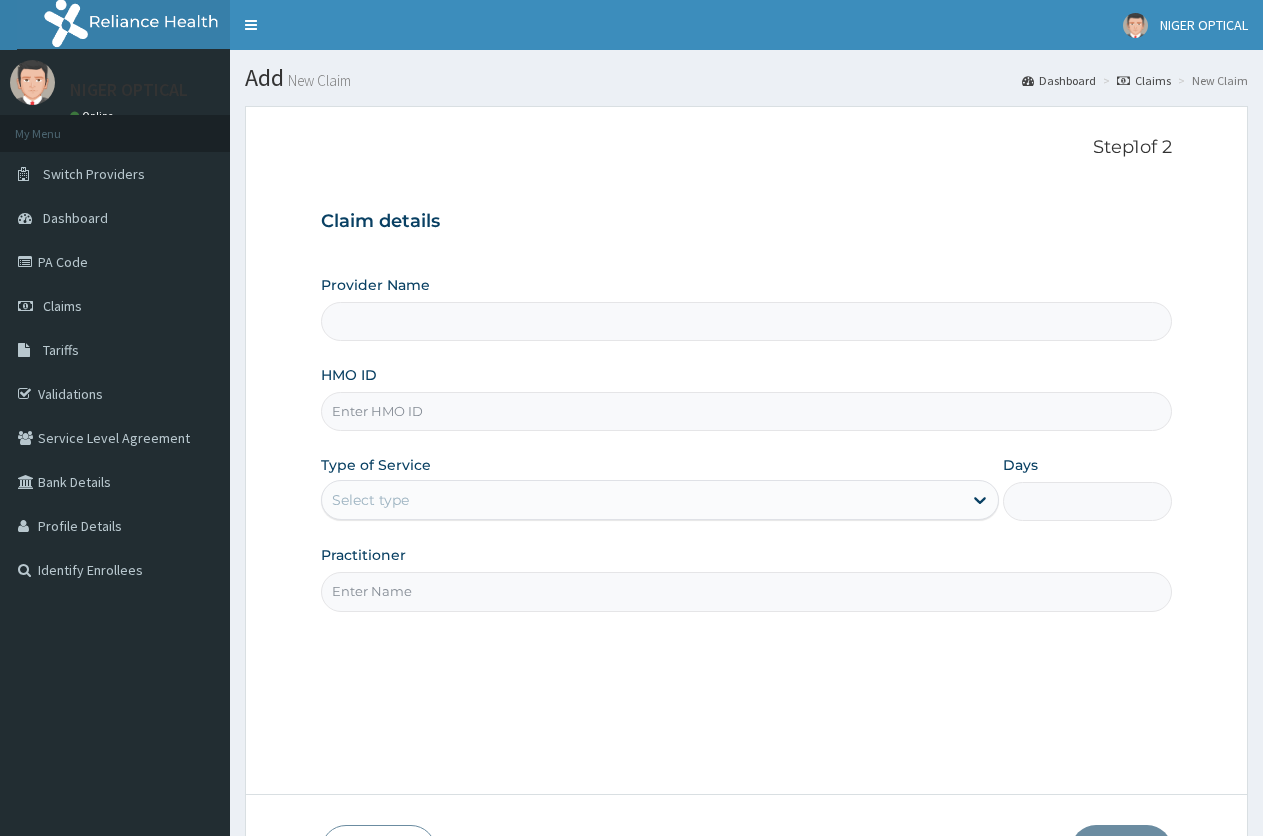 scroll, scrollTop: 0, scrollLeft: 0, axis: both 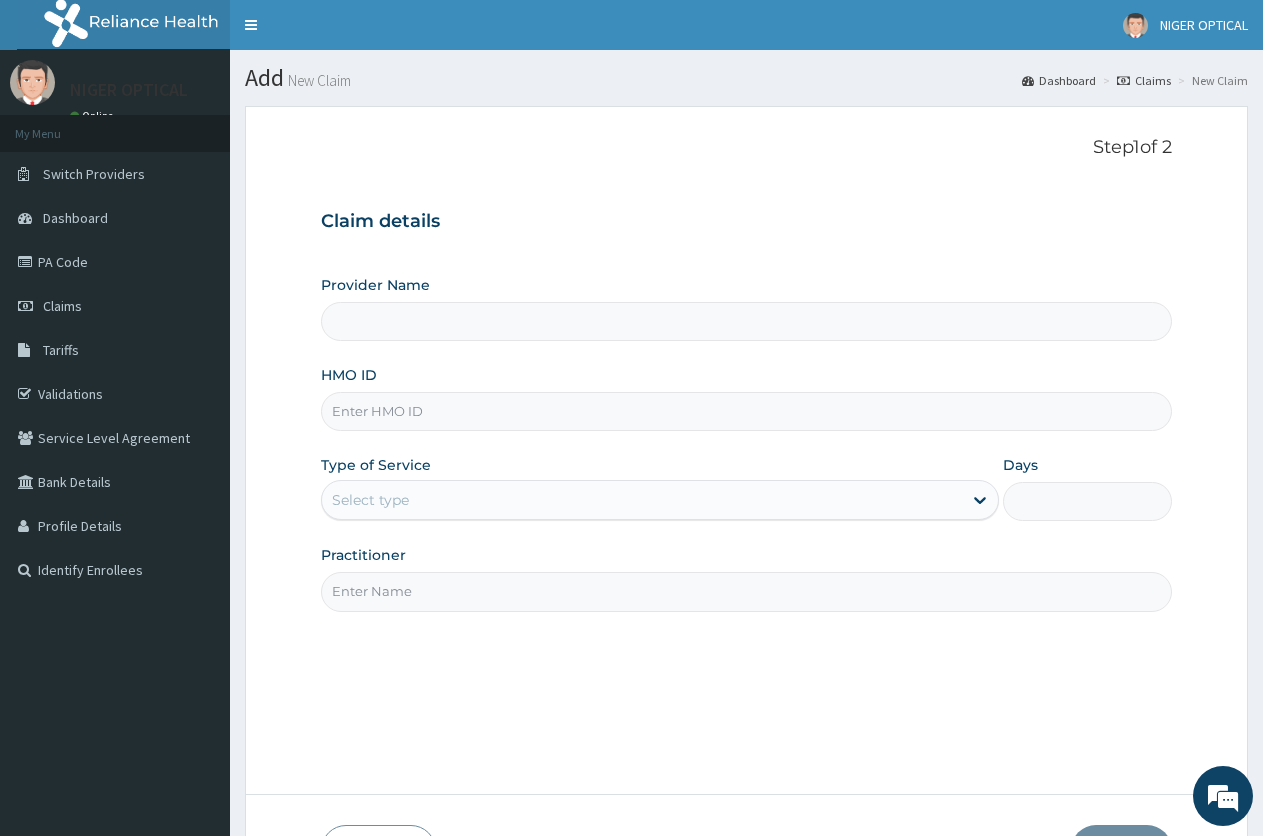 click on "Provider Name" at bounding box center [746, 321] 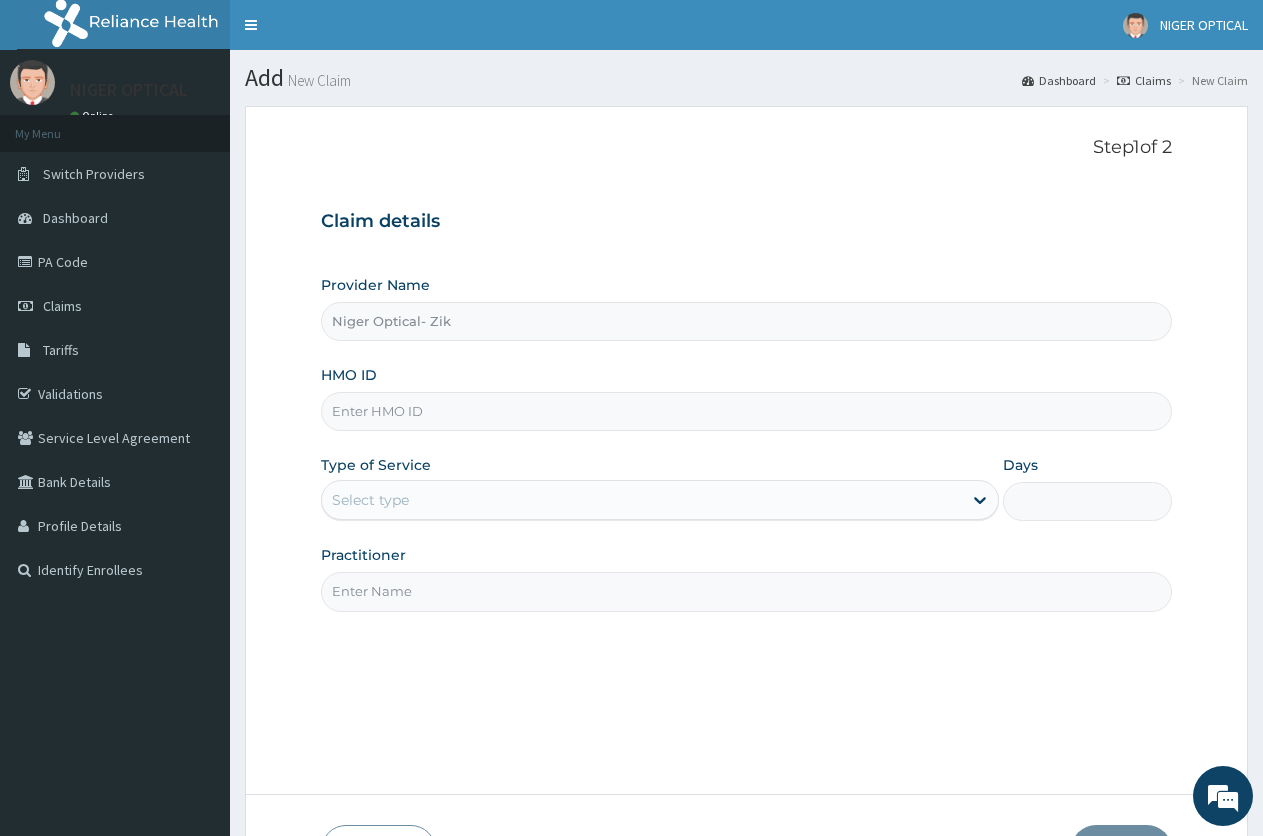click on "HMO ID" at bounding box center [746, 411] 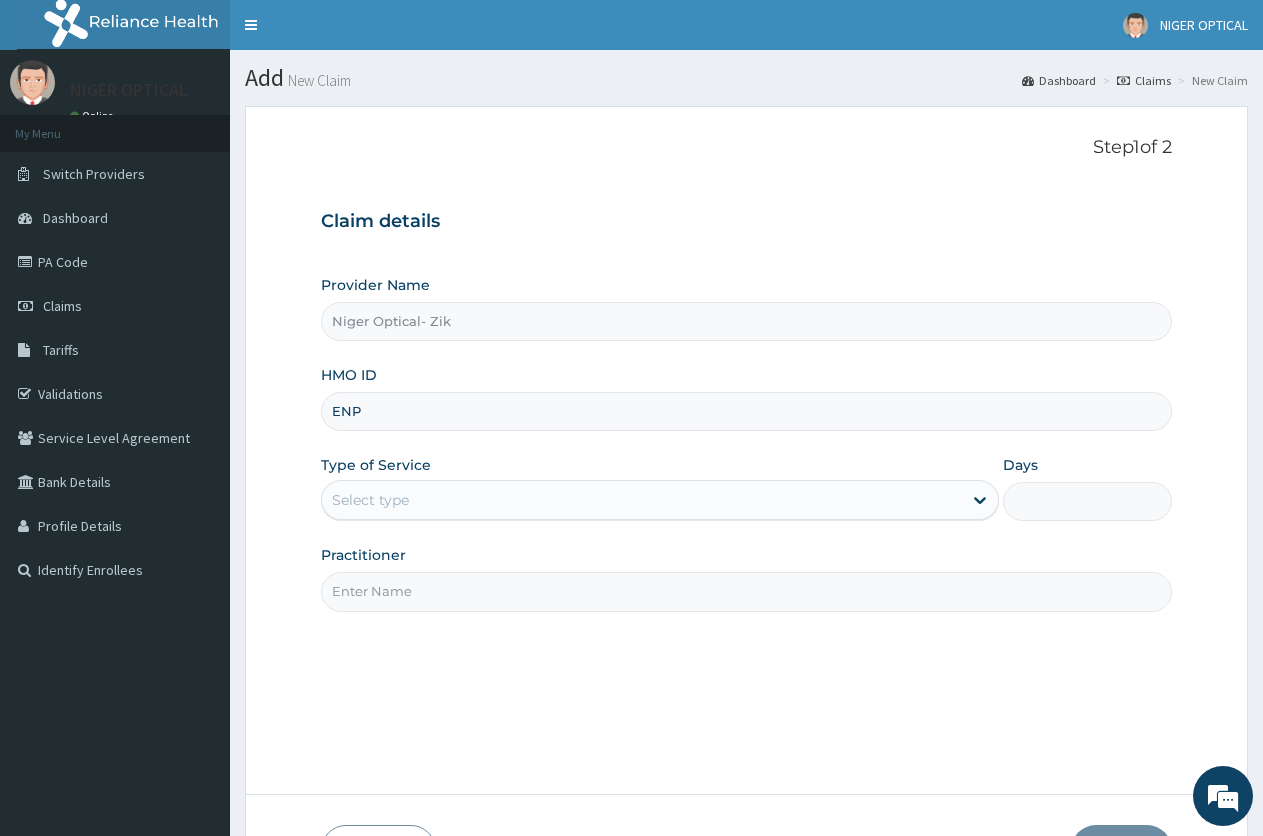 scroll, scrollTop: 0, scrollLeft: 0, axis: both 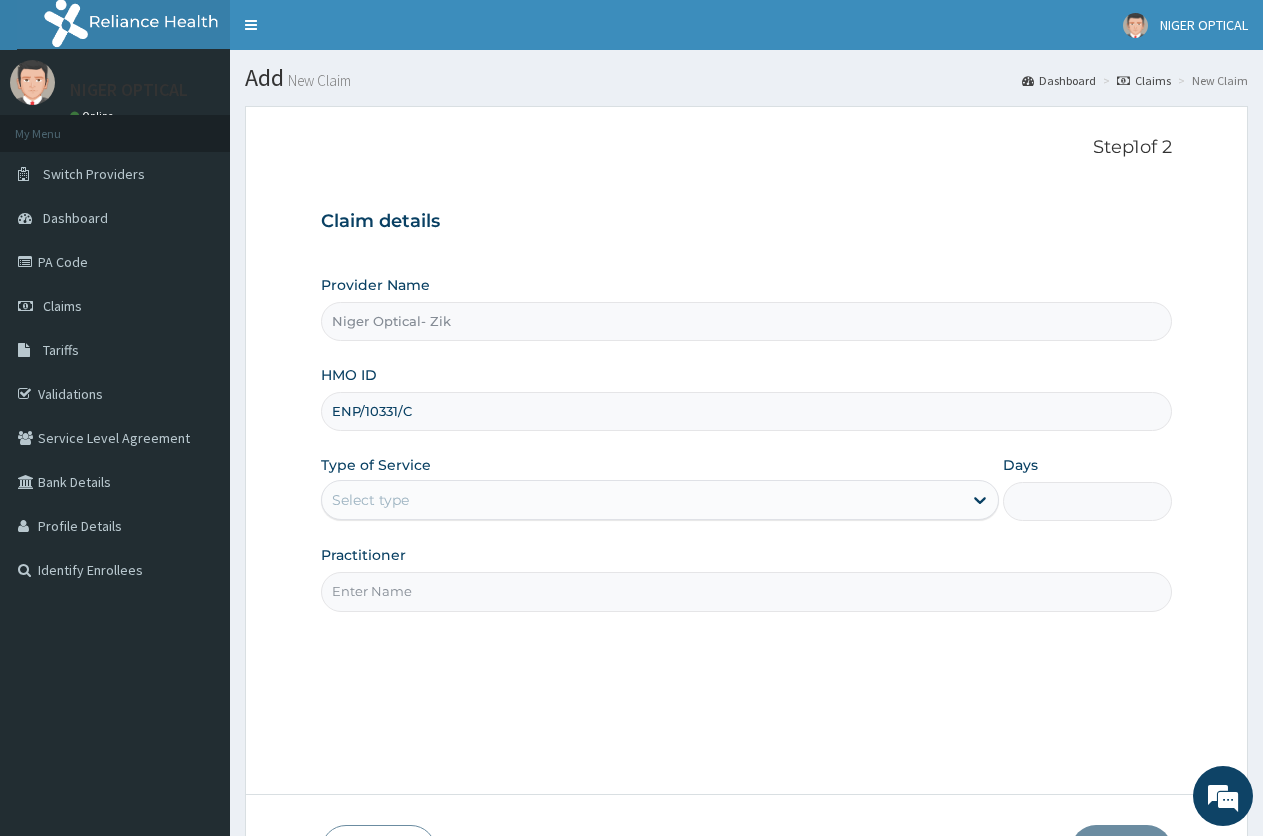 type on "ENP/10331/C" 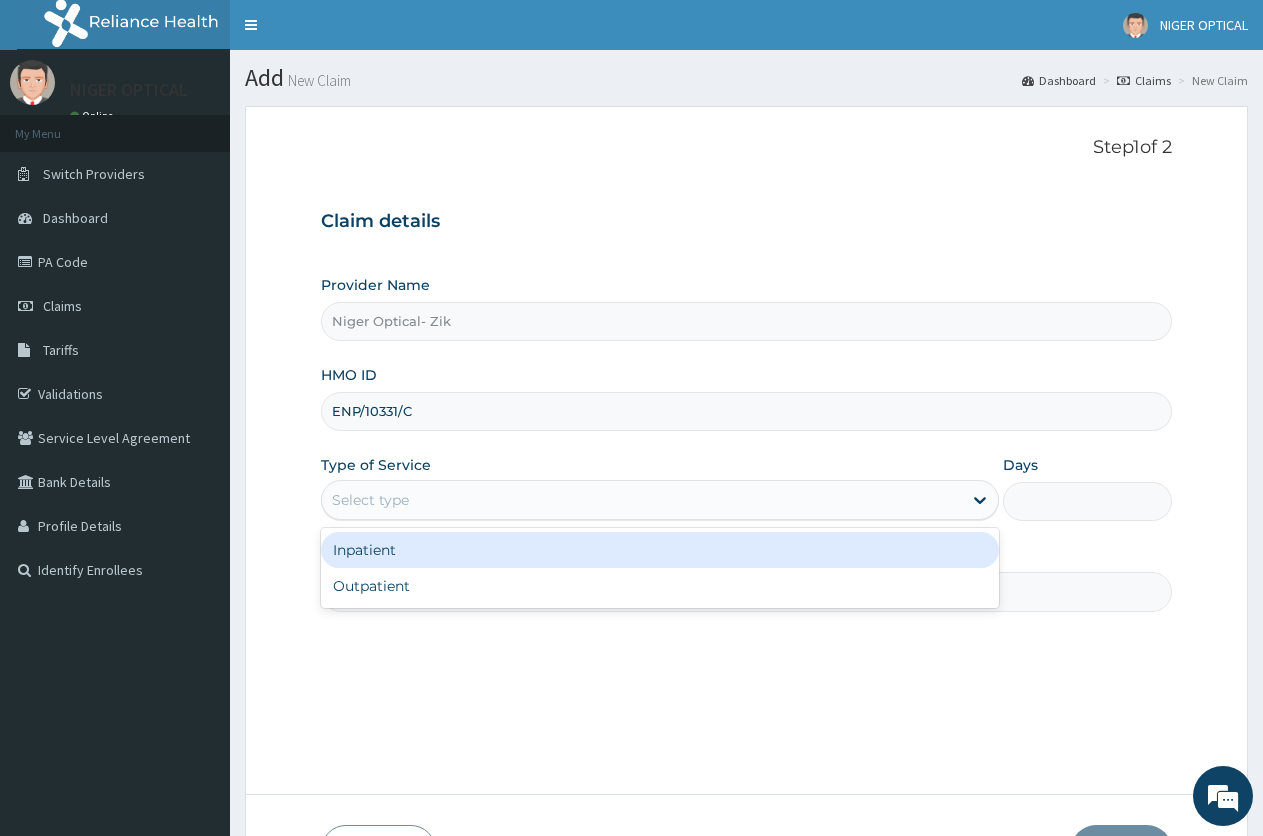 click on "Select type" at bounding box center (641, 500) 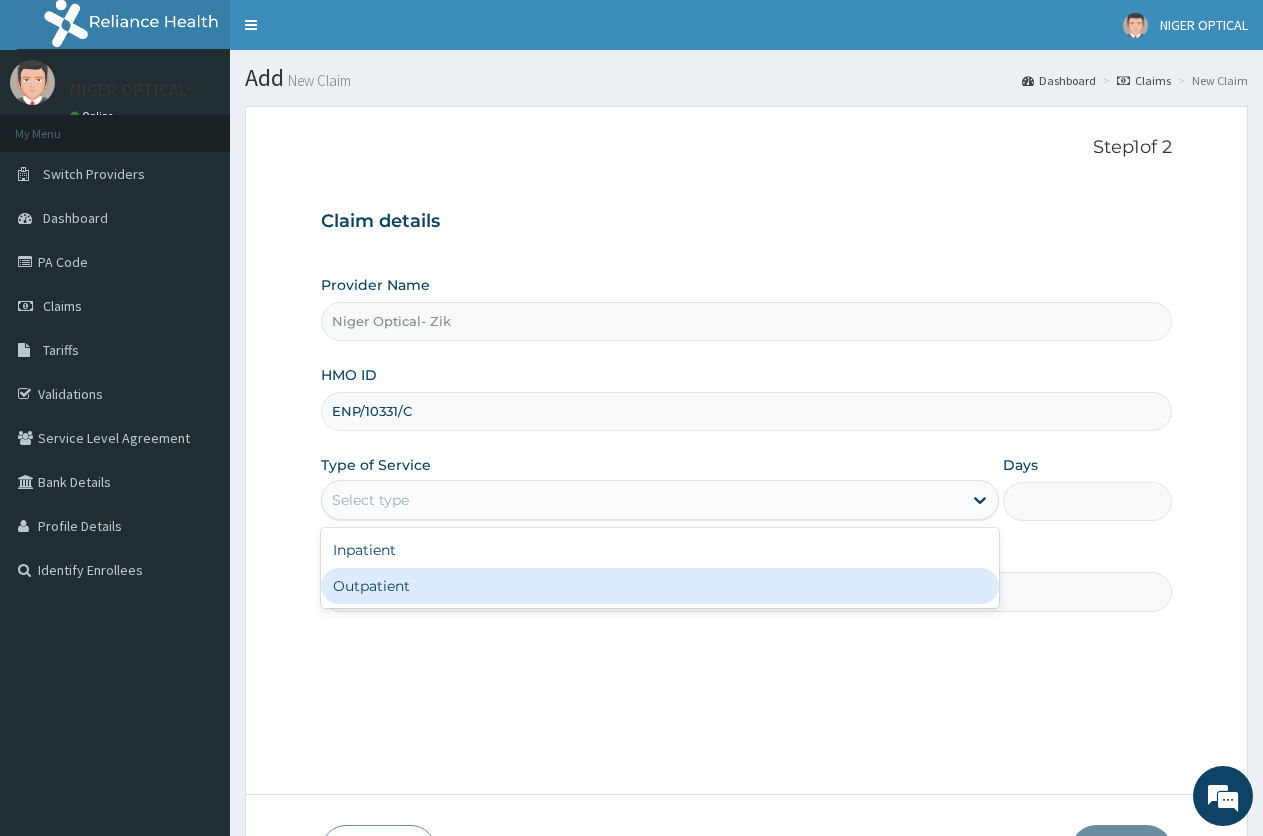 click on "Outpatient" at bounding box center [659, 586] 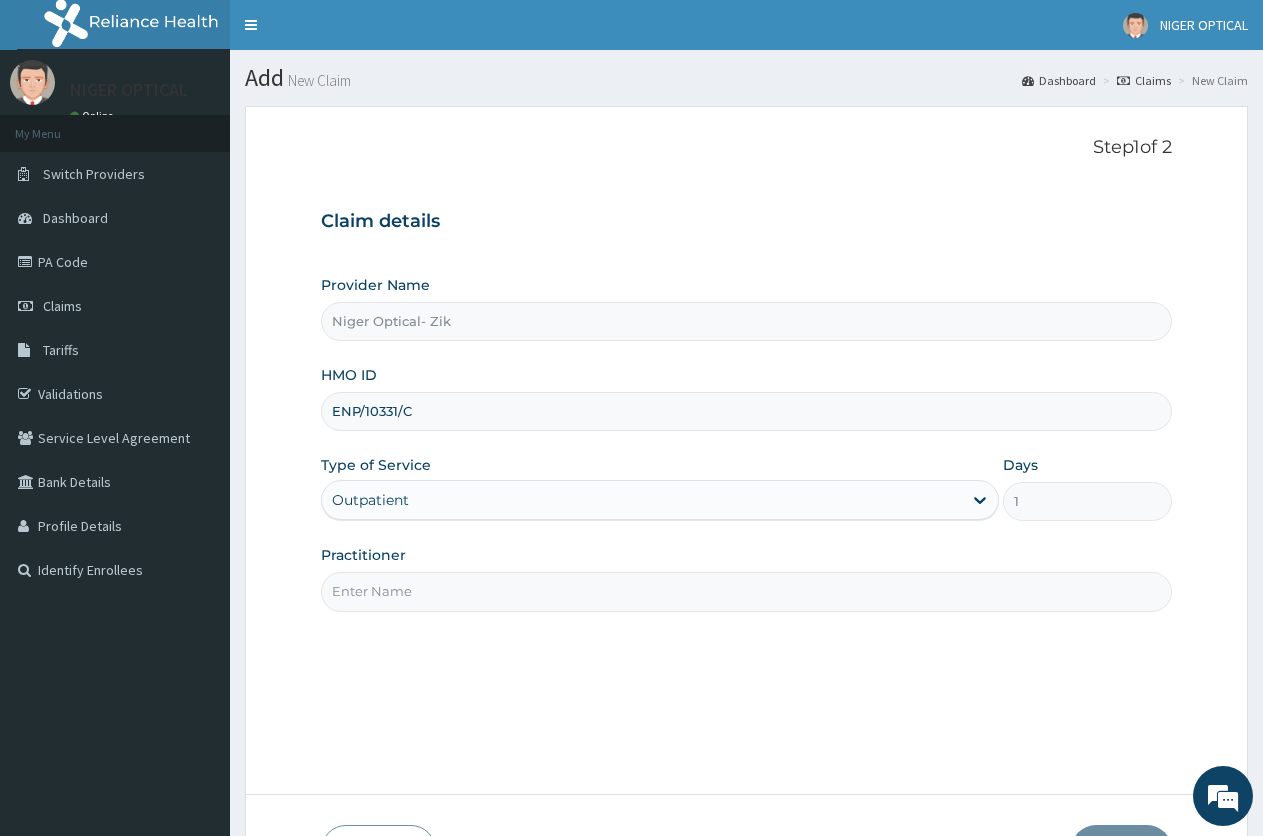 click on "Practitioner" at bounding box center (746, 591) 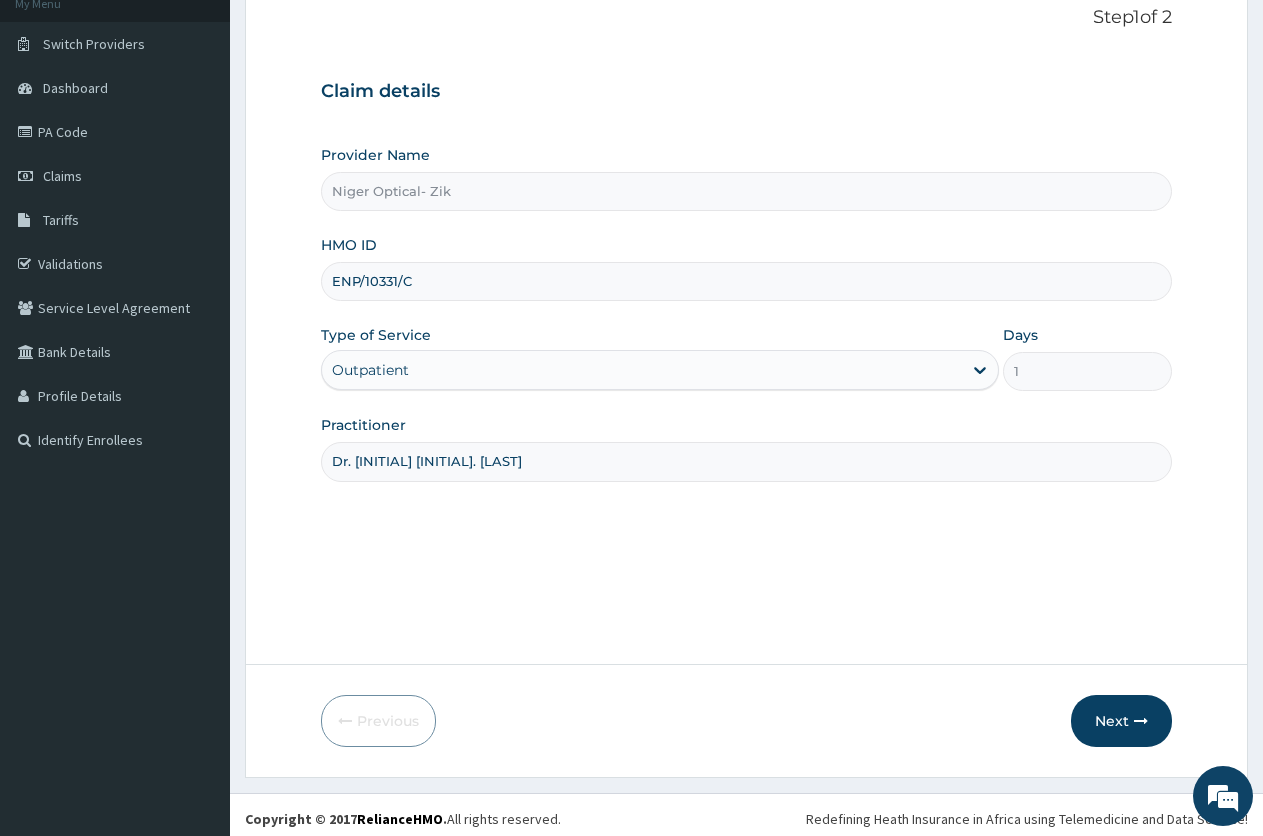 scroll, scrollTop: 138, scrollLeft: 0, axis: vertical 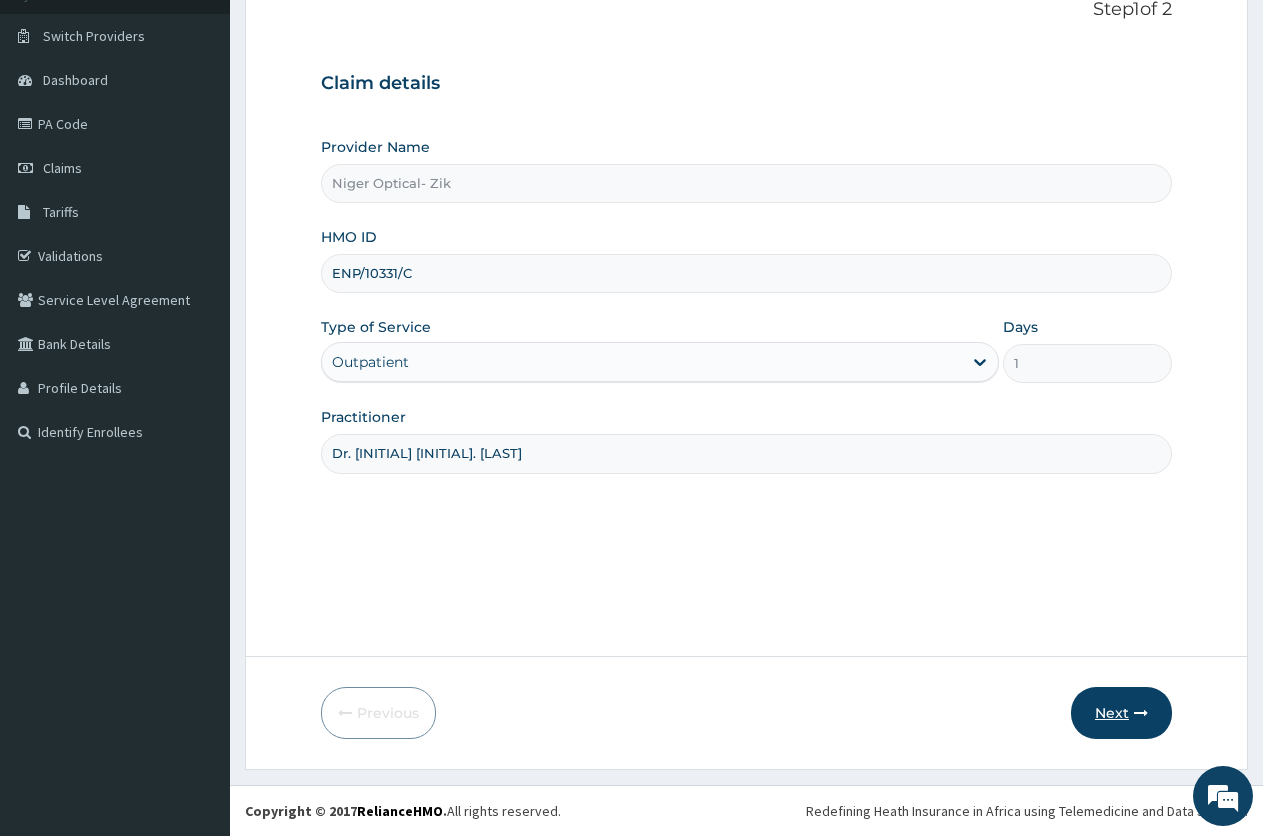 click on "Next" at bounding box center [1121, 713] 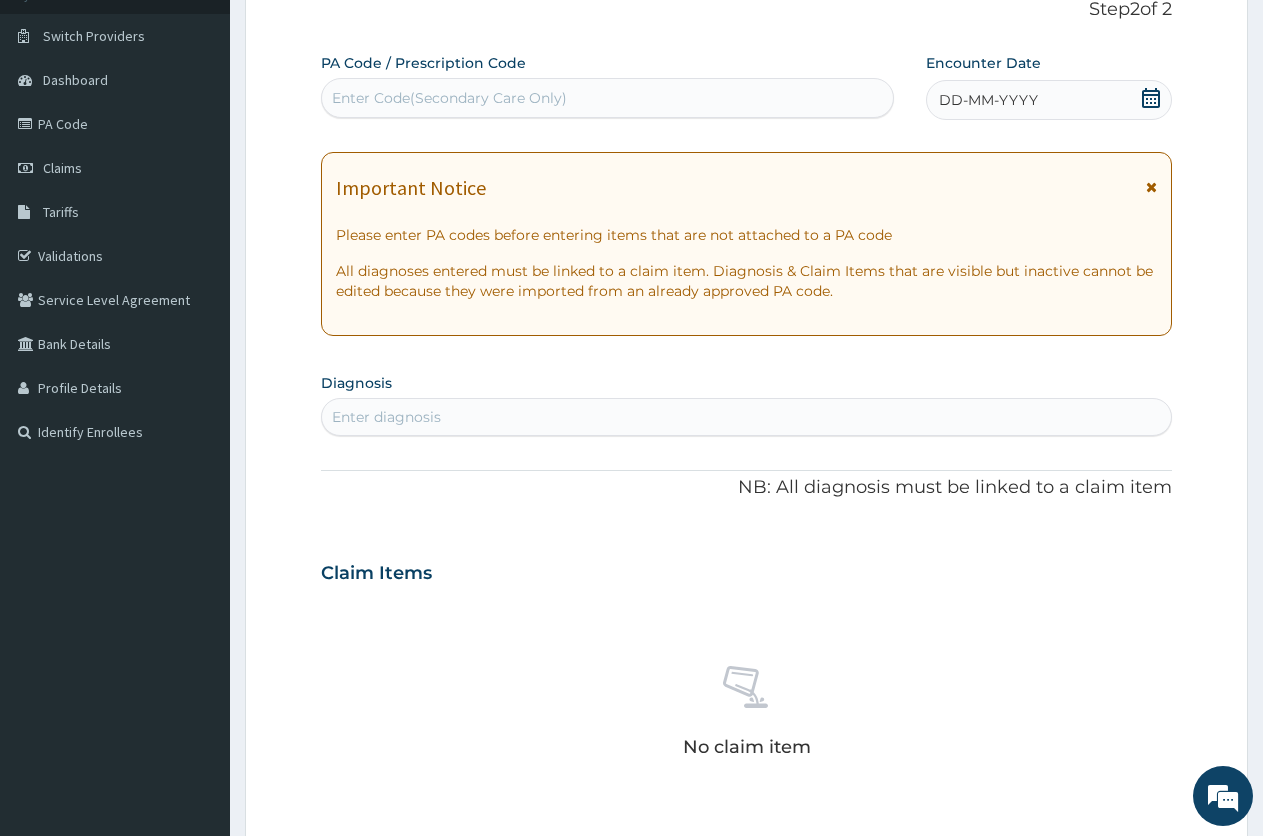 click on "Enter Code(Secondary Care Only)" at bounding box center [607, 98] 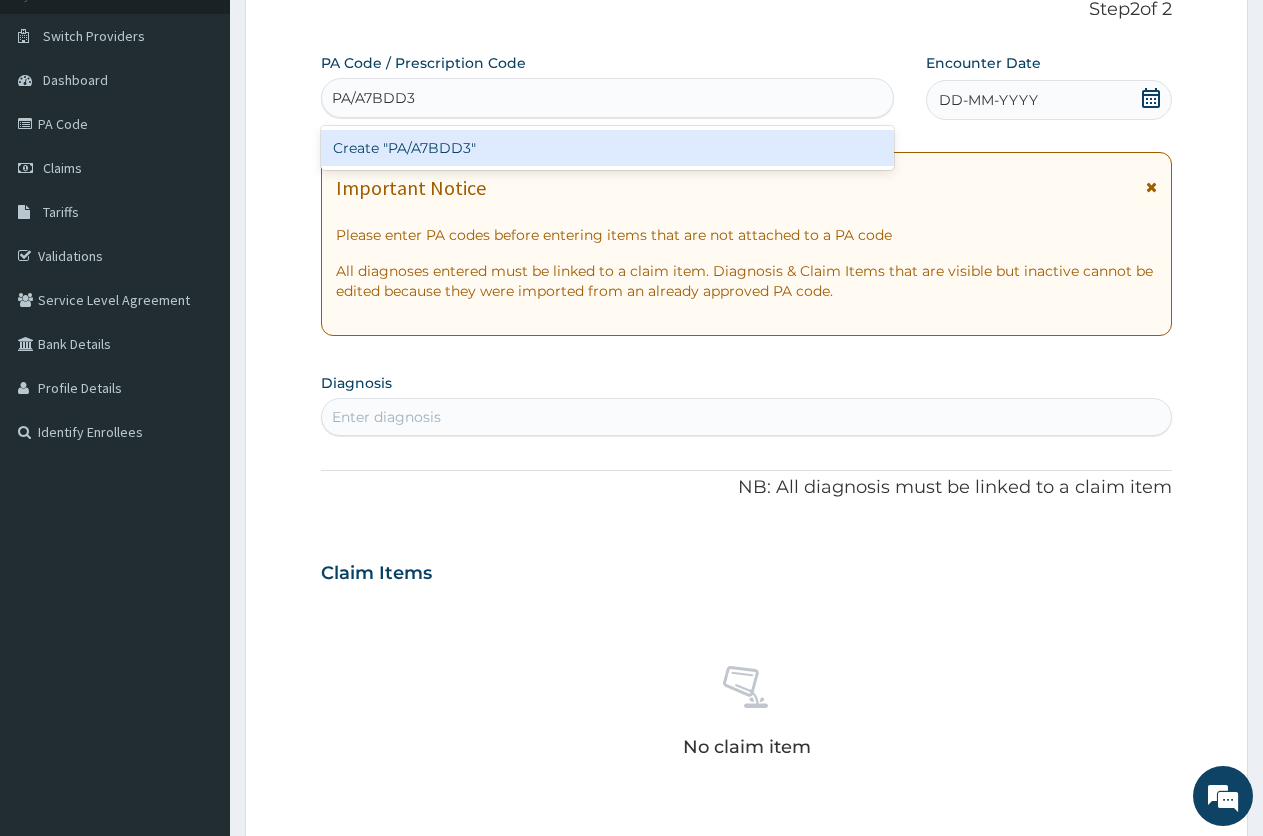 type on "PA/A7BDD3" 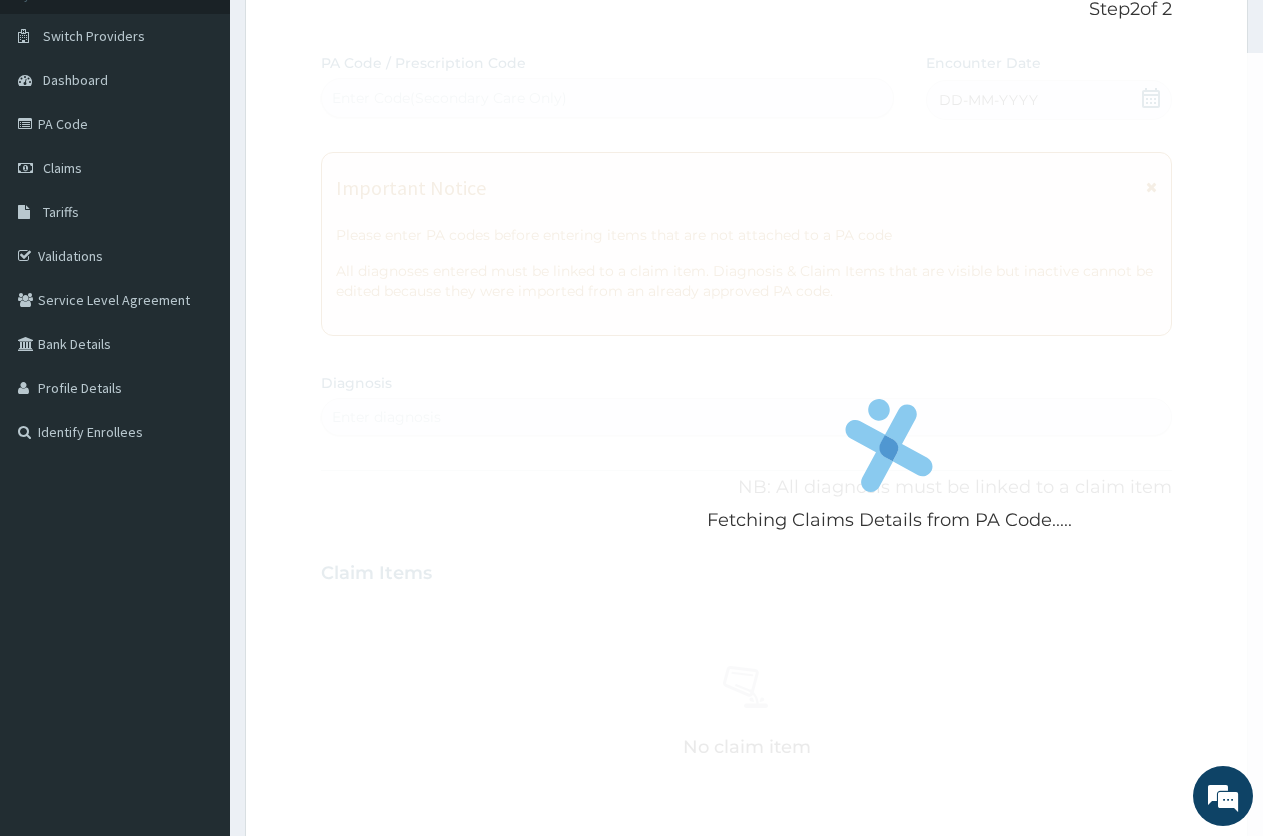click on "Fetching Claims Details from PA Code..... PA Code / Prescription Code Enter Code(Secondary Care Only) Encounter Date DD-MM-YYYY Important Notice Please enter PA codes before entering items that are not attached to a PA code   All diagnoses entered must be linked to a claim item. Diagnosis & Claim Items that are visible but inactive cannot be edited because they were imported from an already approved PA code. Diagnosis Enter diagnosis NB: All diagnosis must be linked to a claim item Claim Items No claim item Types Select Type Item Select Item Pair Diagnosis Select Diagnosis Unit Price 0 Add Comment" at bounding box center (746, 570) 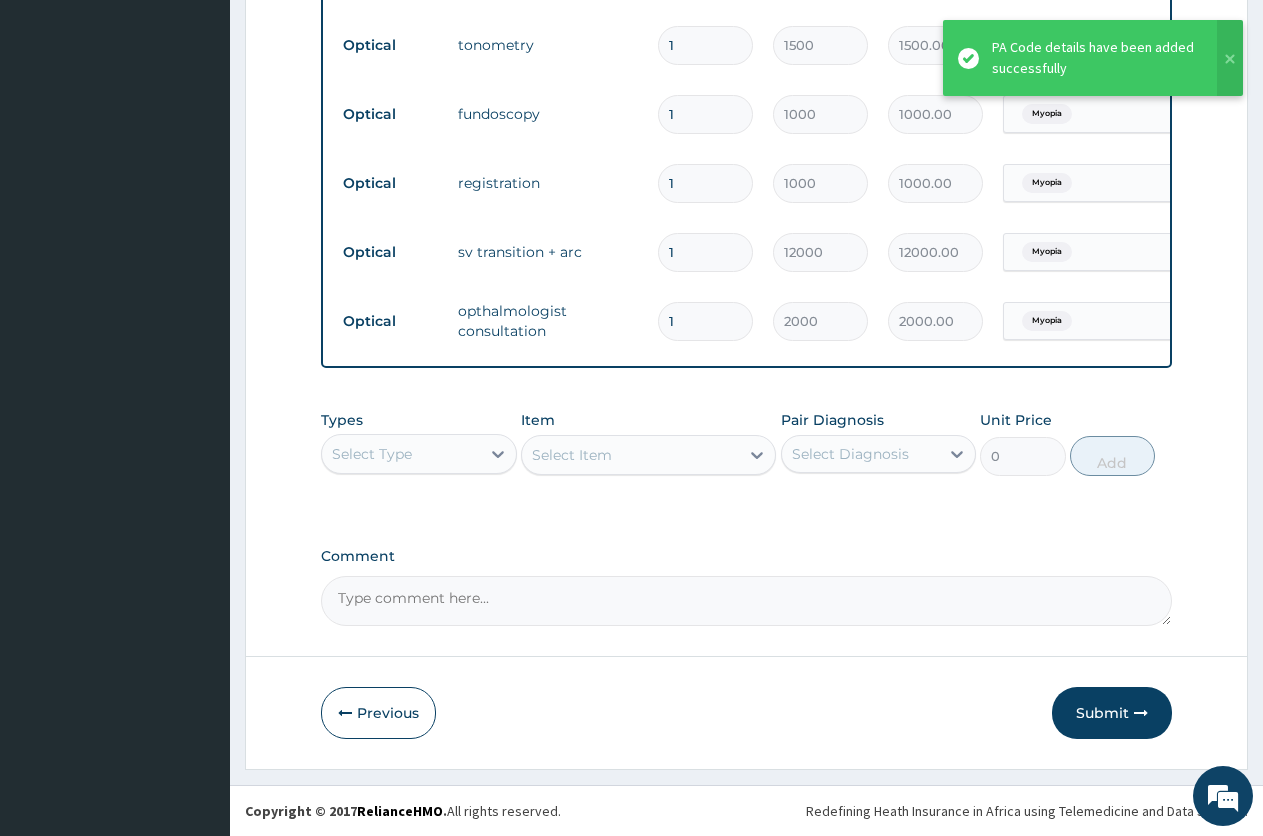 scroll, scrollTop: 873, scrollLeft: 0, axis: vertical 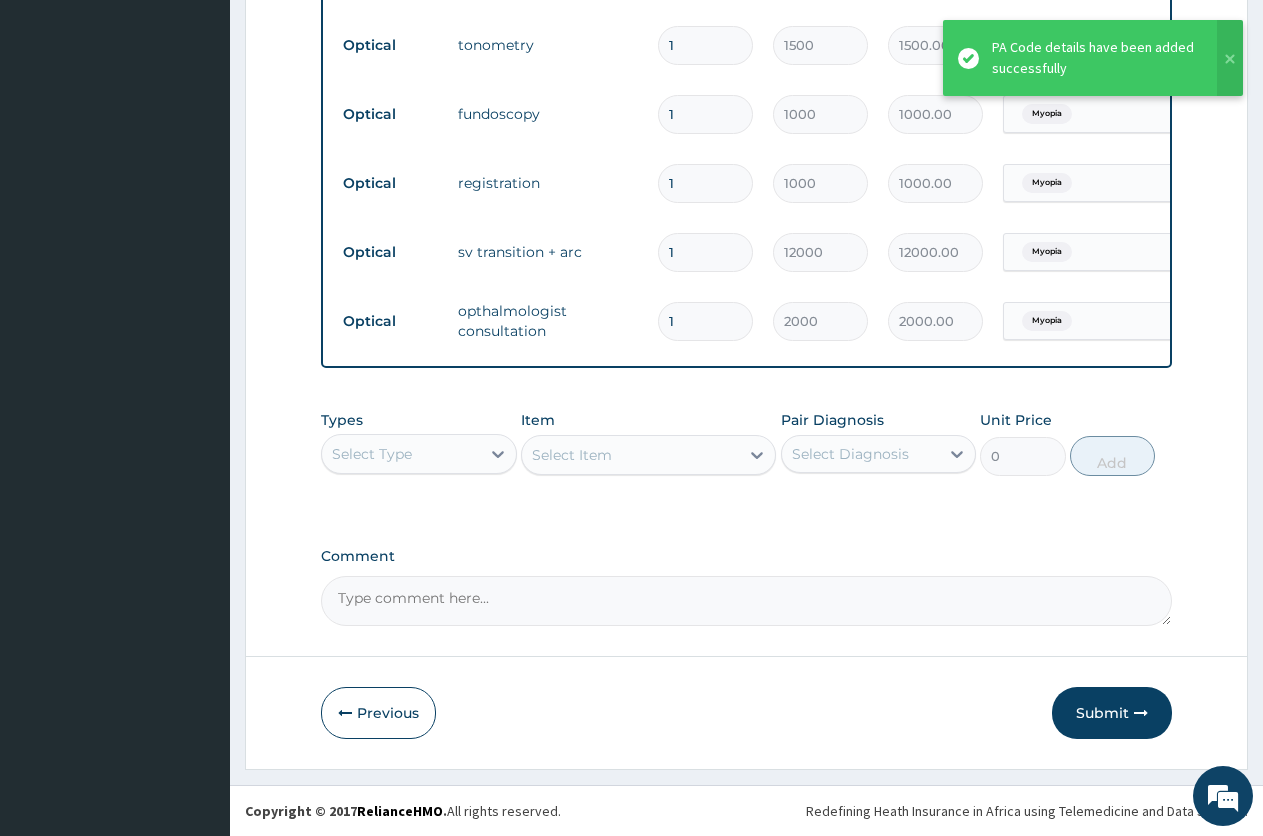 click on "Comment" at bounding box center (746, 601) 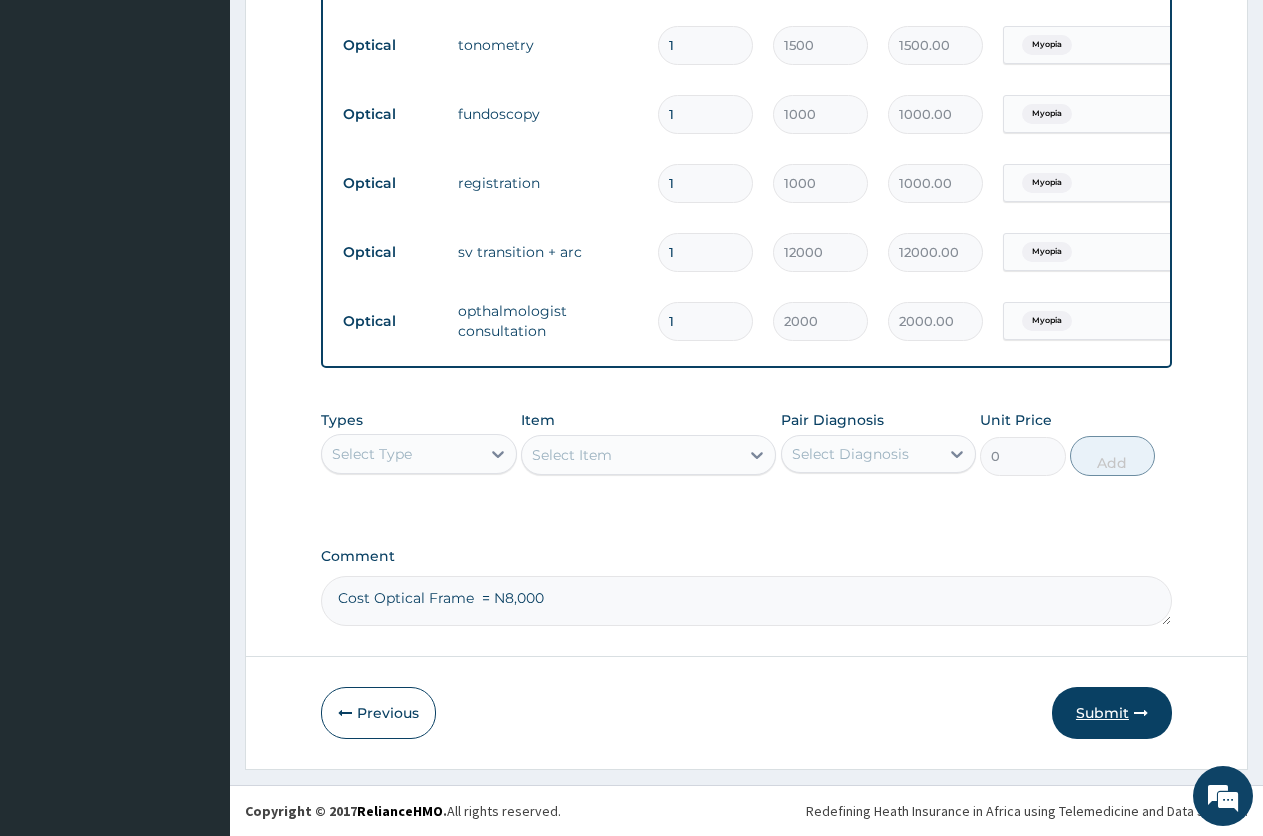 type on "Cost Optical Frame  = N8,000" 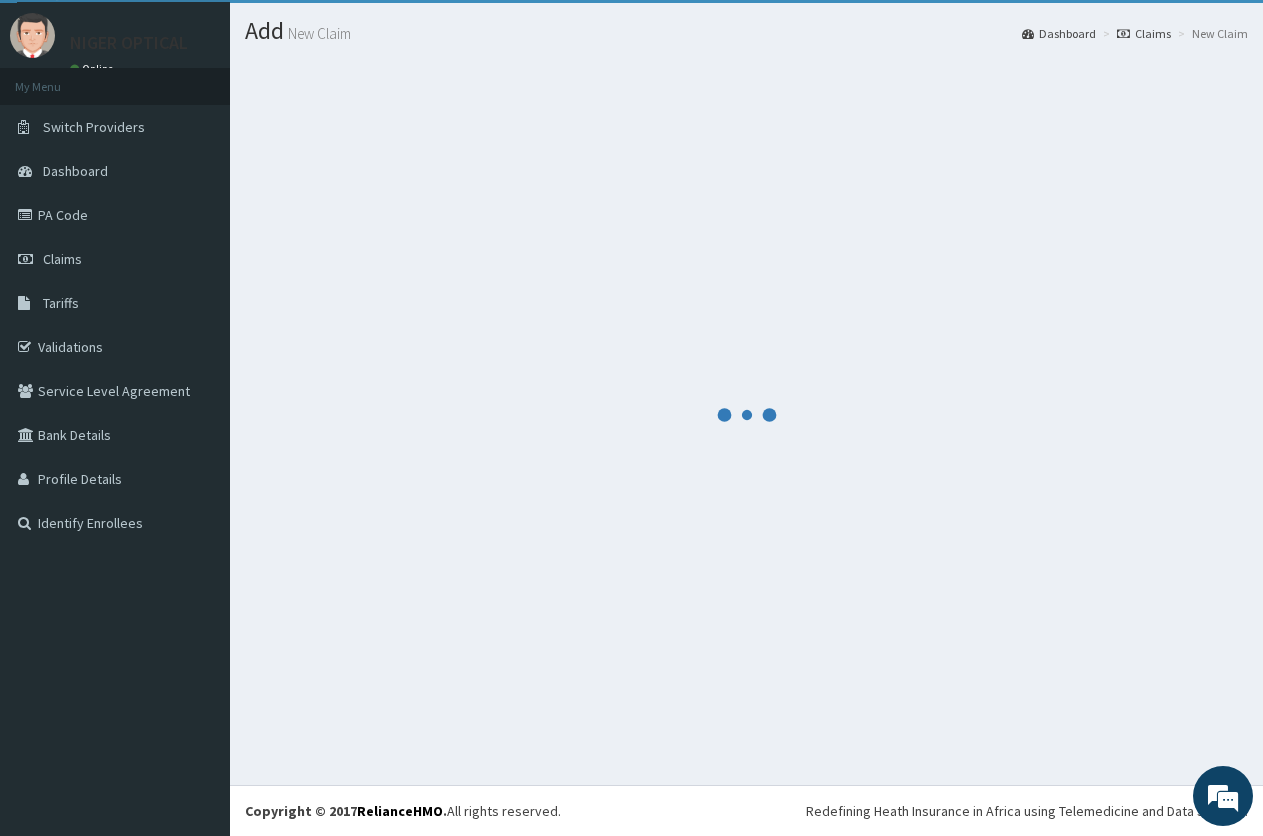 scroll, scrollTop: 873, scrollLeft: 0, axis: vertical 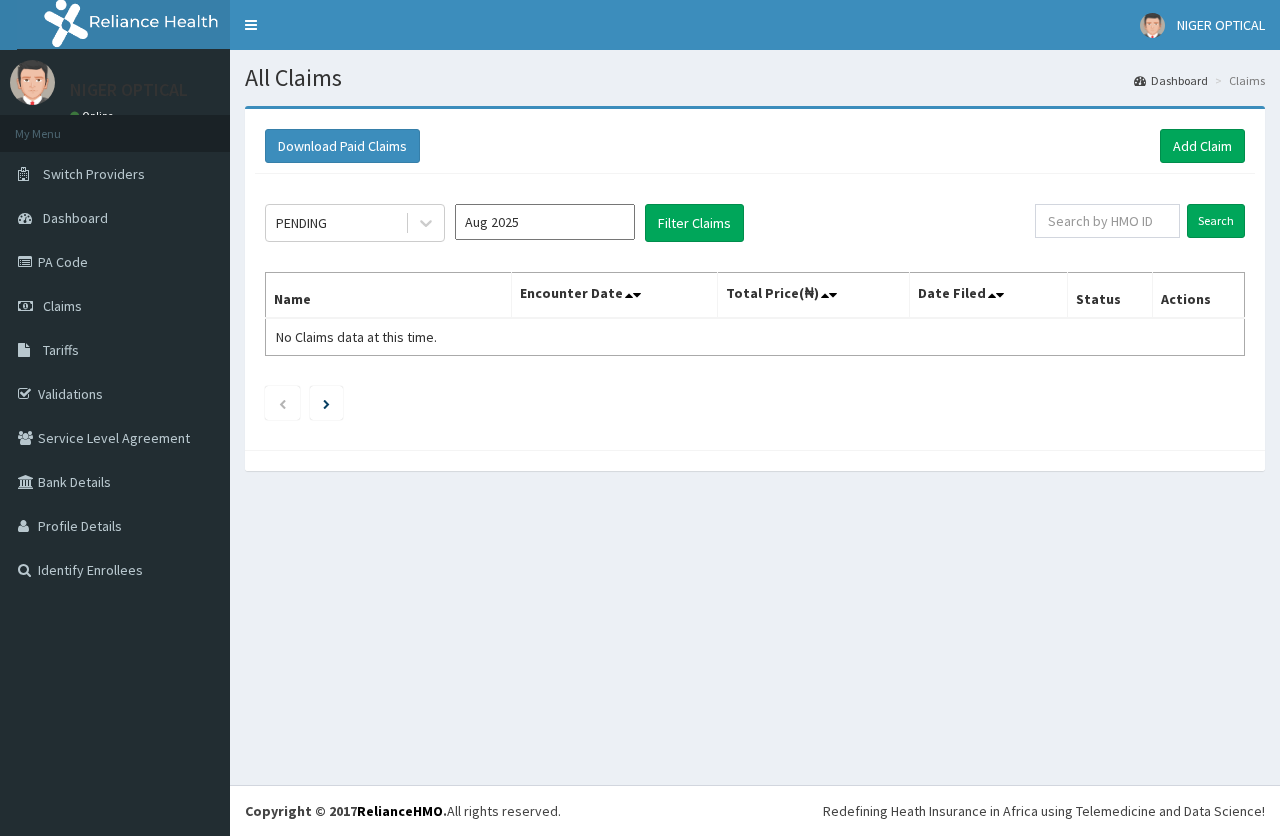 click on "Aug 2025" at bounding box center (545, 222) 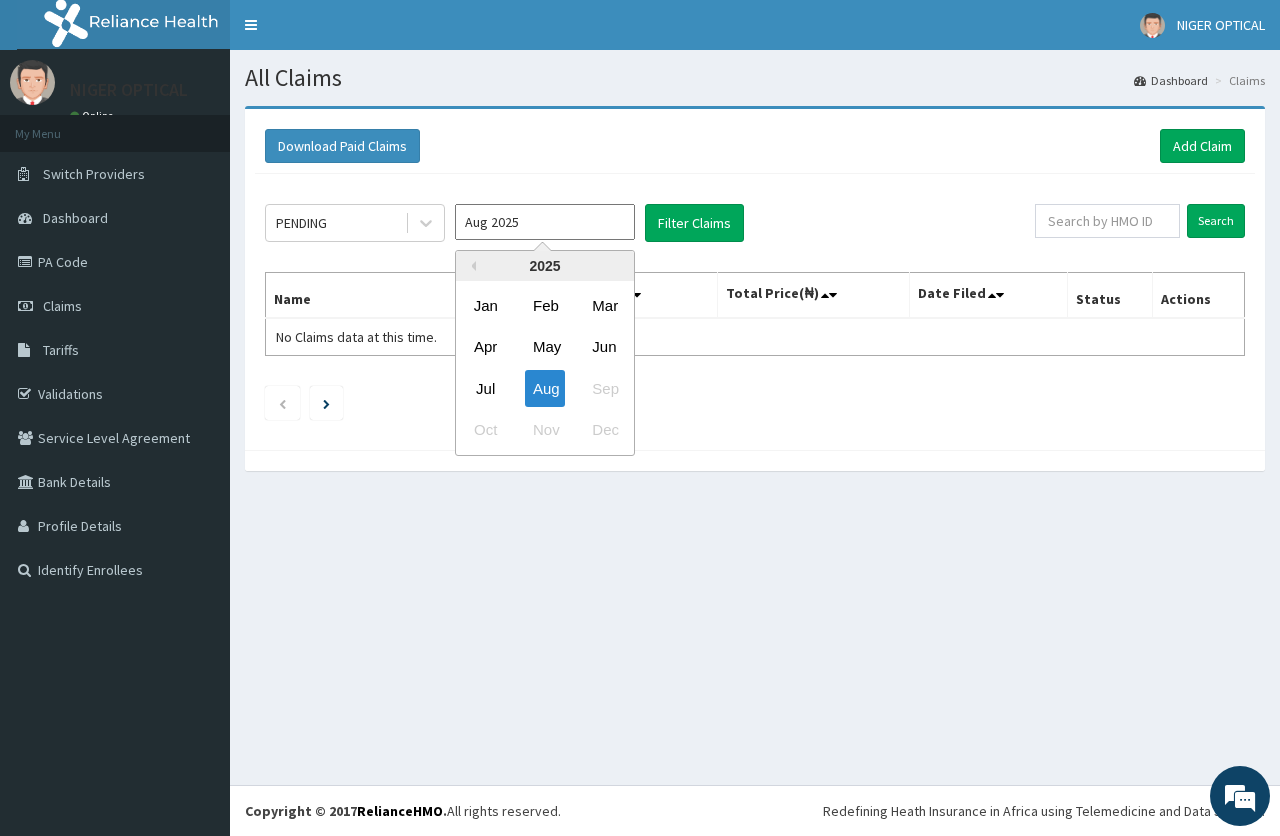 click on "Jul" at bounding box center [486, 388] 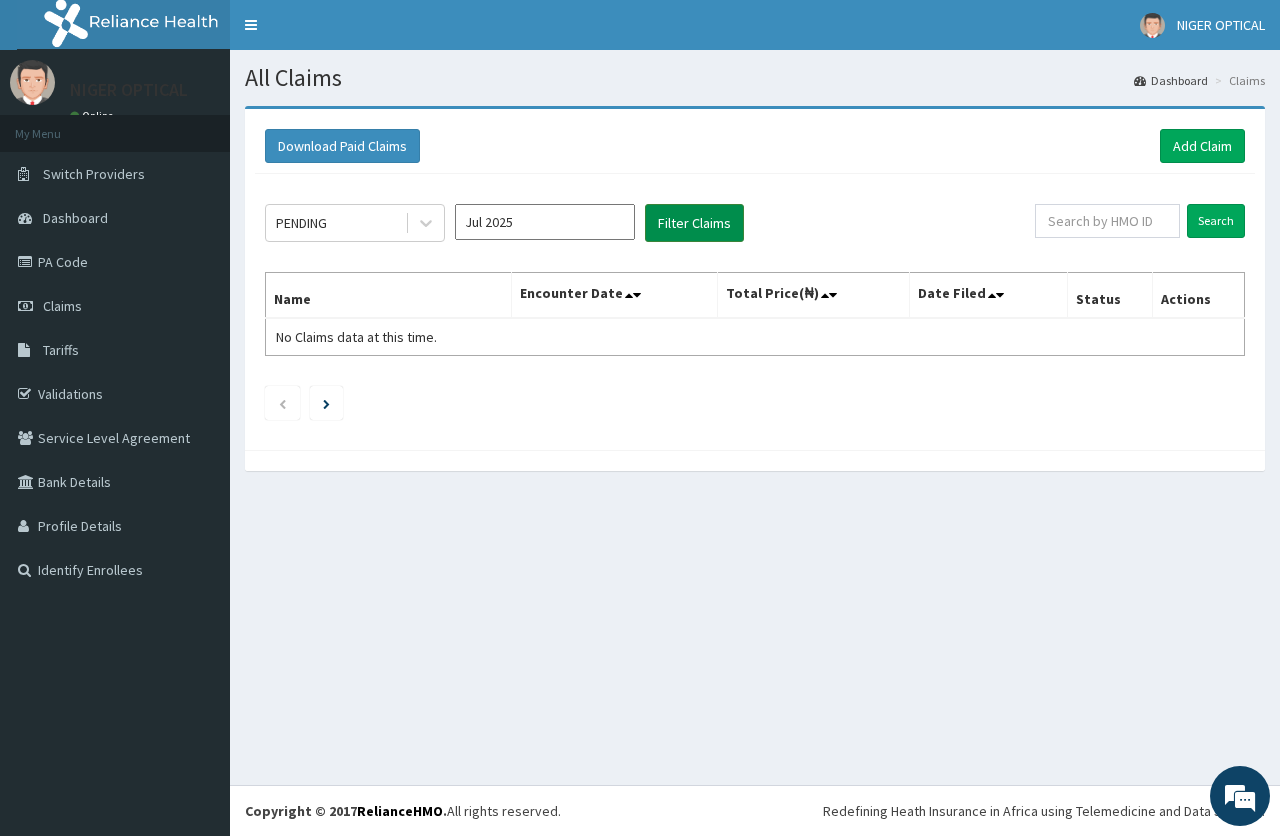 click on "Filter Claims" at bounding box center (694, 223) 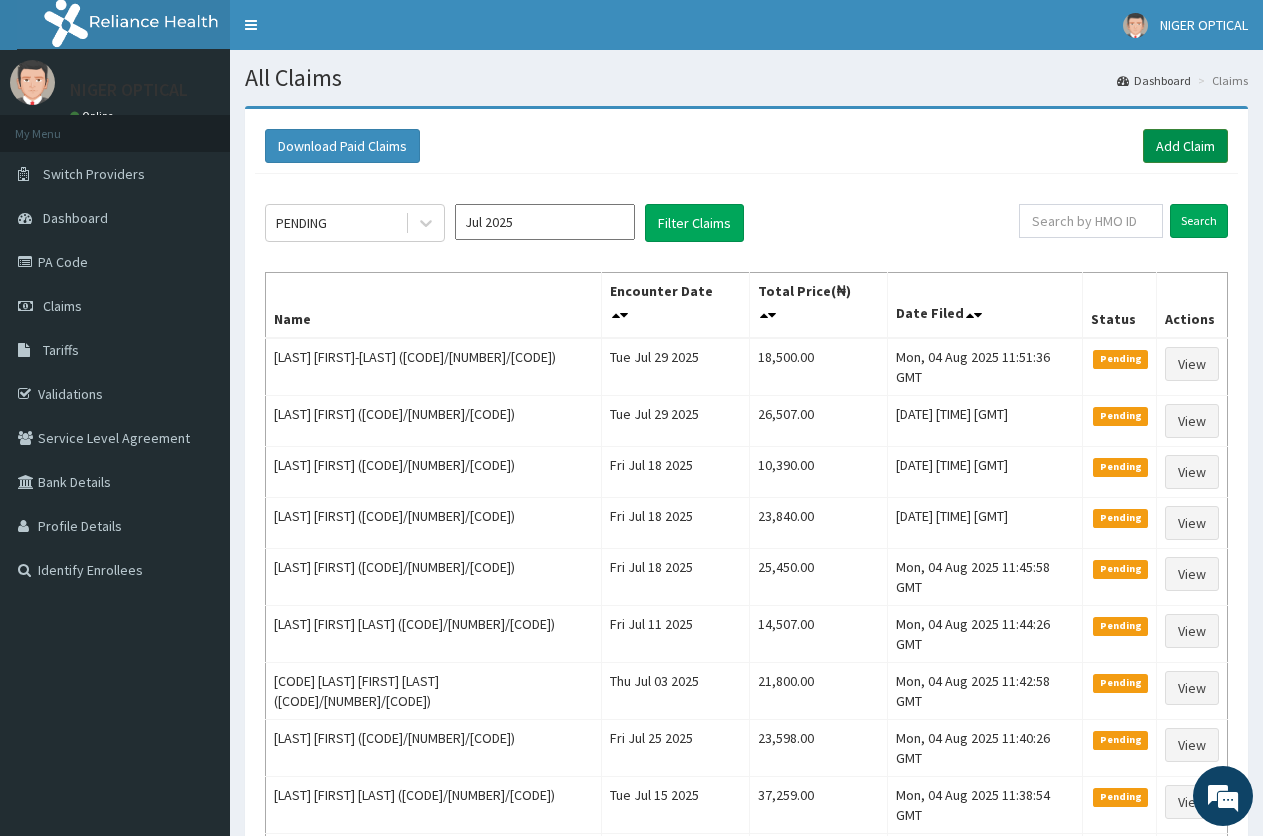 click on "Add Claim" at bounding box center [1185, 146] 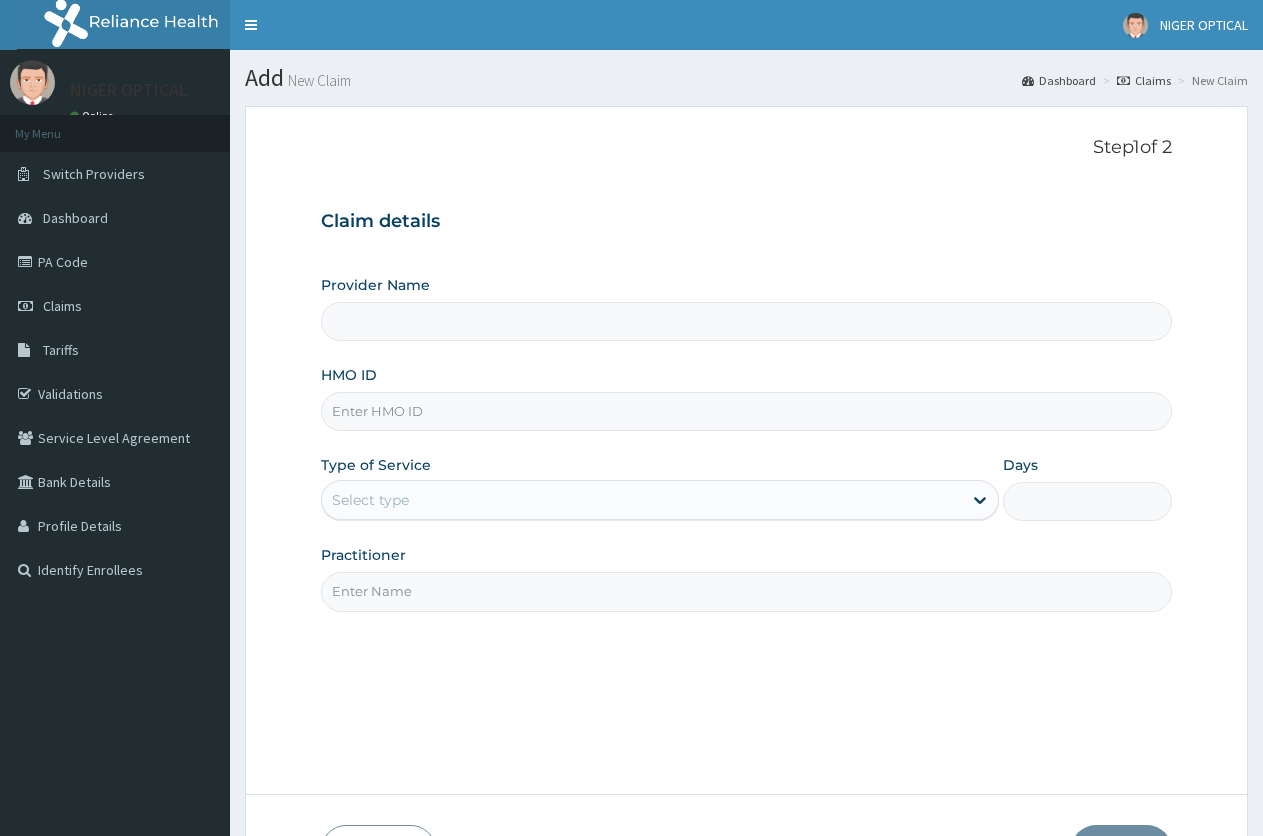 scroll, scrollTop: 0, scrollLeft: 0, axis: both 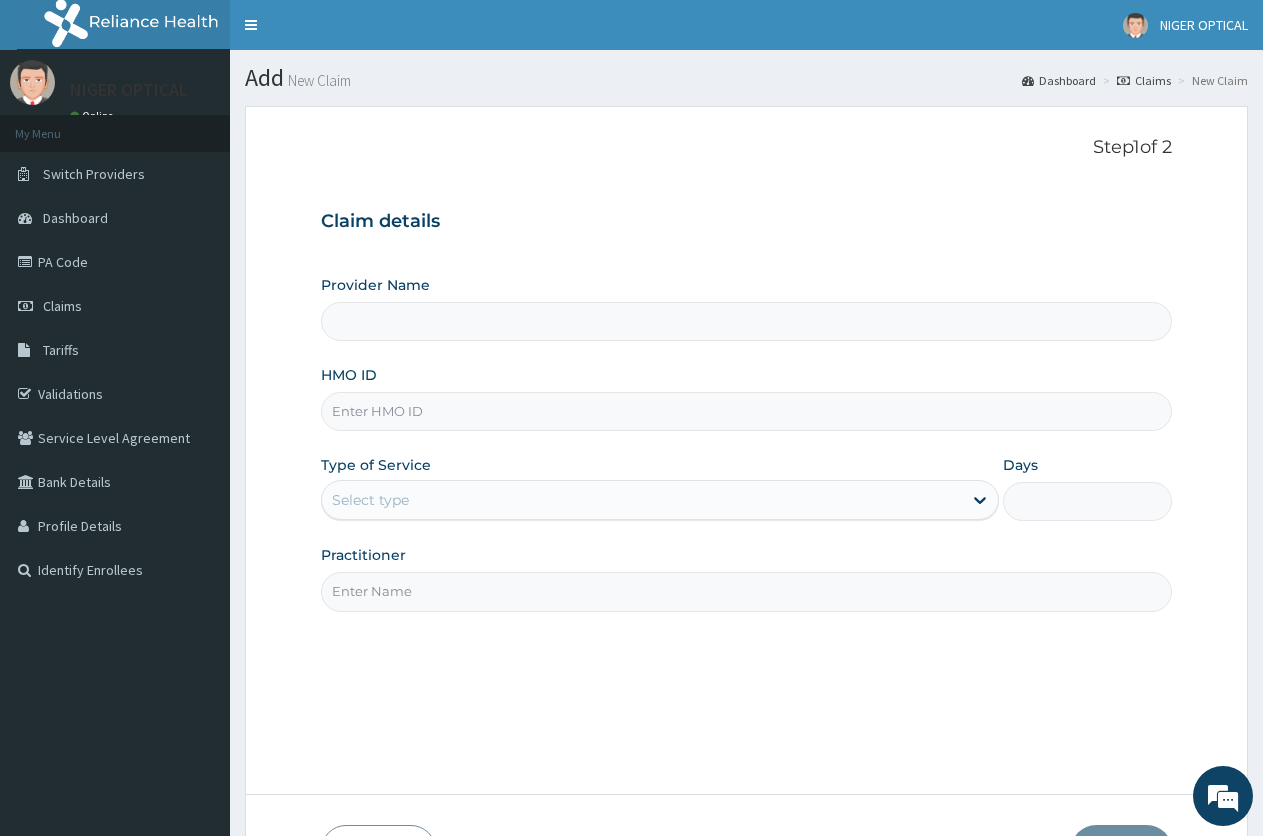 click on "Provider Name" at bounding box center (746, 321) 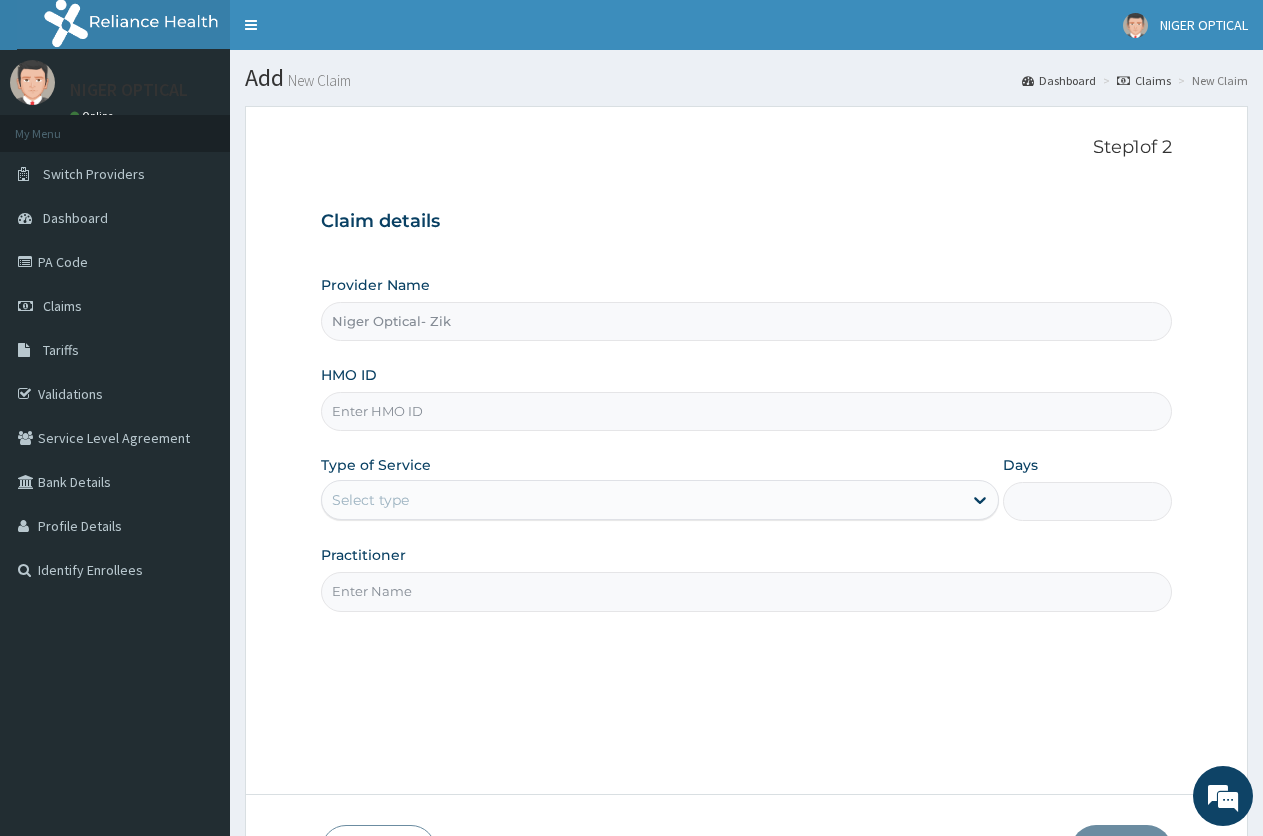 scroll, scrollTop: 0, scrollLeft: 0, axis: both 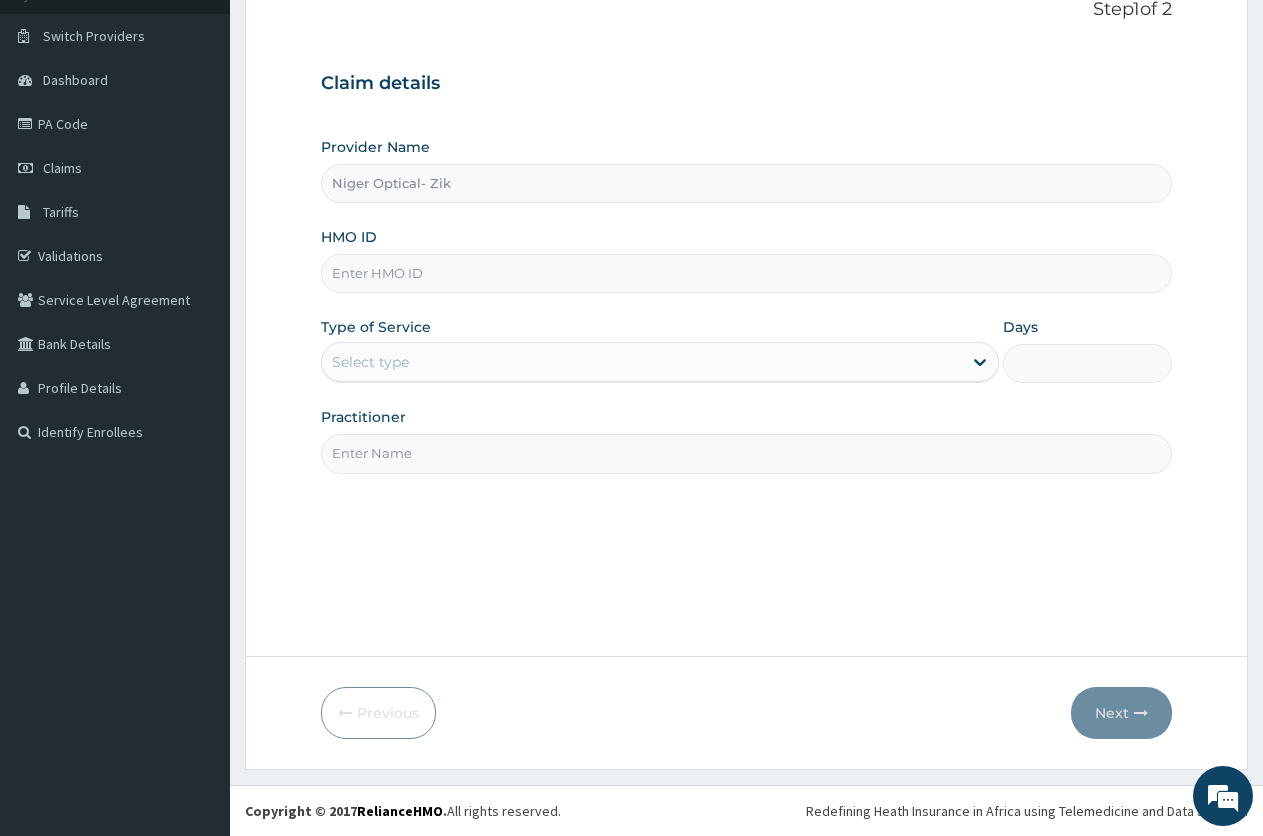 click on "Previous   Next" at bounding box center [746, 713] 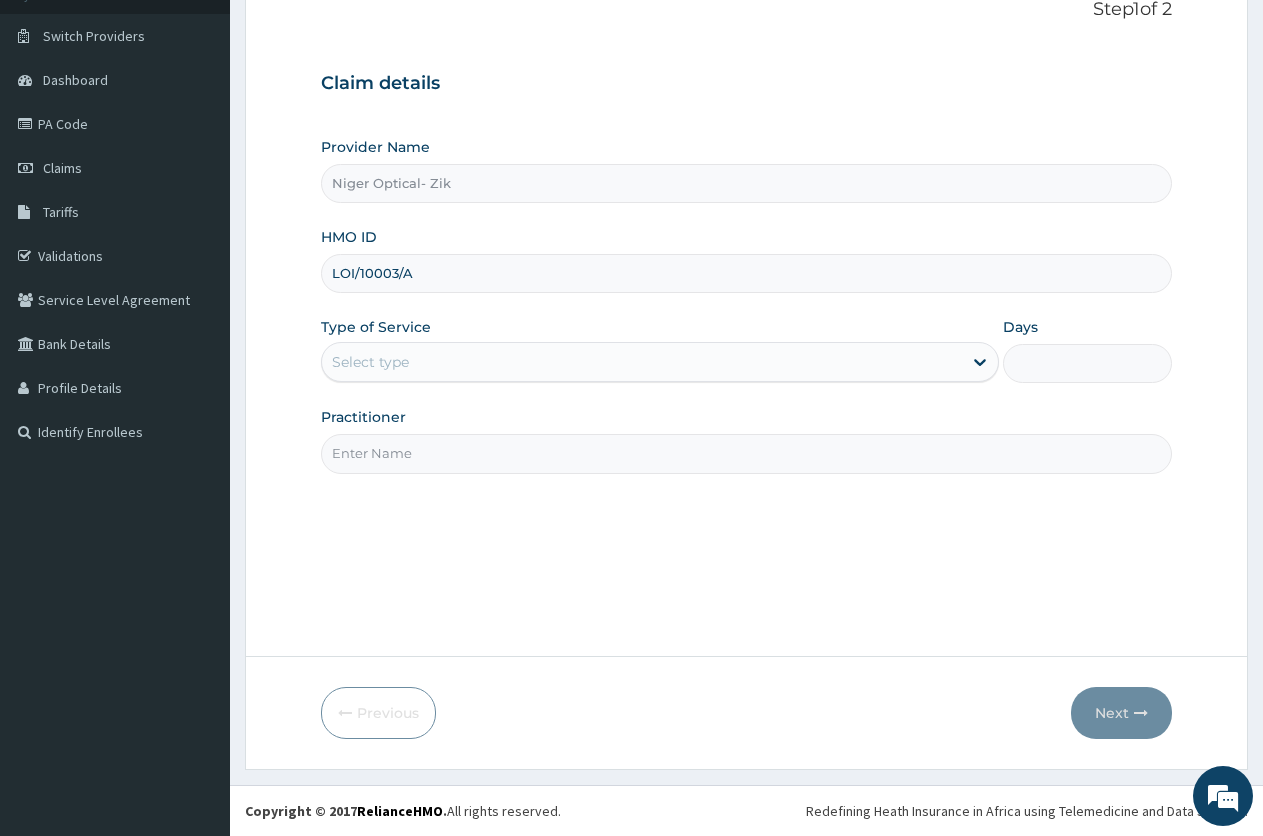 type on "LOI/10003/A" 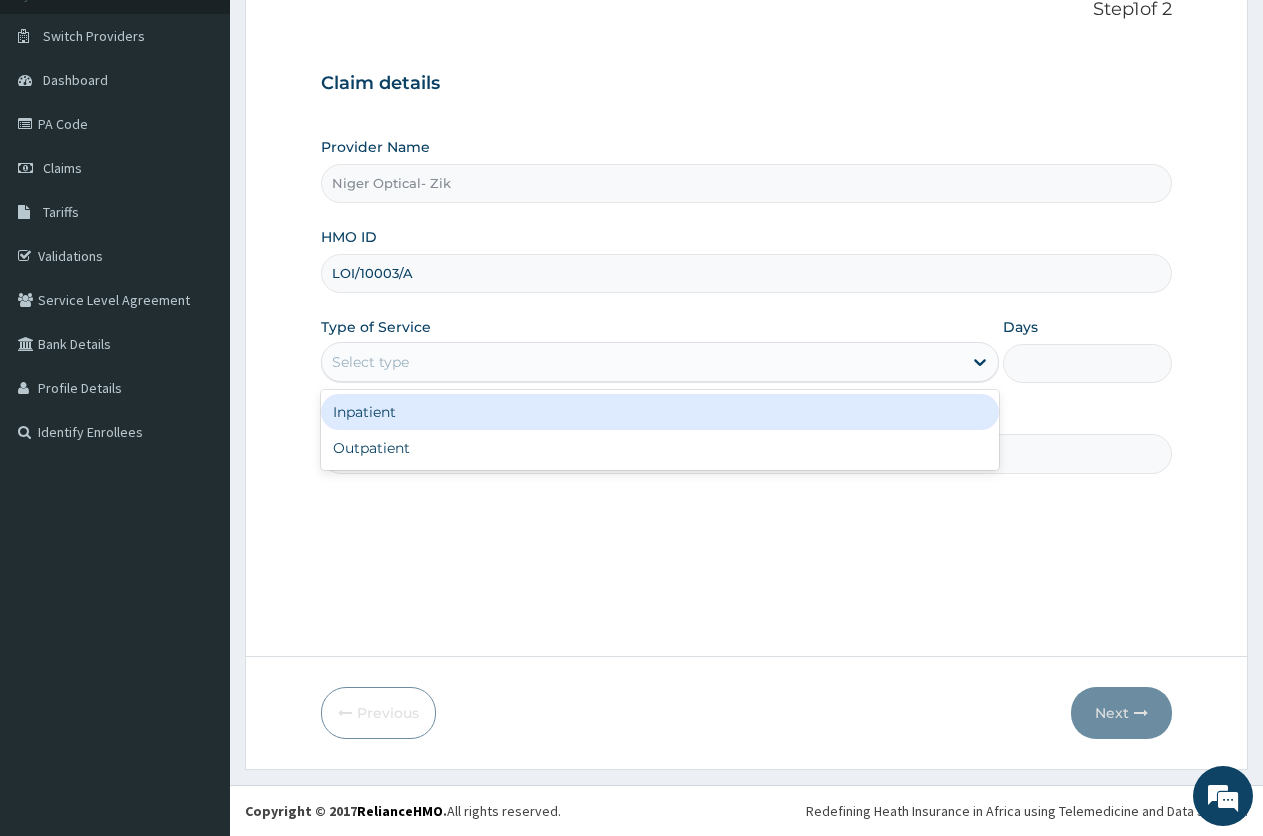 drag, startPoint x: 348, startPoint y: 343, endPoint x: 355, endPoint y: 369, distance: 26.925823 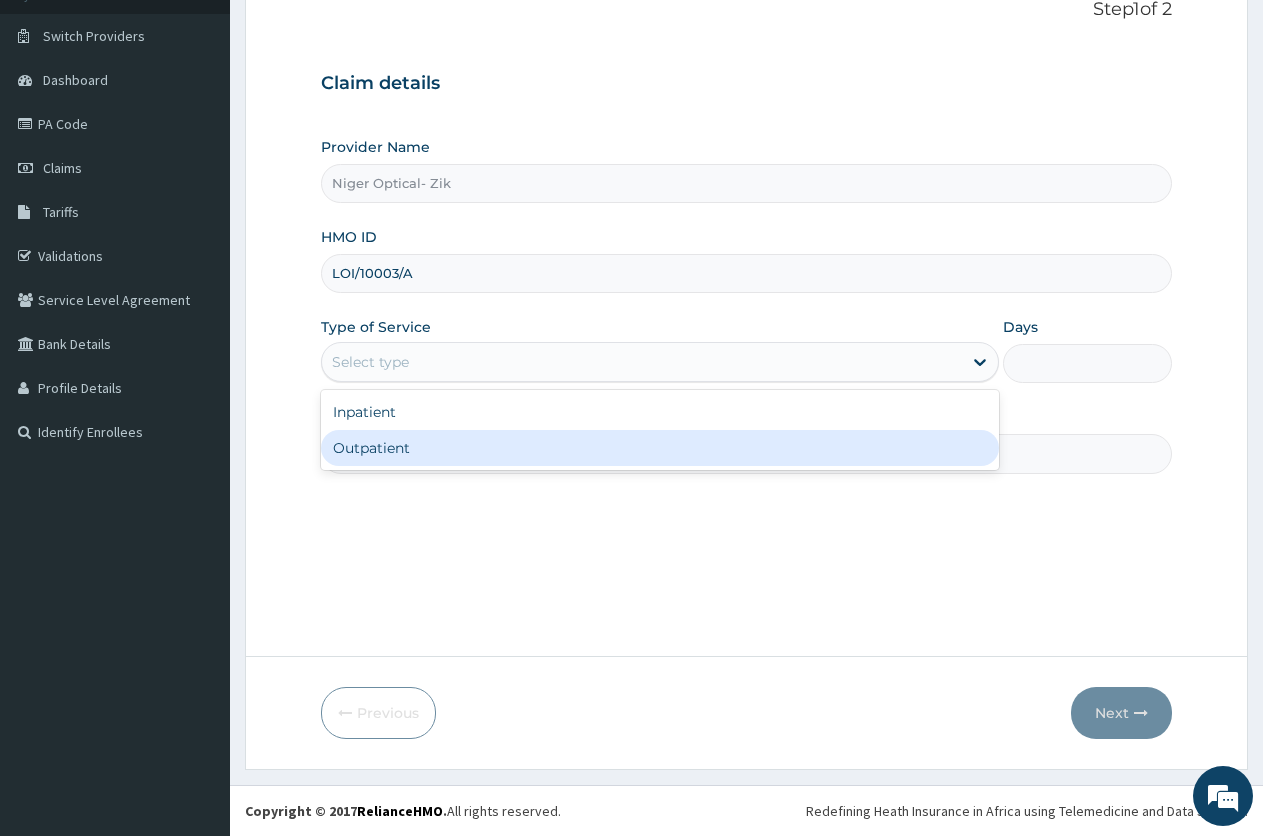 click on "Outpatient" at bounding box center (659, 448) 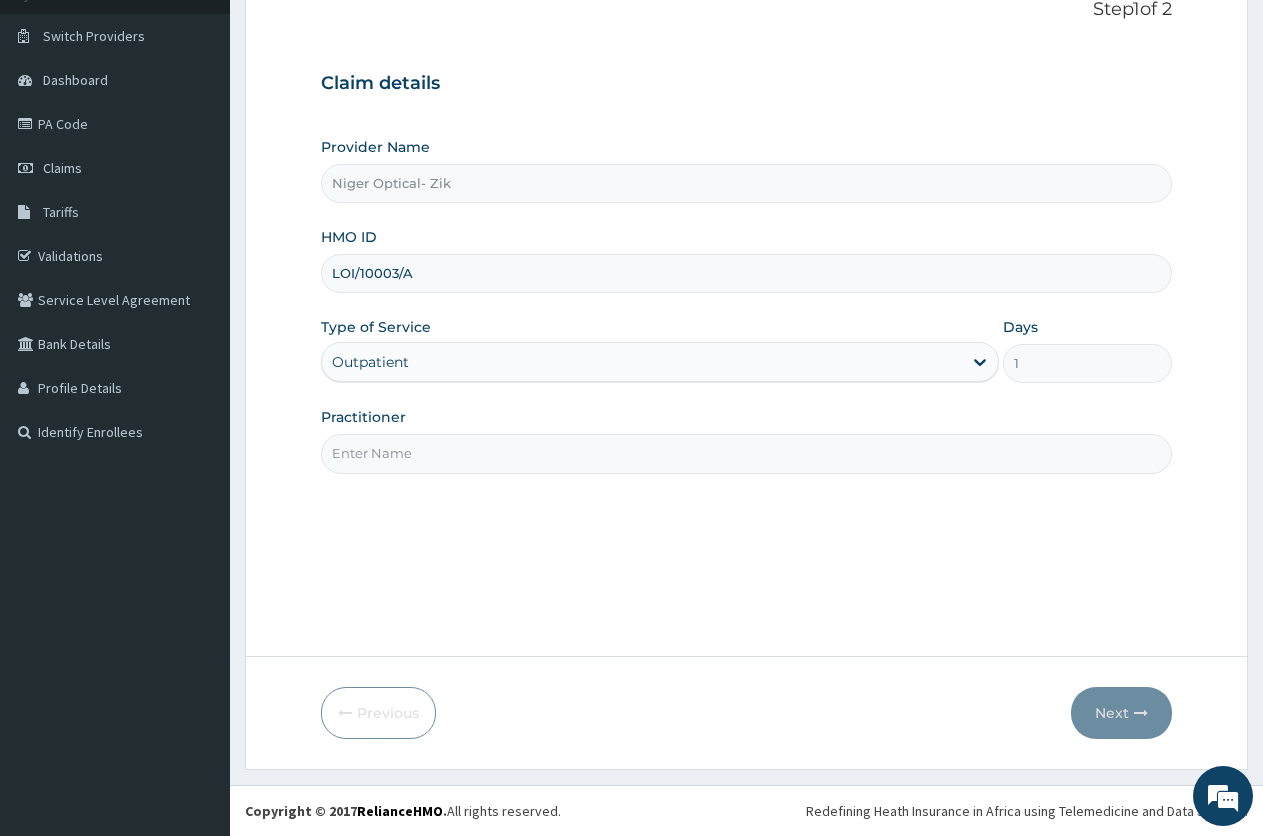 click on "Practitioner" at bounding box center (746, 453) 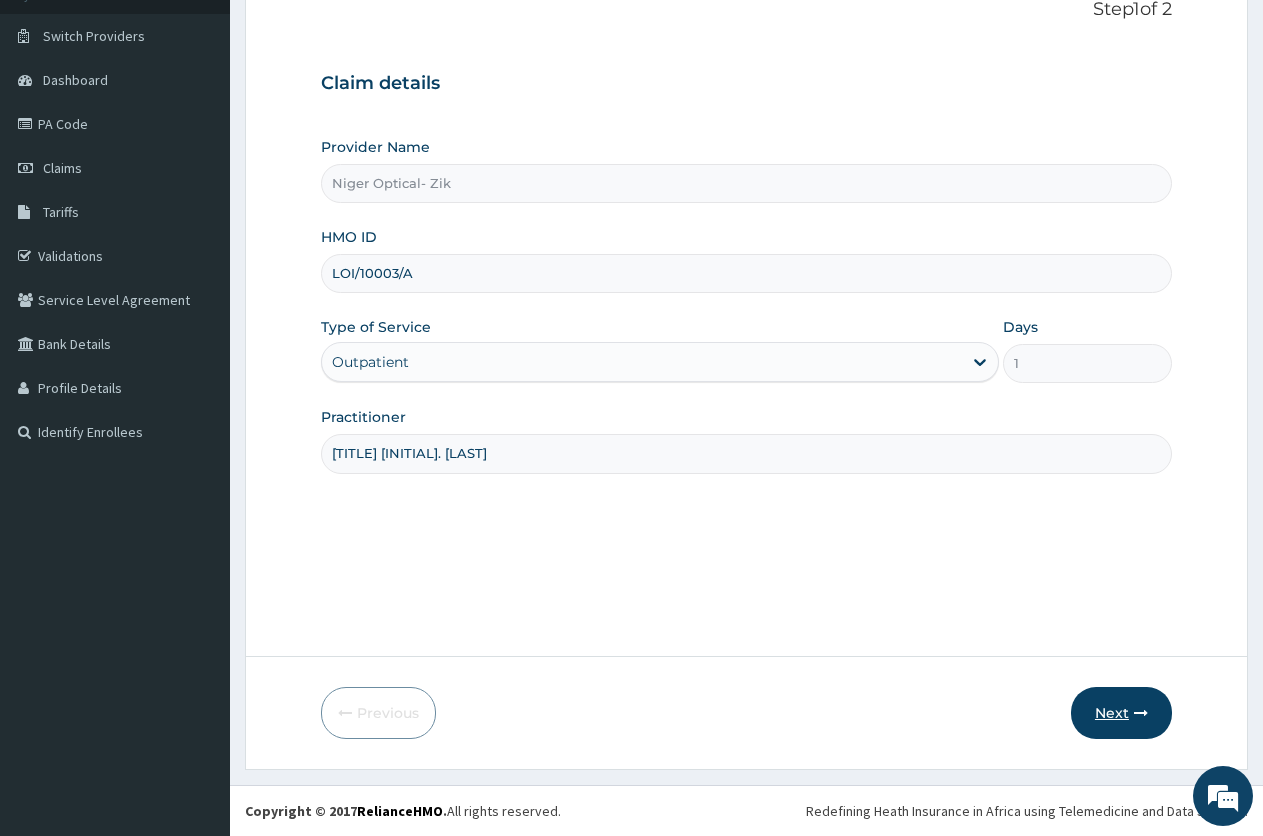 click on "Next" at bounding box center [1121, 713] 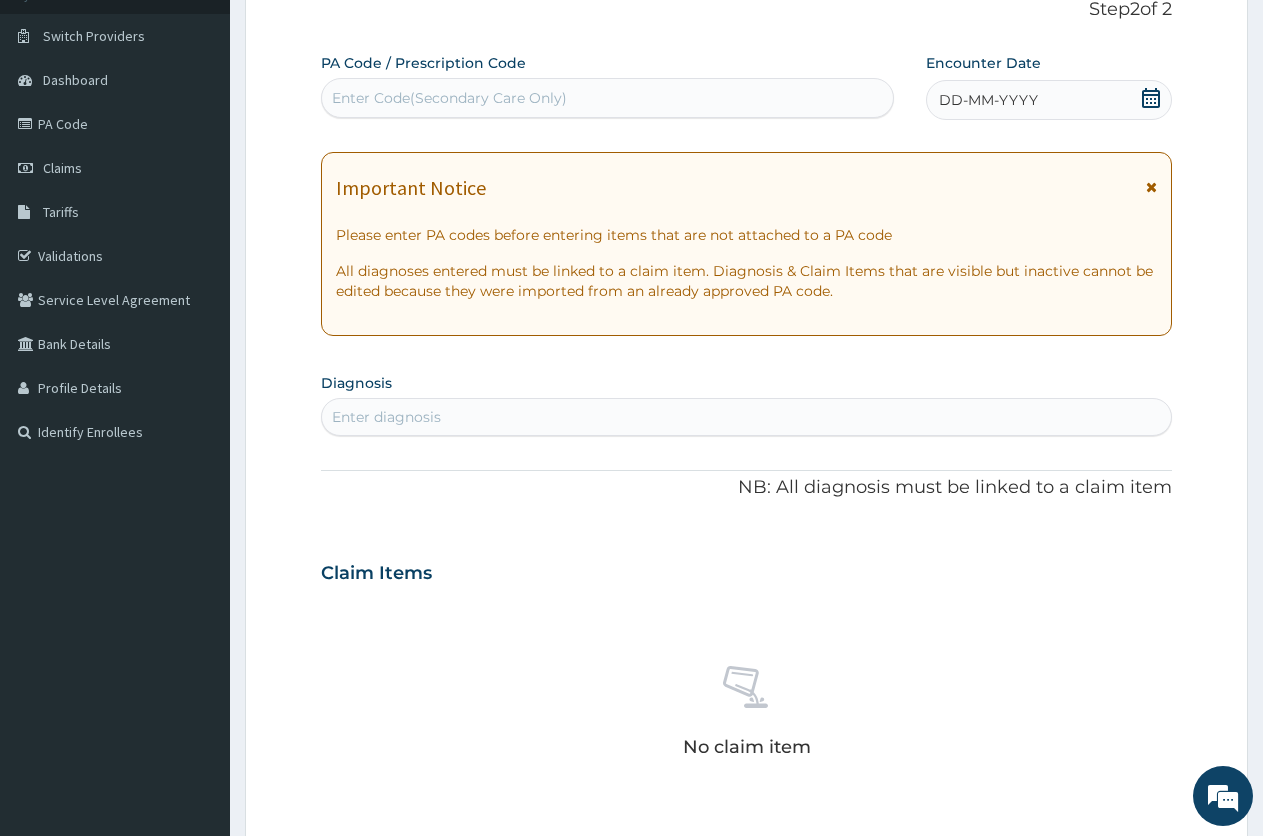 click on "Enter Code(Secondary Care Only)" at bounding box center [607, 98] 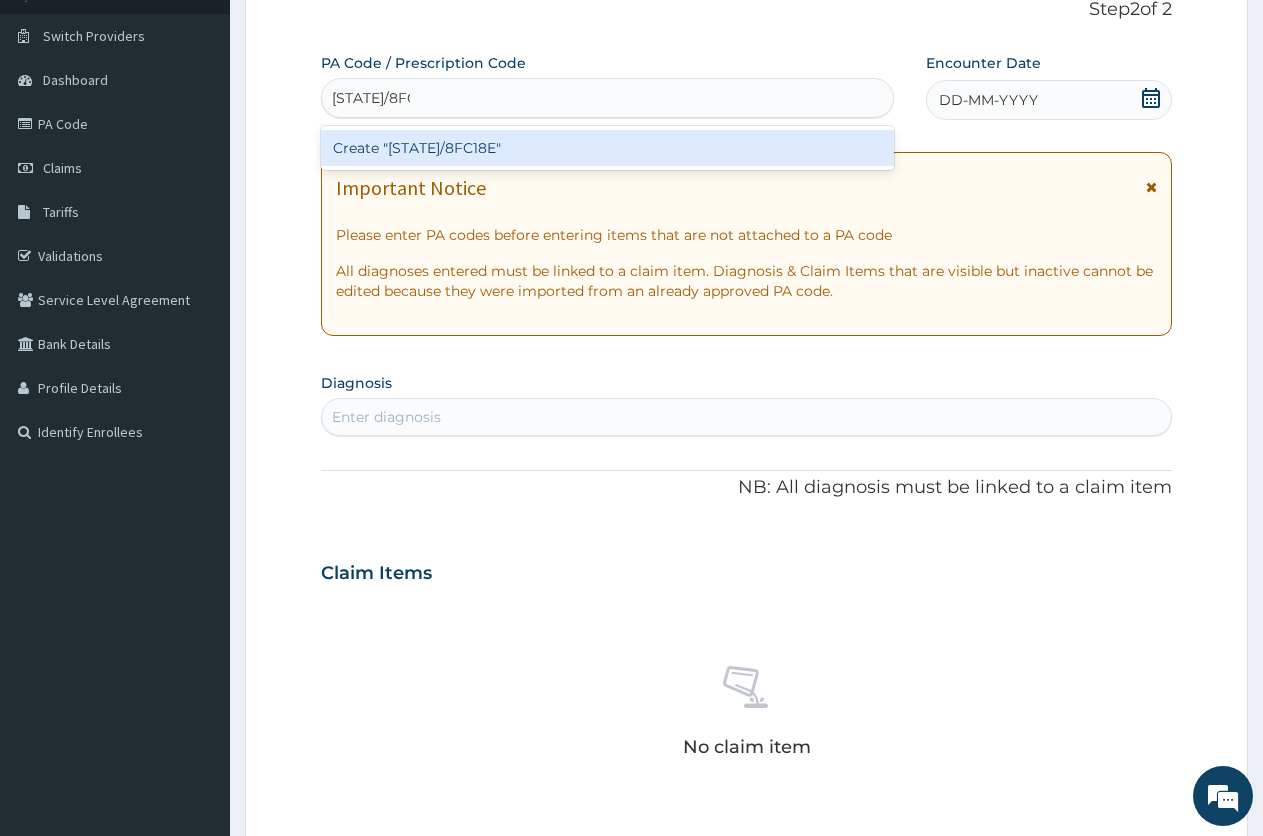 type on "PA/8FC18E" 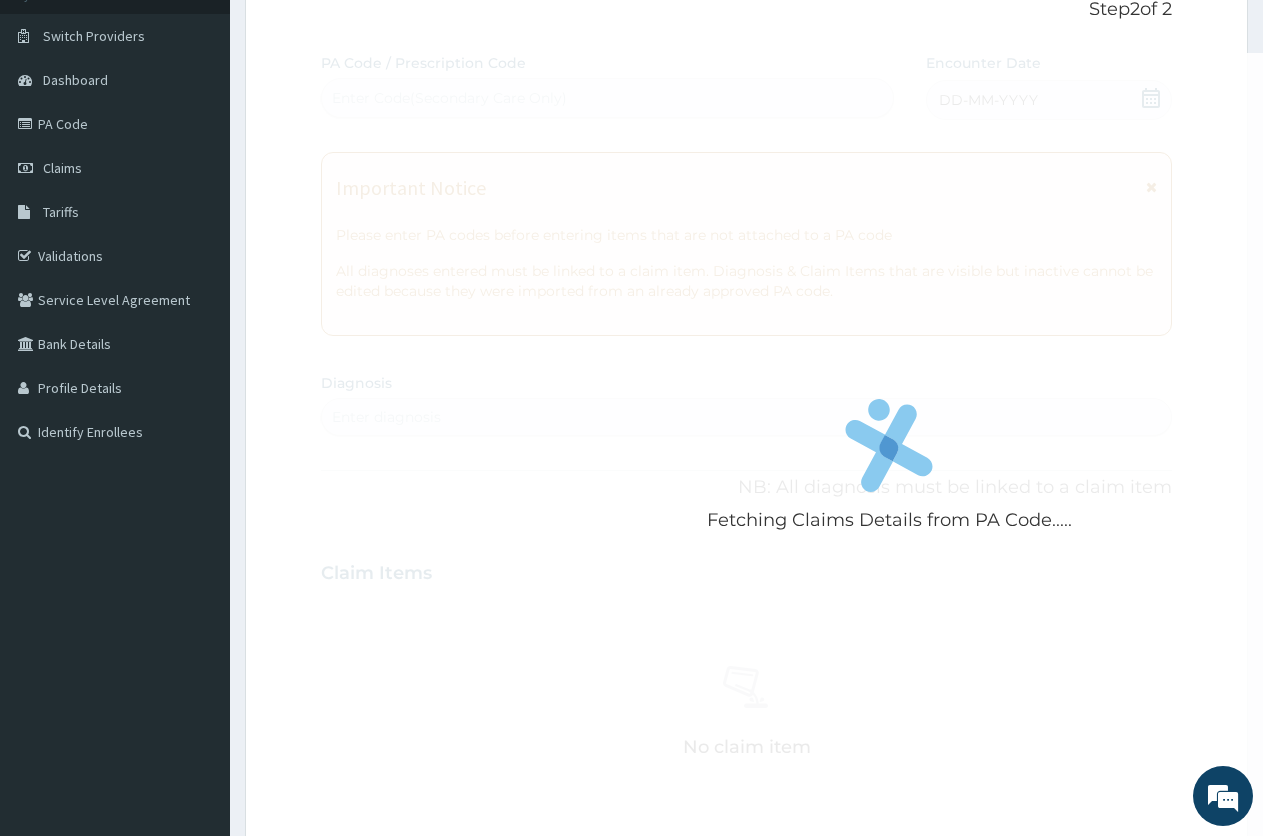click on "Fetching Claims Details from PA Code..... PA Code / Prescription Code Enter Code(Secondary Care Only) Encounter Date DD-MM-YYYY Important Notice Please enter PA codes before entering items that are not attached to a PA code   All diagnoses entered must be linked to a claim item. Diagnosis & Claim Items that are visible but inactive cannot be edited because they were imported from an already approved PA code. Diagnosis Enter diagnosis NB: All diagnosis must be linked to a claim item Claim Items No claim item Types Select Type Item Select Item Pair Diagnosis Select Diagnosis Unit Price 0 Add Comment" at bounding box center (746, 570) 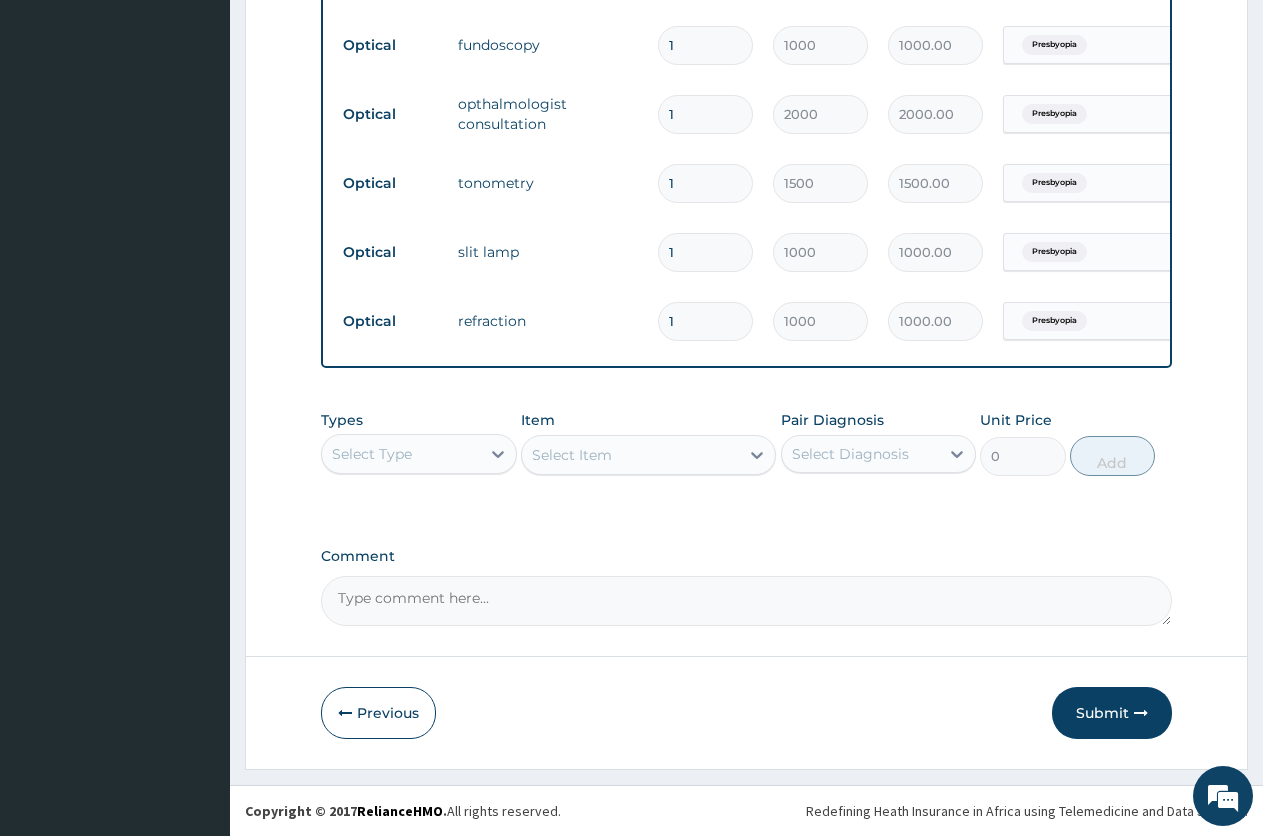 scroll, scrollTop: 1149, scrollLeft: 0, axis: vertical 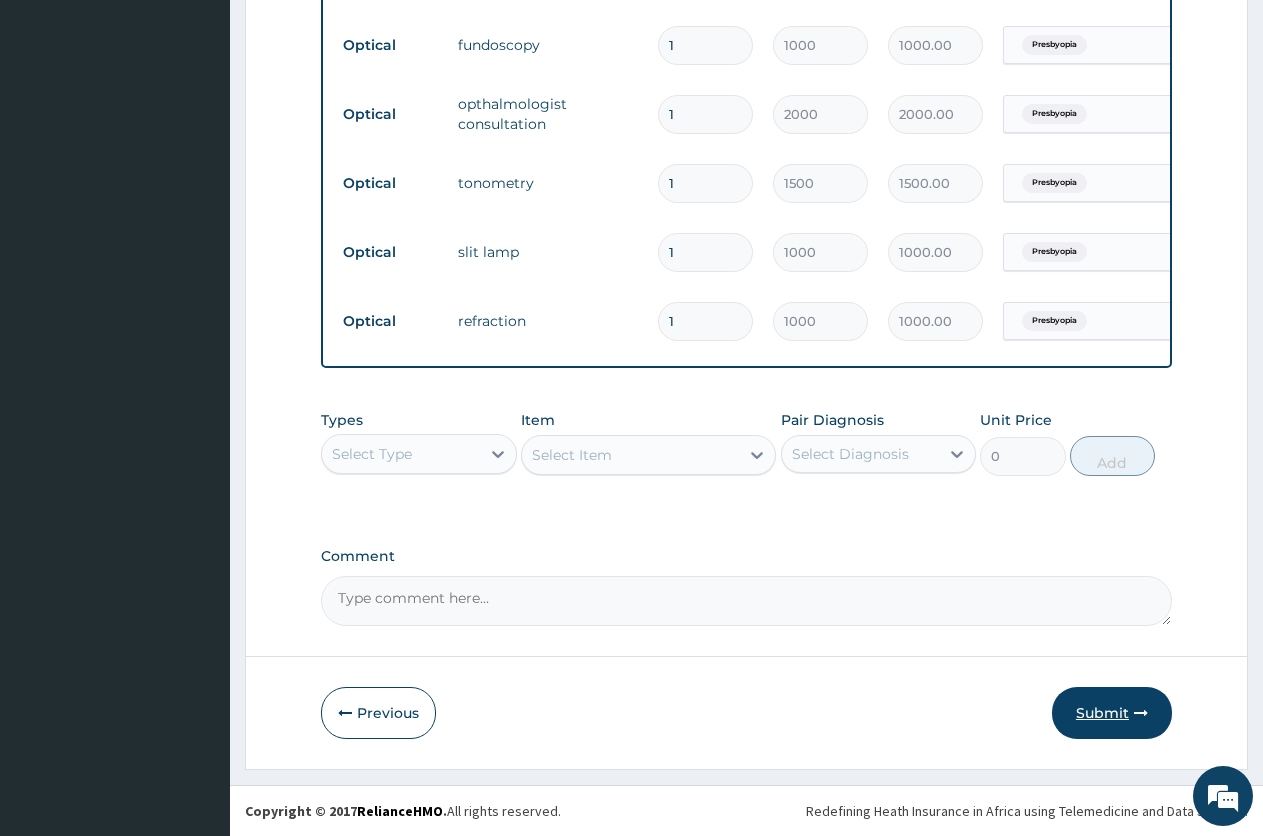 click on "Submit" at bounding box center (1112, 713) 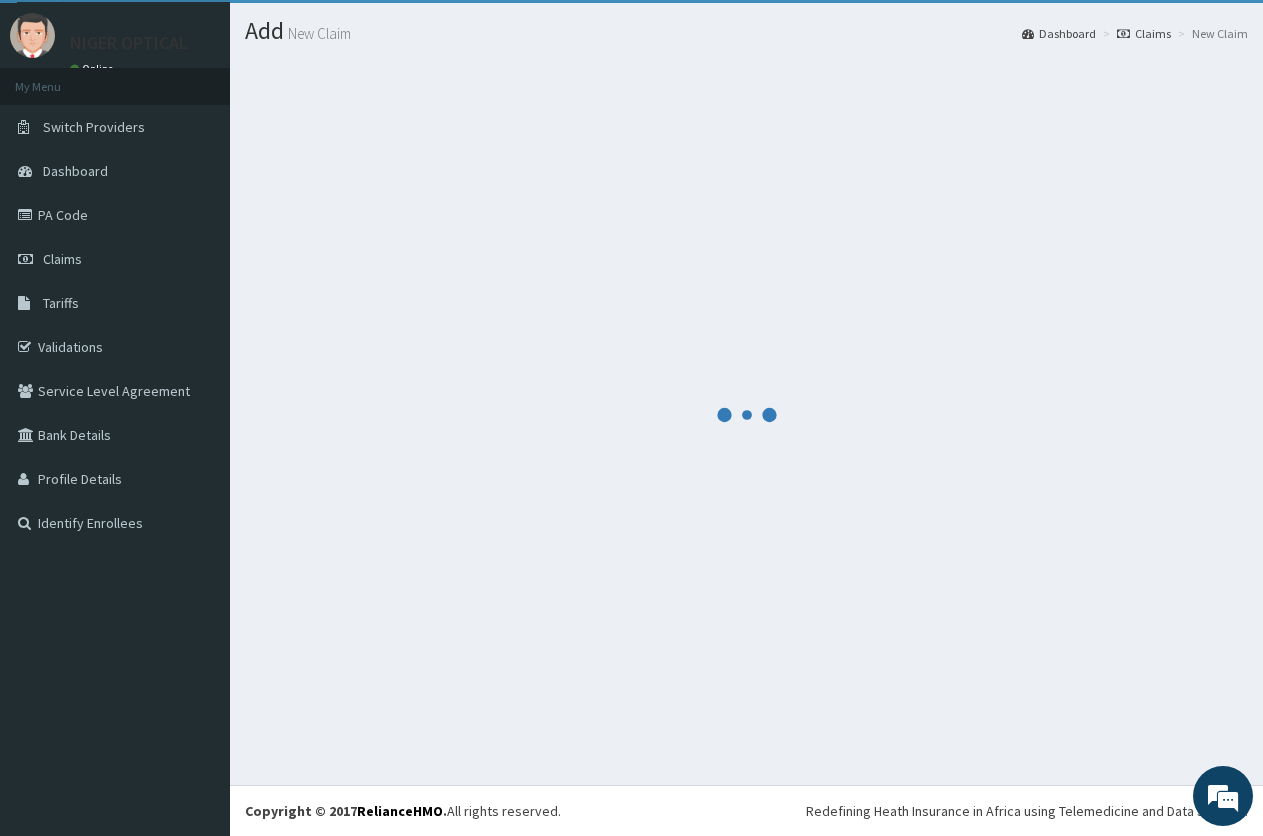 scroll, scrollTop: 1149, scrollLeft: 0, axis: vertical 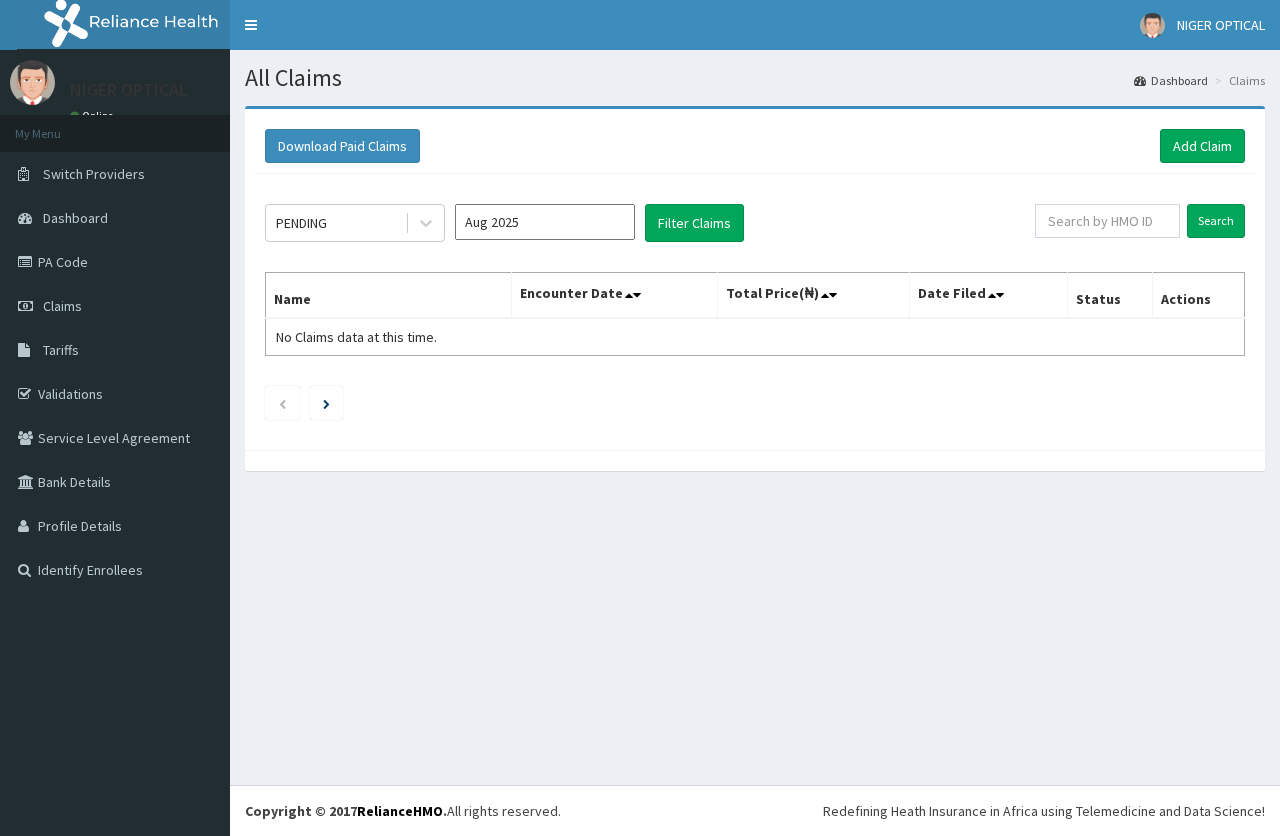 click on "Aug 2025" at bounding box center (545, 222) 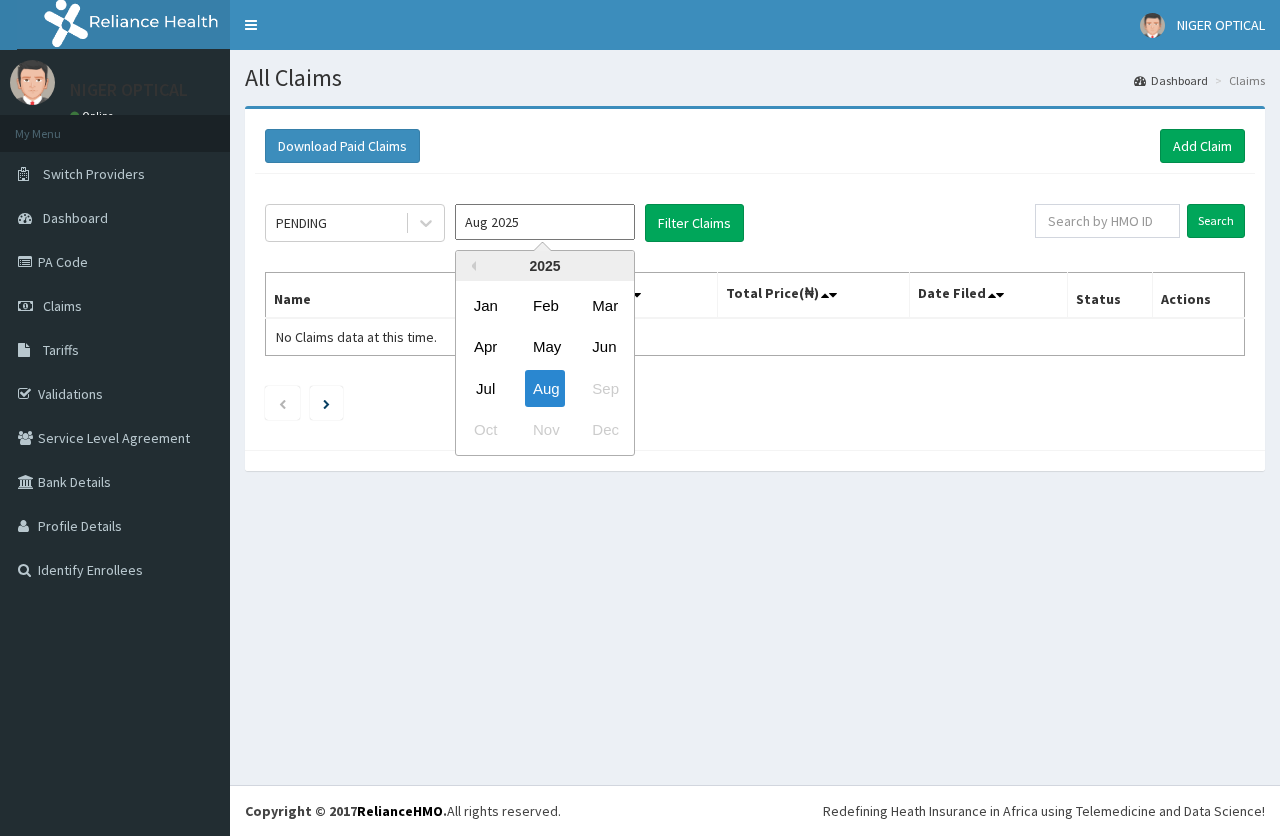click on "Jul" at bounding box center (486, 388) 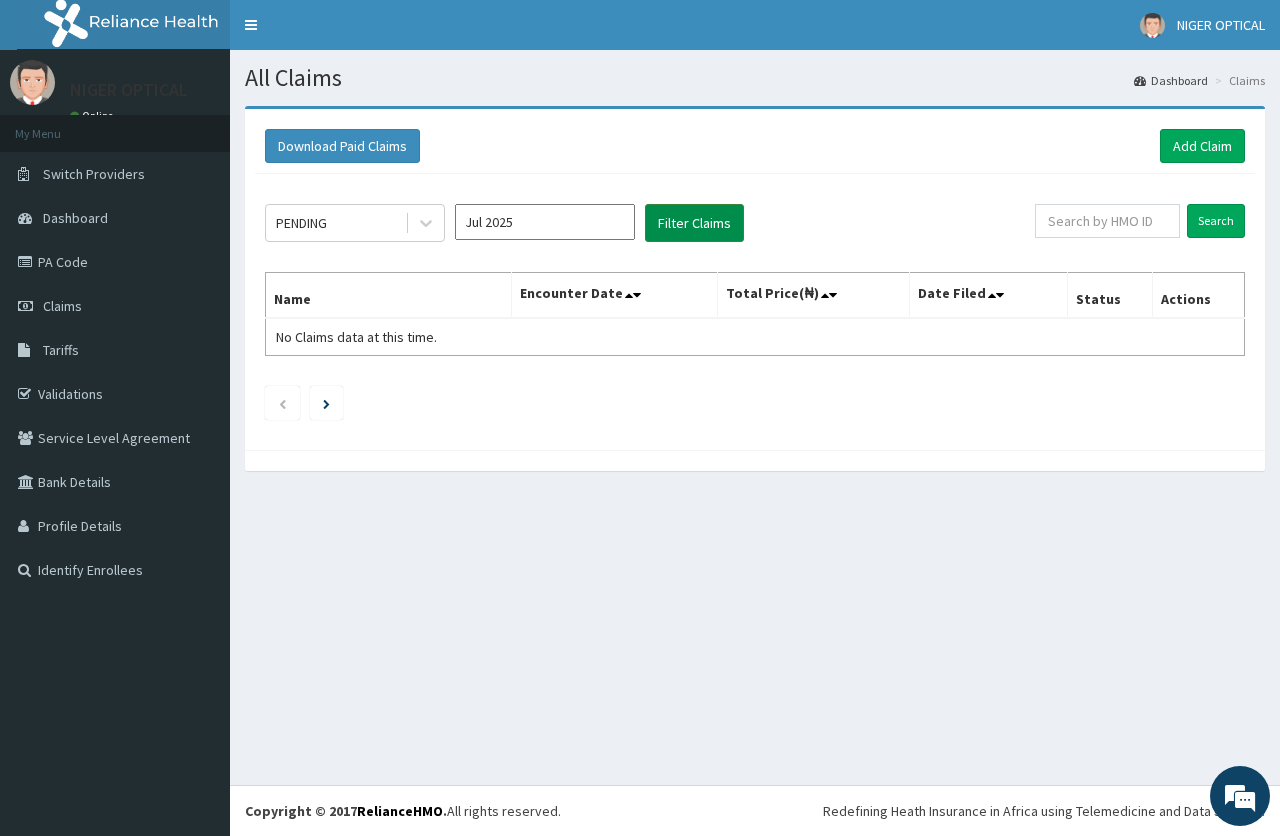 click on "Filter Claims" at bounding box center [694, 223] 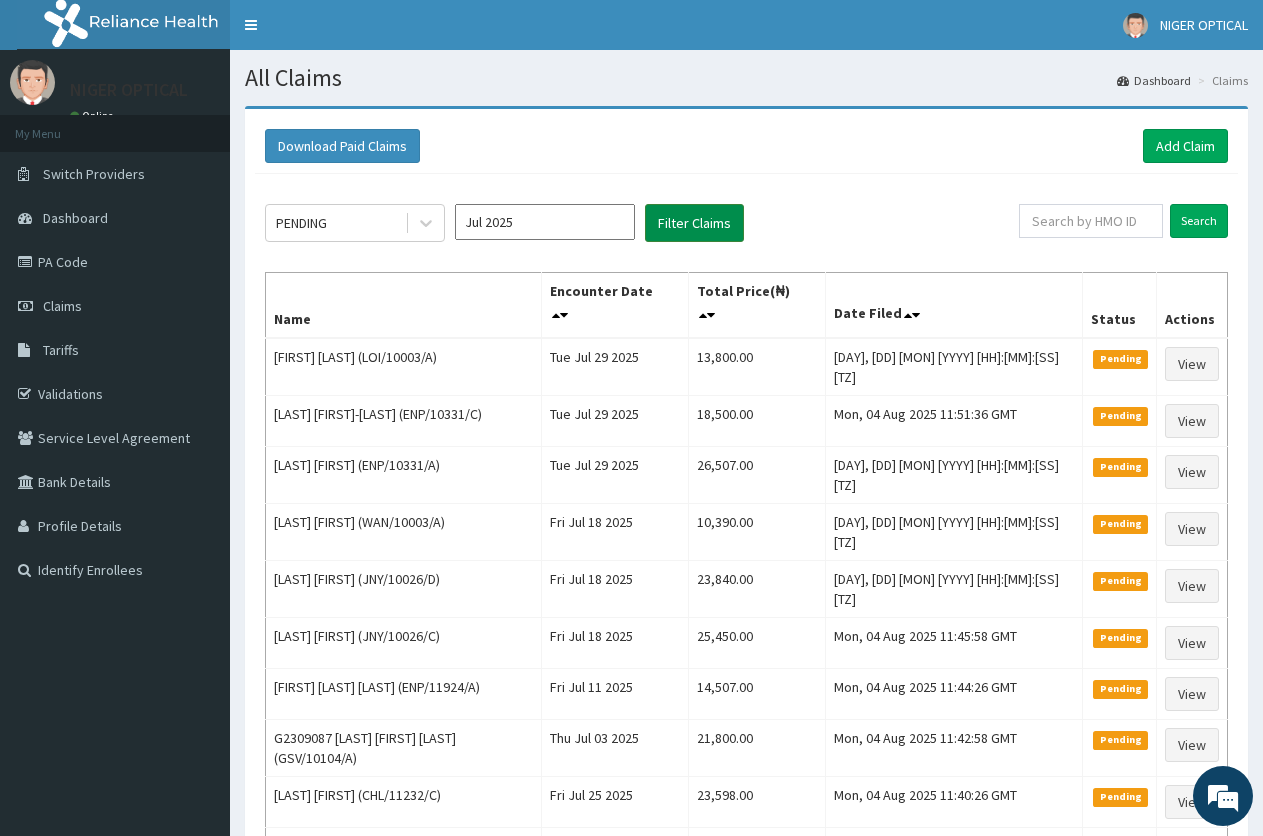 scroll, scrollTop: 0, scrollLeft: 0, axis: both 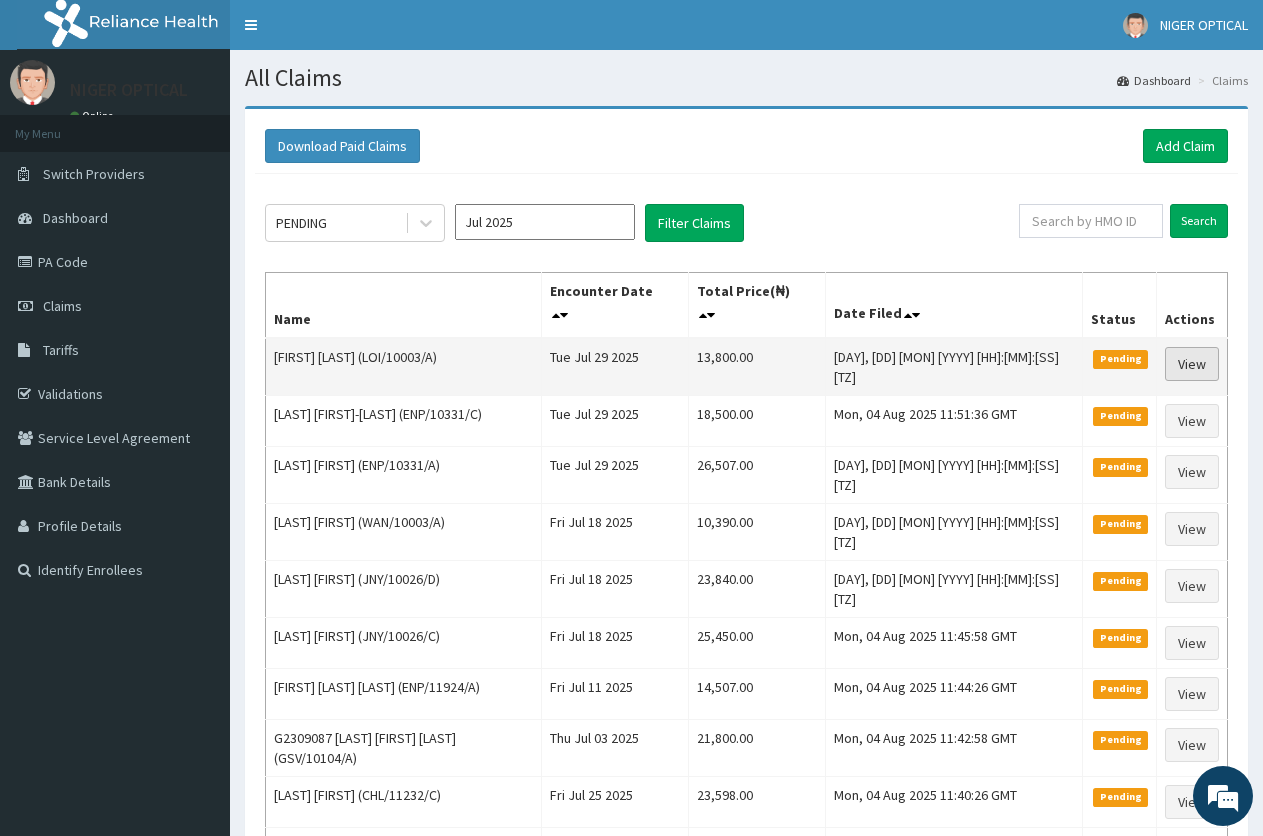 click on "View" at bounding box center [1192, 364] 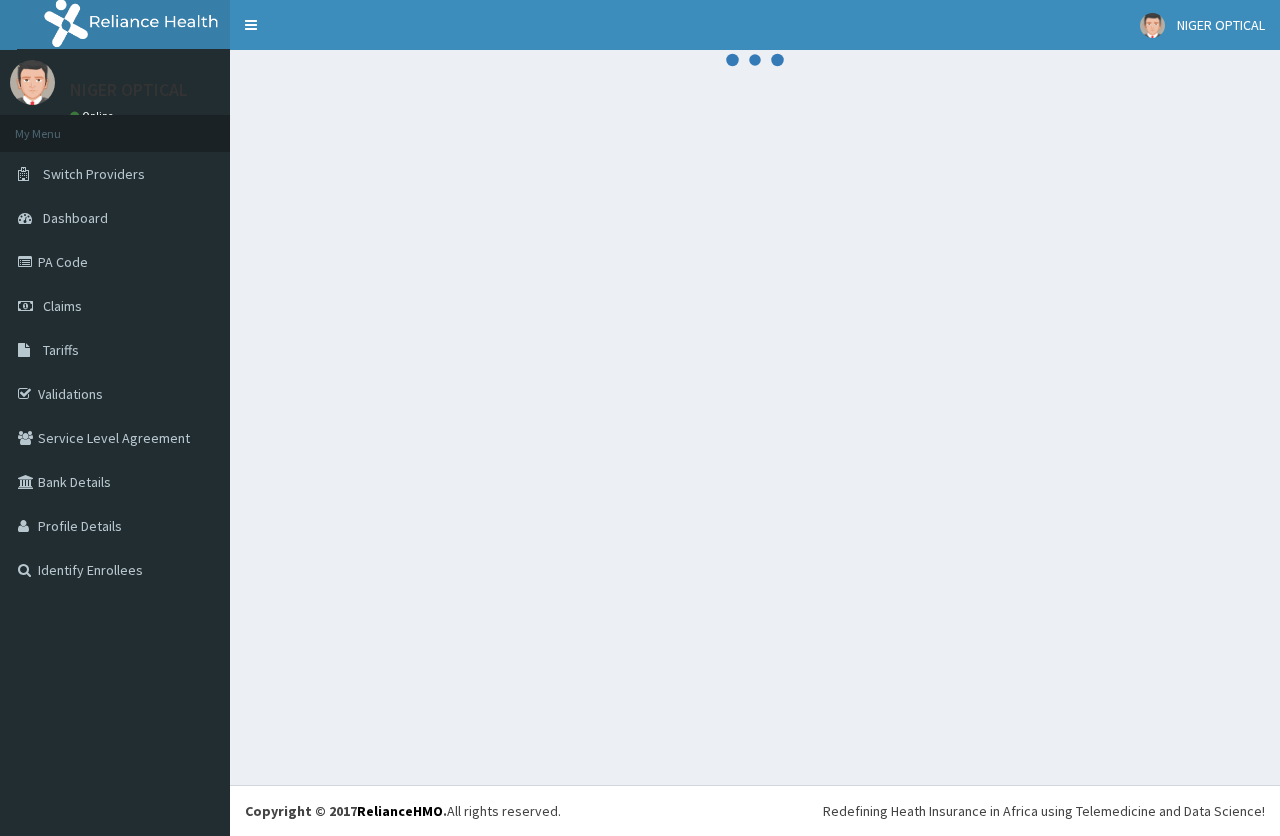 scroll, scrollTop: 0, scrollLeft: 0, axis: both 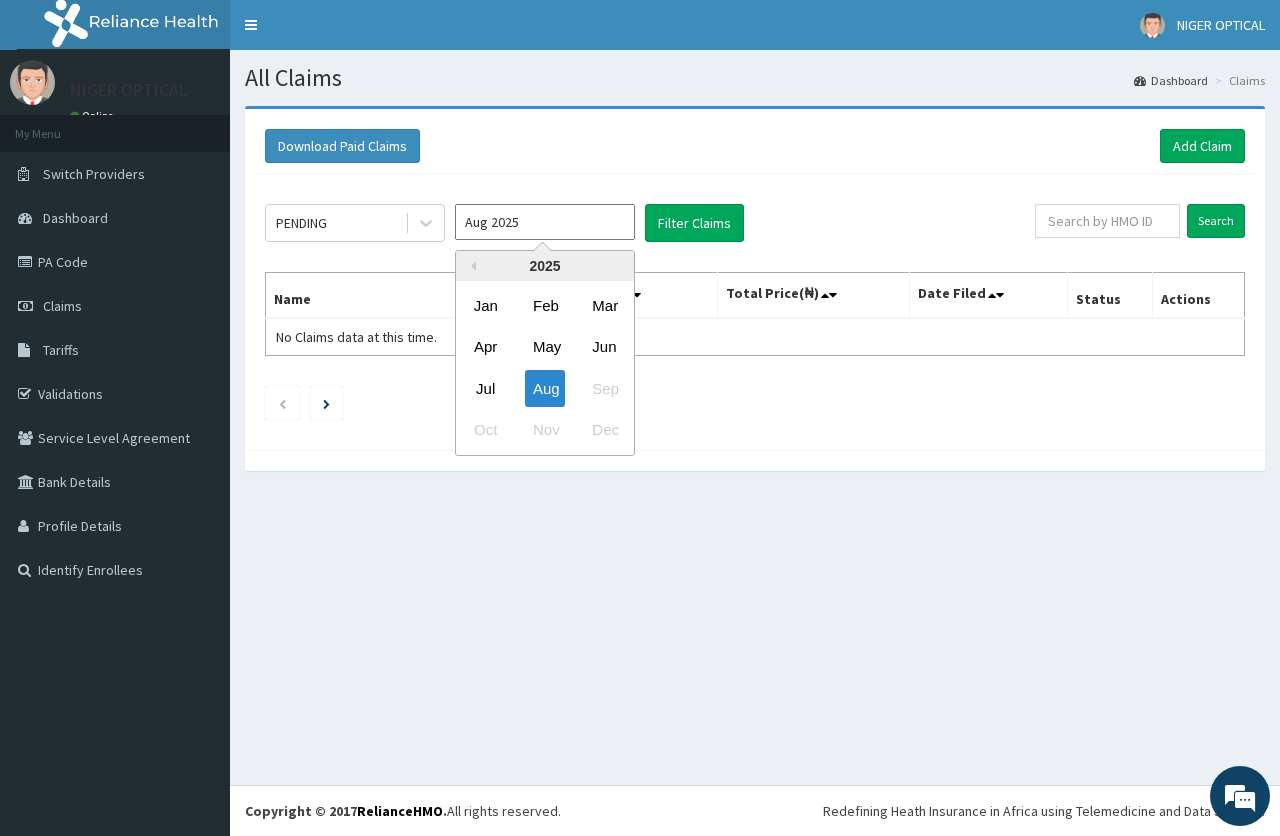 click on "Aug 2025" at bounding box center (545, 222) 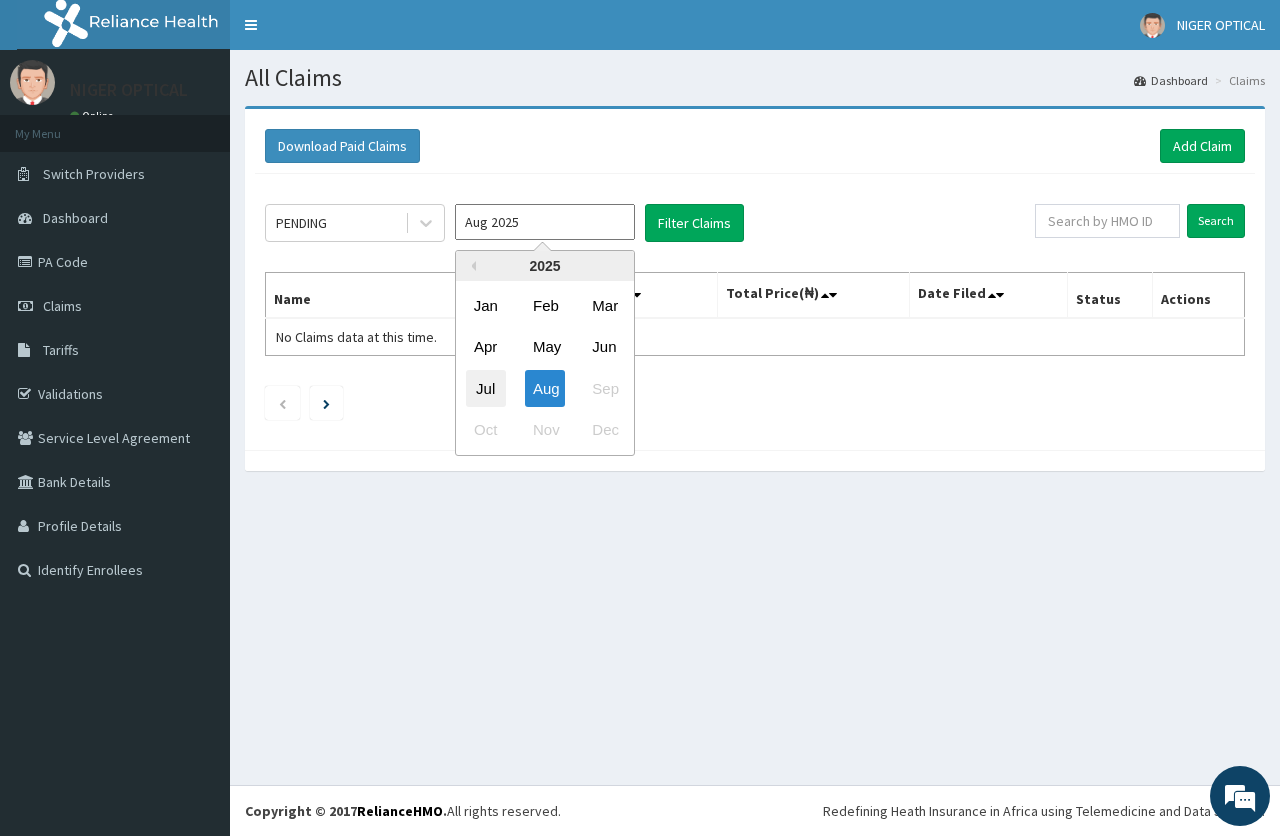 click on "Jul" at bounding box center [486, 388] 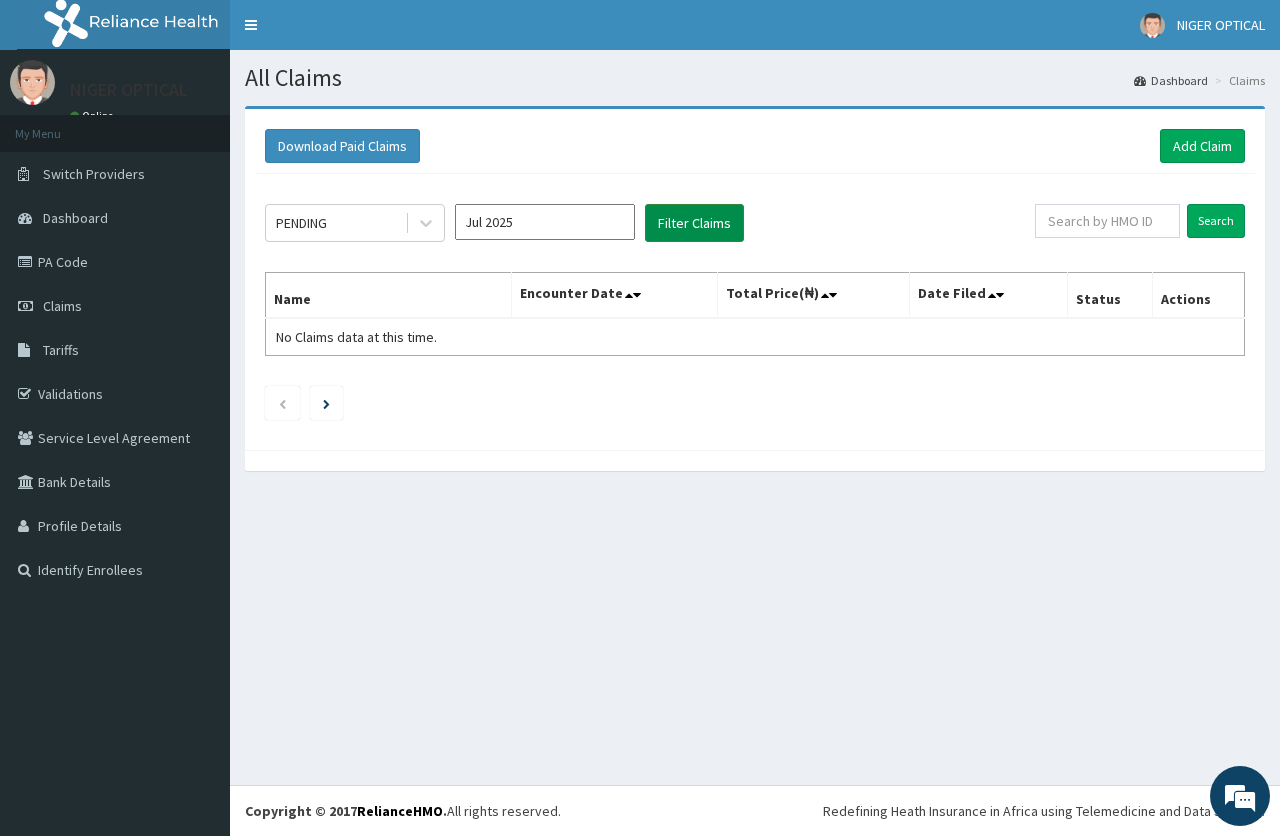 click on "Filter Claims" at bounding box center (694, 223) 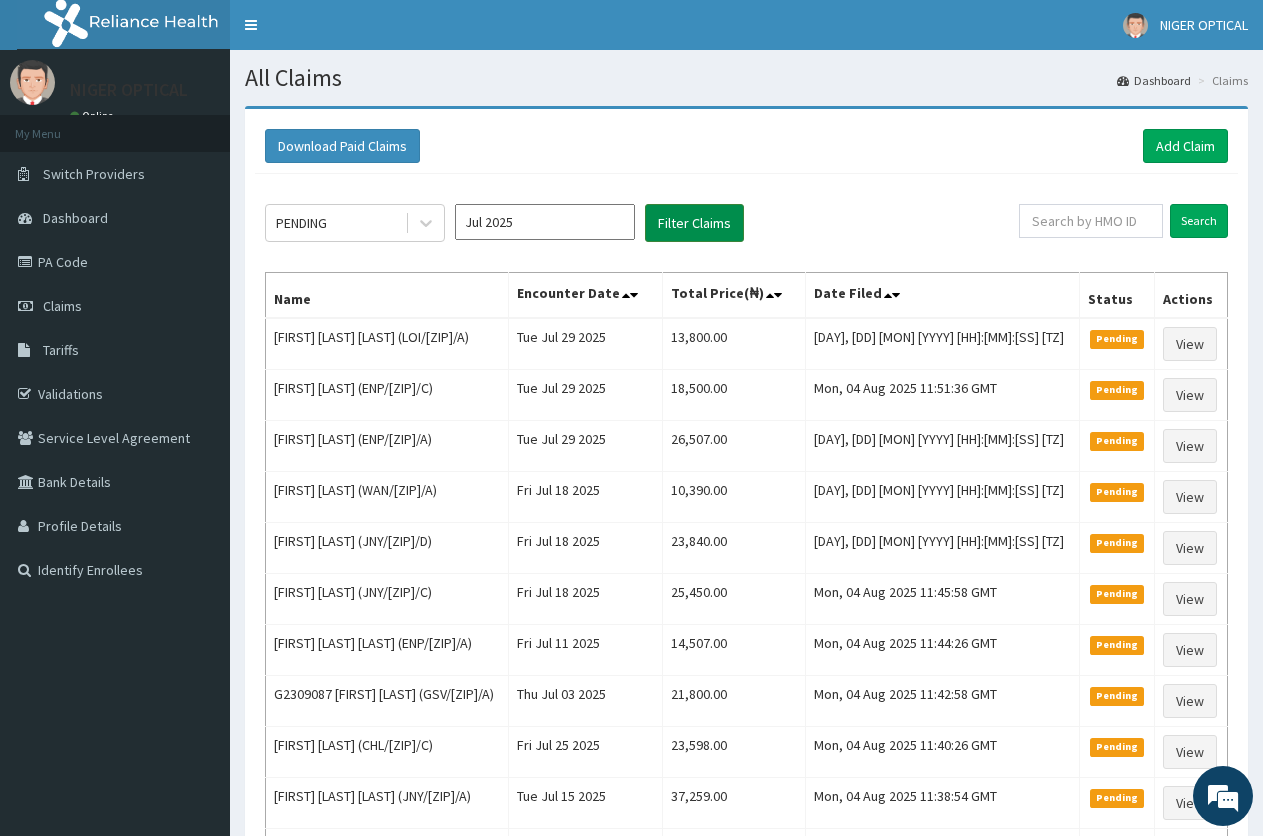 scroll, scrollTop: 0, scrollLeft: 0, axis: both 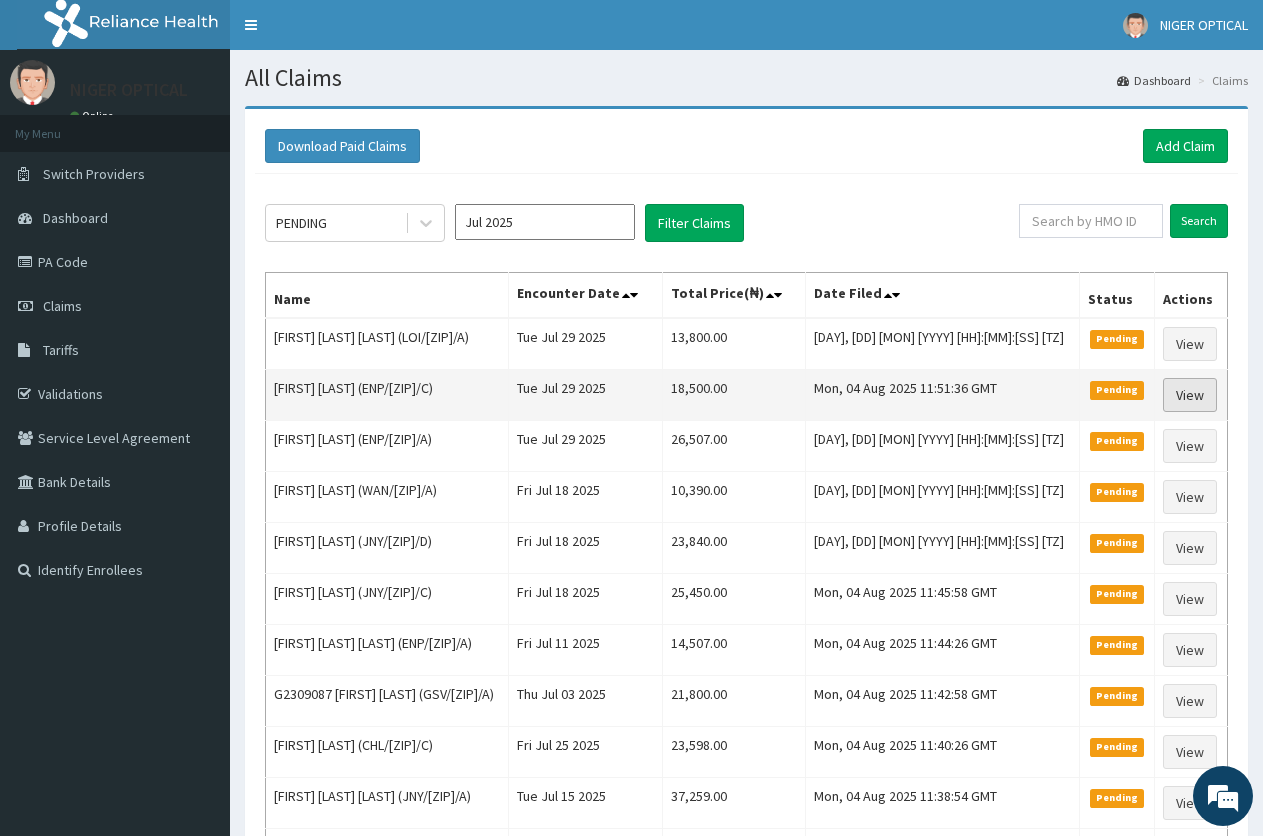 click on "View" at bounding box center [1190, 395] 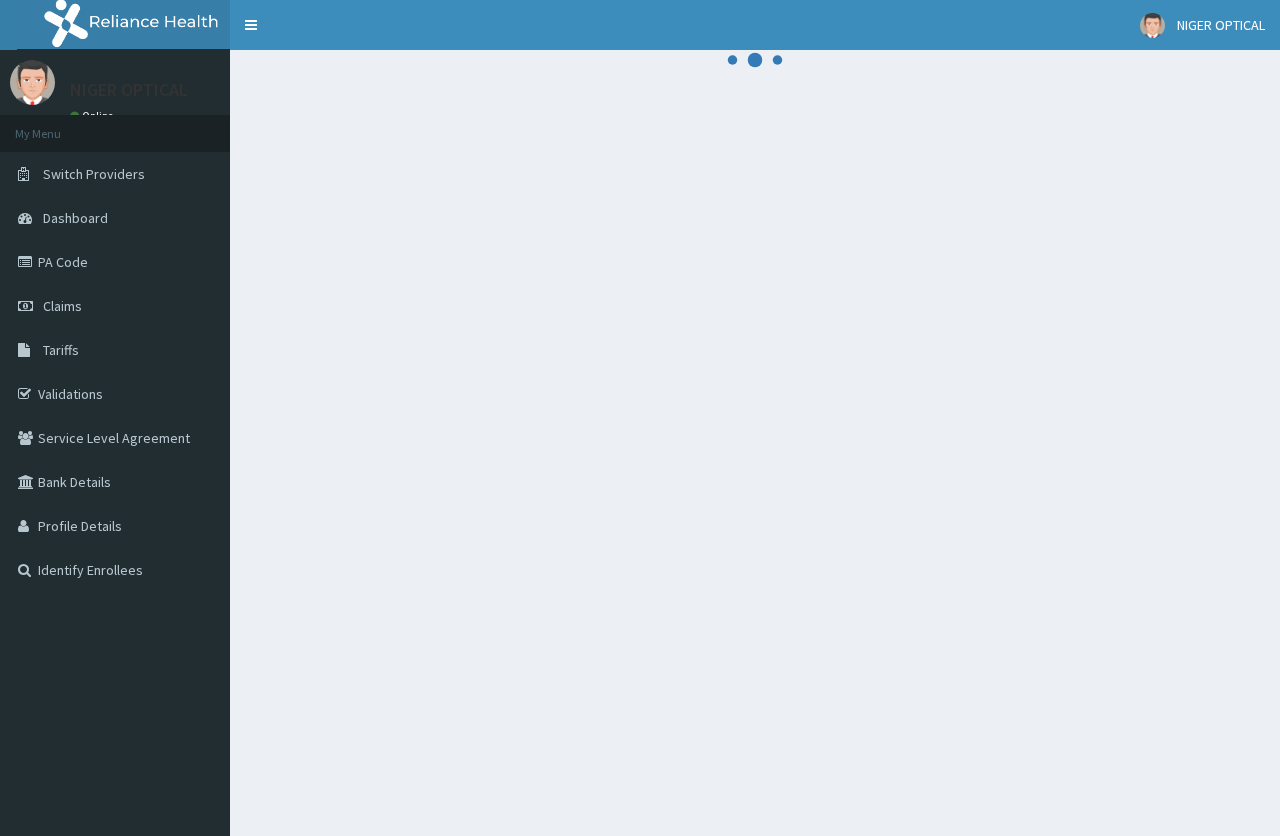 scroll, scrollTop: 0, scrollLeft: 0, axis: both 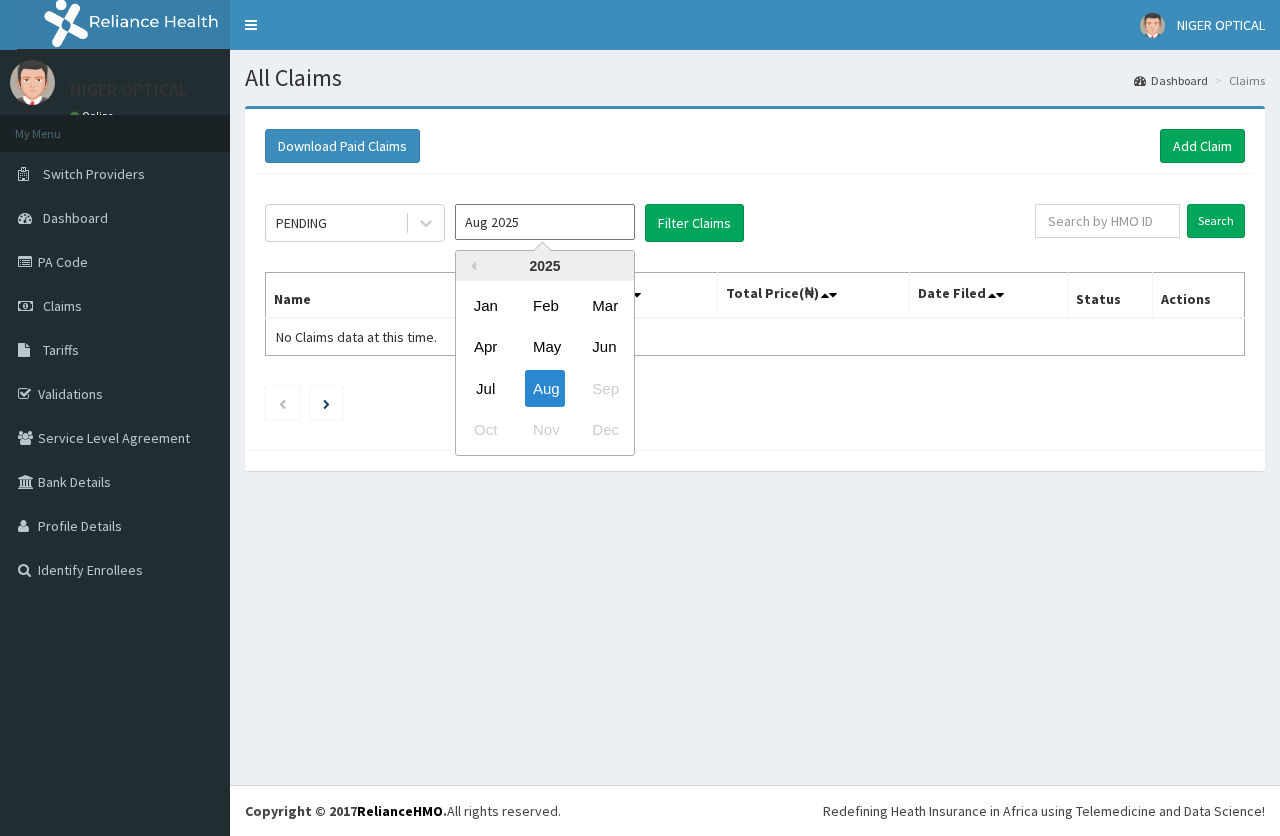 click on "Aug 2025" at bounding box center [545, 222] 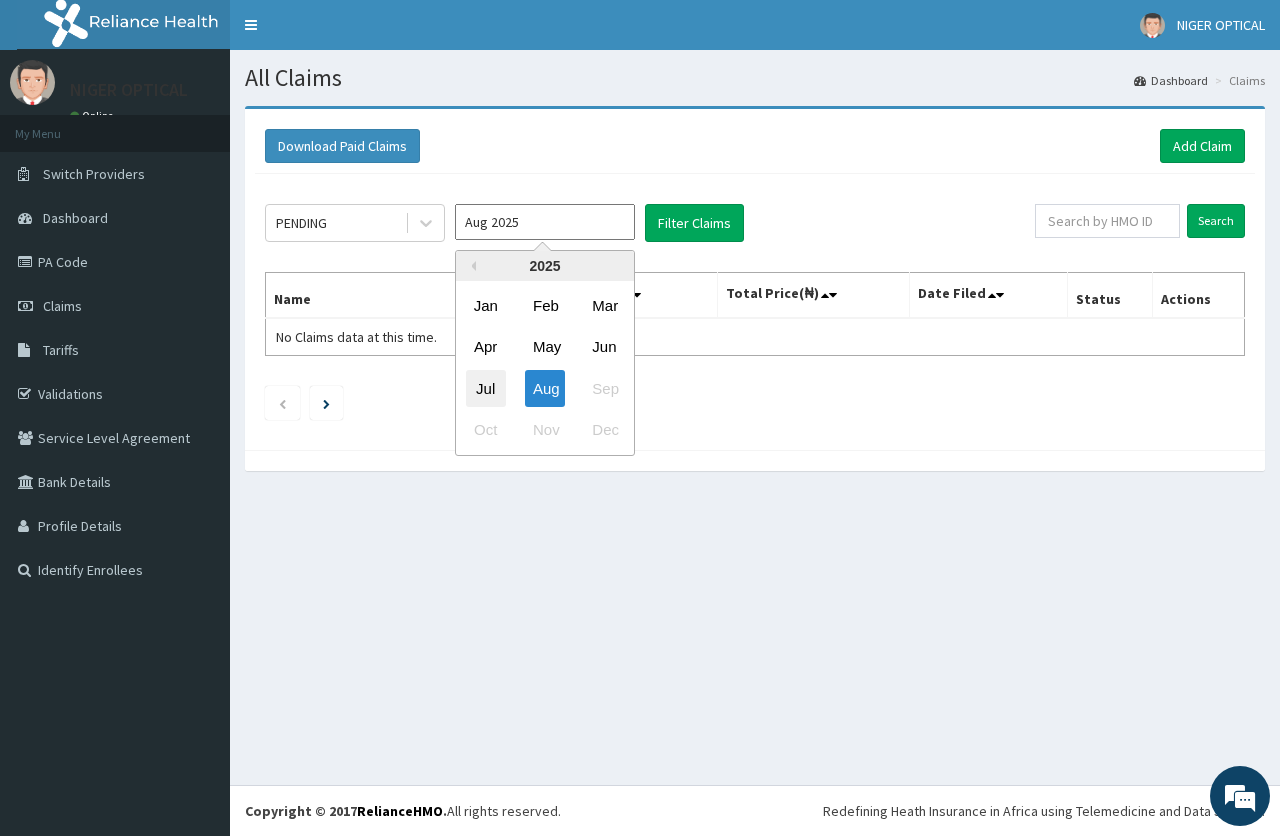 click on "Jul" at bounding box center (486, 388) 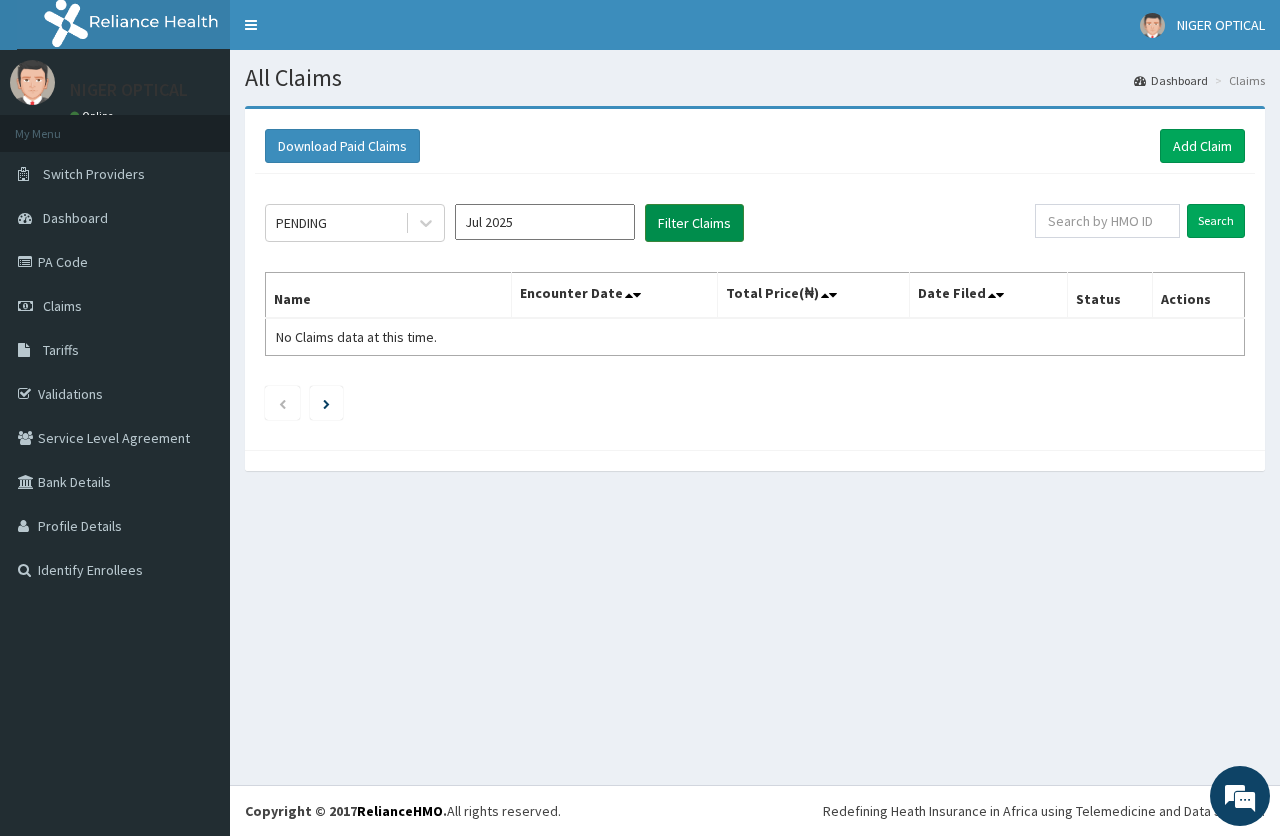 click on "Filter Claims" at bounding box center (694, 223) 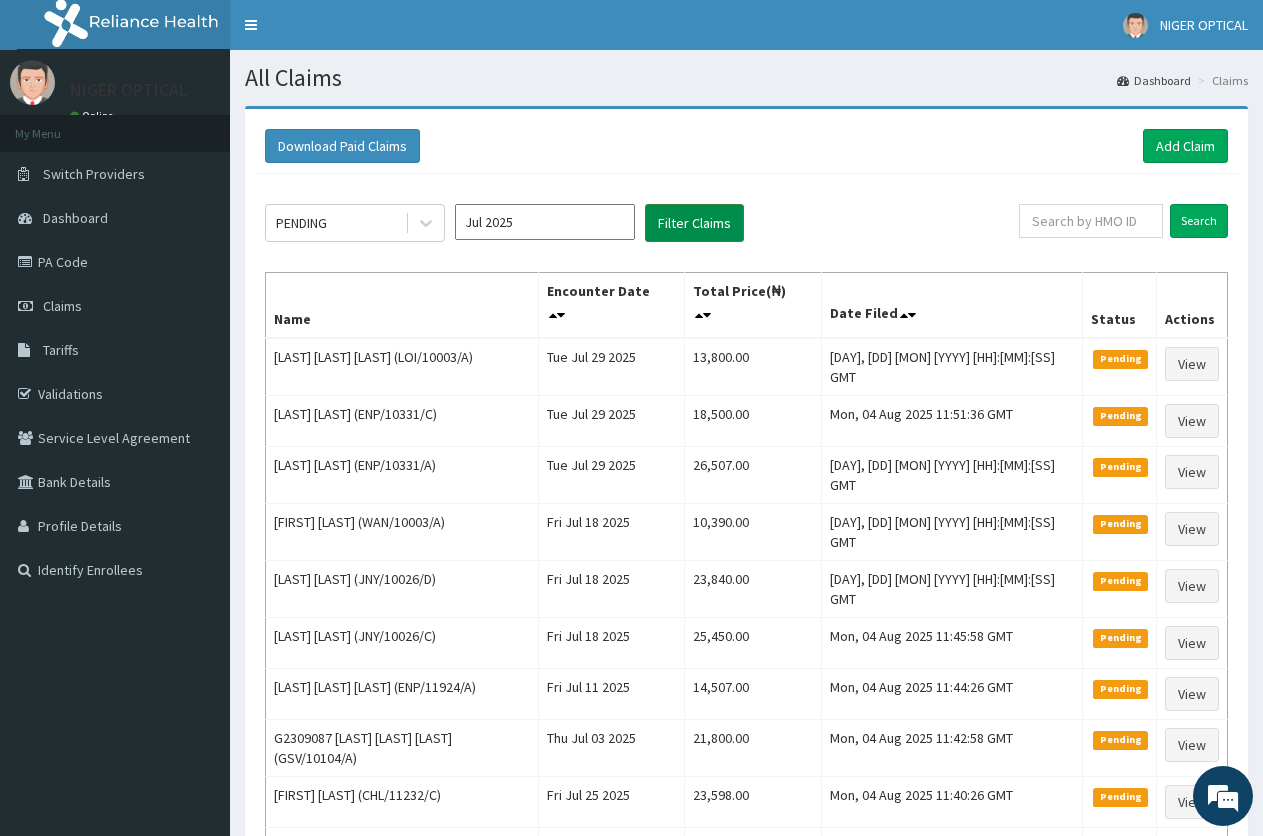 scroll, scrollTop: 0, scrollLeft: 0, axis: both 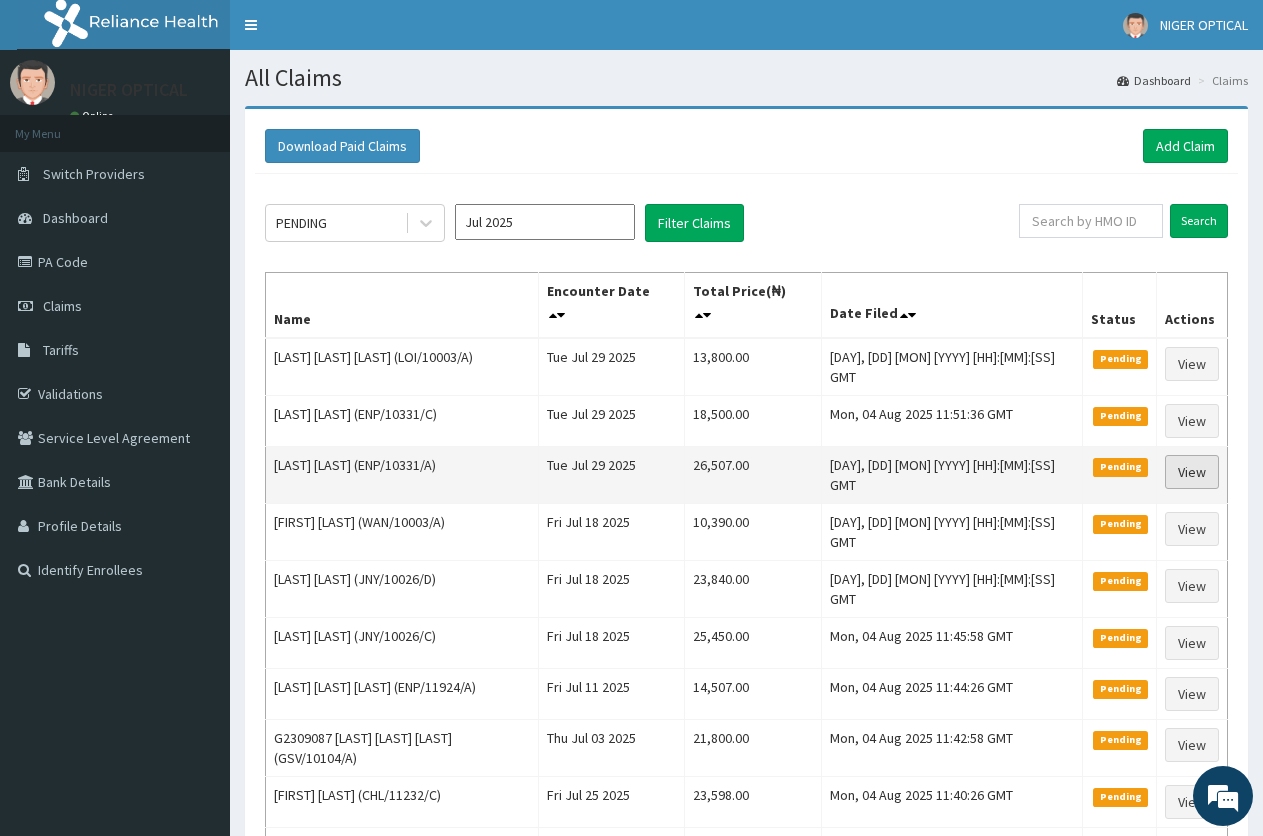 click on "View" at bounding box center [1192, 472] 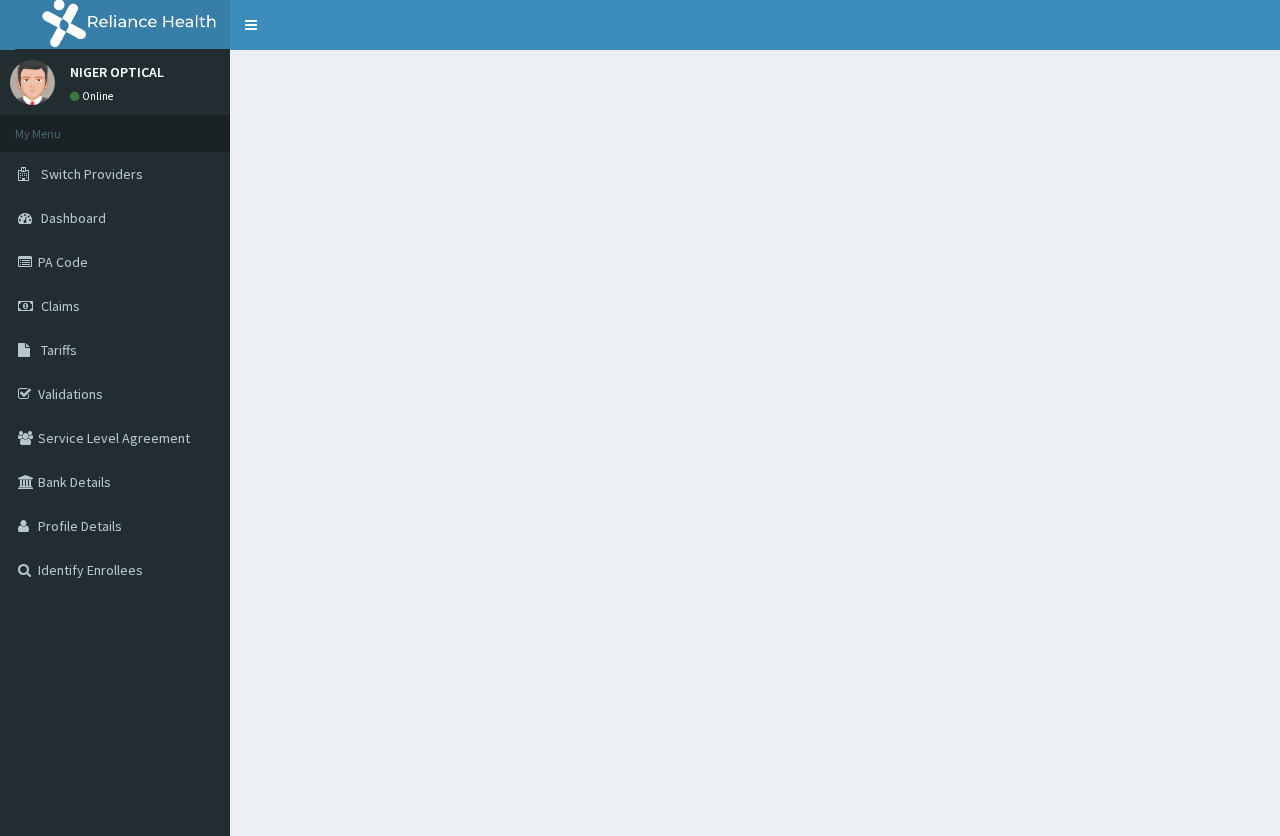 scroll, scrollTop: 0, scrollLeft: 0, axis: both 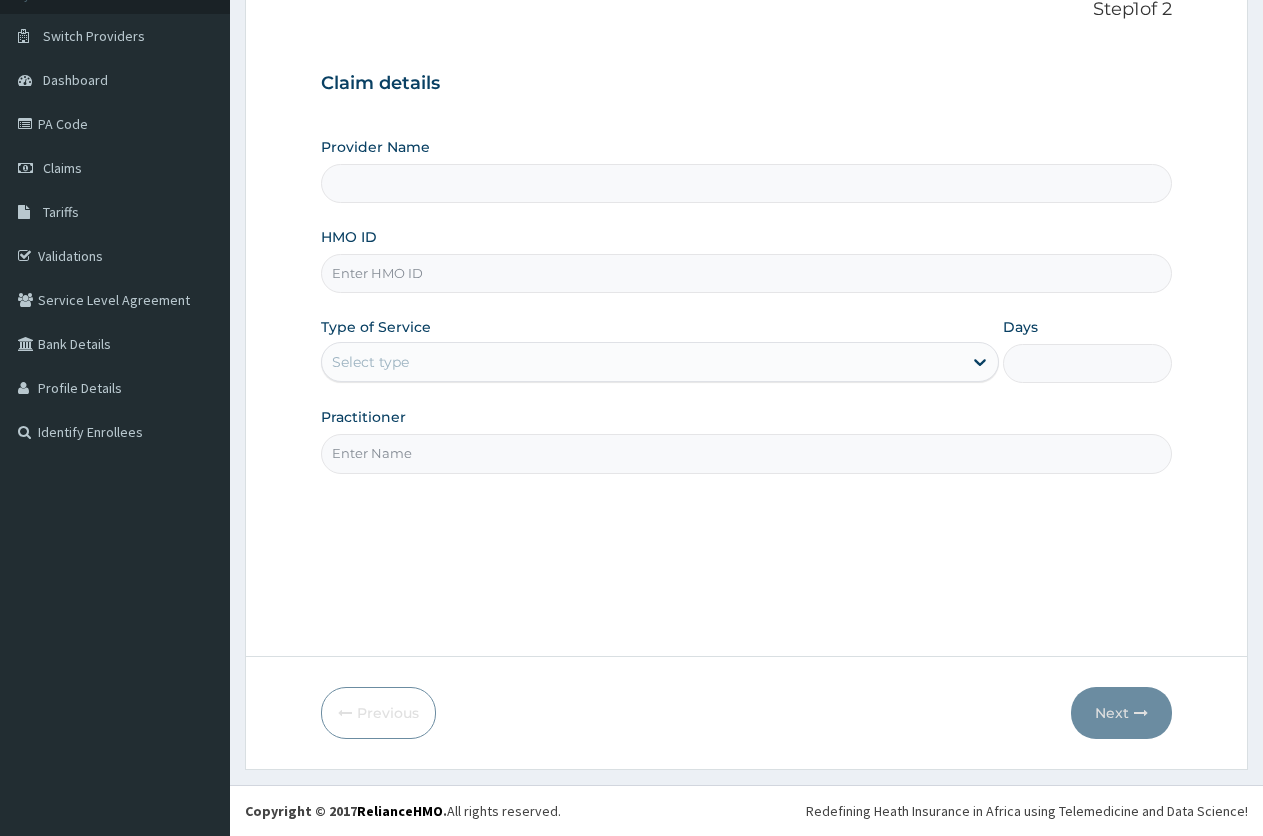 type on "Niger Optical- Zik" 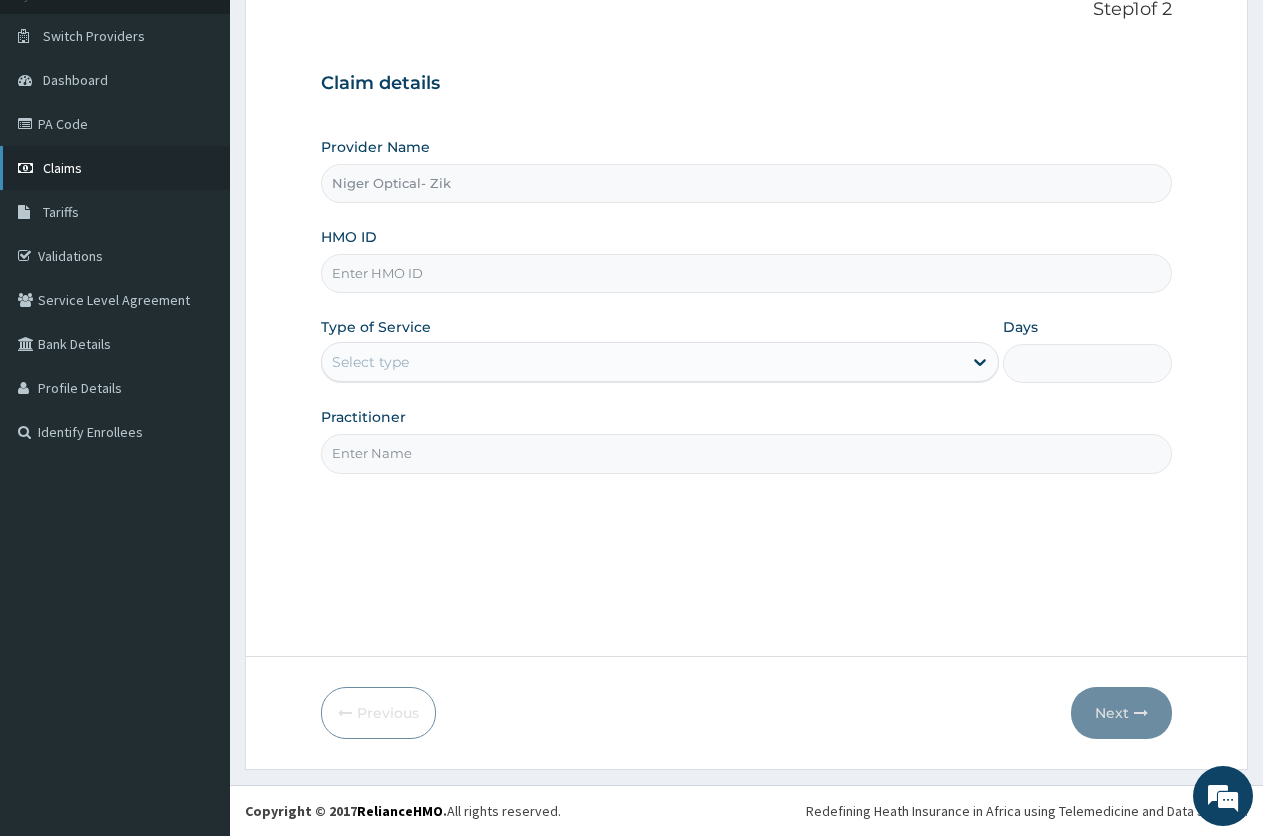 click on "Claims" at bounding box center (115, 168) 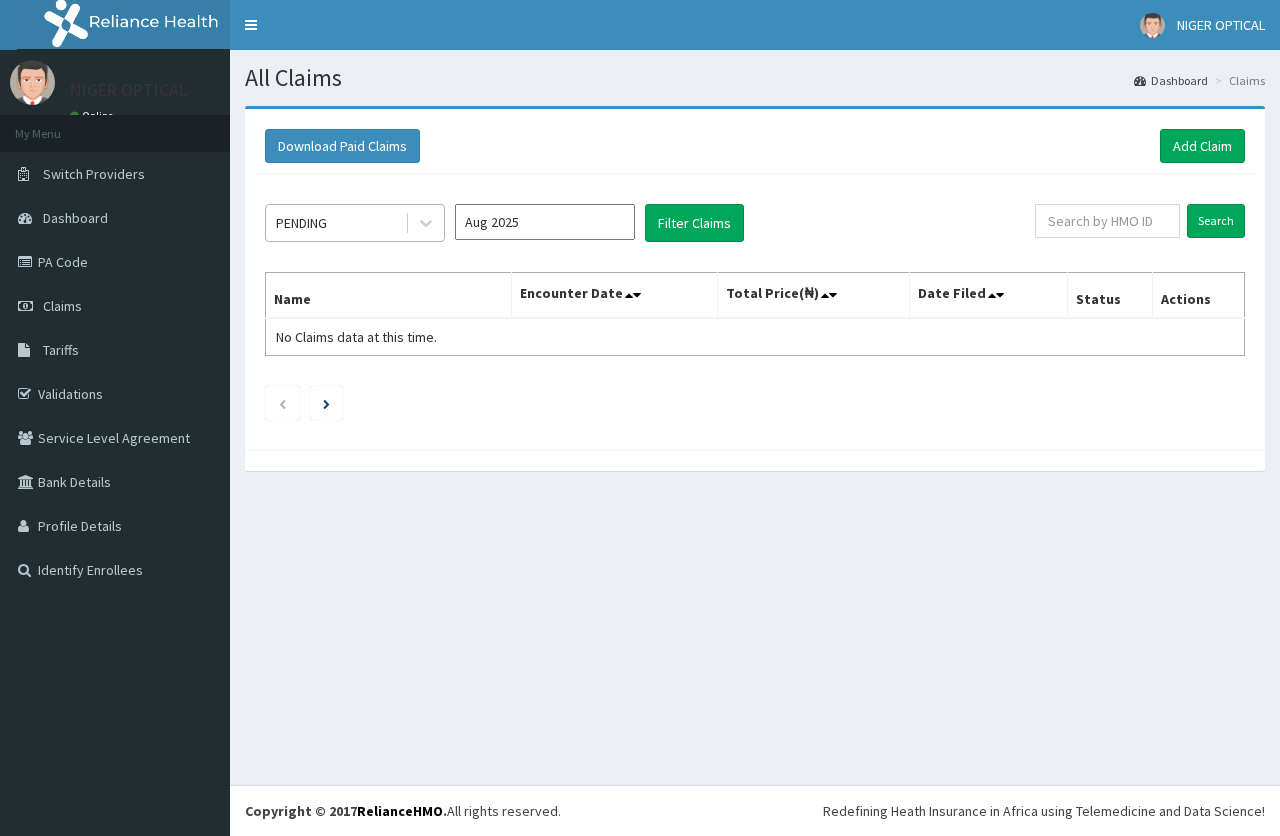 scroll, scrollTop: 0, scrollLeft: 0, axis: both 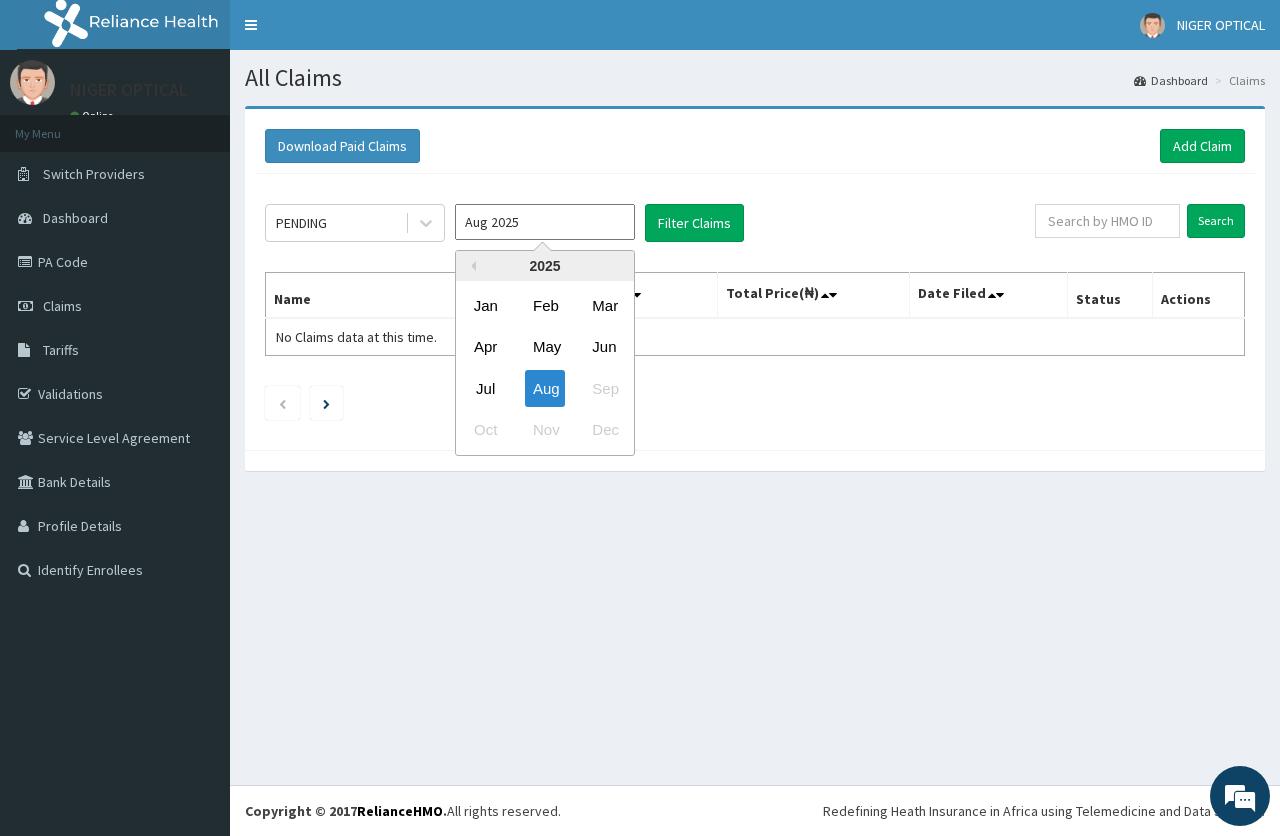 click on "Aug 2025" at bounding box center [545, 222] 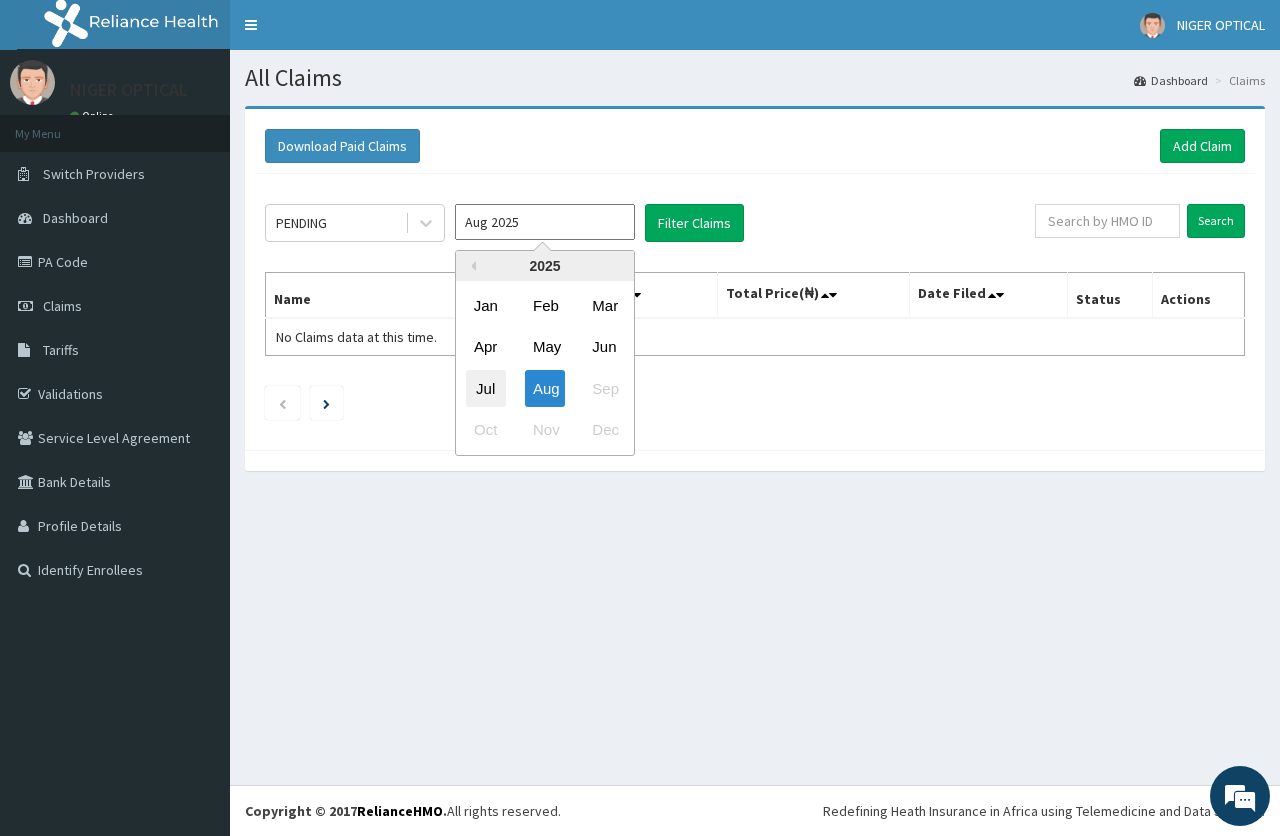 click on "Jul" at bounding box center (486, 388) 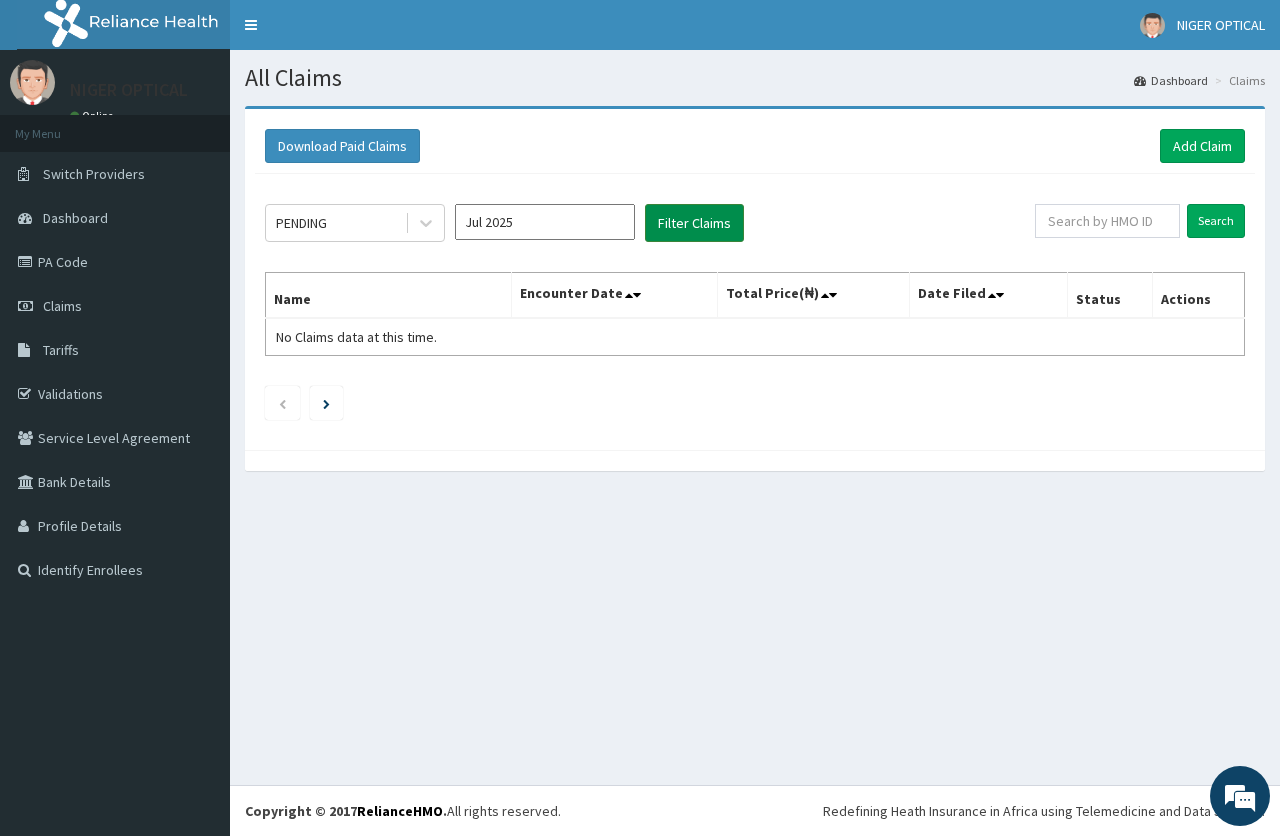 click on "Filter Claims" at bounding box center (694, 223) 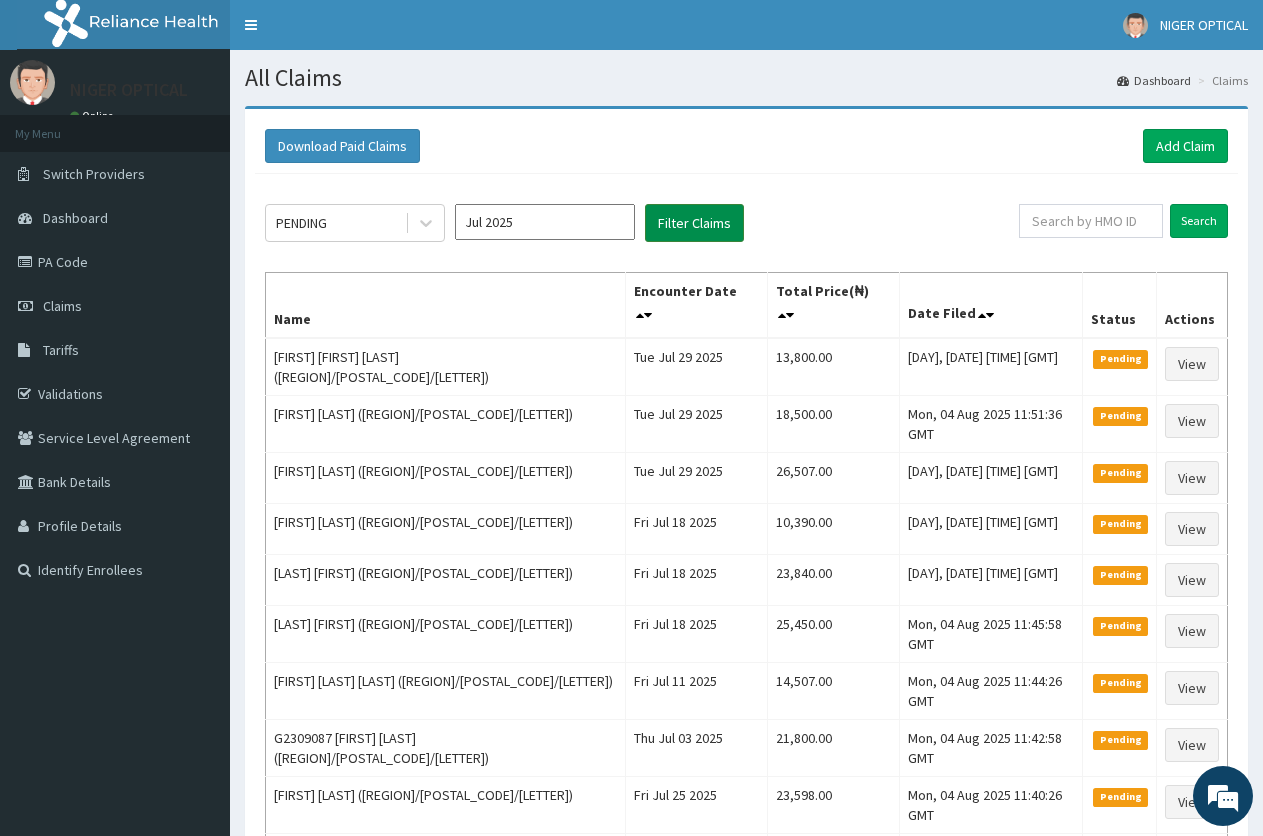 scroll, scrollTop: 0, scrollLeft: 0, axis: both 